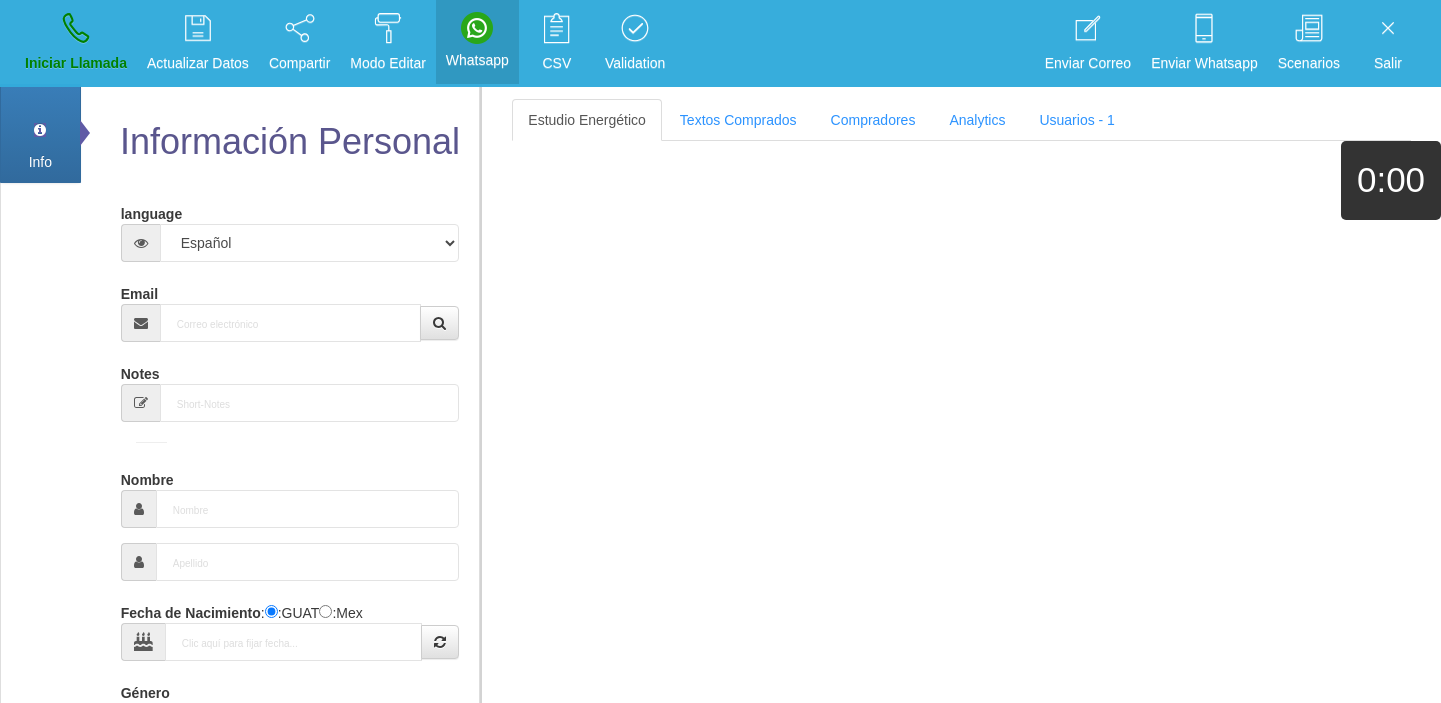 scroll, scrollTop: 0, scrollLeft: 0, axis: both 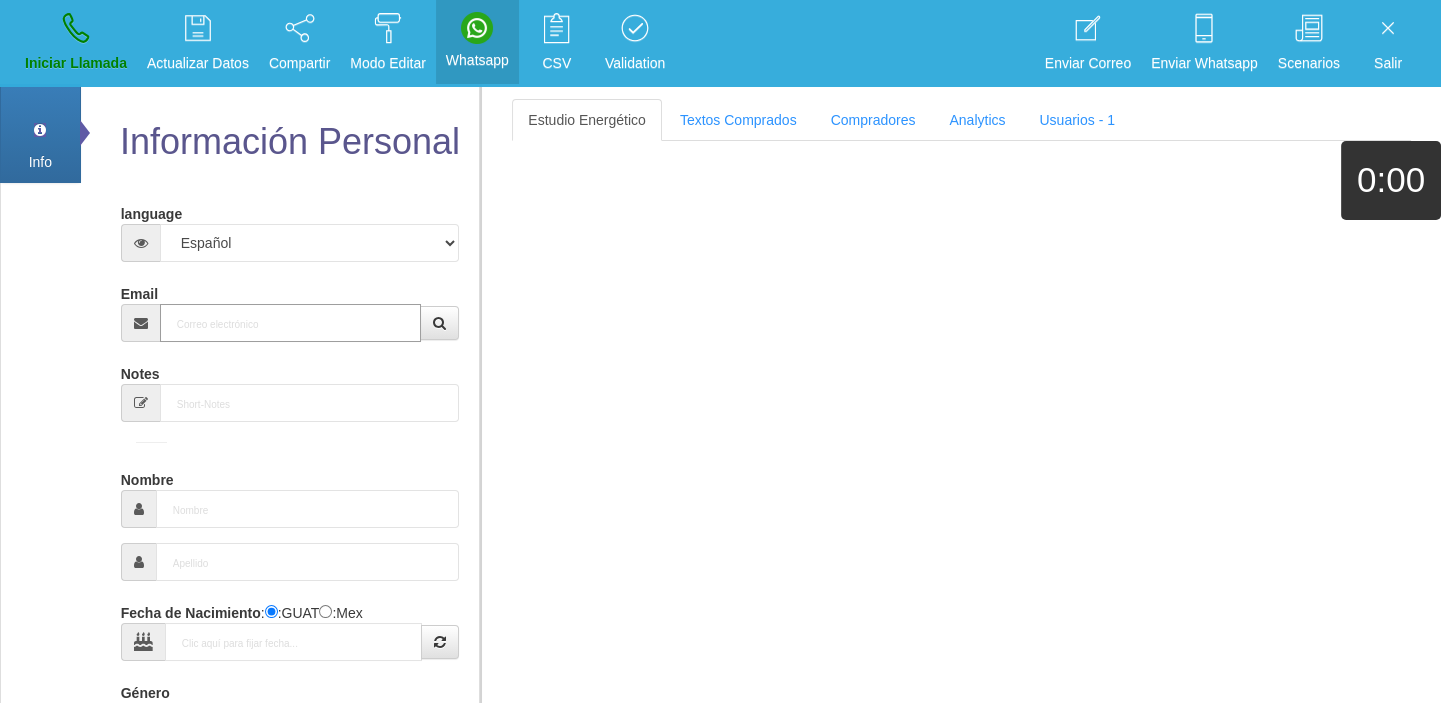 click on "Email" at bounding box center (291, 323) 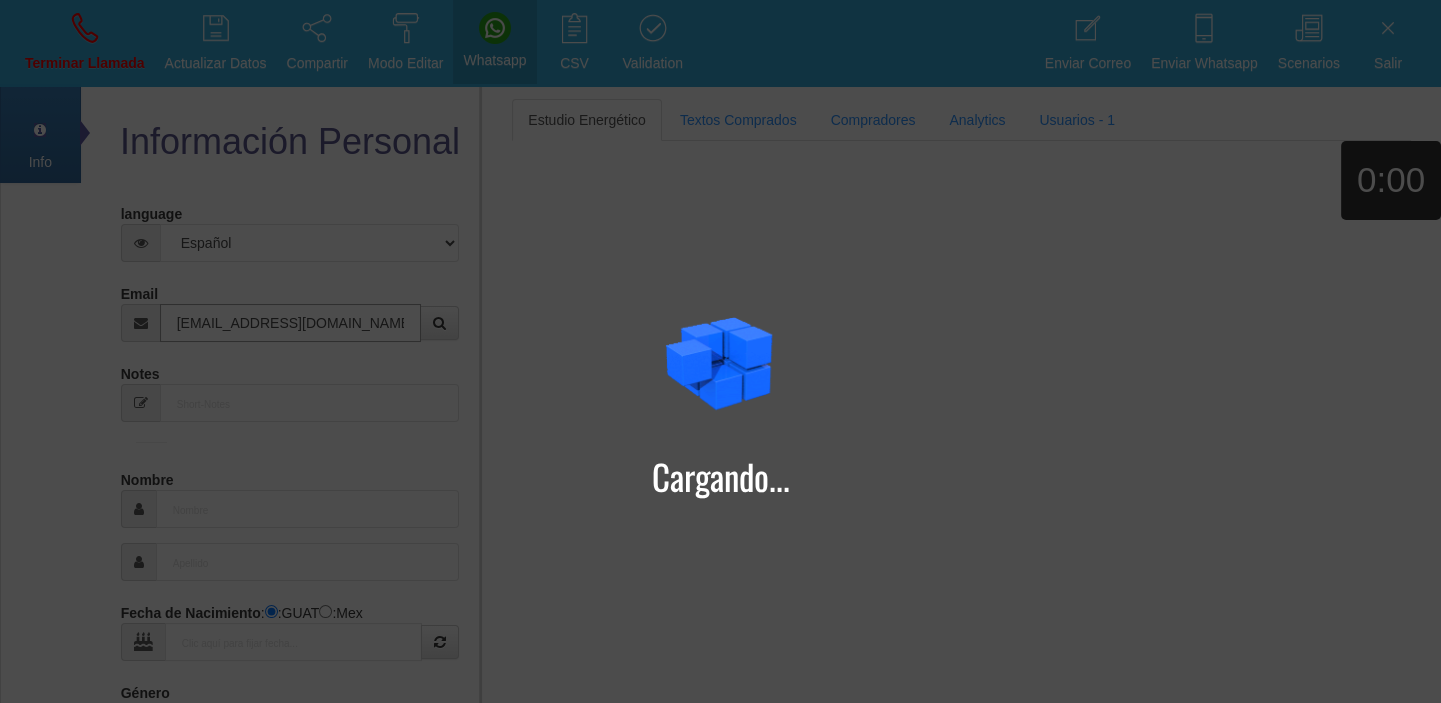 type on "[EMAIL_ADDRESS][DOMAIN_NAME]" 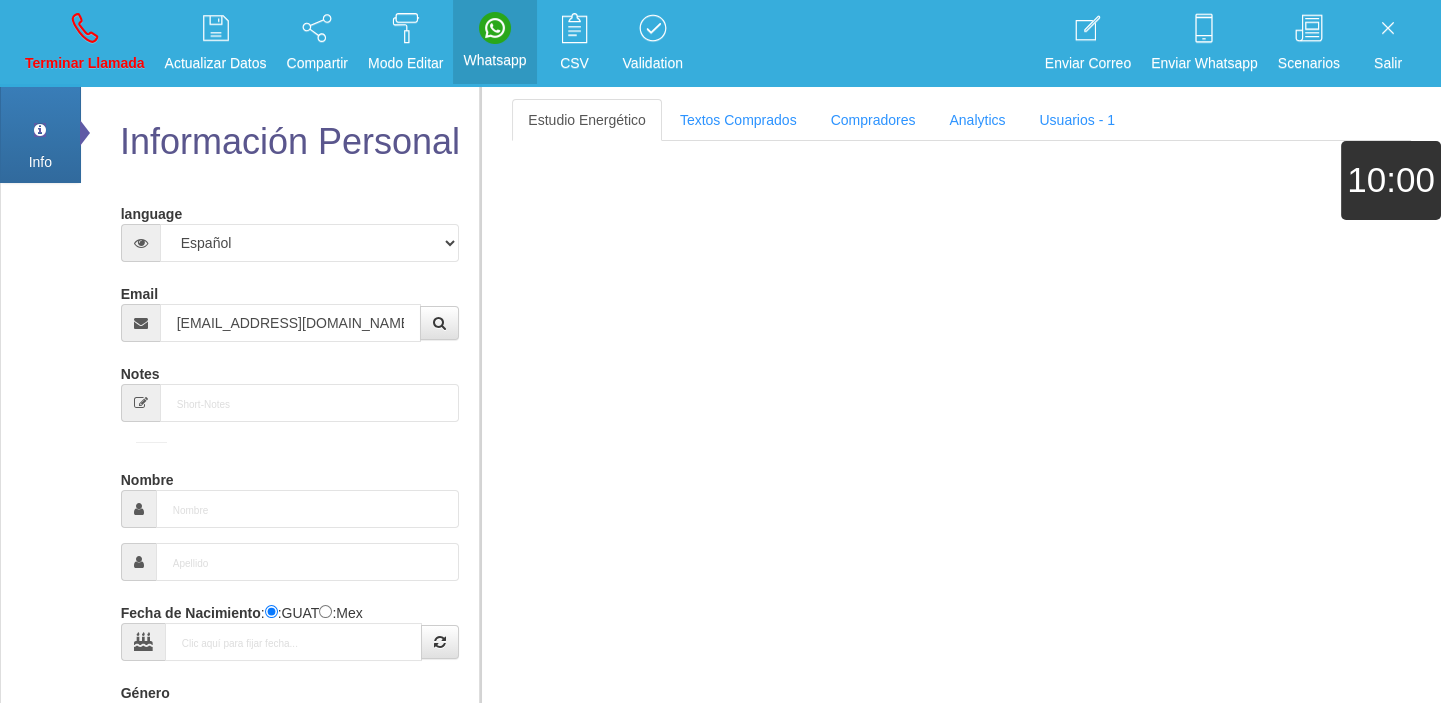 type on "[DATE]" 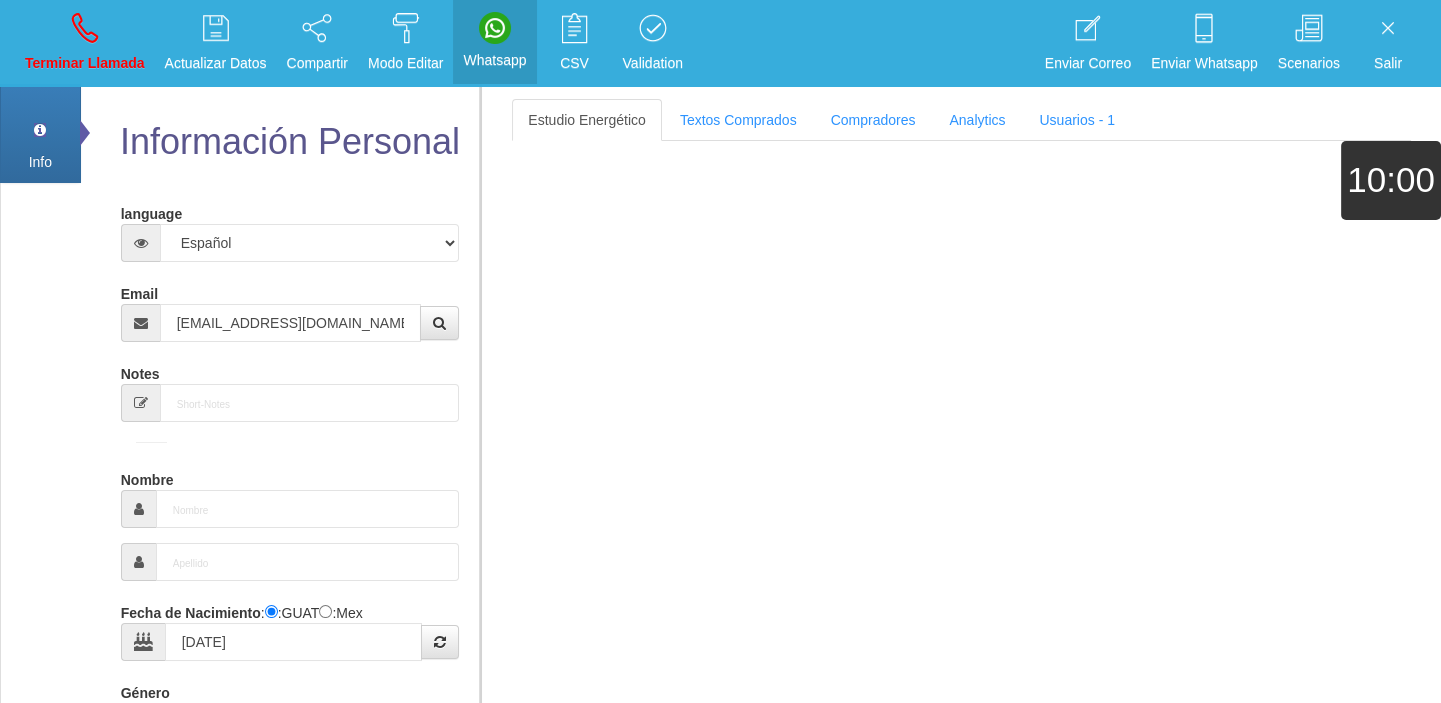 select on "4" 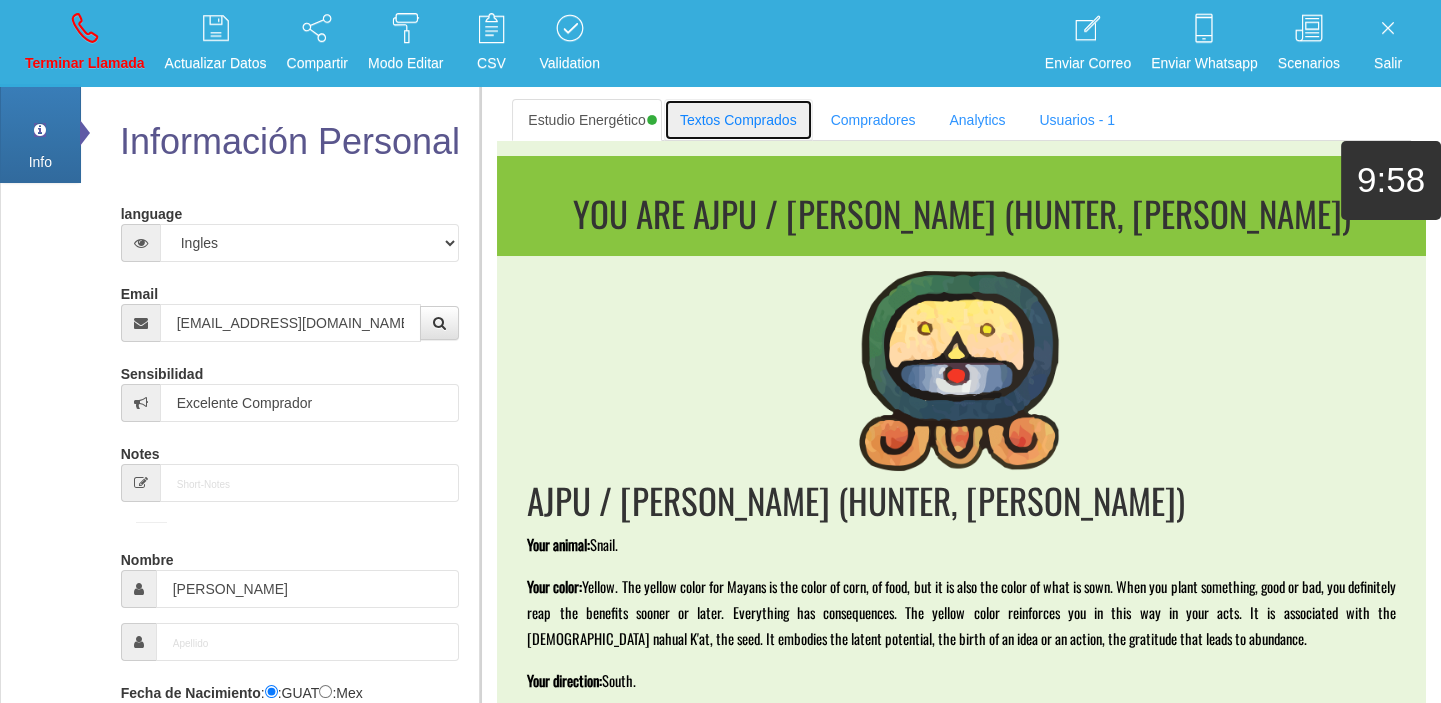 click on "Textos Comprados" at bounding box center [738, 120] 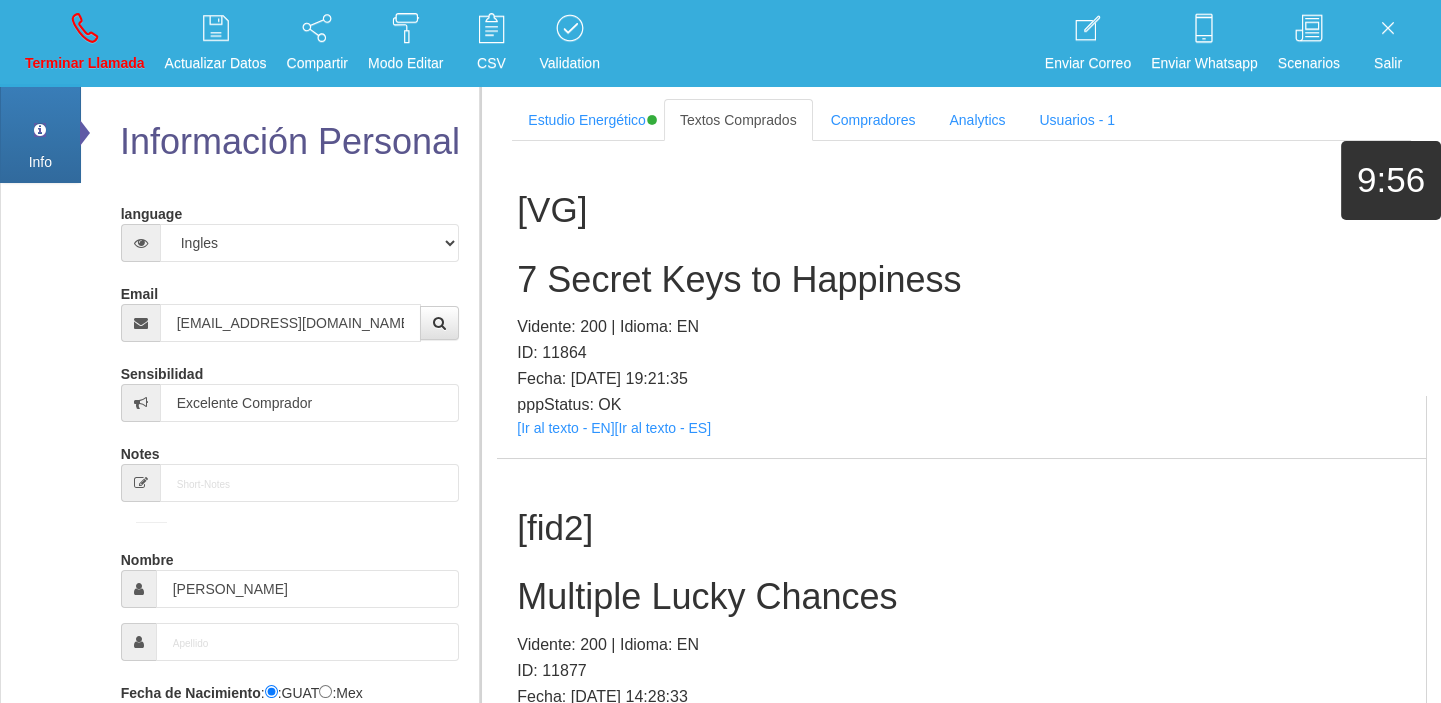 click on "[VG]" at bounding box center [961, 210] 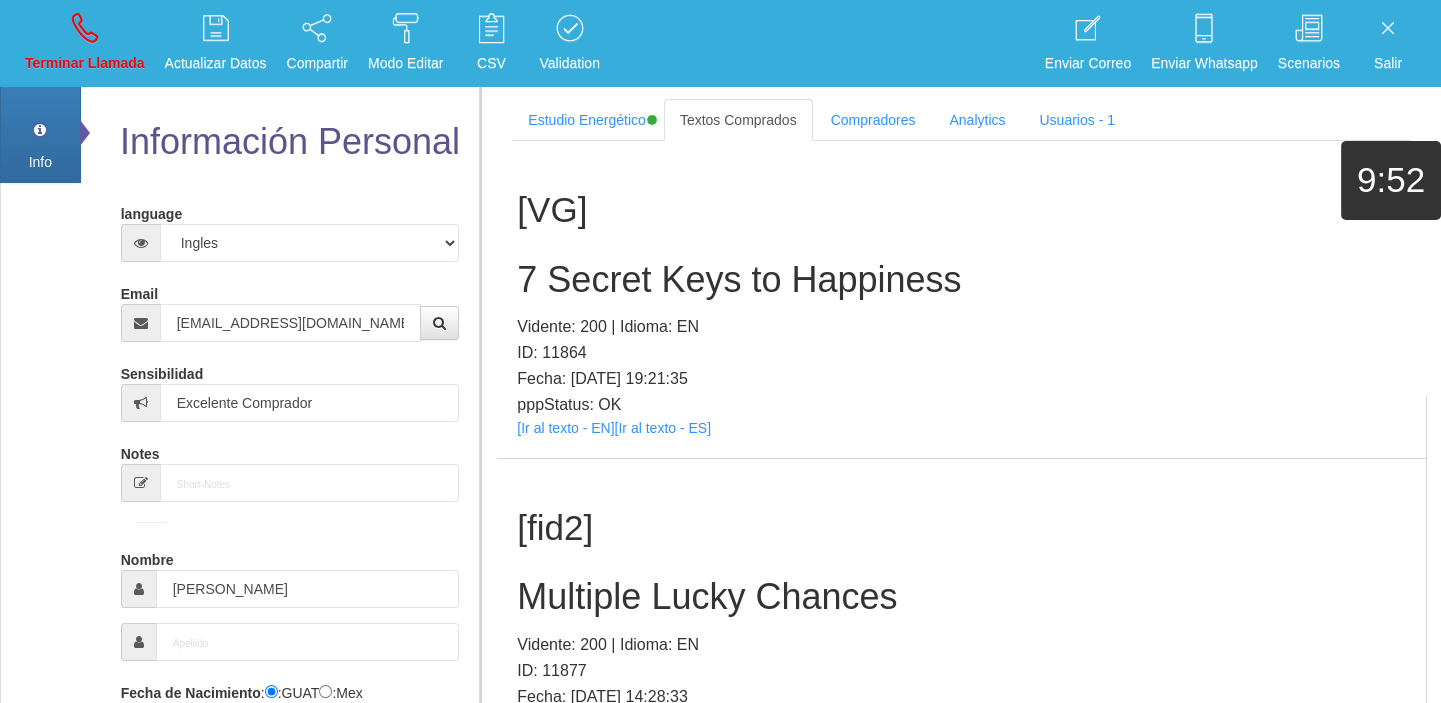 scroll, scrollTop: 1171, scrollLeft: 0, axis: vertical 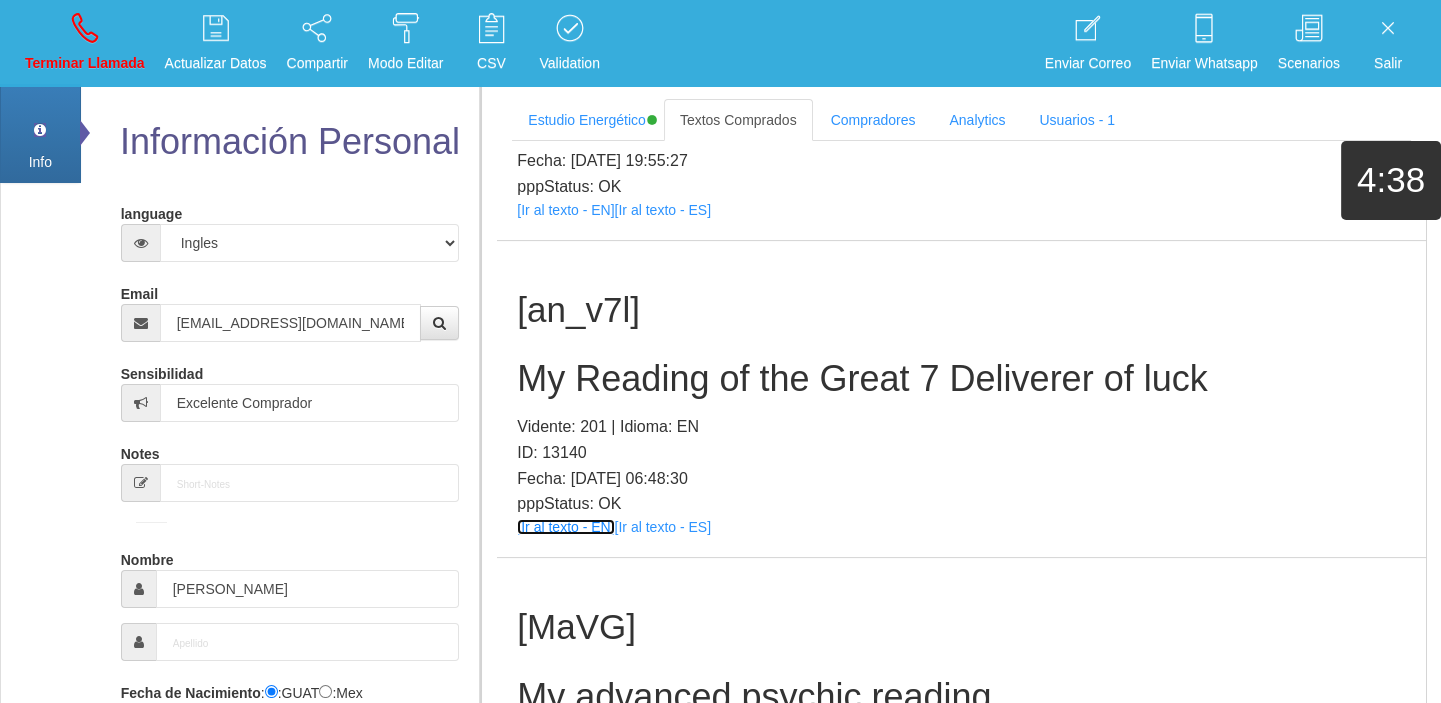 click on "[Ir al texto - EN]" at bounding box center (565, 527) 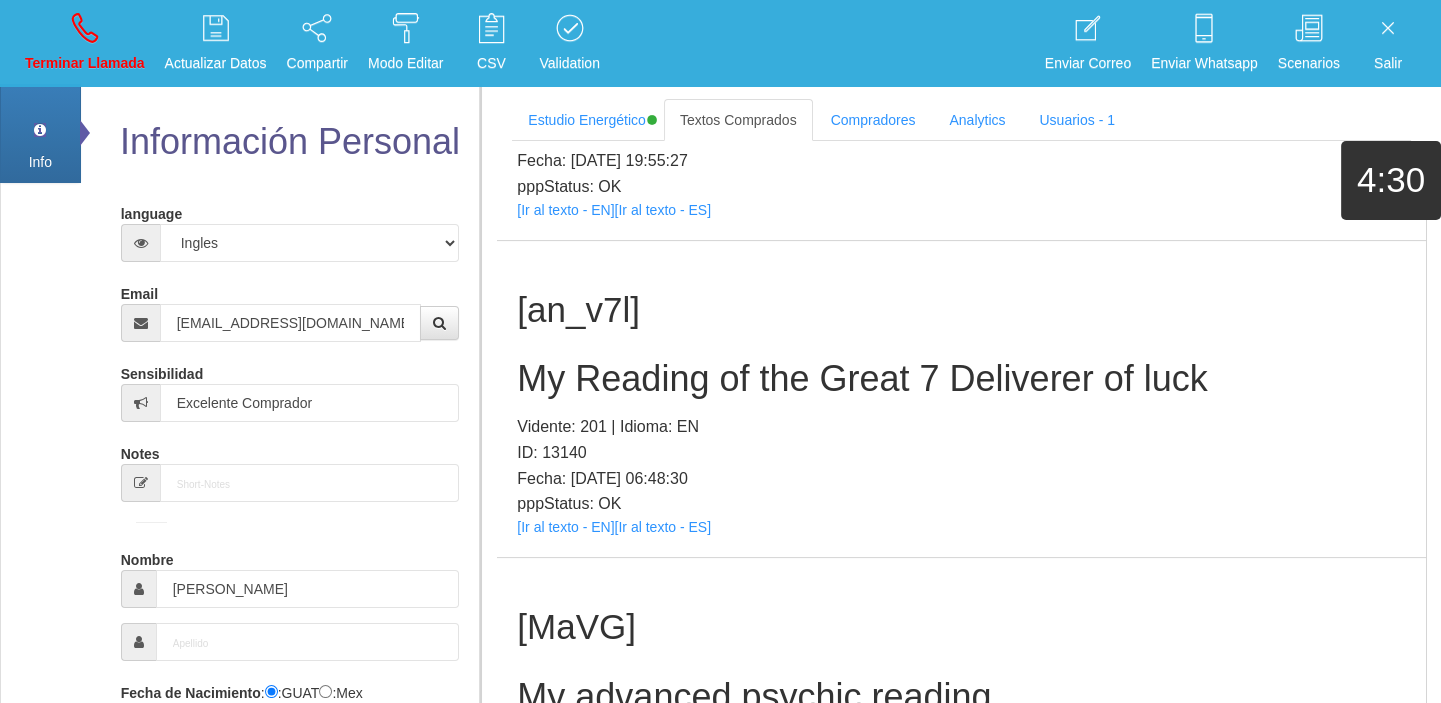 click on "My Reading of the Great 7 Deliverer of luck" at bounding box center (961, 379) 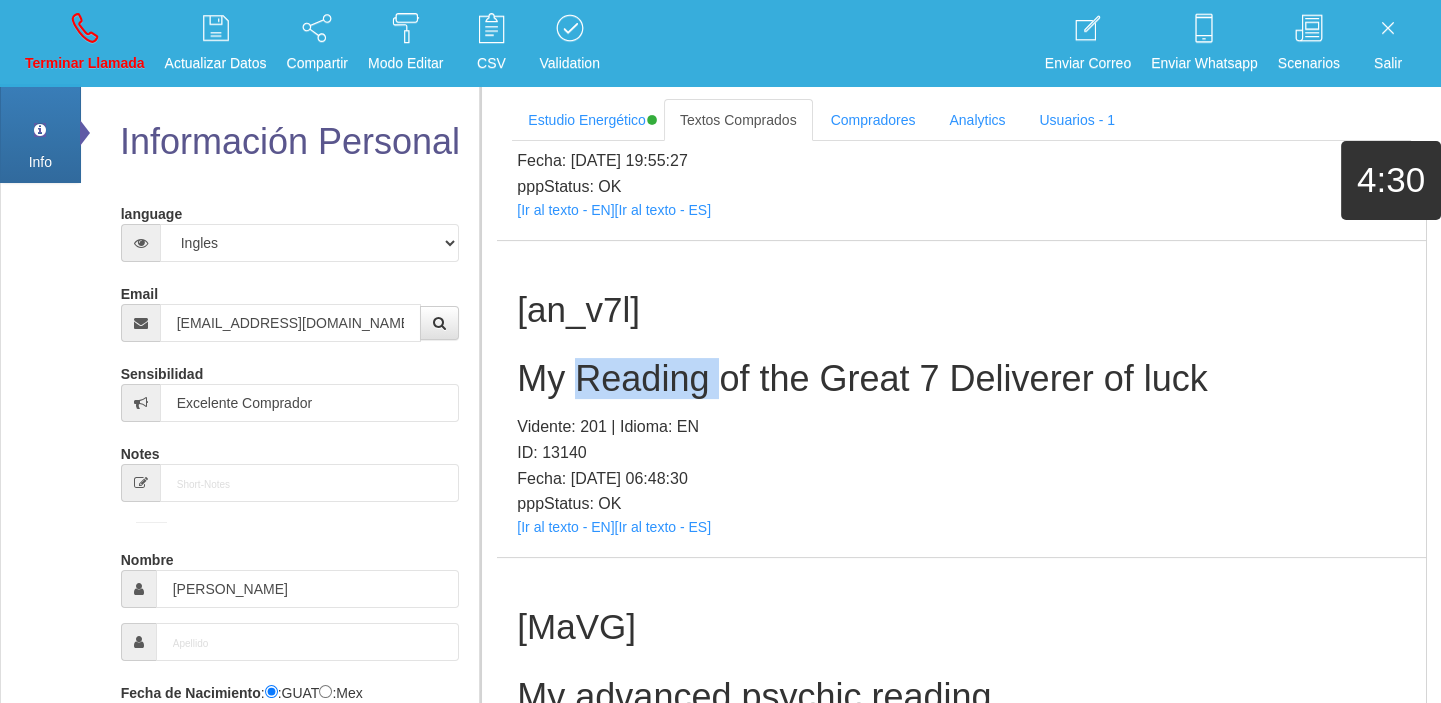 click on "My Reading of the Great 7 Deliverer of luck" at bounding box center (961, 379) 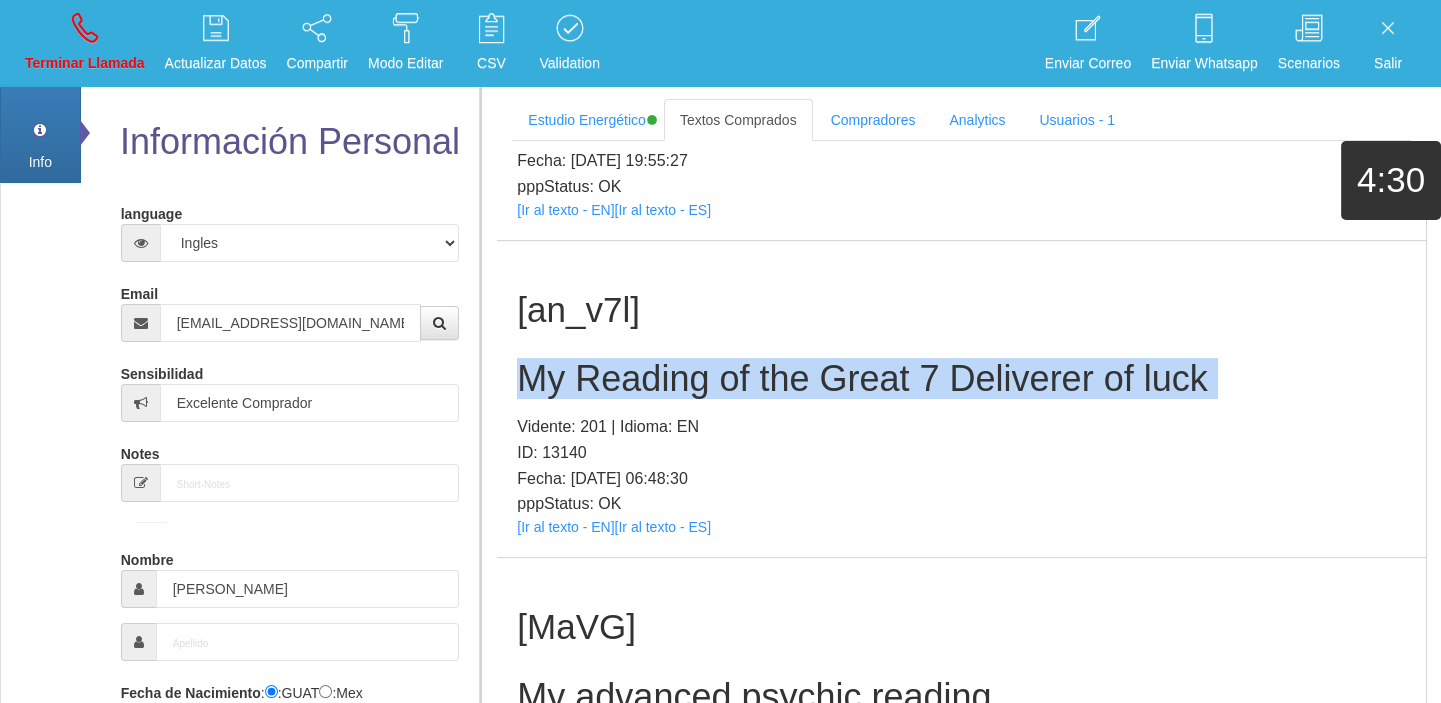 click on "My Reading of the Great 7 Deliverer of luck" at bounding box center [961, 379] 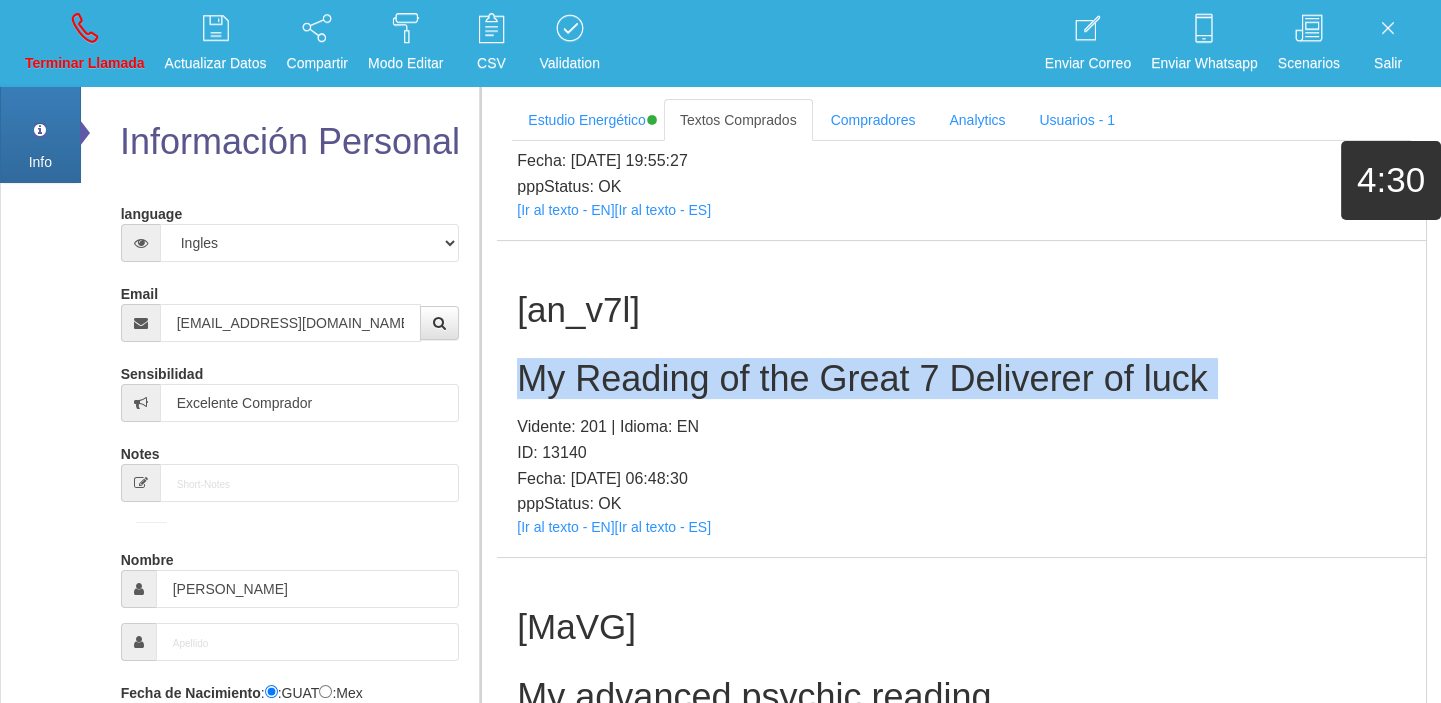 copy on "My Reading of the Great 7 Deliverer of luck" 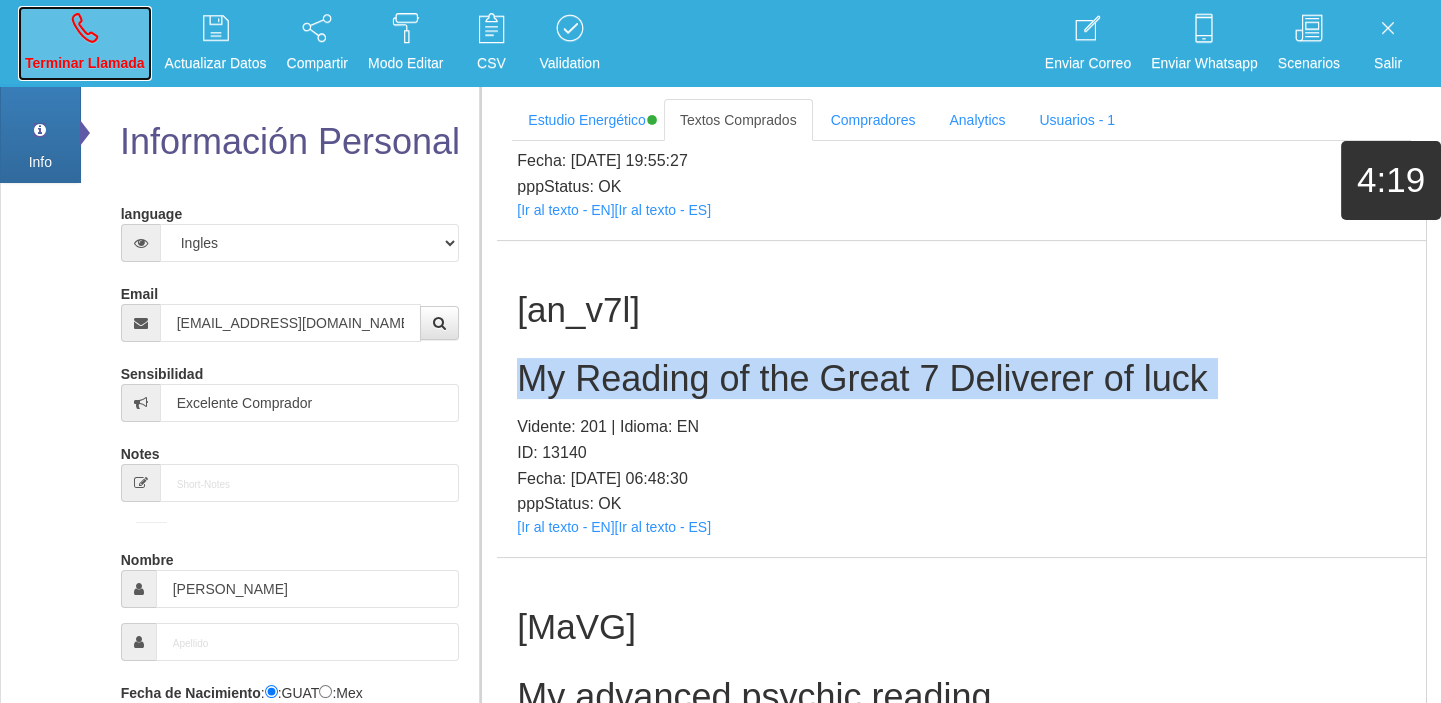 click on "Terminar Llamada" at bounding box center (85, 63) 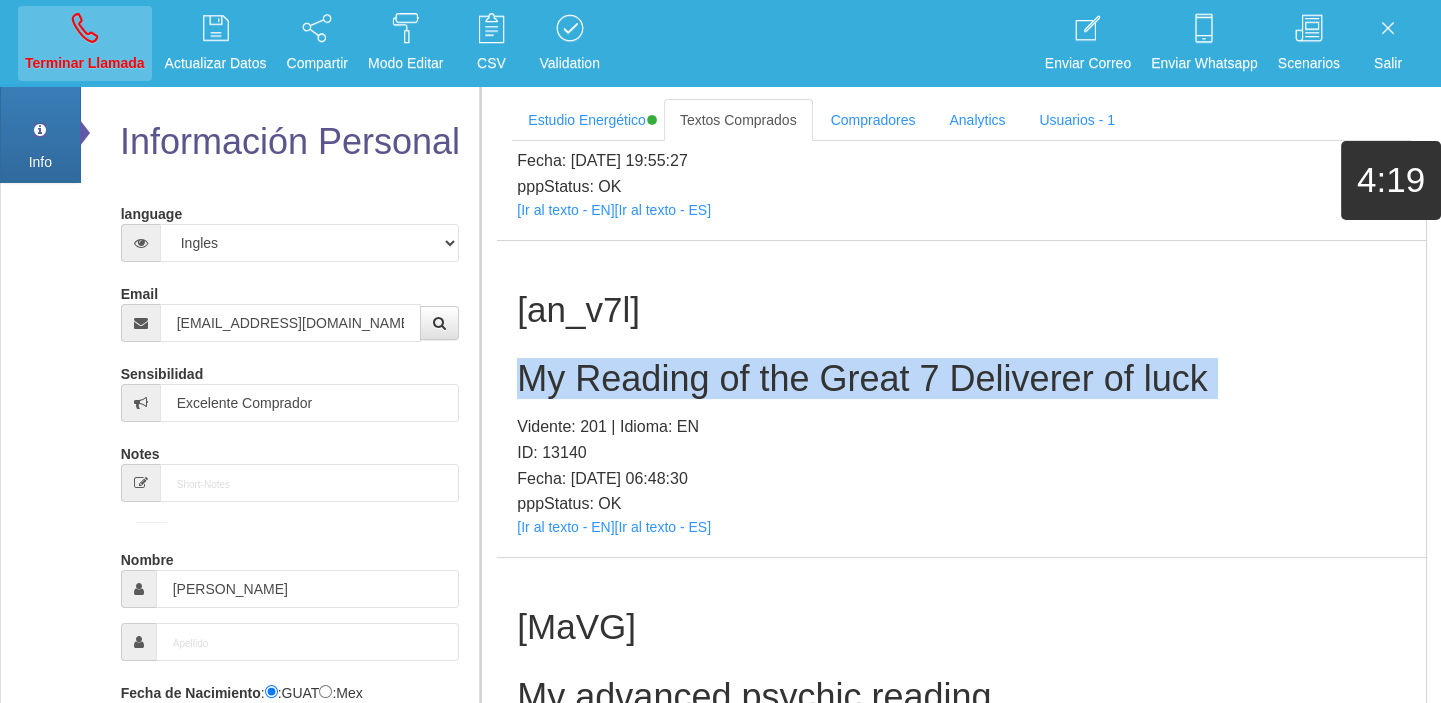 type 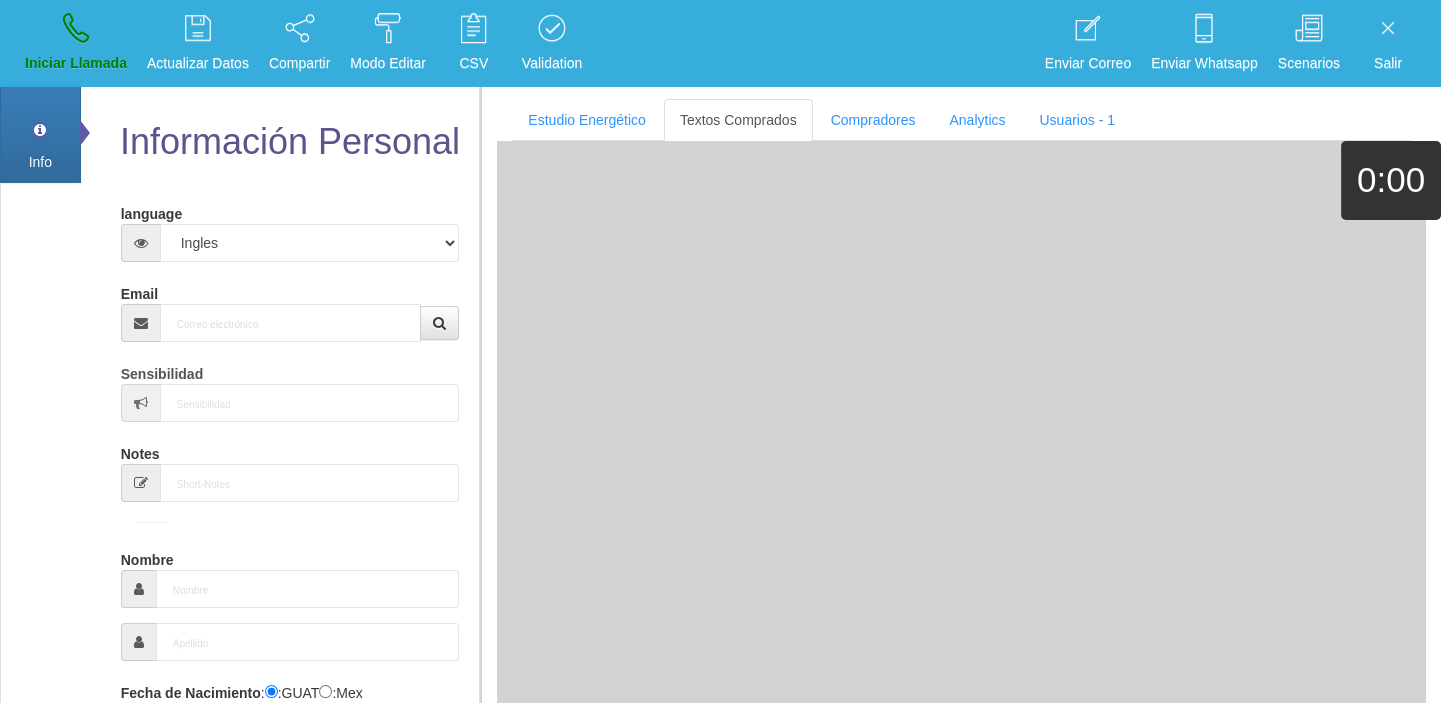scroll, scrollTop: 0, scrollLeft: 0, axis: both 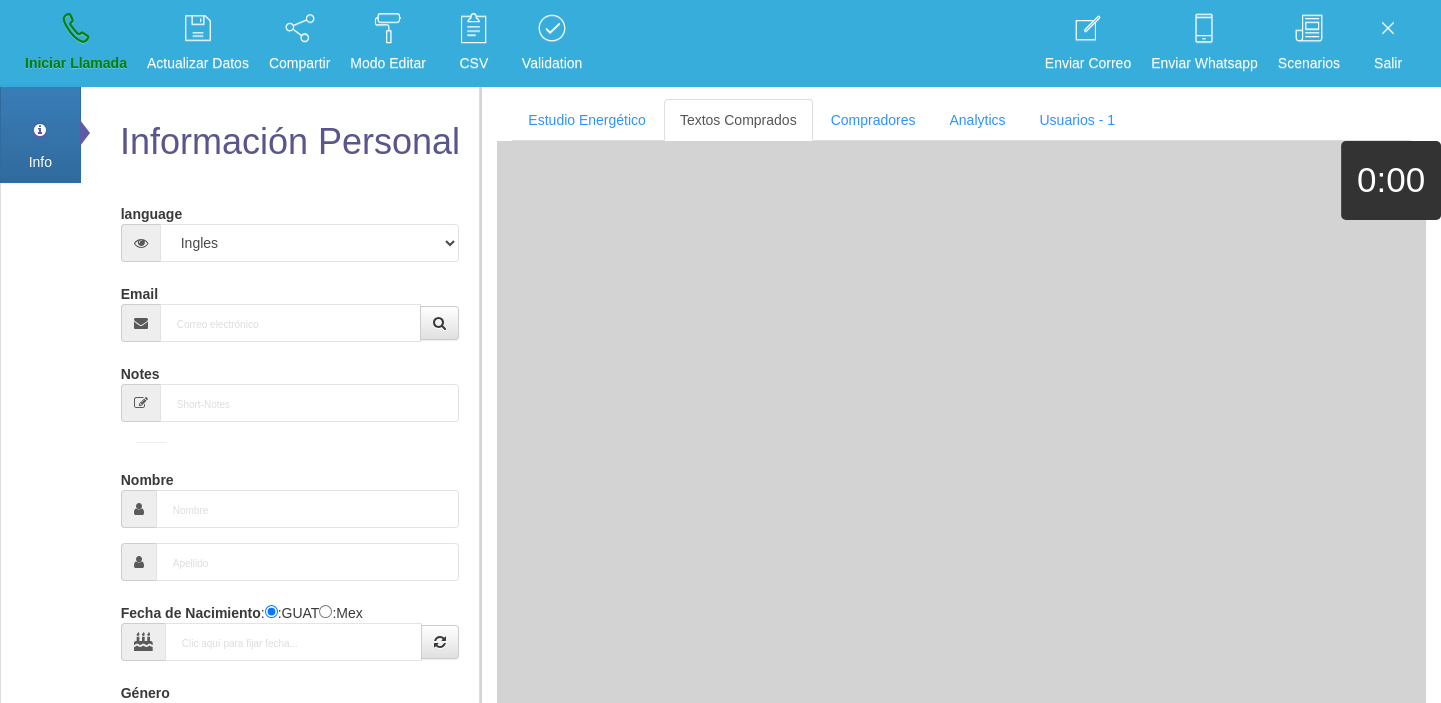 click on "language Español Portugues [PERSON_NAME]
Email
Sensibilidad
Notes
Comprador de lotería
Nombre
Fecha de Nacimiento :  :GUAT  :Mex
Género
-seleccionar-
Masculino
Femenino
Teléfono
[GEOGRAPHIC_DATA] +1 [GEOGRAPHIC_DATA] +44 [GEOGRAPHIC_DATA] (‫[GEOGRAPHIC_DATA]‬‎) +93 [GEOGRAPHIC_DATA] ([GEOGRAPHIC_DATA]) +355 +213 [US_STATE] +1684 +54" at bounding box center [290, 657] 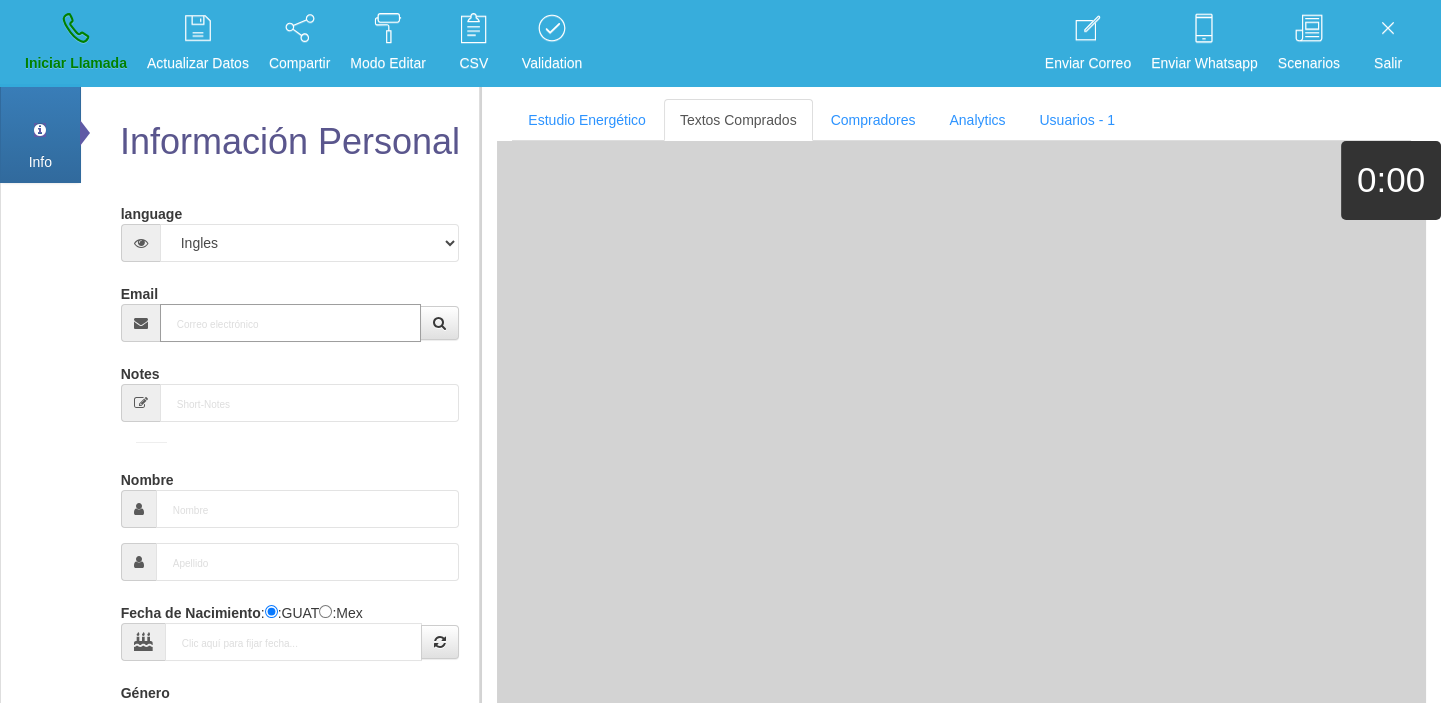 paste on "[EMAIL_ADDRESS][DOMAIN_NAME]" 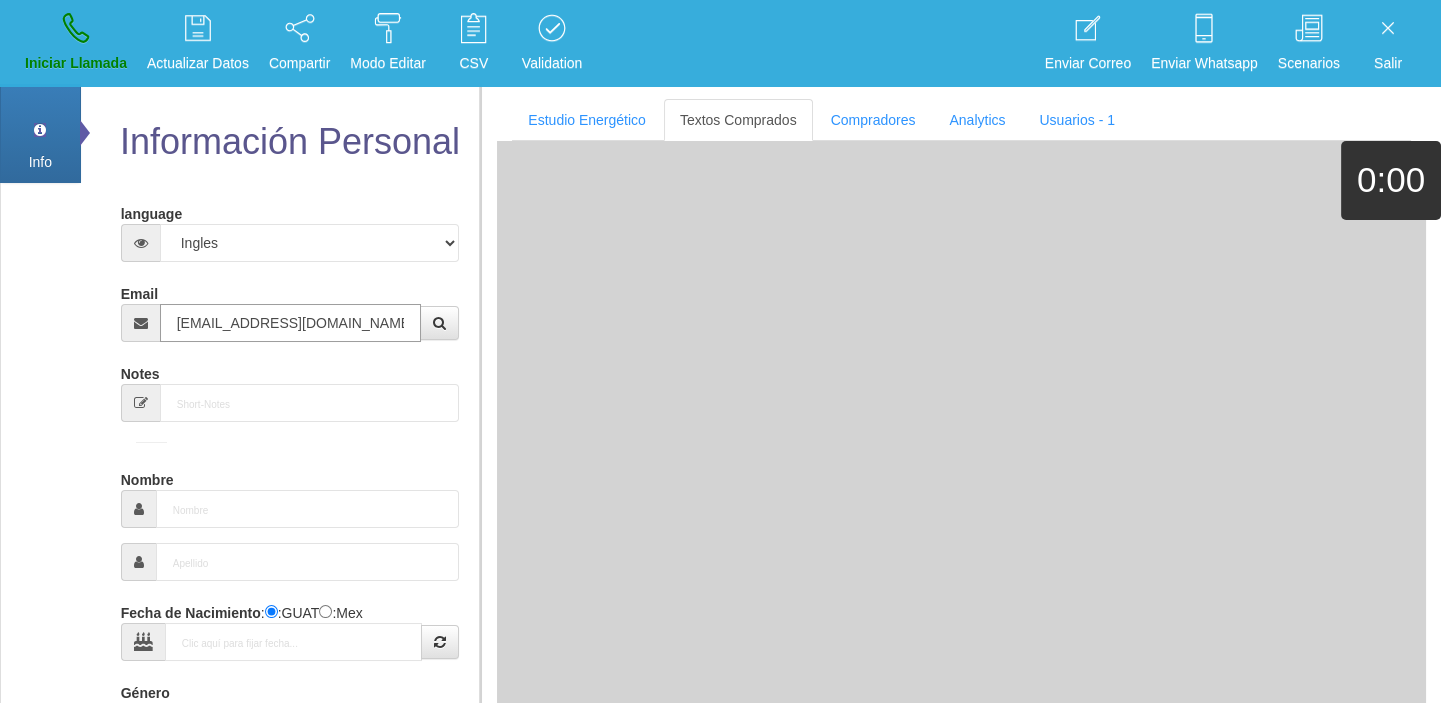 click on "[EMAIL_ADDRESS][DOMAIN_NAME]" at bounding box center [291, 323] 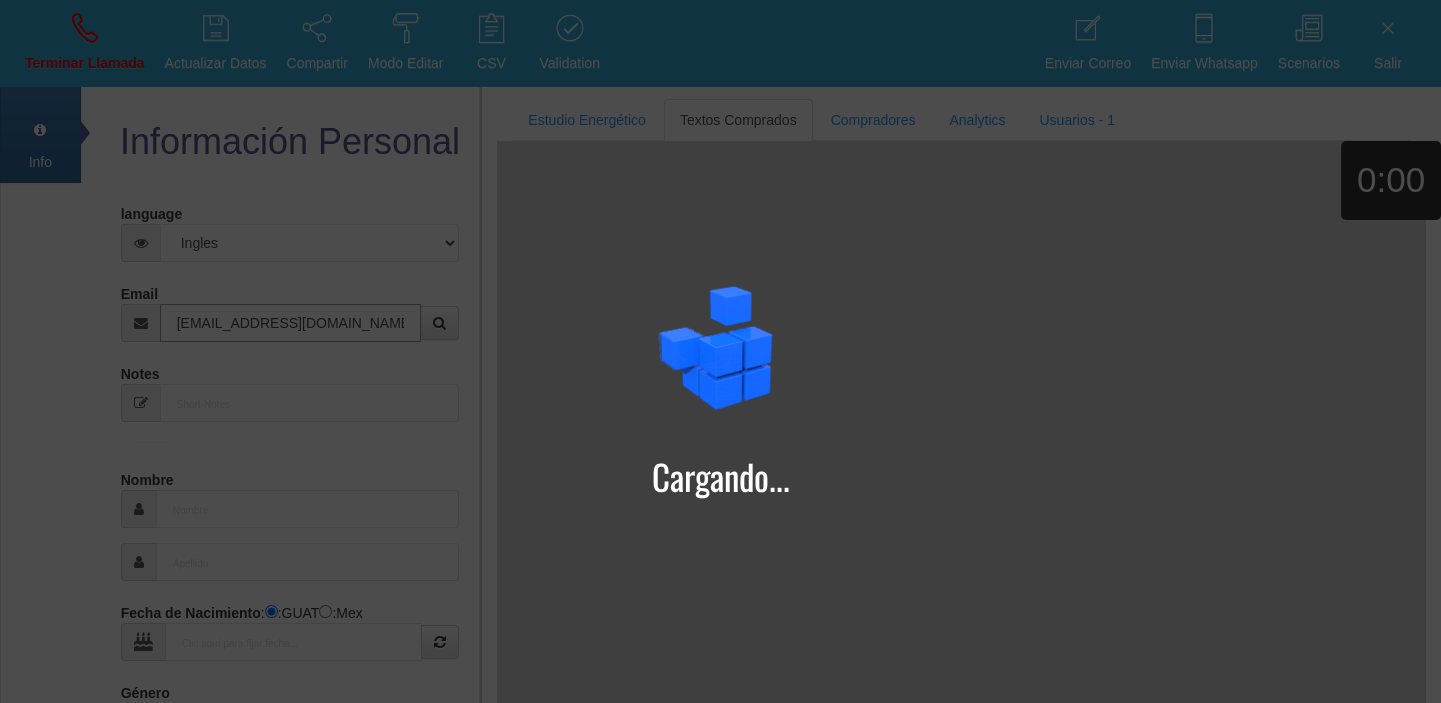 type on "[EMAIL_ADDRESS][DOMAIN_NAME]" 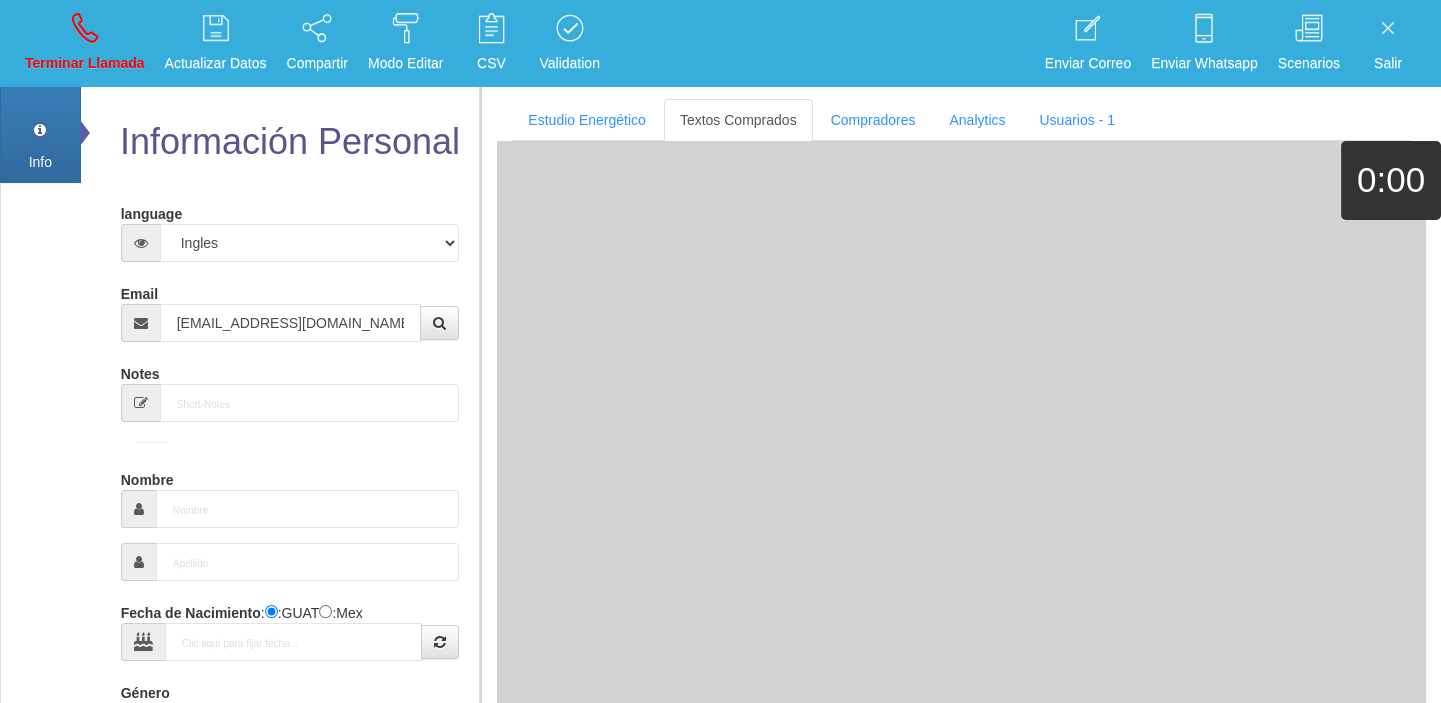 type on "4 Ene 1971" 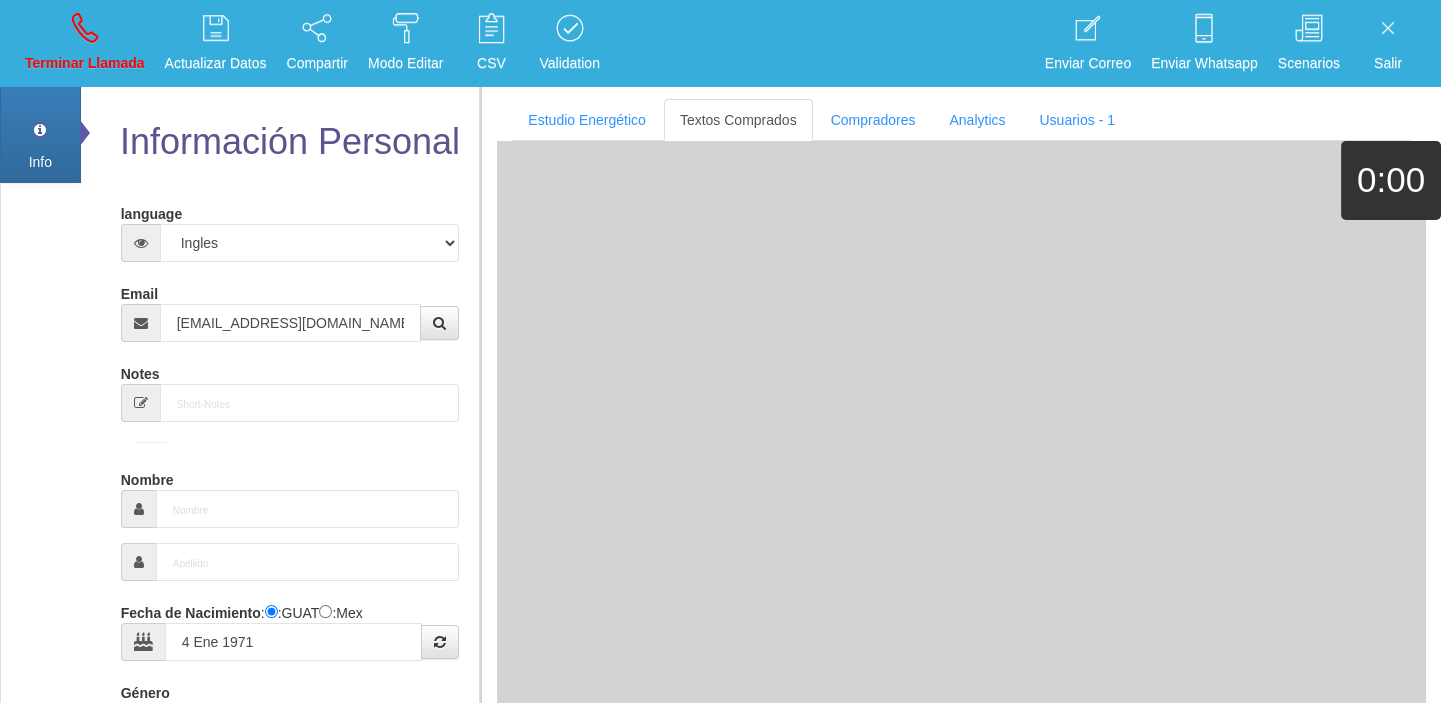 type on "Excelente Comprador" 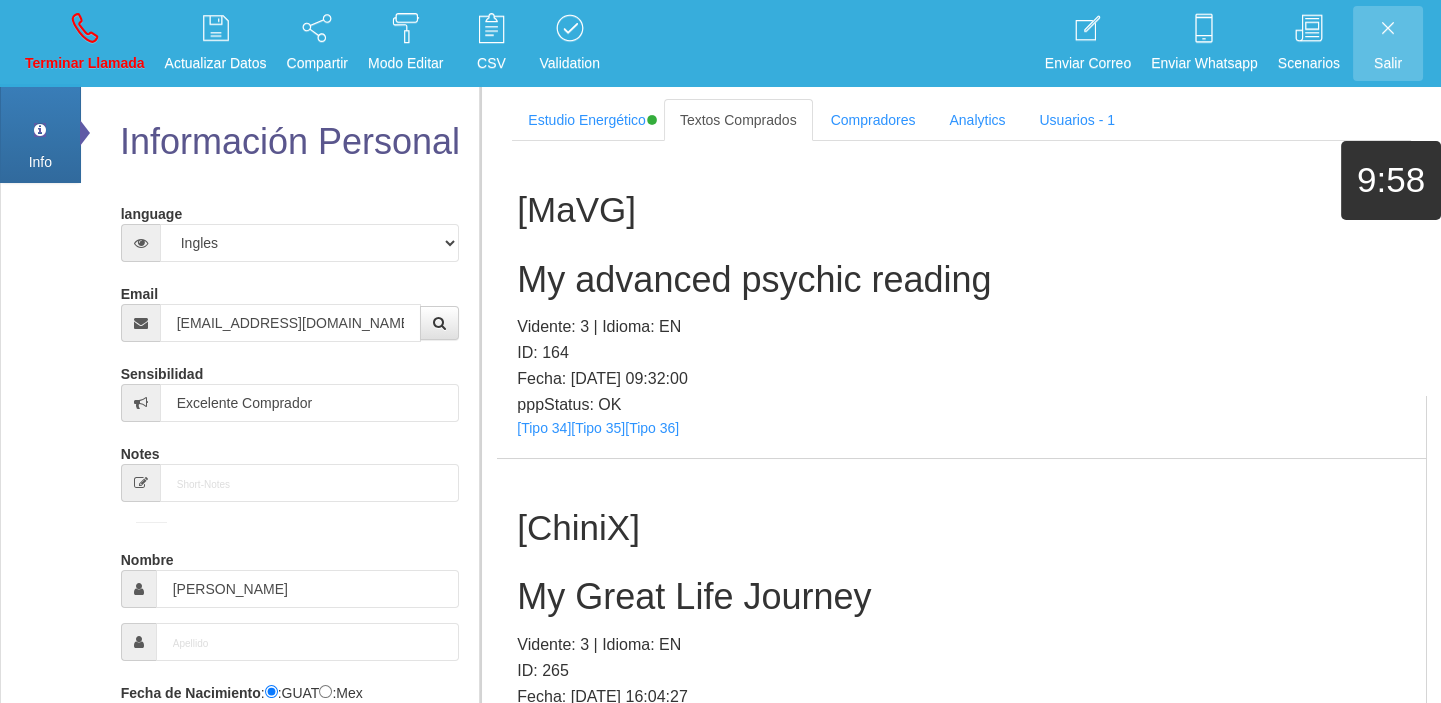 scroll, scrollTop: 381, scrollLeft: 0, axis: vertical 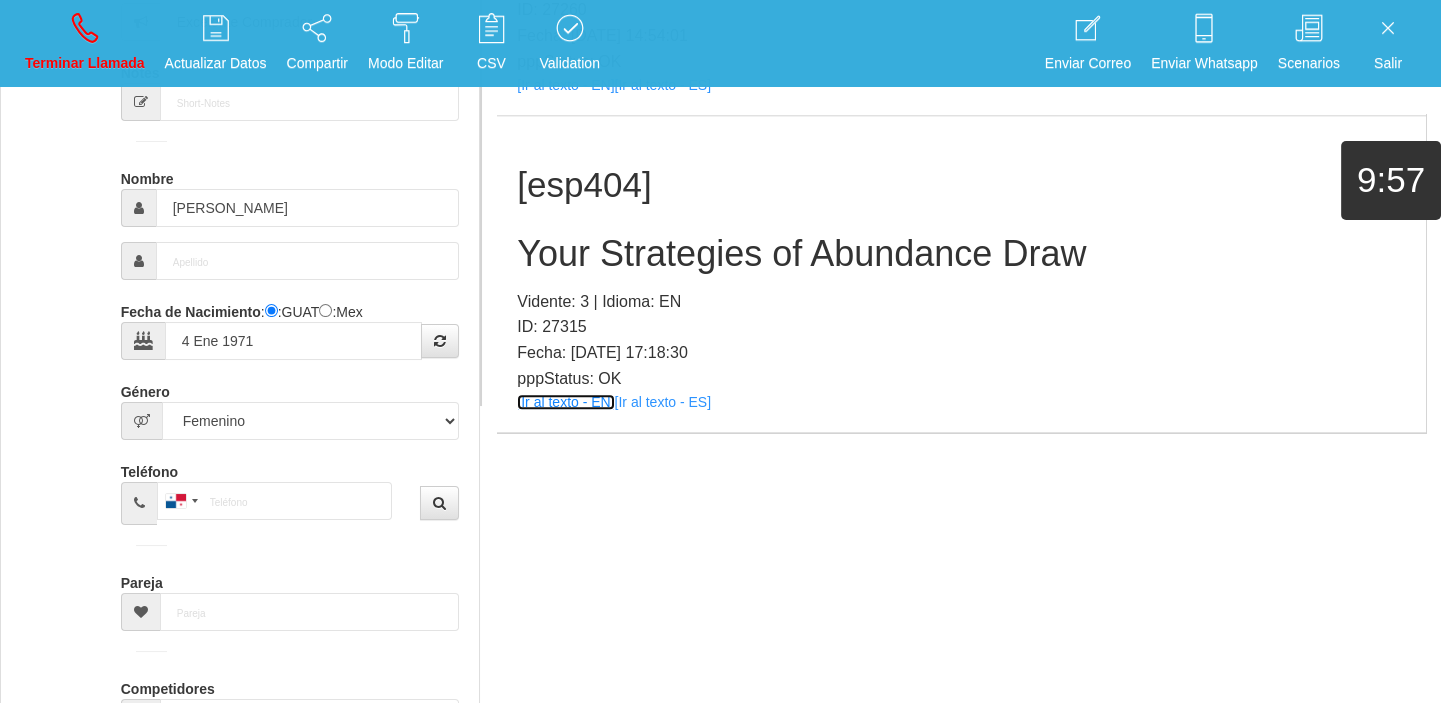 click on "[Ir al texto - EN]" at bounding box center [565, 402] 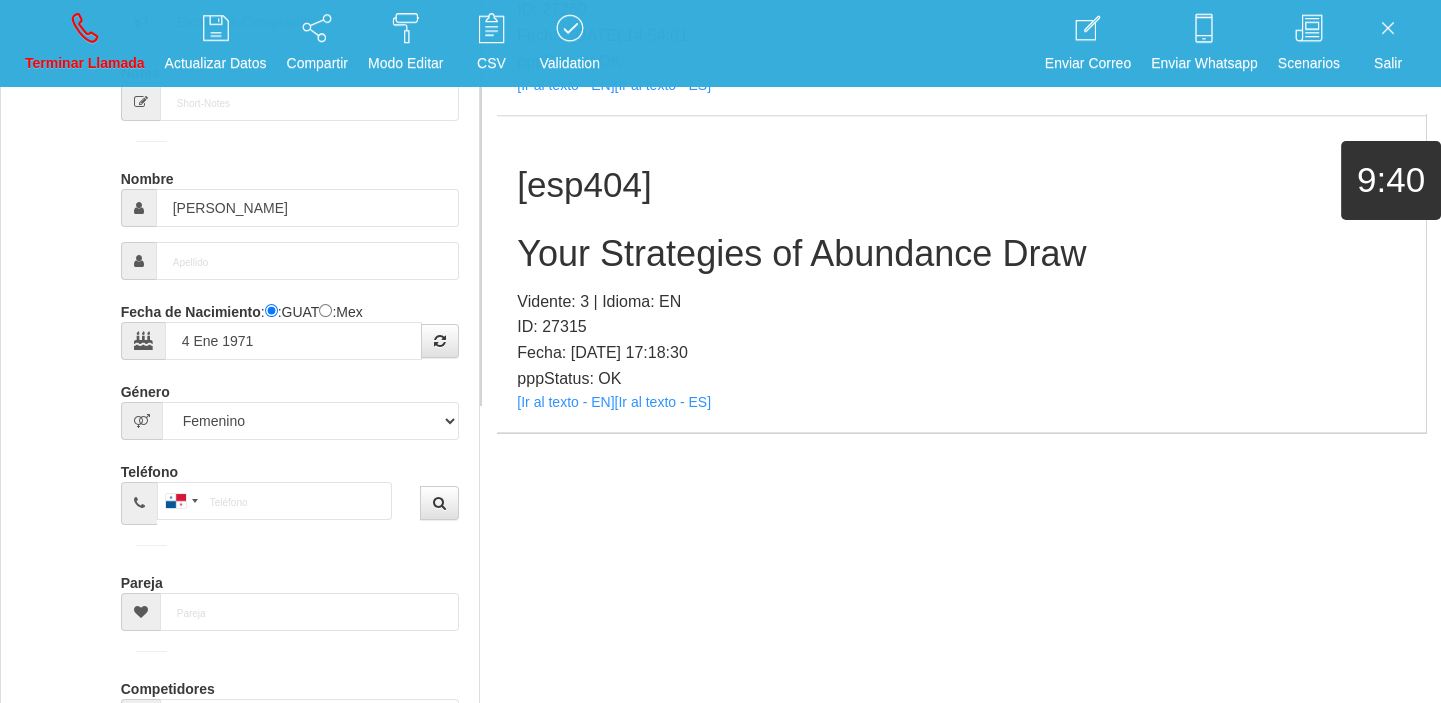 click on "[esp404] Your Strategies of Abundance Draw Vidente: 3 | Idioma: EN ID: 27315 Fecha: [DATE] 17:18:30 pppStatus: OK [Ir al texto - EN] [Ir al texto - ES]" at bounding box center [961, 274] 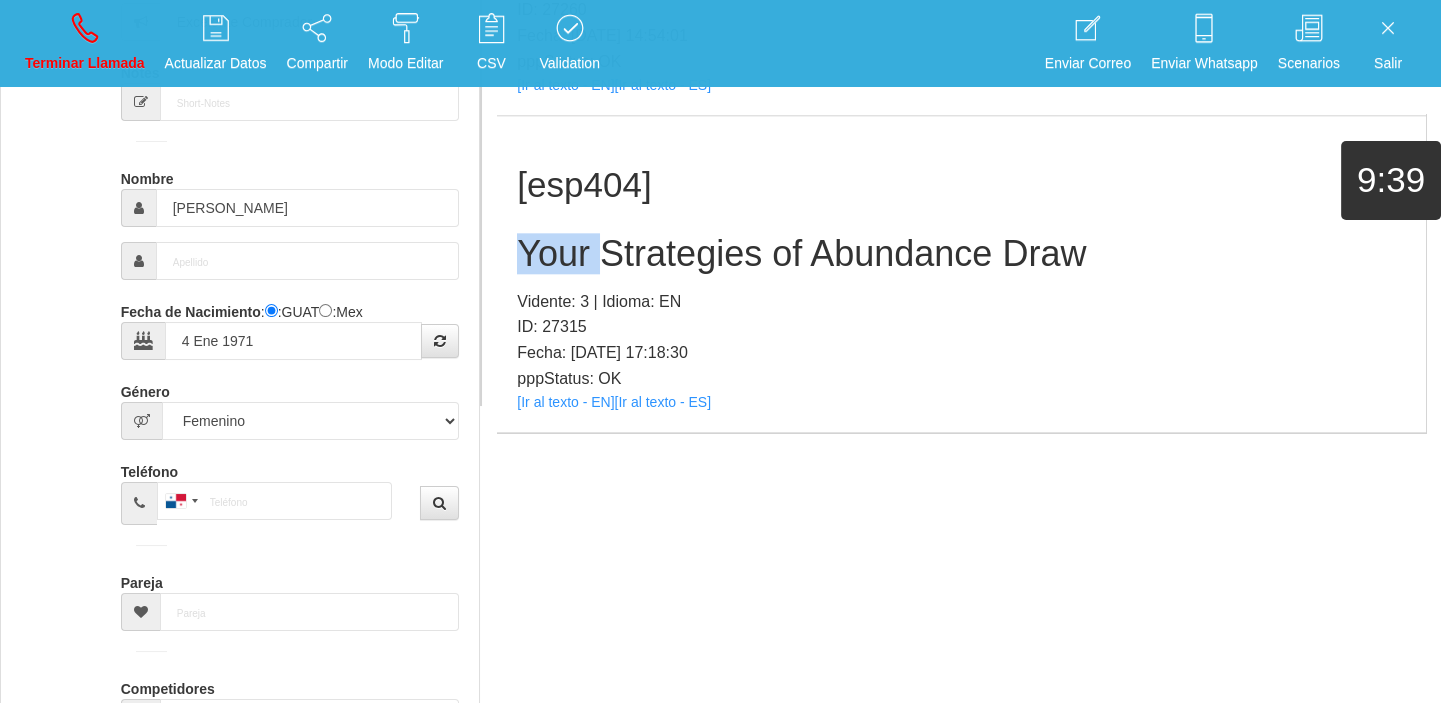 click on "[esp404] Your Strategies of Abundance Draw Vidente: 3 | Idioma: EN ID: 27315 Fecha: [DATE] 17:18:30 pppStatus: OK [Ir al texto - EN] [Ir al texto - ES]" at bounding box center (961, 274) 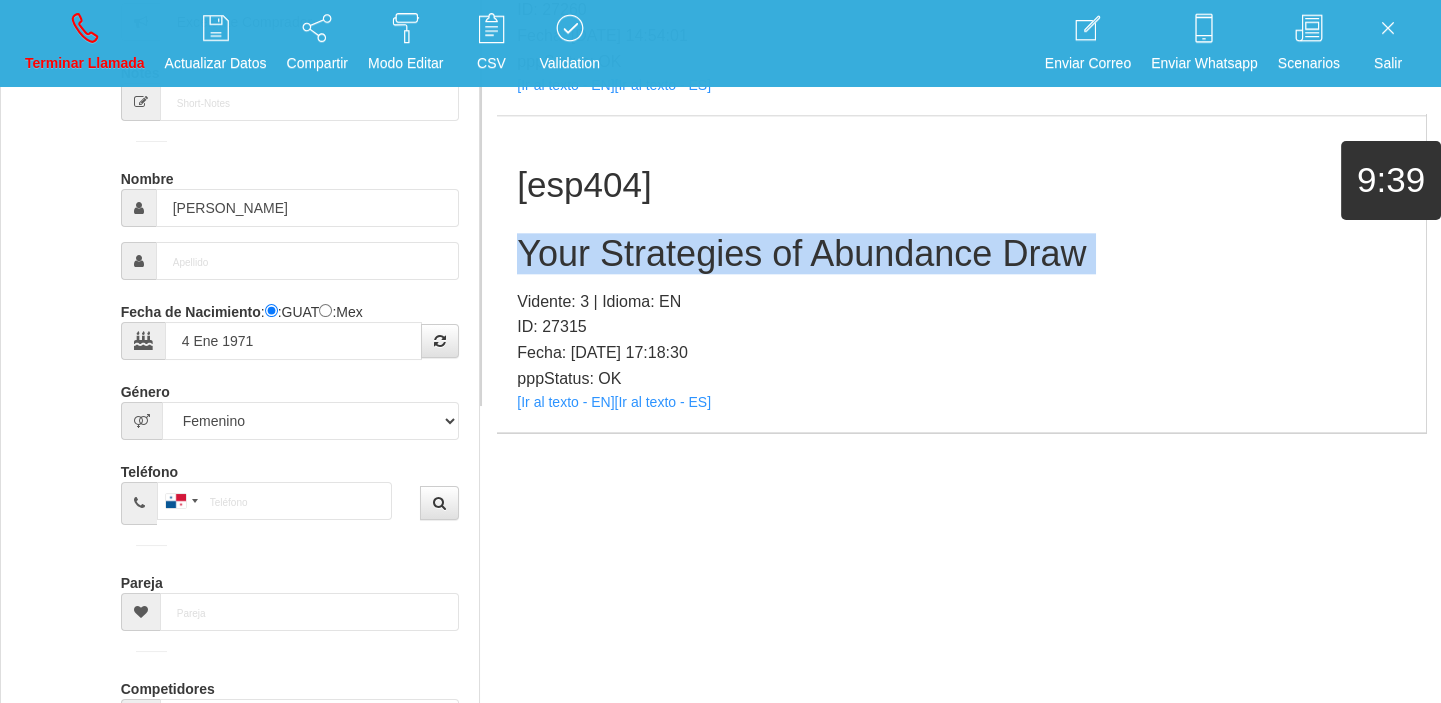 click on "[esp404] Your Strategies of Abundance Draw Vidente: 3 | Idioma: EN ID: 27315 Fecha: [DATE] 17:18:30 pppStatus: OK [Ir al texto - EN] [Ir al texto - ES]" at bounding box center [961, 274] 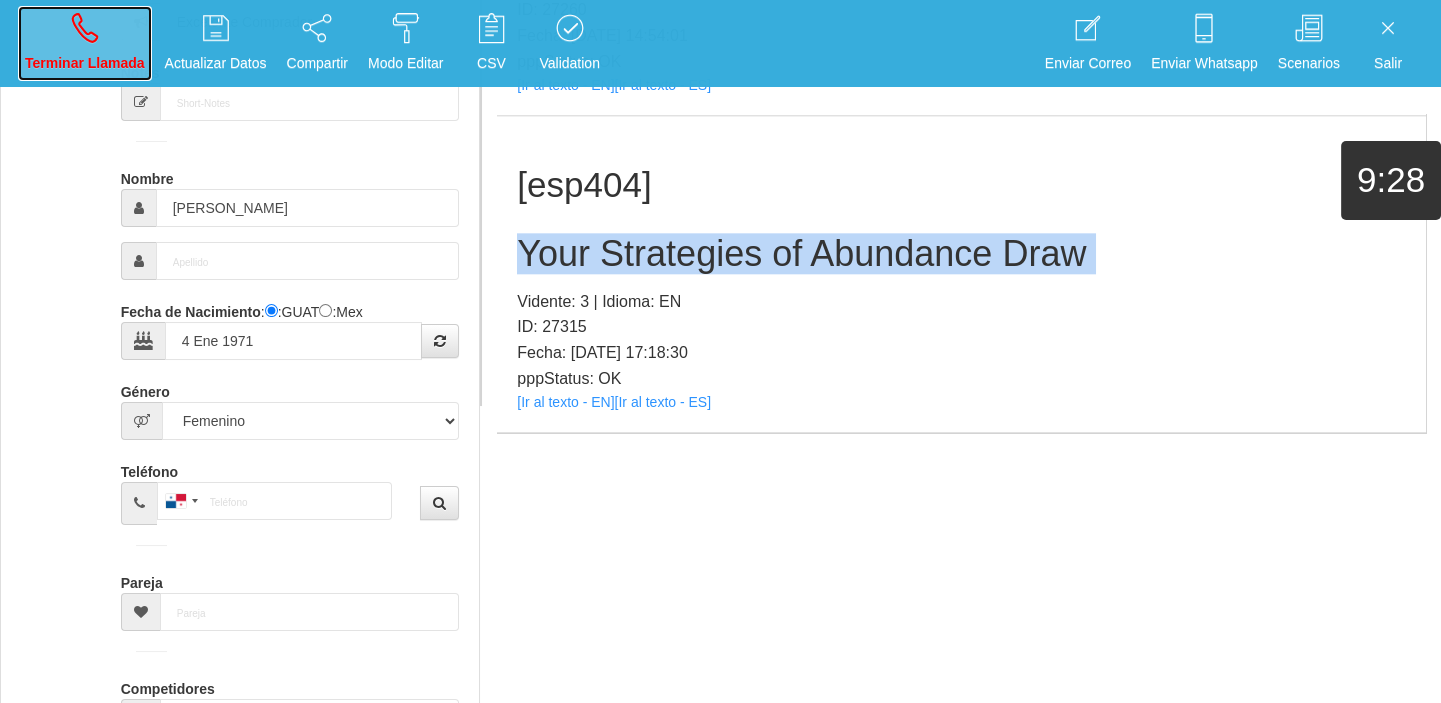 click at bounding box center [85, 28] 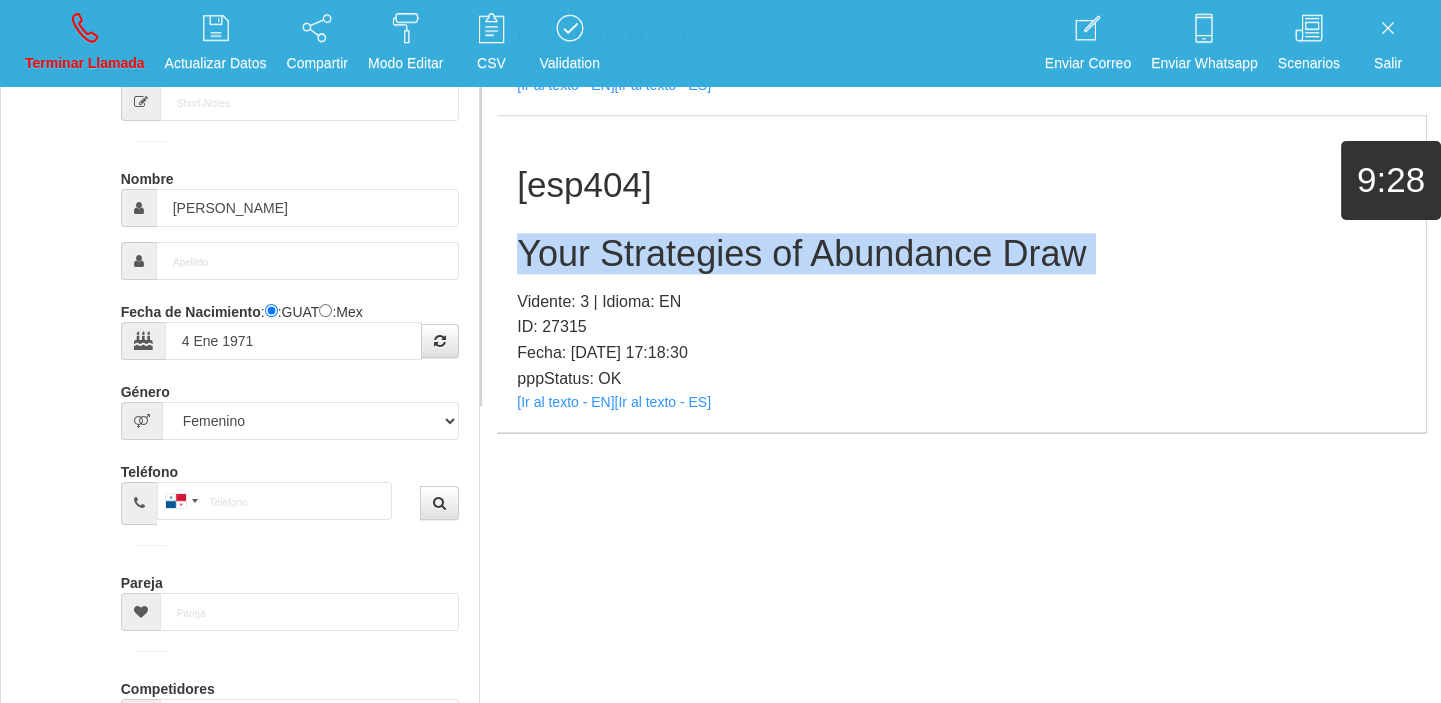 type 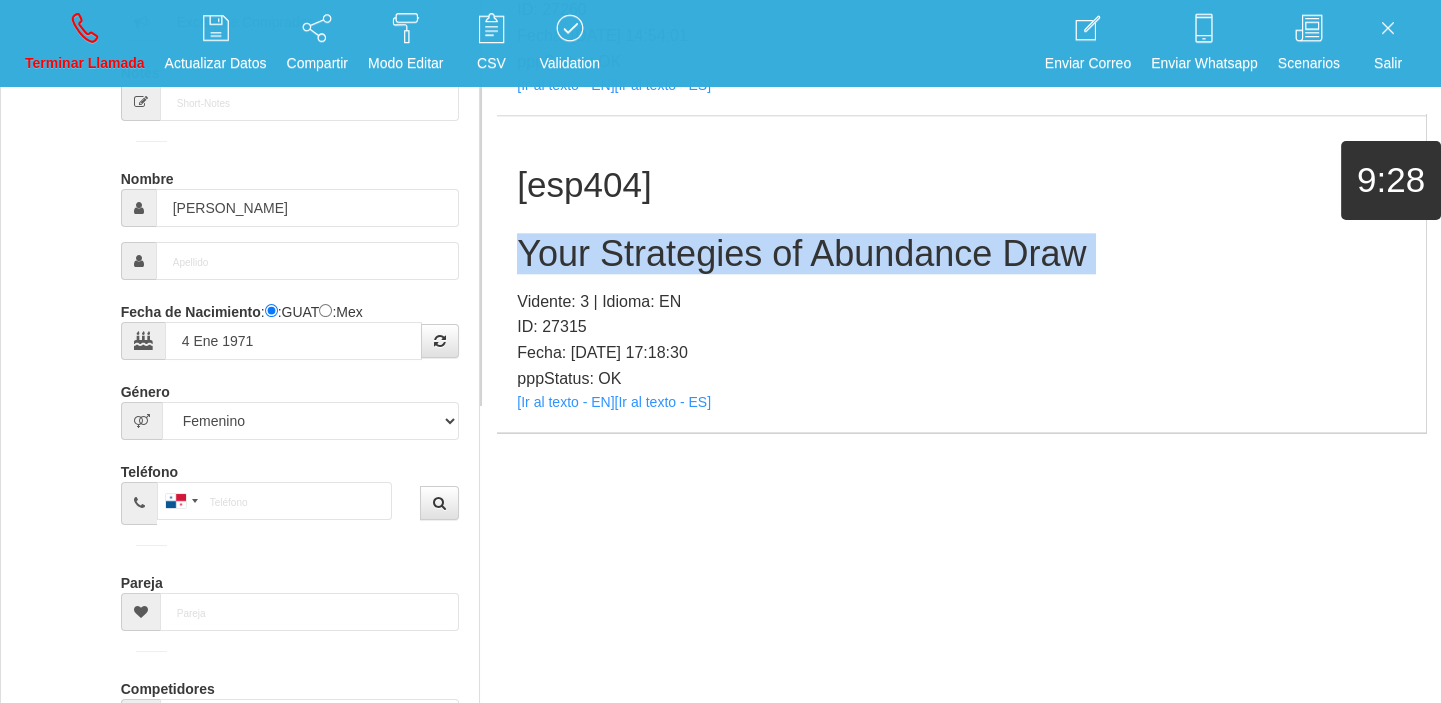 type 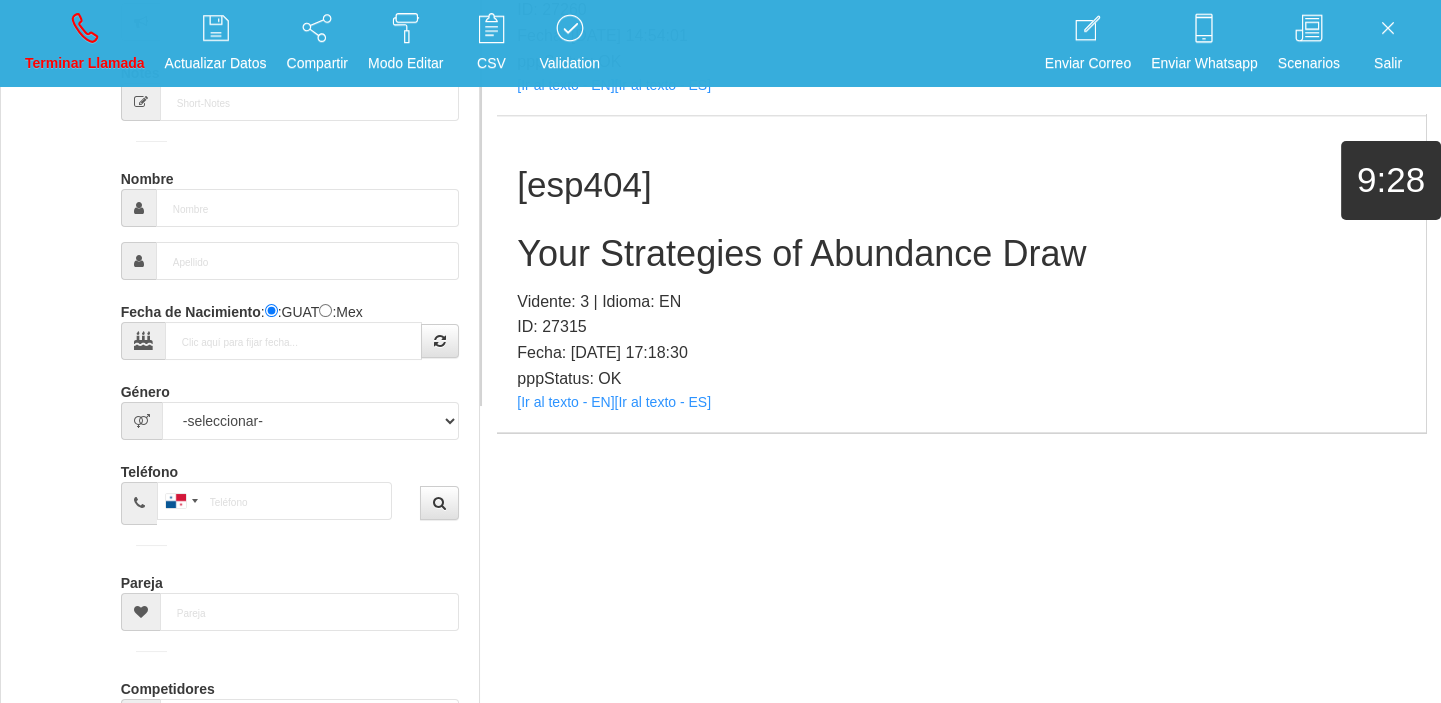 scroll, scrollTop: 0, scrollLeft: 0, axis: both 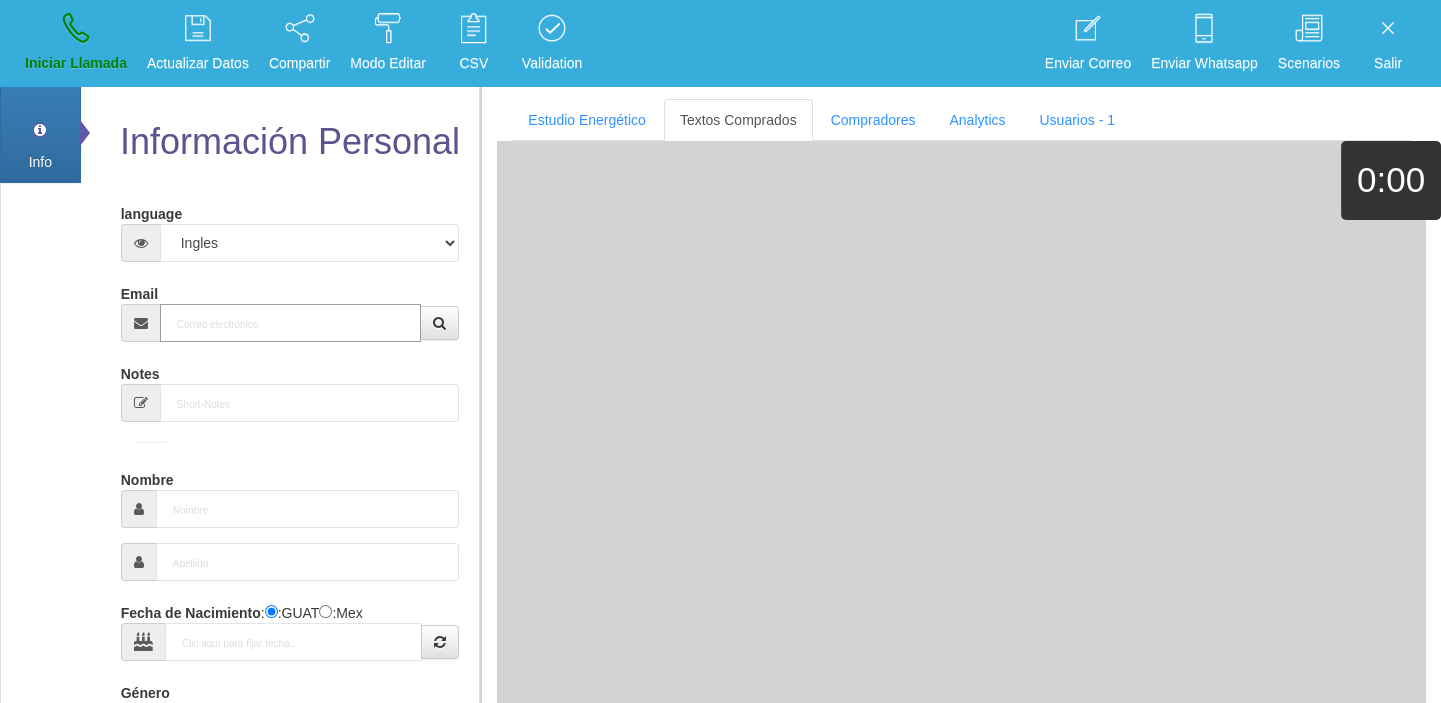 click on "Email" at bounding box center (291, 323) 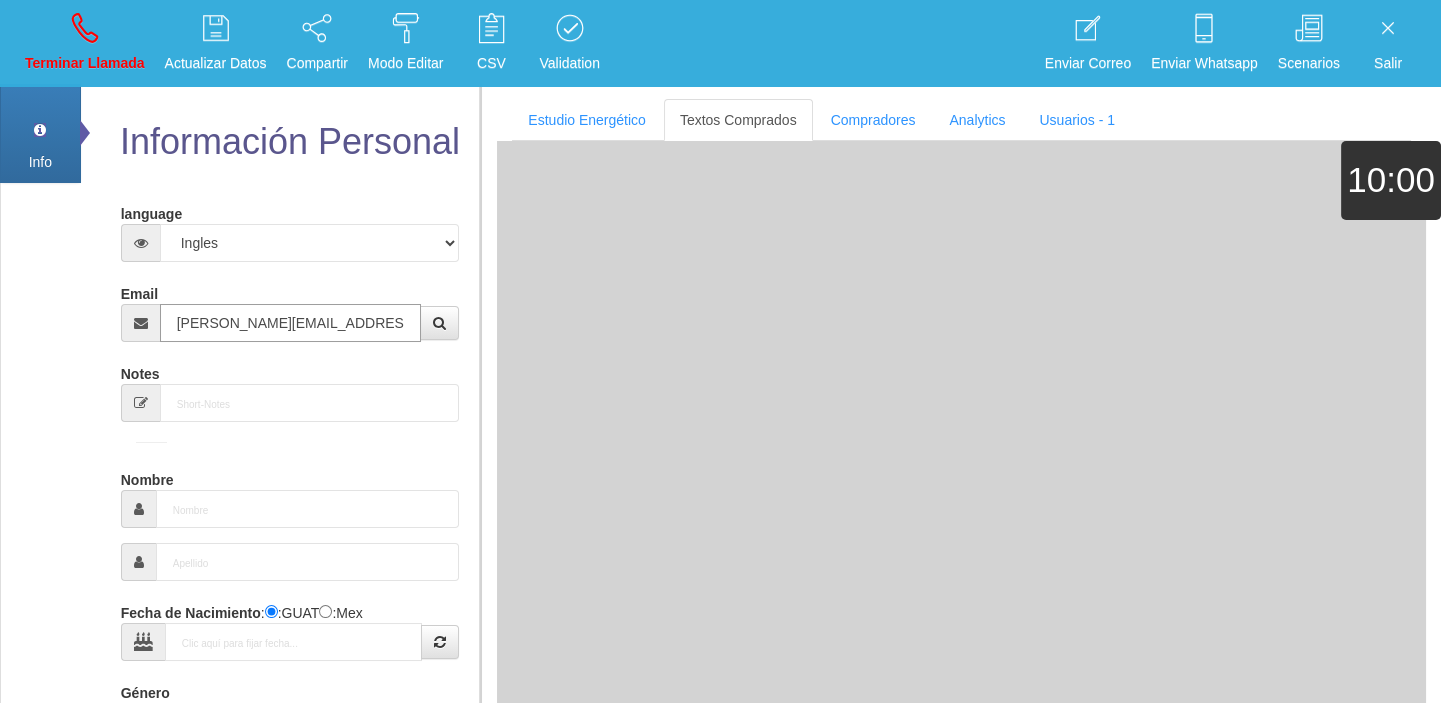 type on "[DATE]" 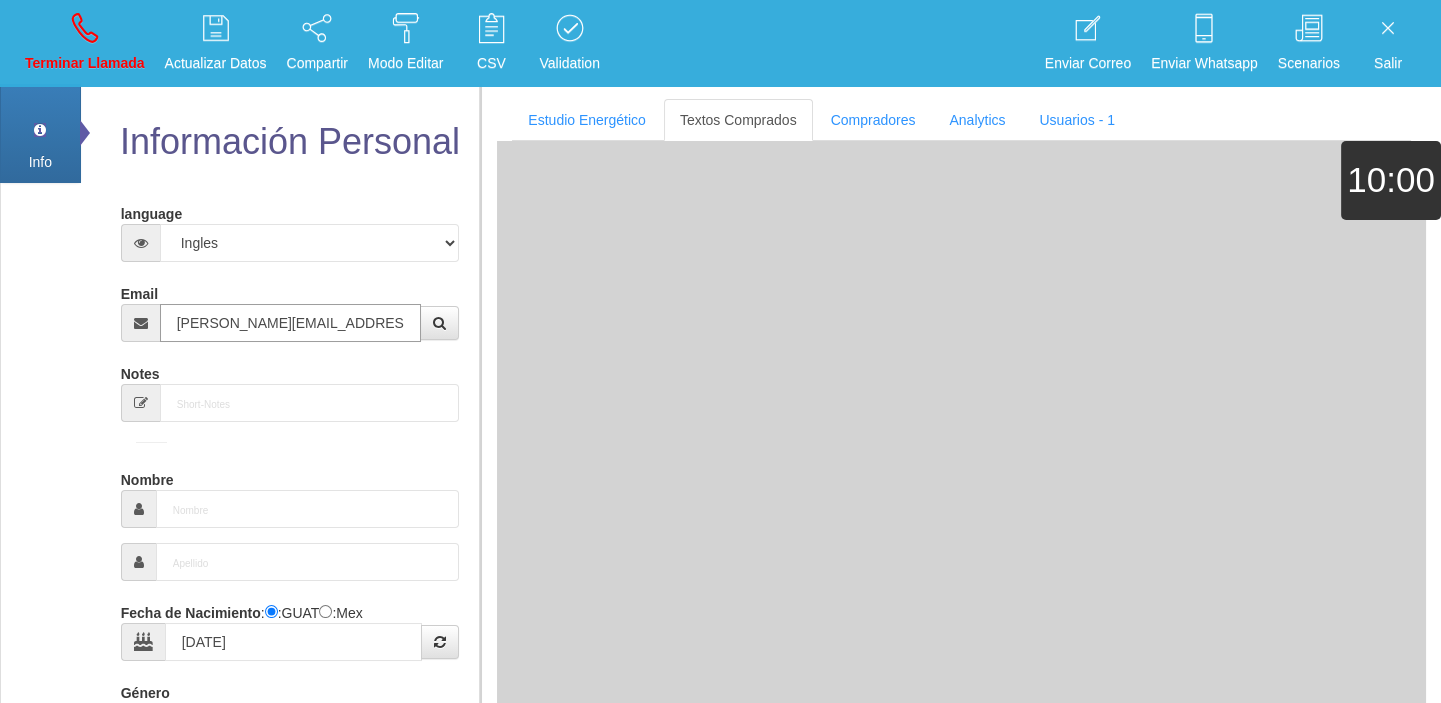 select on "1" 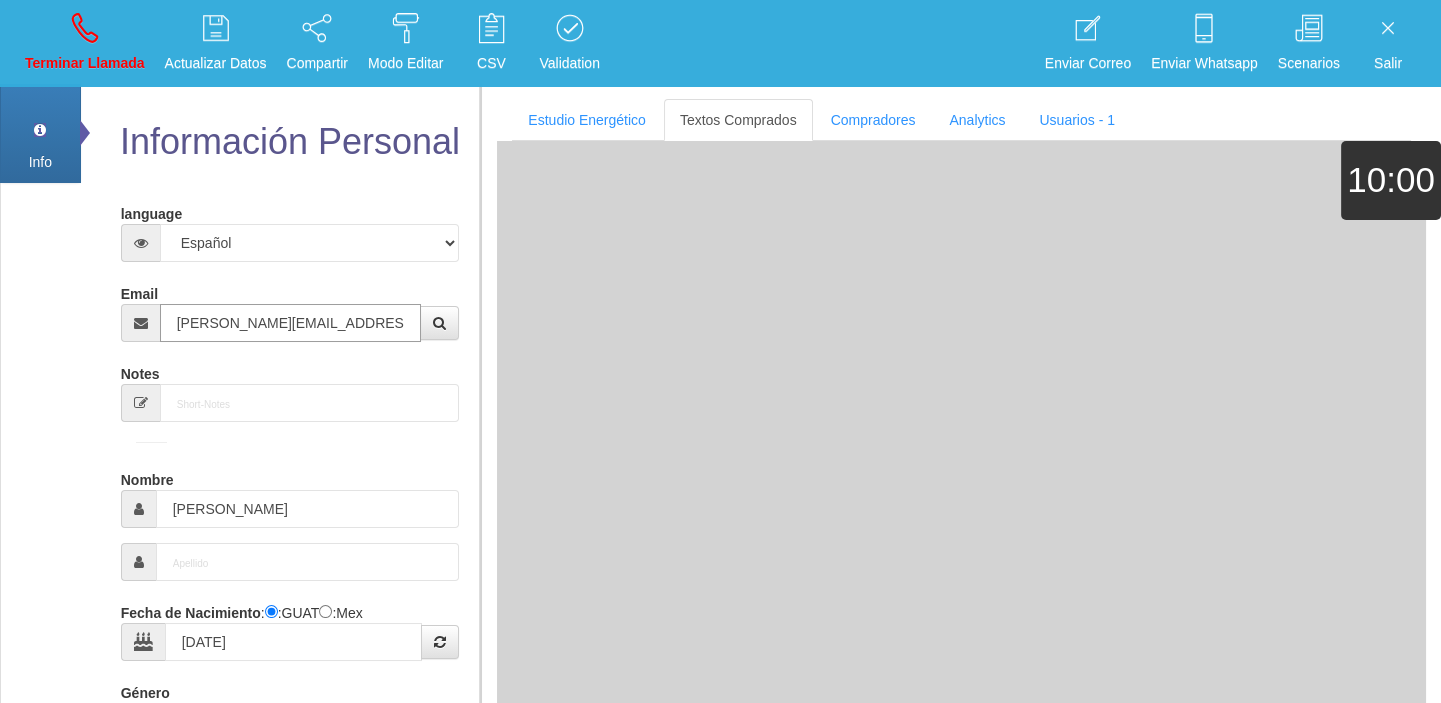 select on "1" 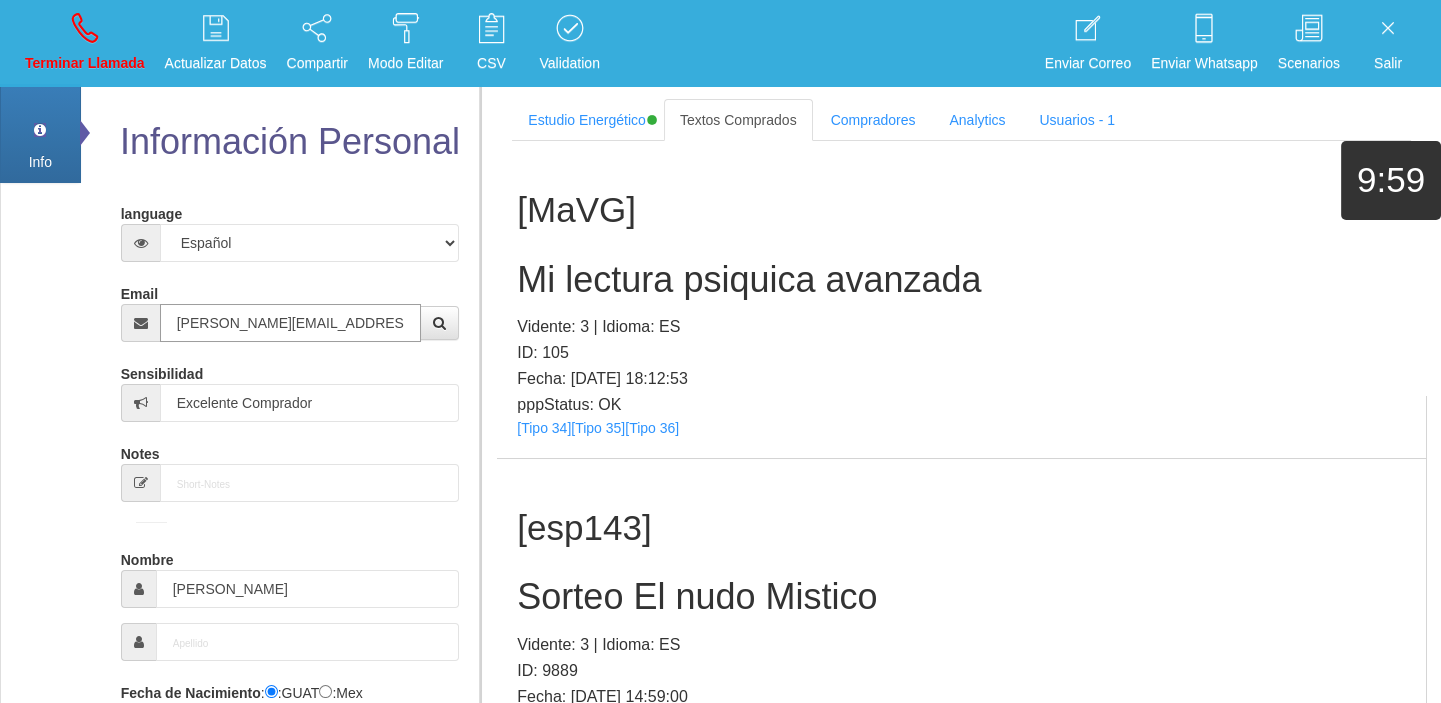 type on "[PERSON_NAME][EMAIL_ADDRESS][PERSON_NAME][PERSON_NAME][DOMAIN_NAME]" 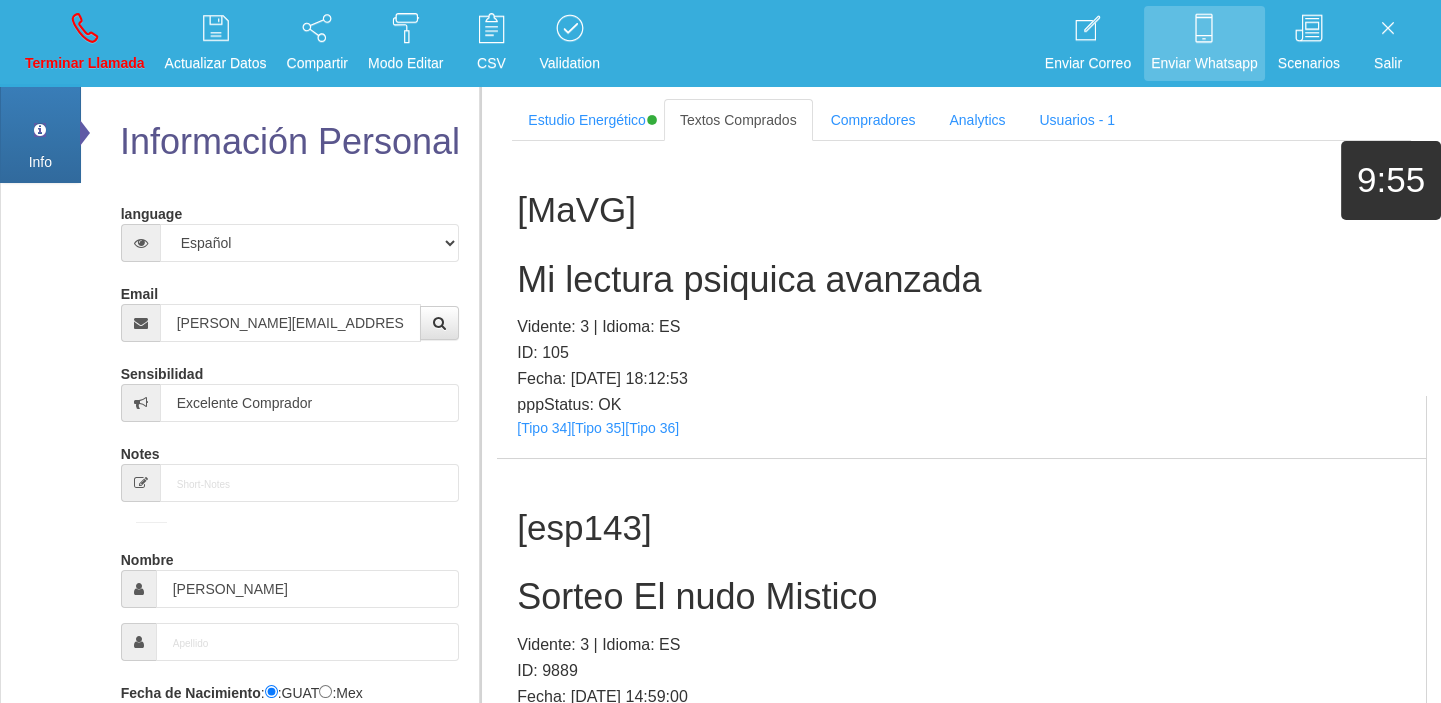 scroll, scrollTop: 3456, scrollLeft: 0, axis: vertical 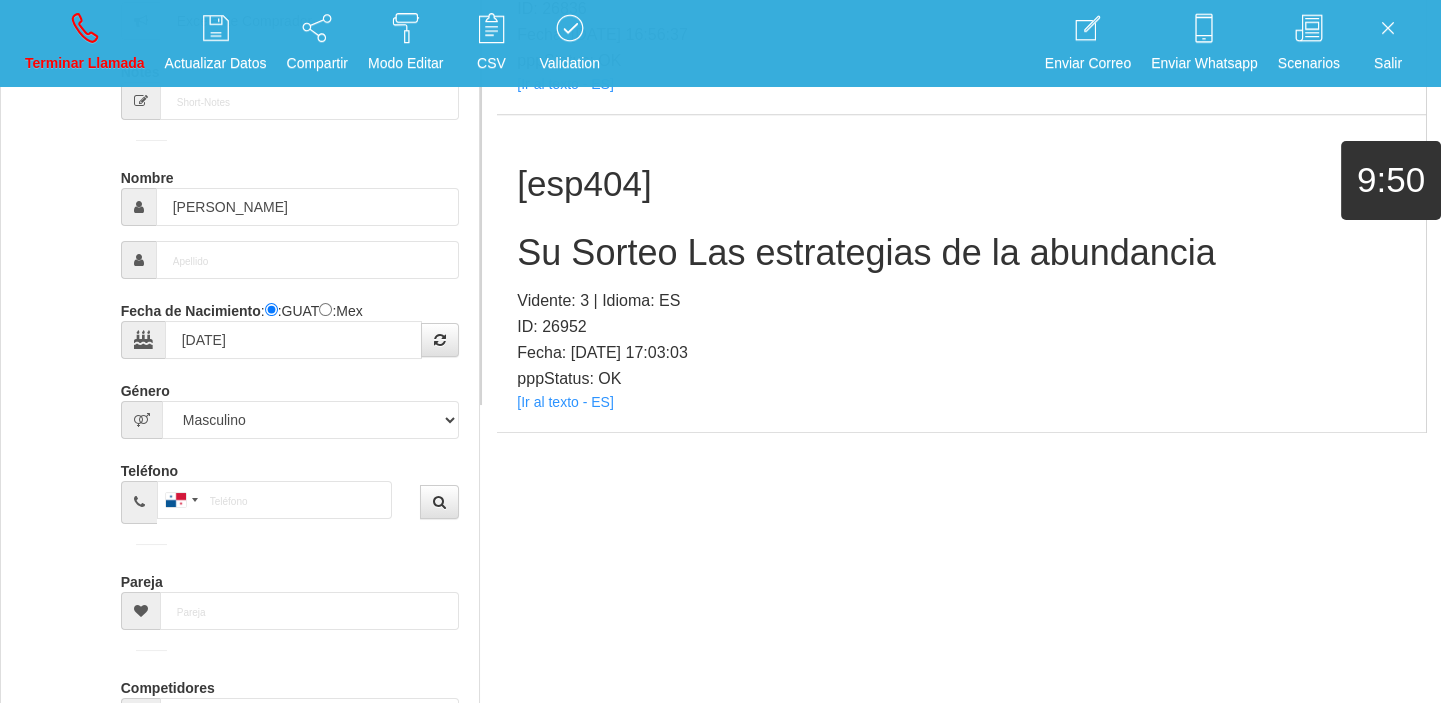 click on "pppStatus: OK" at bounding box center [961, 379] 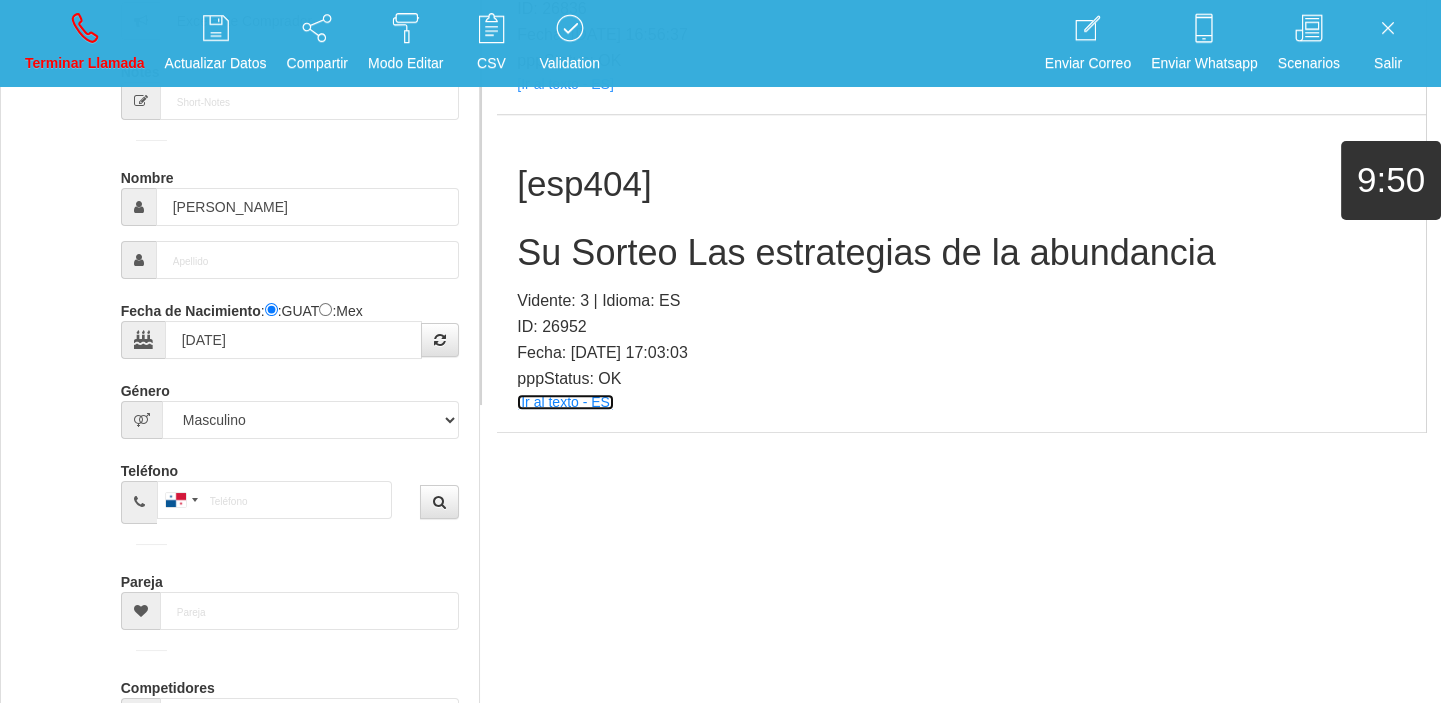 click on "[Ir al texto - ES]" at bounding box center (565, 402) 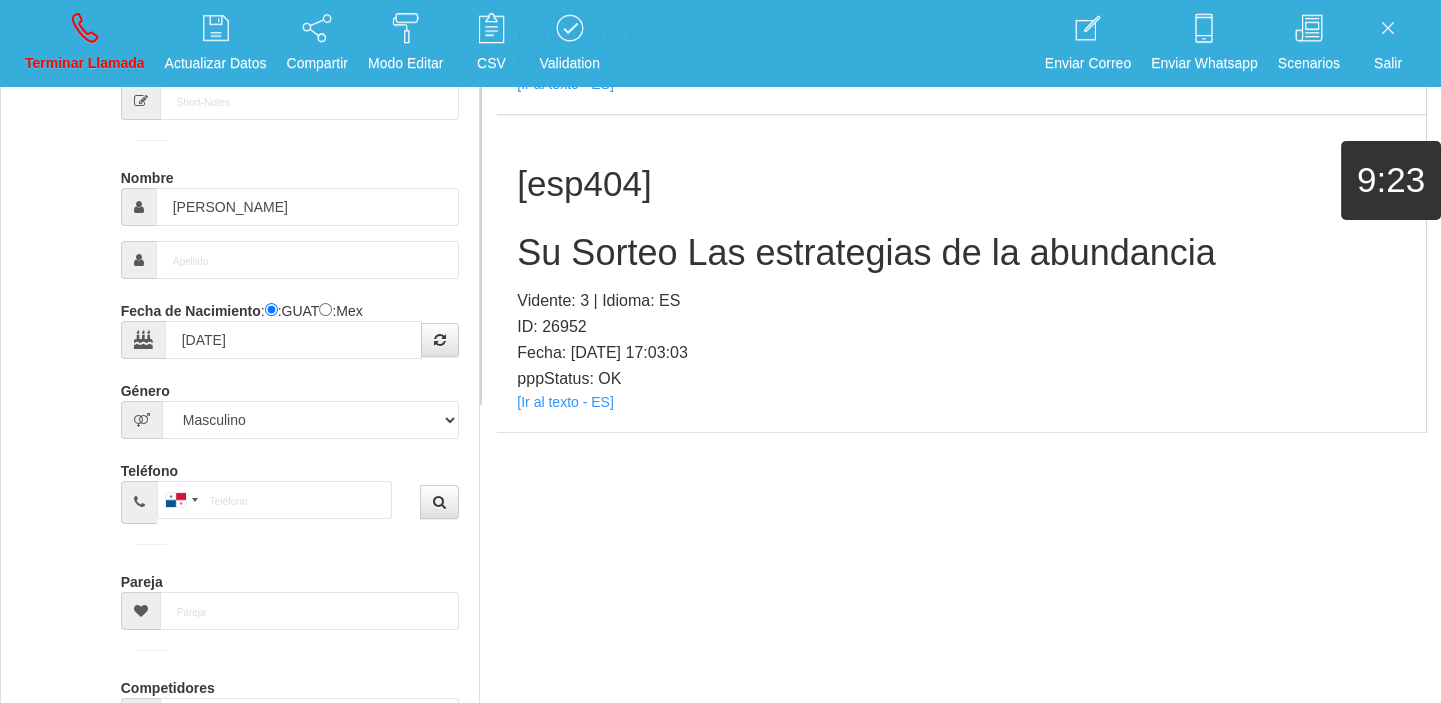 drag, startPoint x: 598, startPoint y: 269, endPoint x: 597, endPoint y: 258, distance: 11.045361 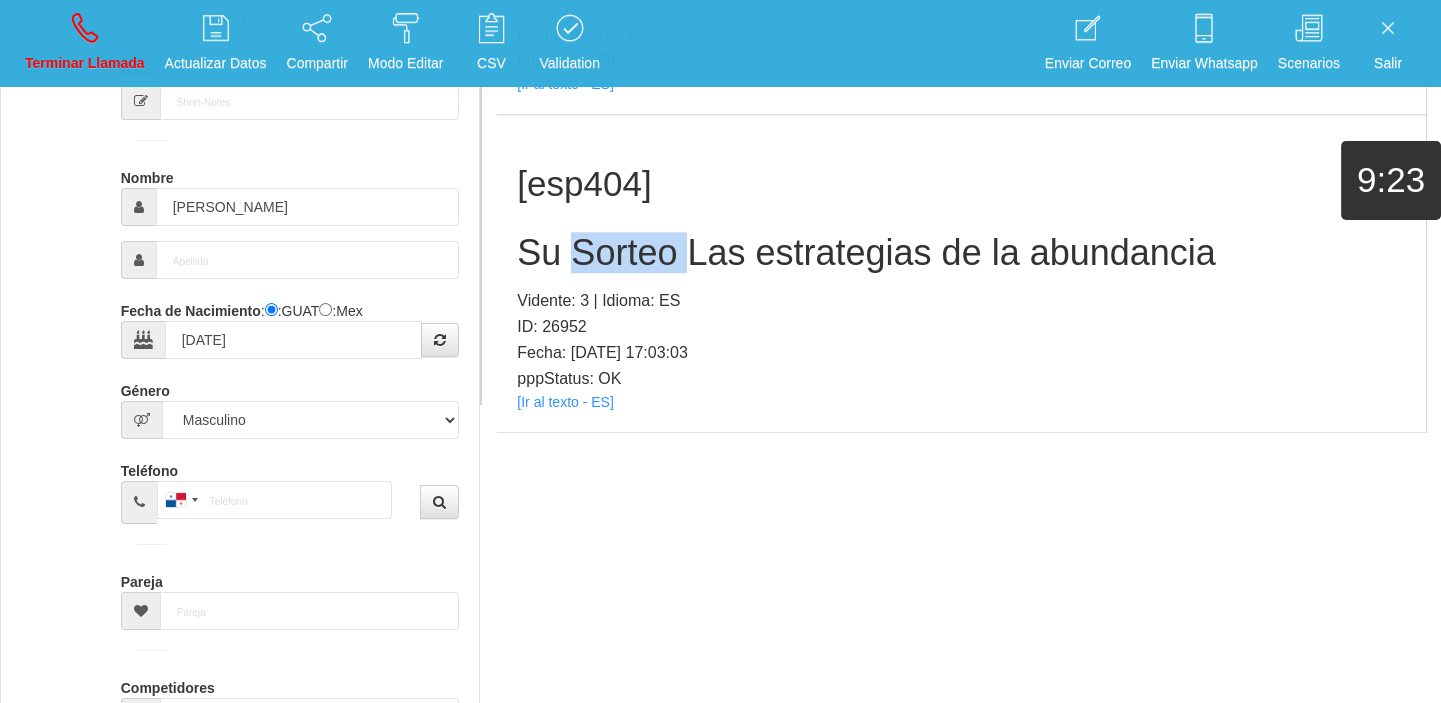 click on "Su Sorteo Las estrategias de la abundancia" at bounding box center [961, 253] 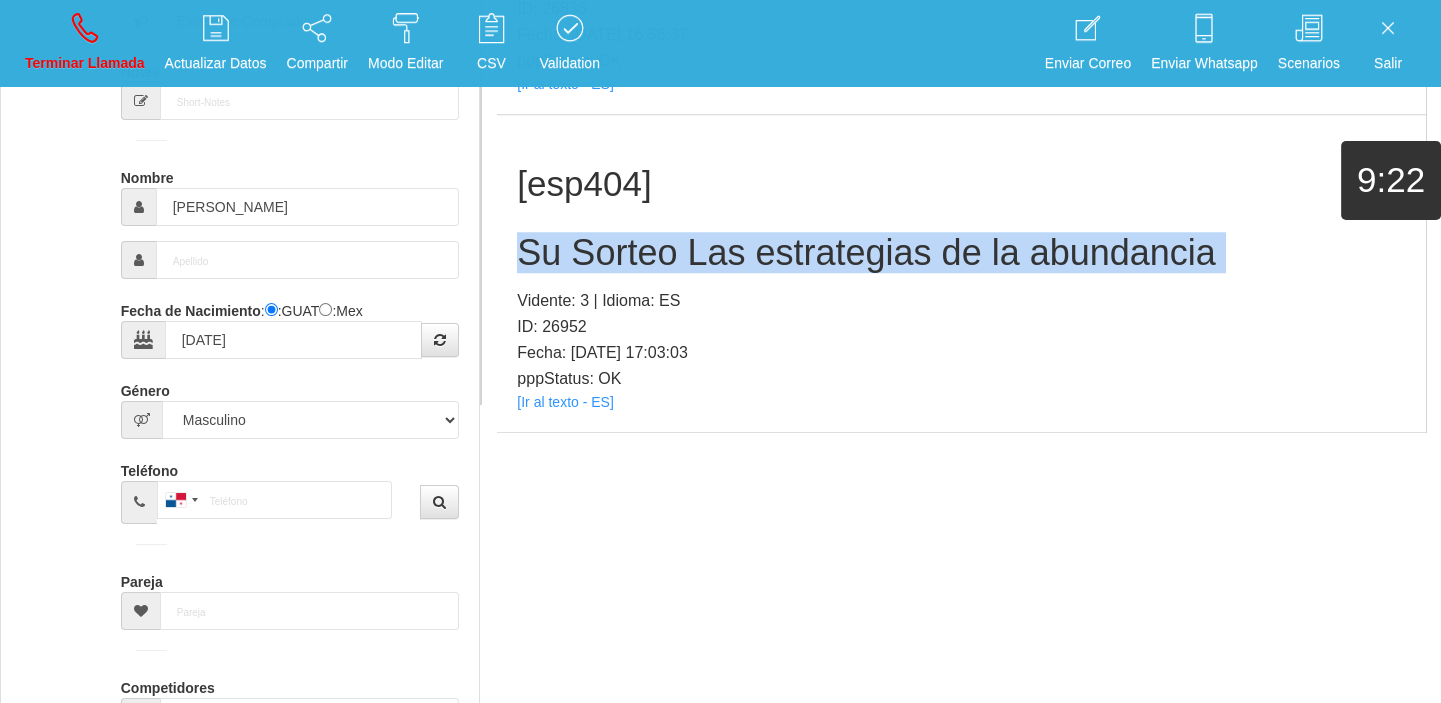 click on "Su Sorteo Las estrategias de la abundancia" at bounding box center [961, 253] 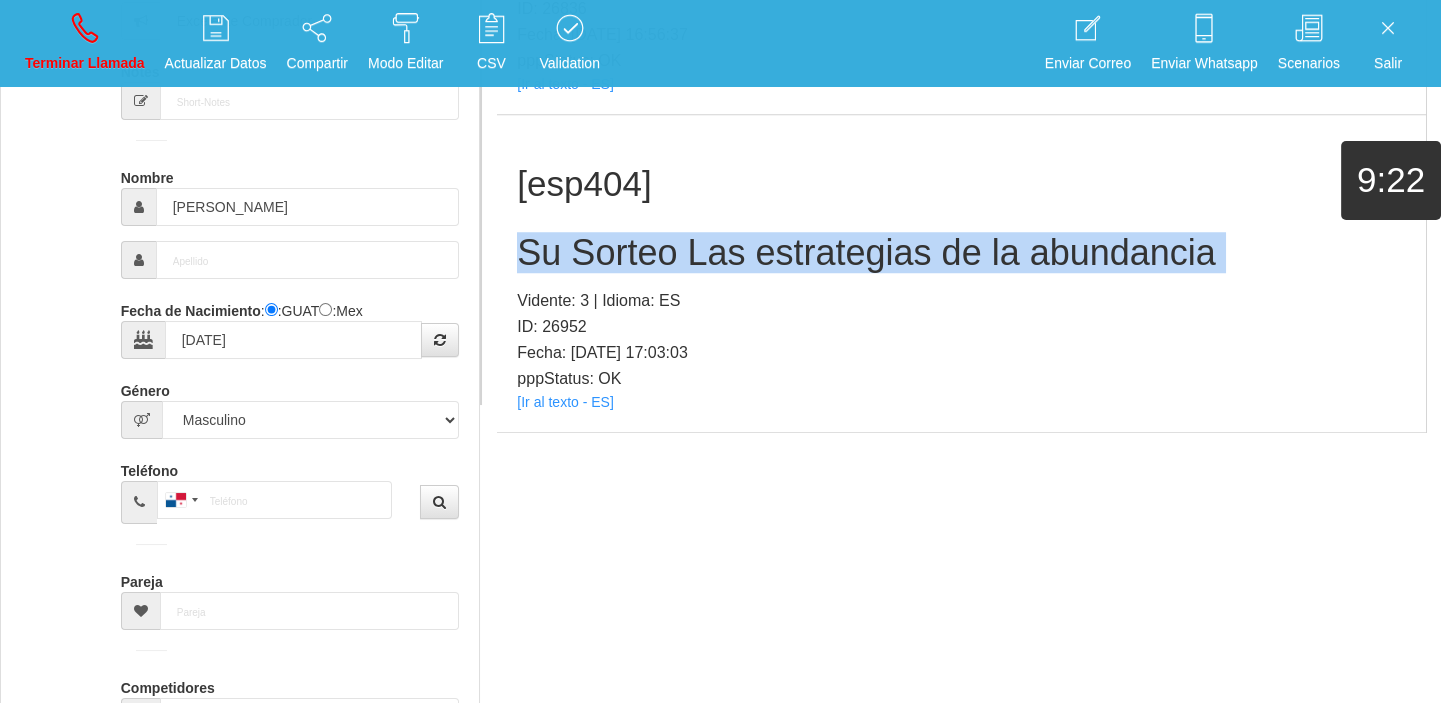 copy on "Su Sorteo Las estrategias de la abundancia" 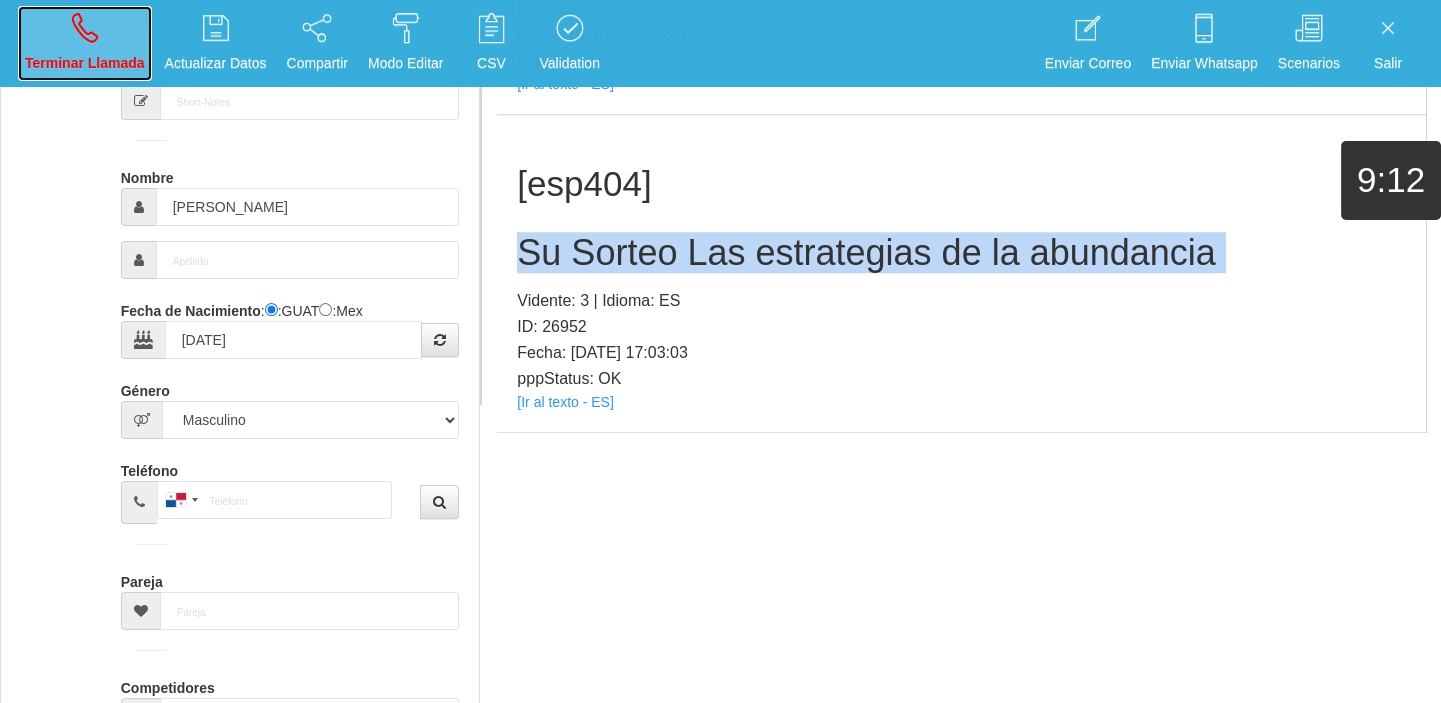 click on "Terminar Llamada" at bounding box center [85, 63] 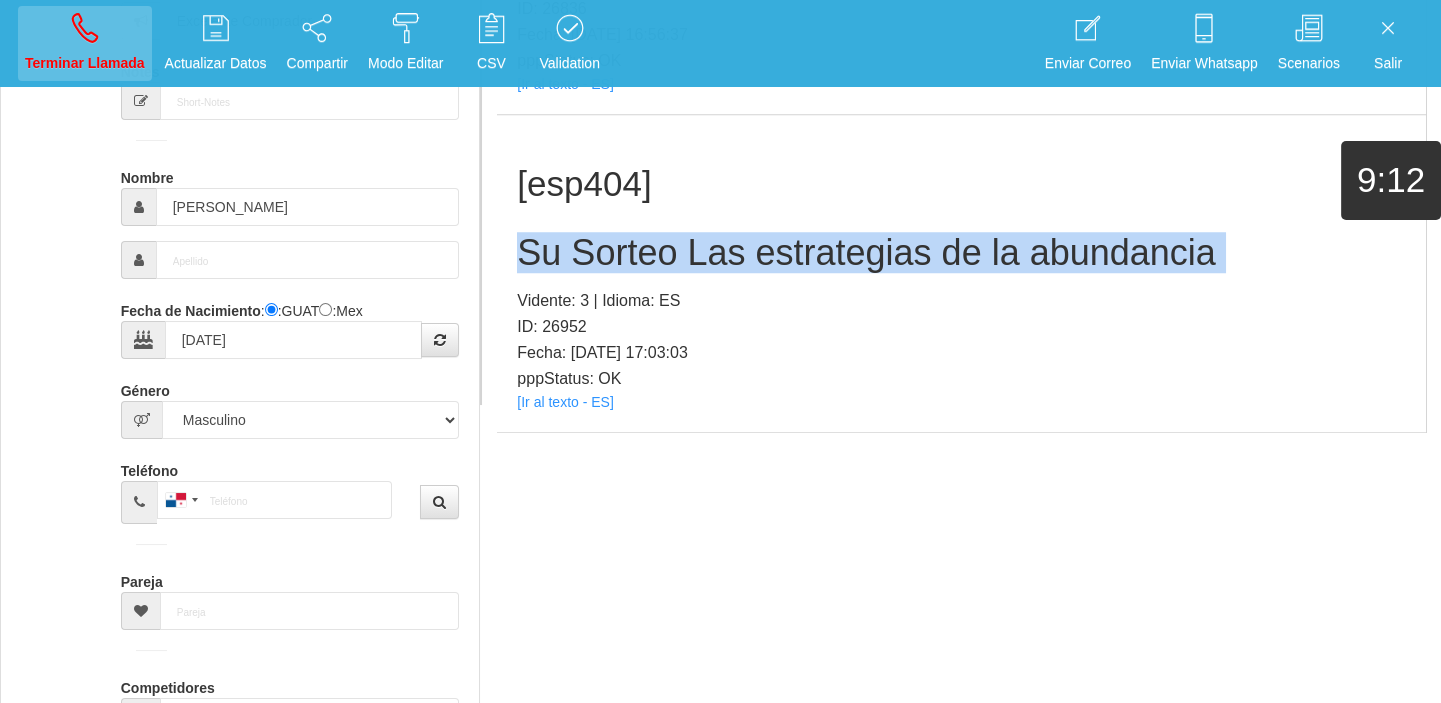 type 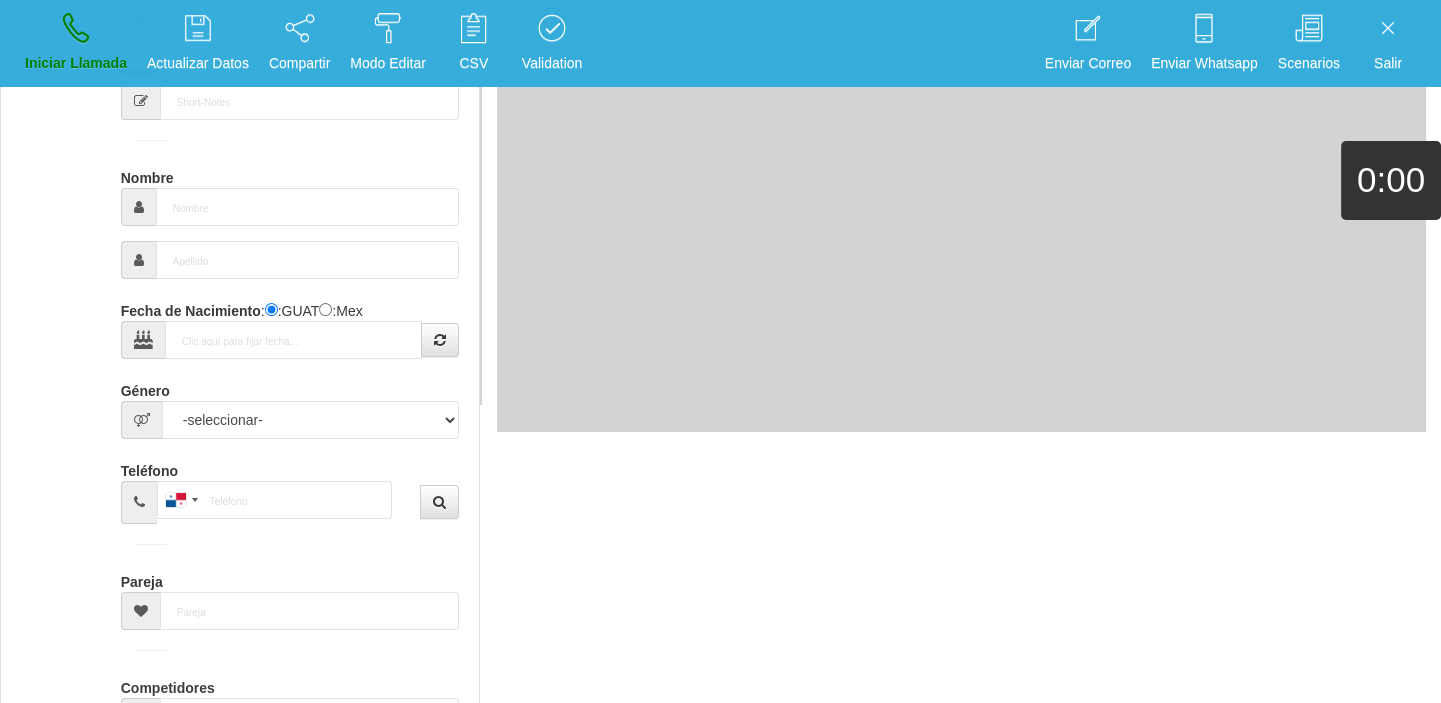 scroll, scrollTop: 0, scrollLeft: 0, axis: both 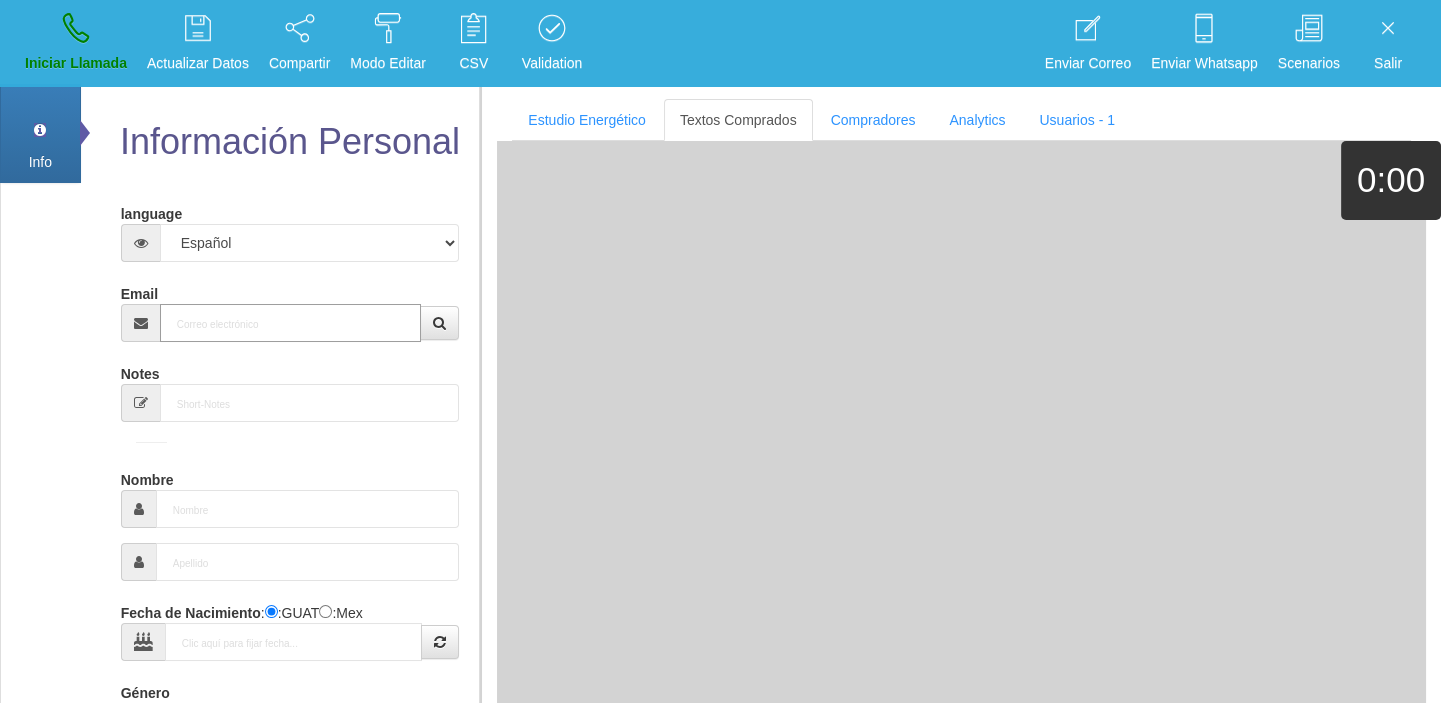 click on "Email" at bounding box center (291, 323) 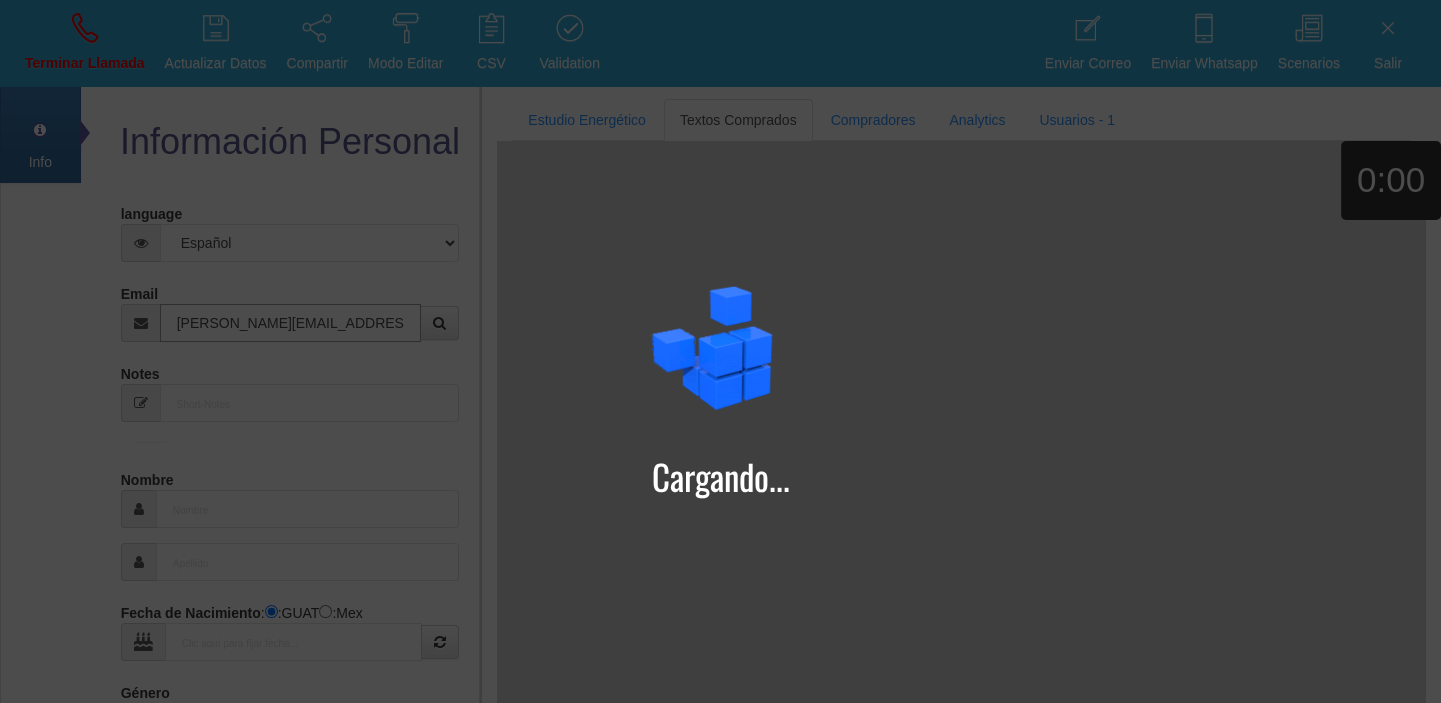 type on "[PERSON_NAME][EMAIL_ADDRESS][DOMAIN_NAME]" 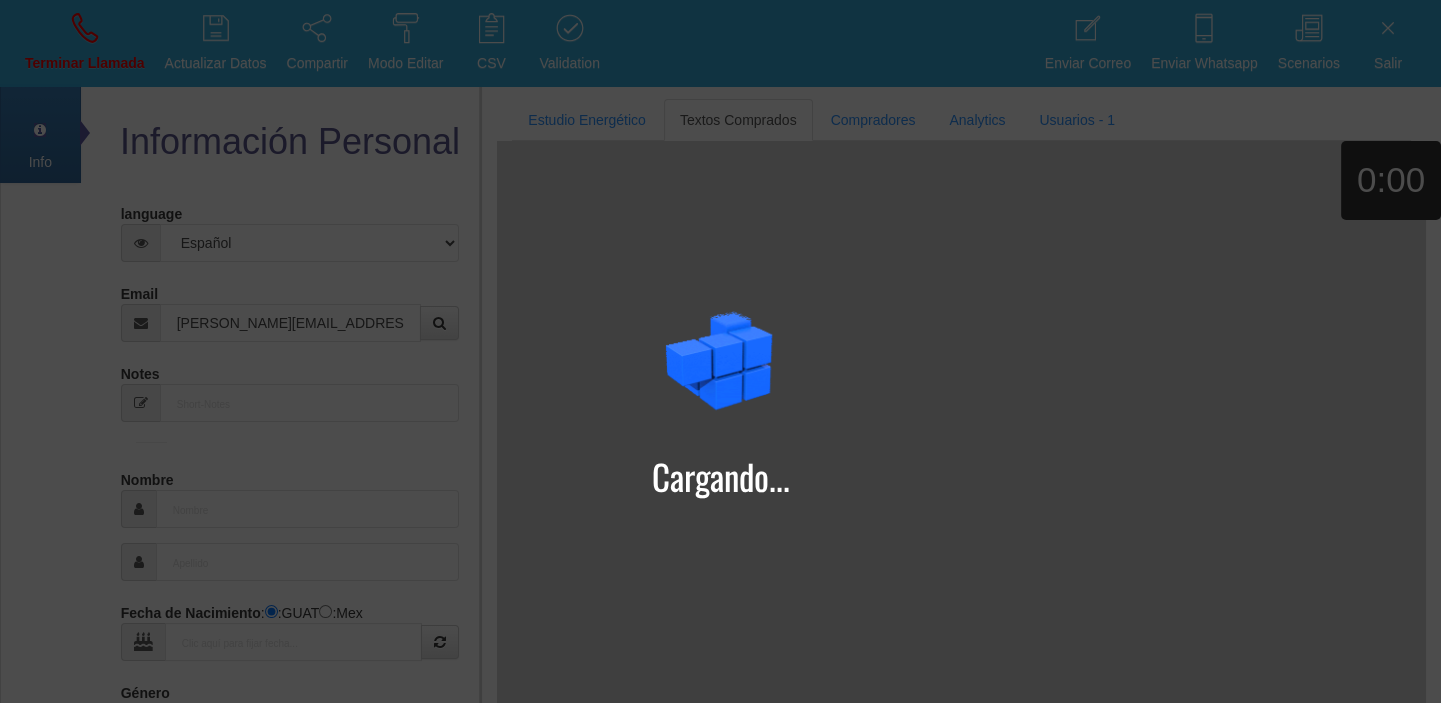 type on "[DATE]" 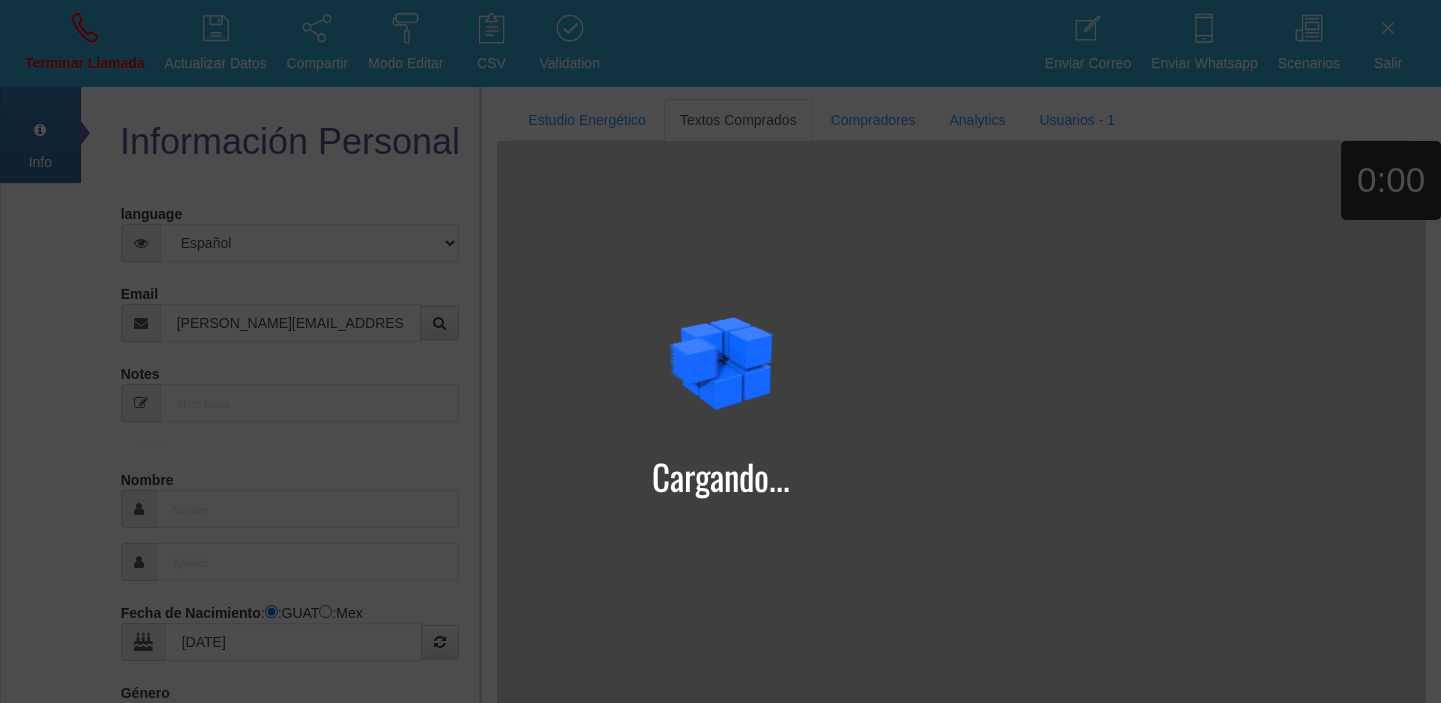 type on "[PERSON_NAME]+petrovici" 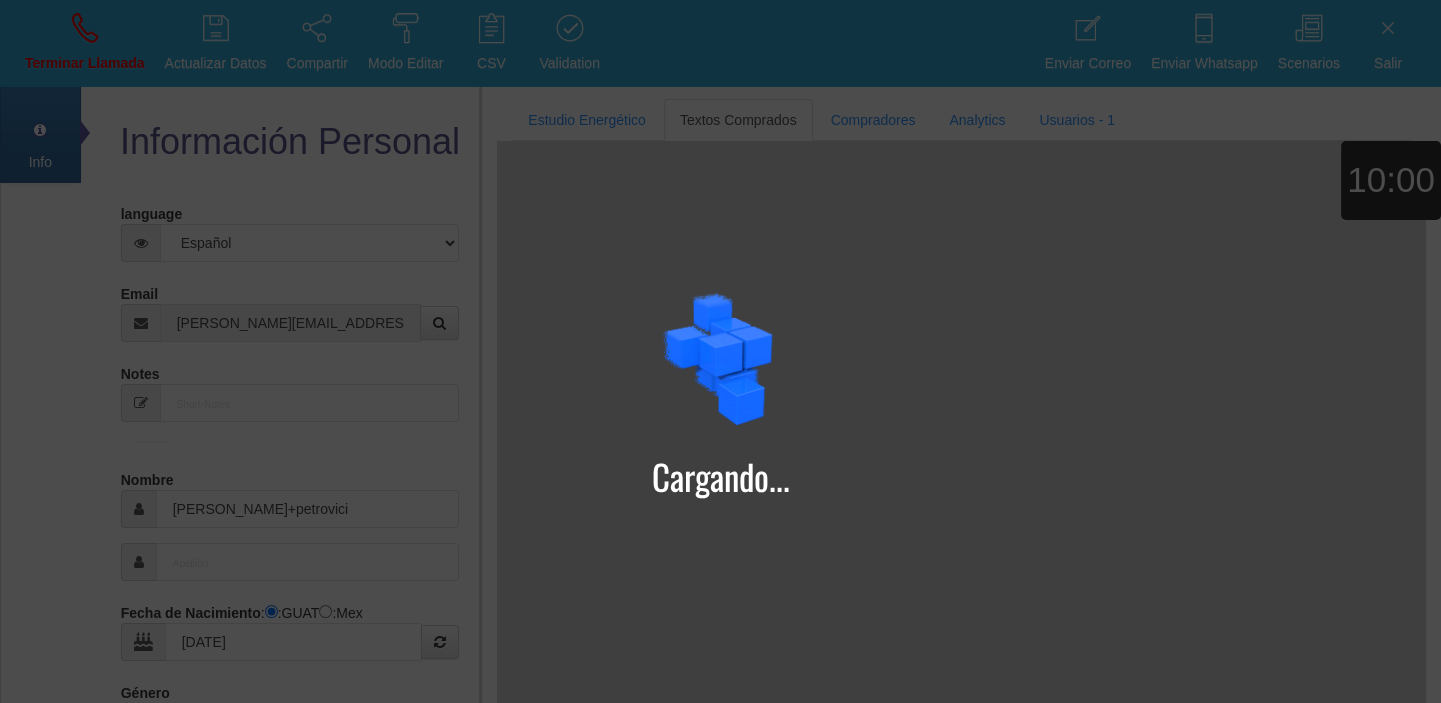 select on "4" 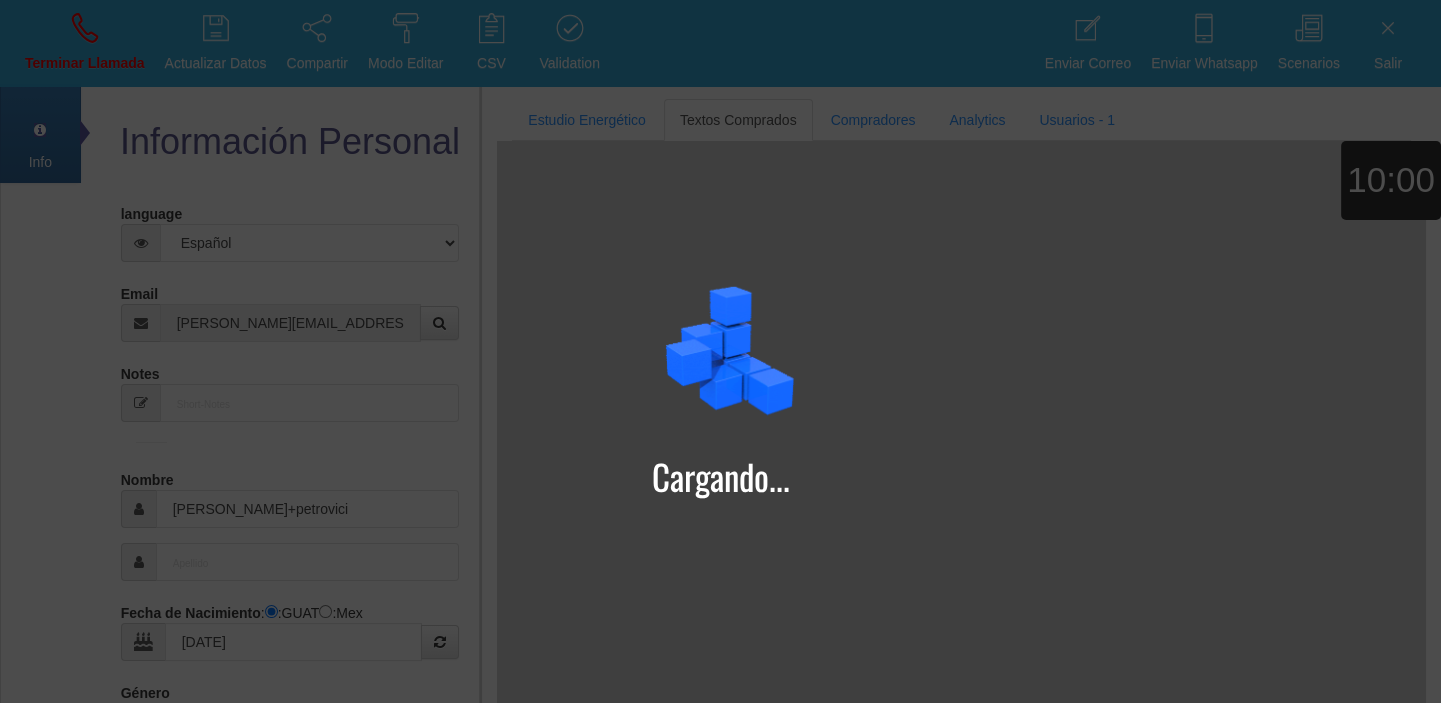 type on "Excelente Comprador" 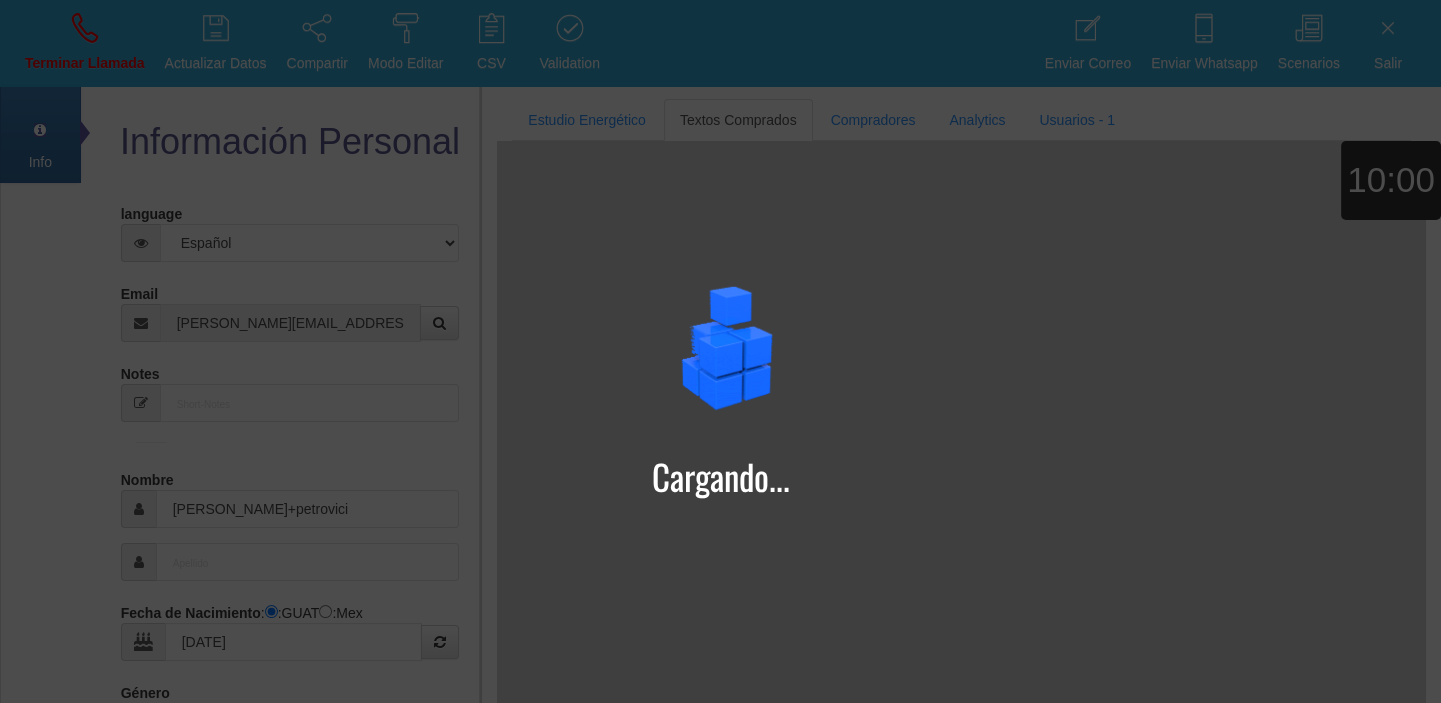 type on "[PERSON_NAME]" 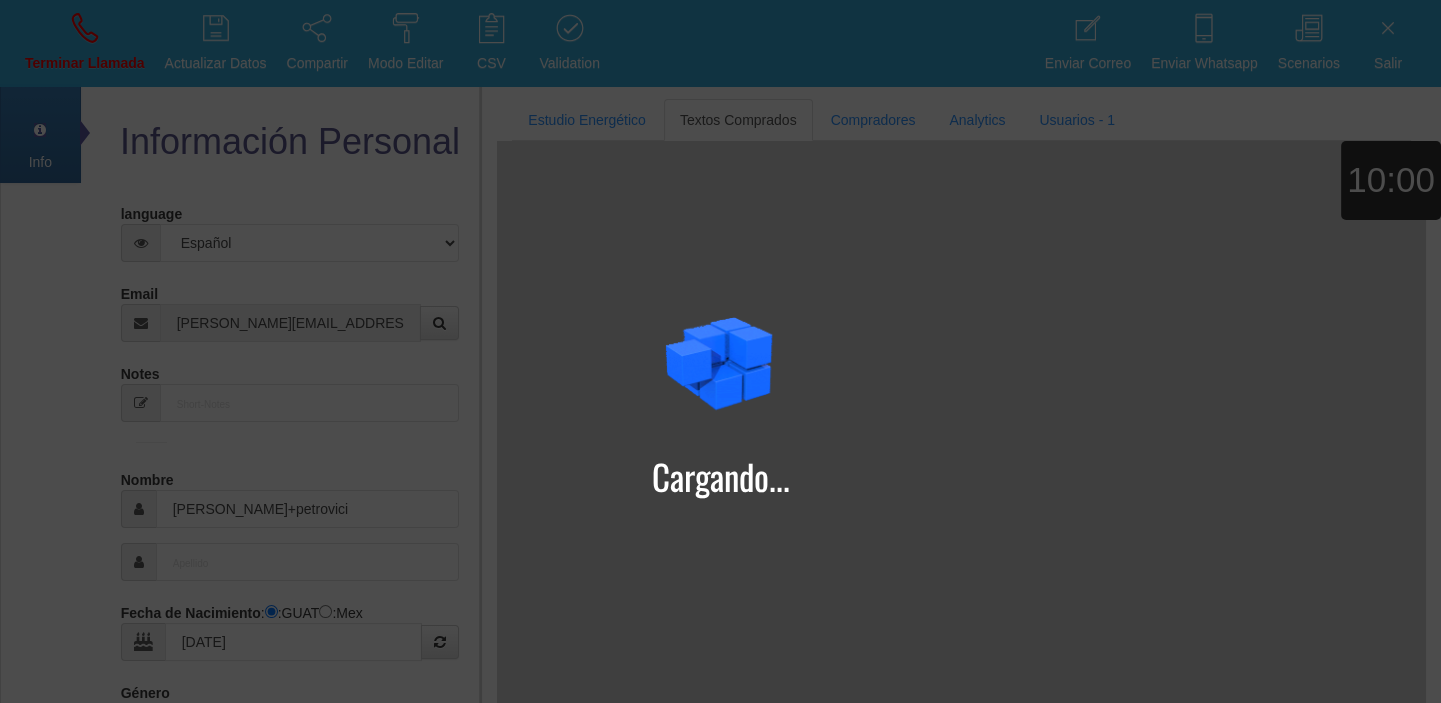 type on "petrovici" 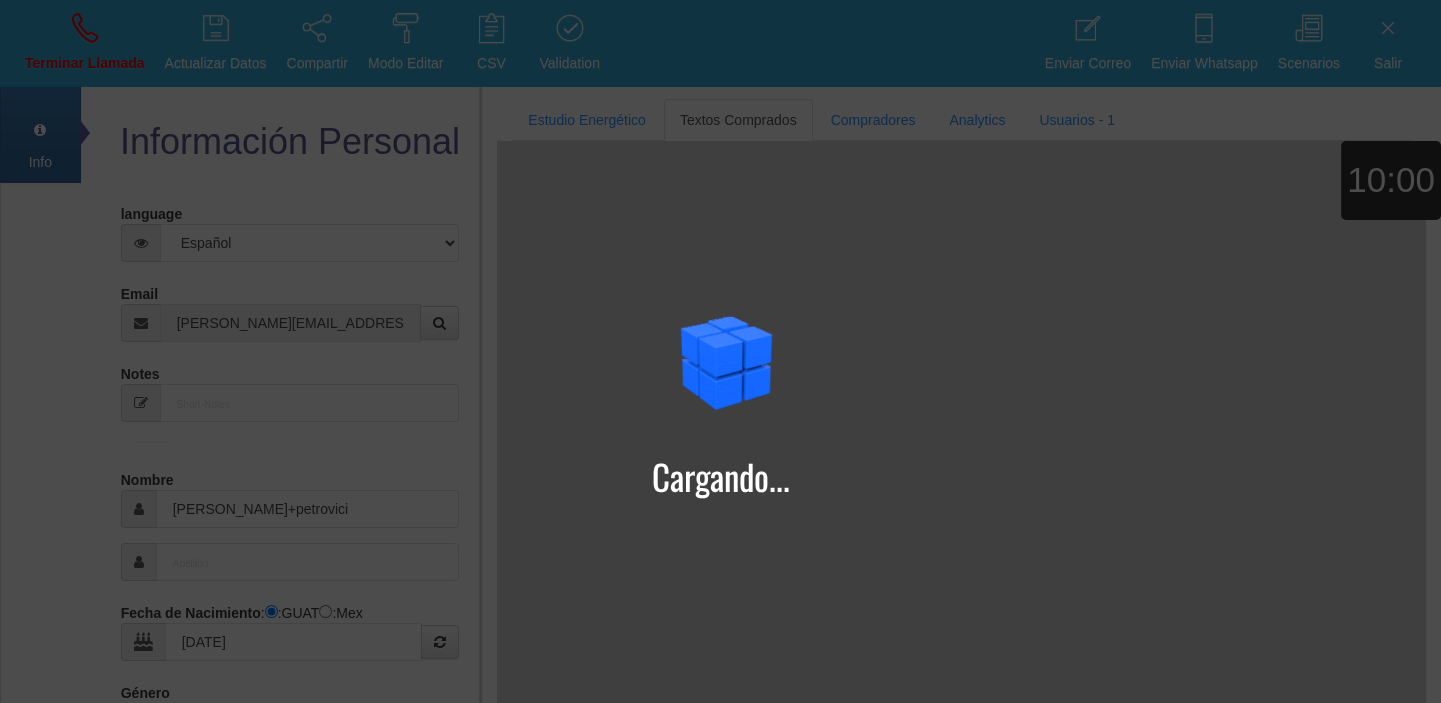 select on "1" 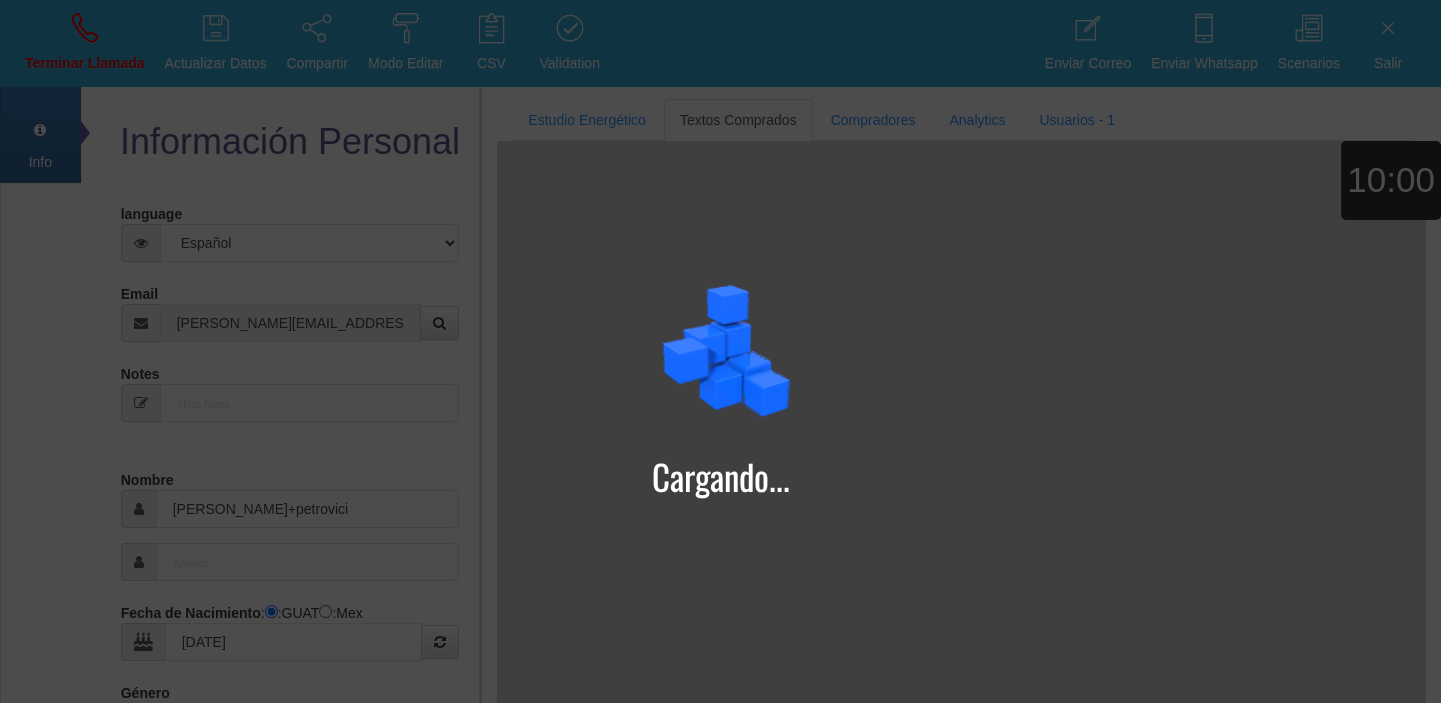 type on "07401927580" 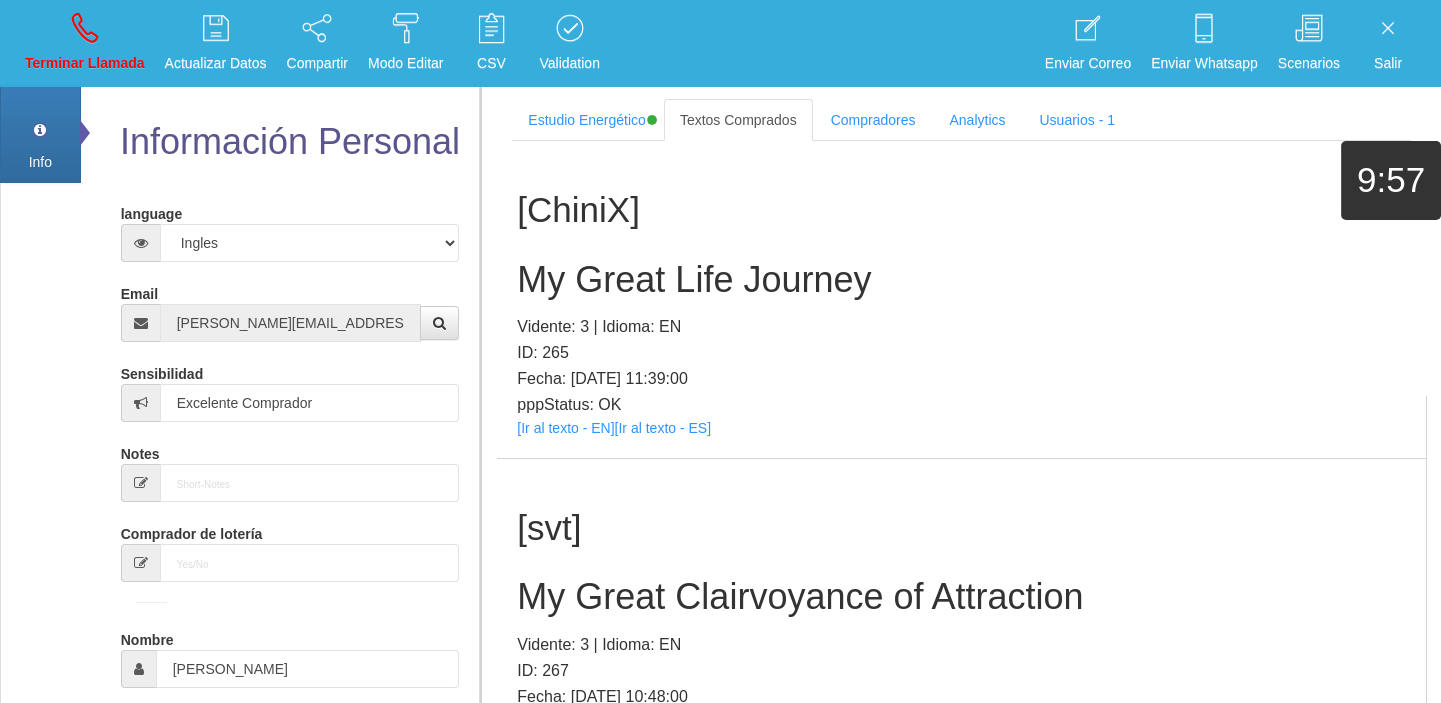 scroll, scrollTop: 216860, scrollLeft: 0, axis: vertical 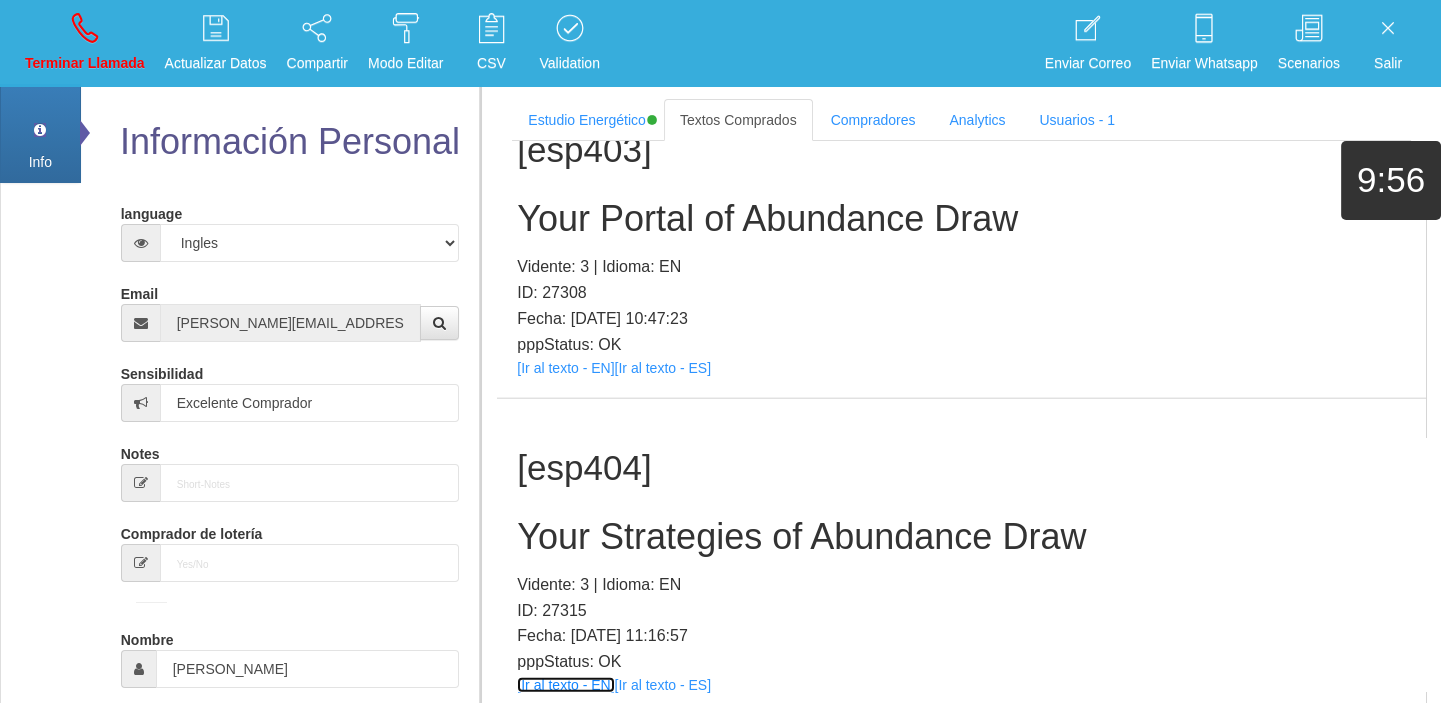 click on "[Ir al texto - EN]" at bounding box center (565, 685) 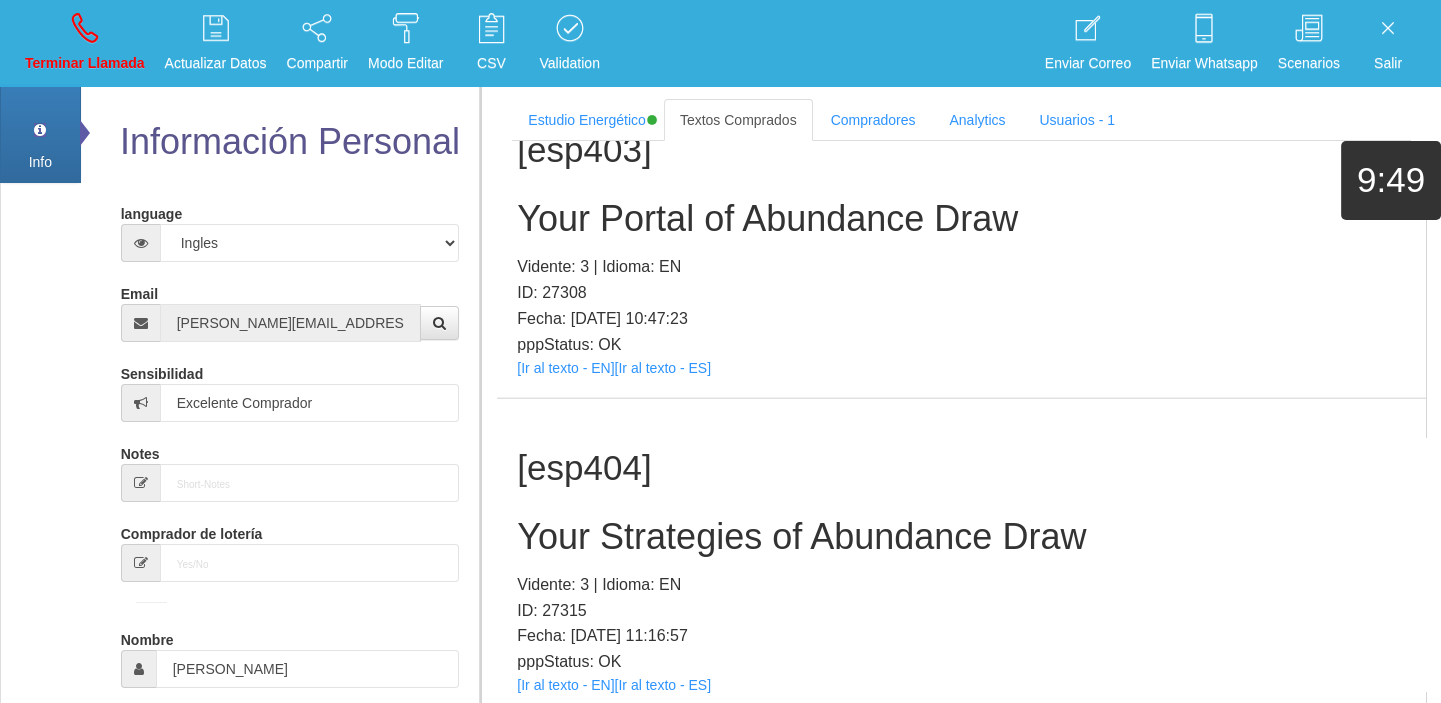click on "[esp404] Your Strategies of Abundance Draw Vidente: 3 | Idioma: EN ID: 27315 Fecha: [DATE] 11:16:57 pppStatus: OK [Ir al texto - EN] [Ir al texto - ES]" at bounding box center (961, 557) 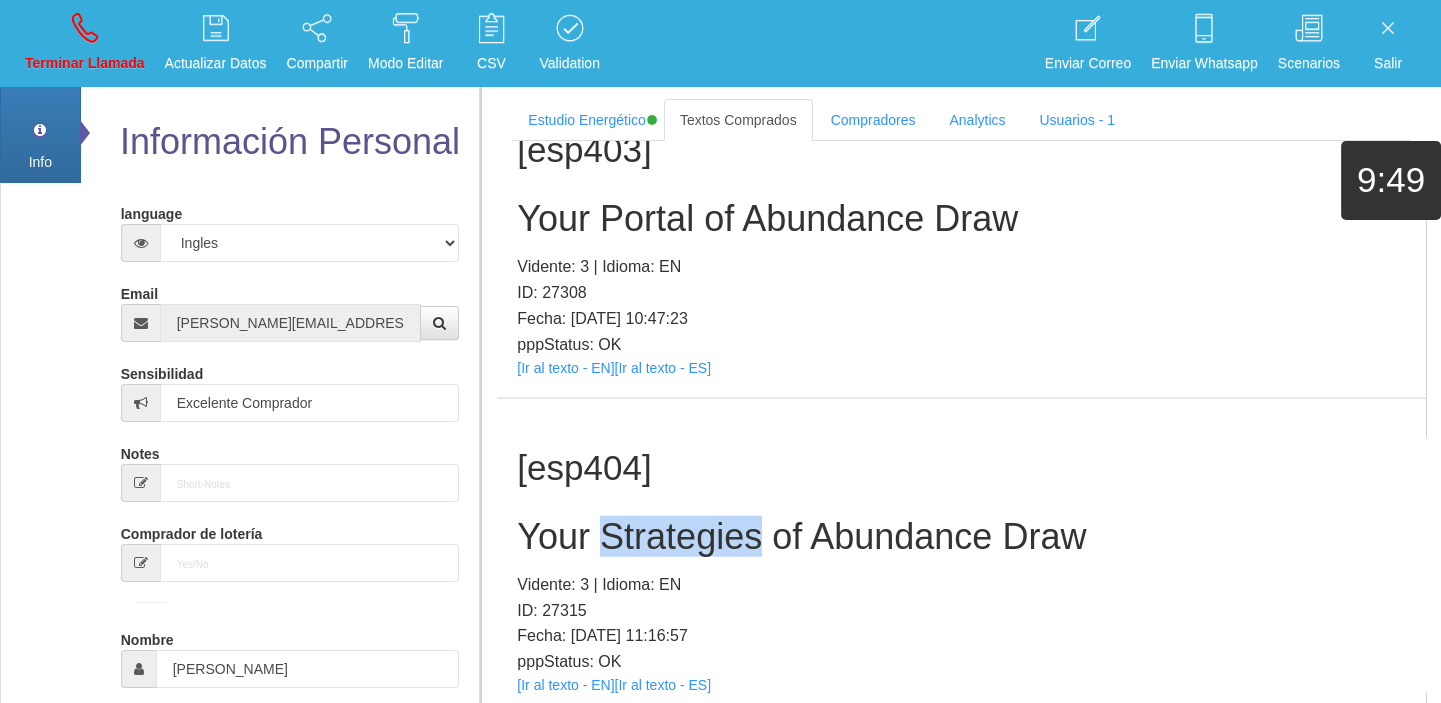 click on "[esp404] Your Strategies of Abundance Draw Vidente: 3 | Idioma: EN ID: 27315 Fecha: [DATE] 11:16:57 pppStatus: OK [Ir al texto - EN] [Ir al texto - ES]" at bounding box center [961, 557] 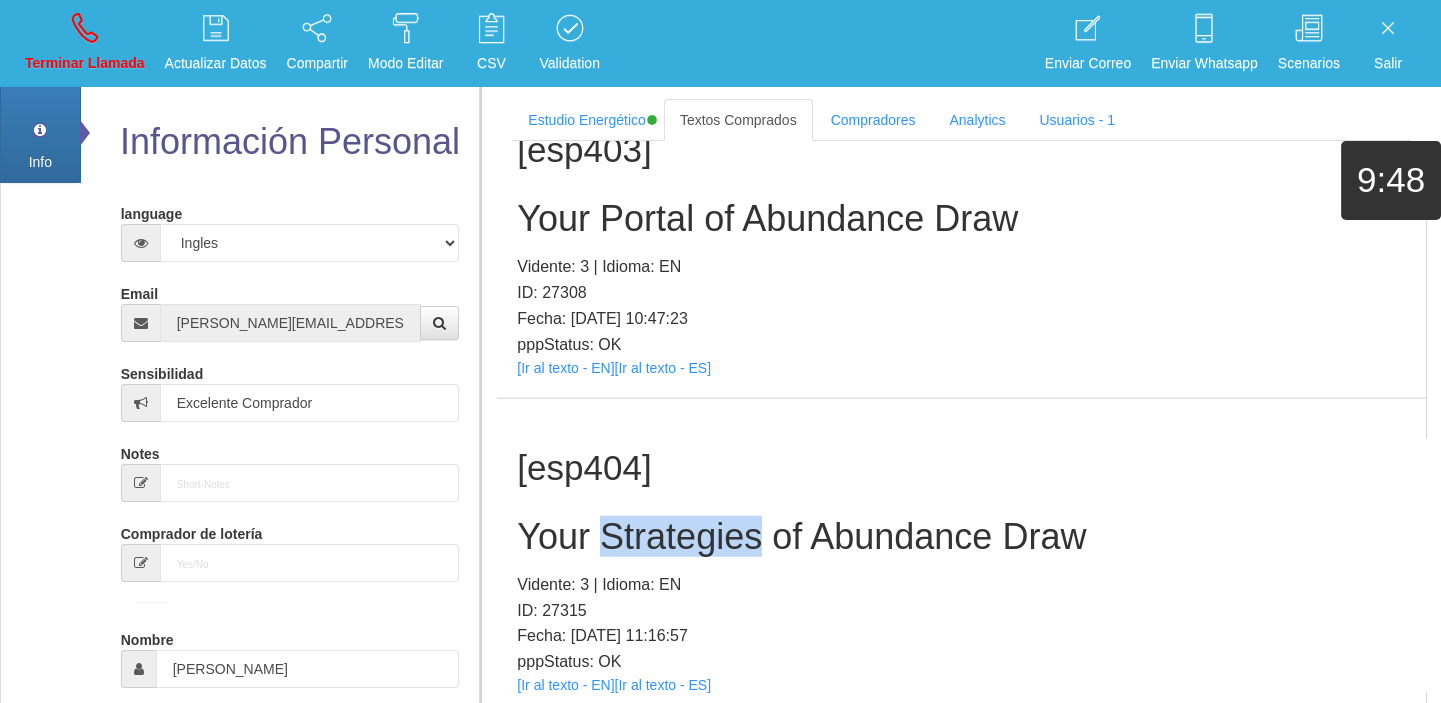 click on "[esp404] Your Strategies of Abundance Draw Vidente: 3 | Idioma: EN ID: 27315 Fecha: [DATE] 11:16:57 pppStatus: OK [Ir al texto - EN] [Ir al texto - ES]" at bounding box center (961, 557) 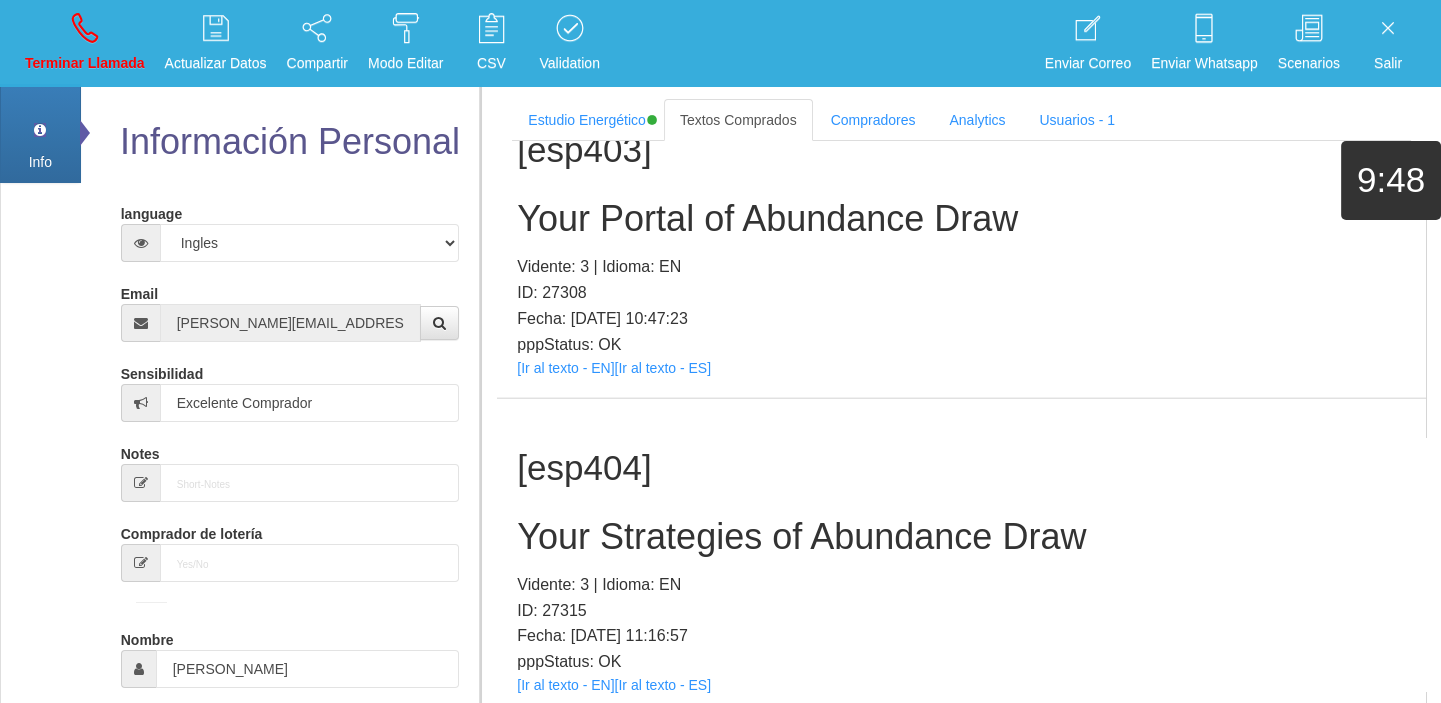 click on "Your Strategies of Abundance Draw" at bounding box center [961, 537] 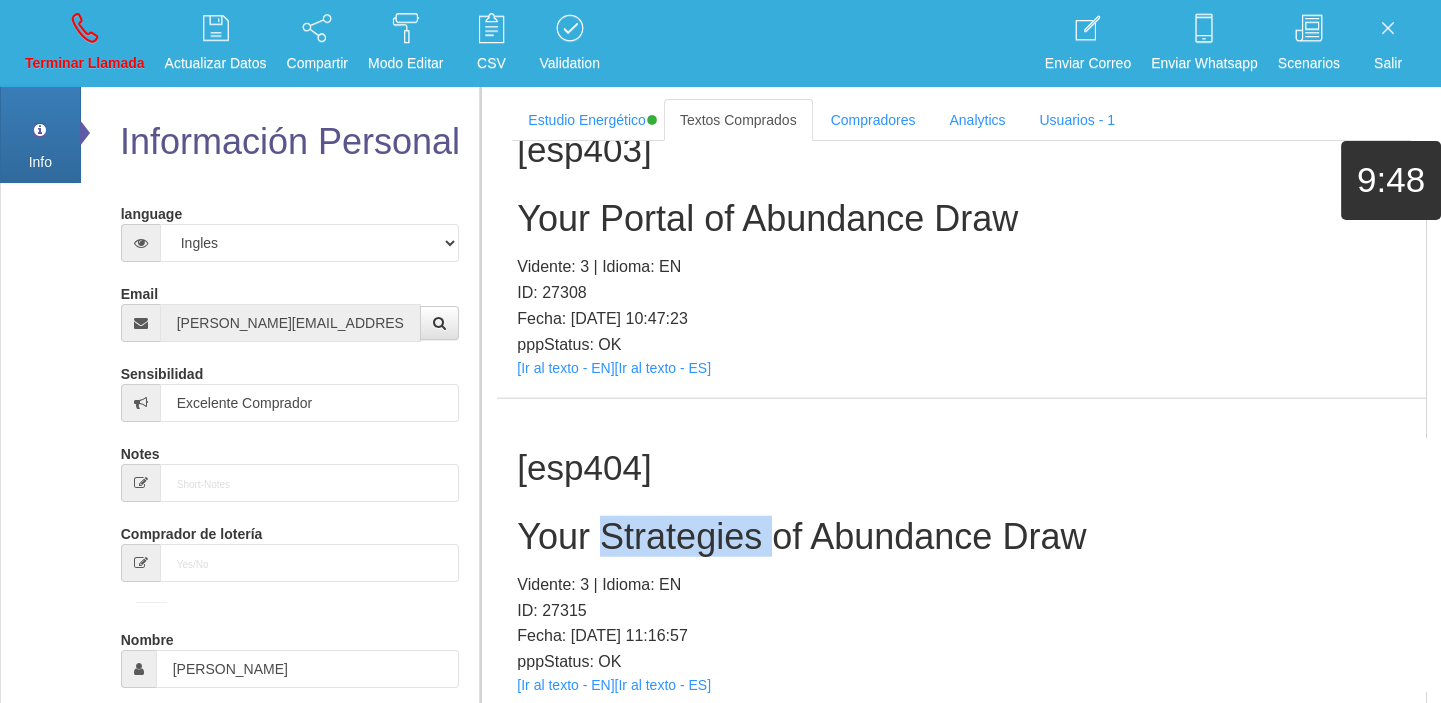 click on "Your Strategies of Abundance Draw" at bounding box center (961, 537) 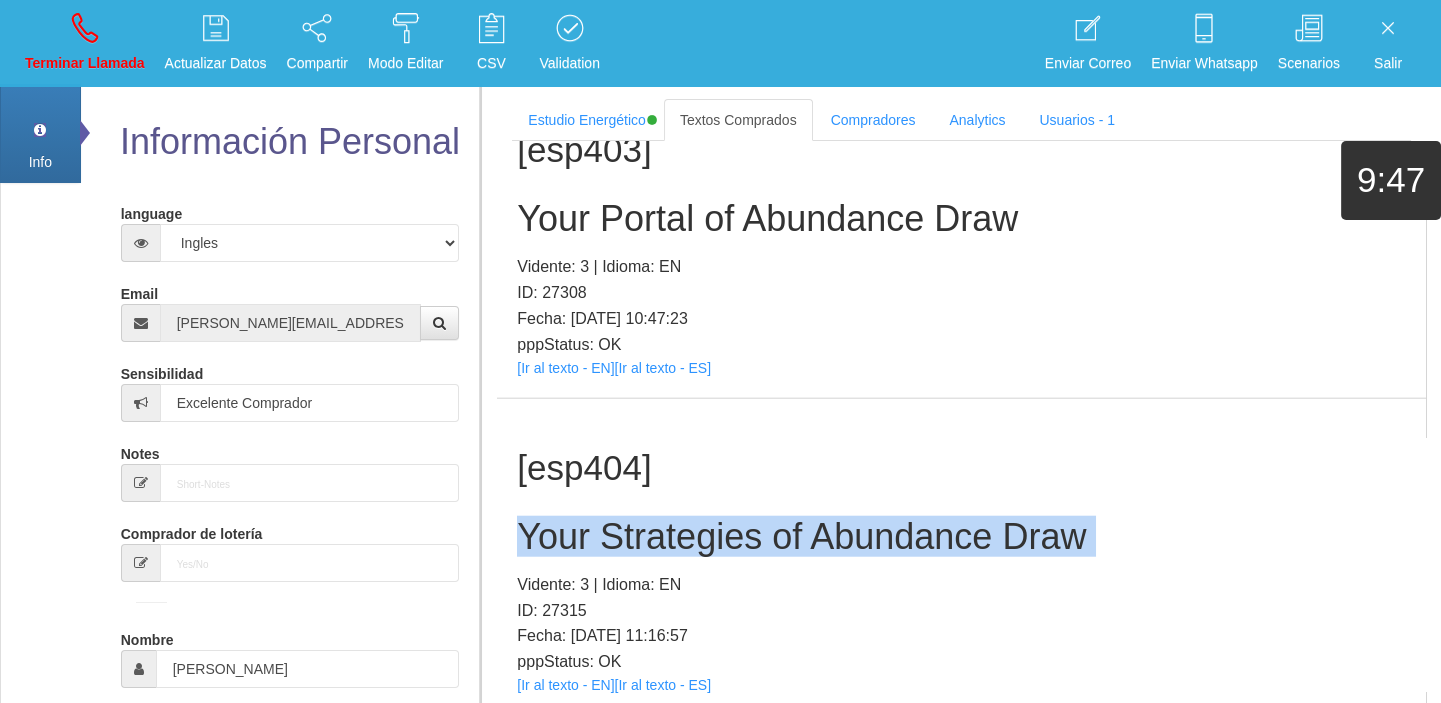 click on "Your Strategies of Abundance Draw" at bounding box center (961, 537) 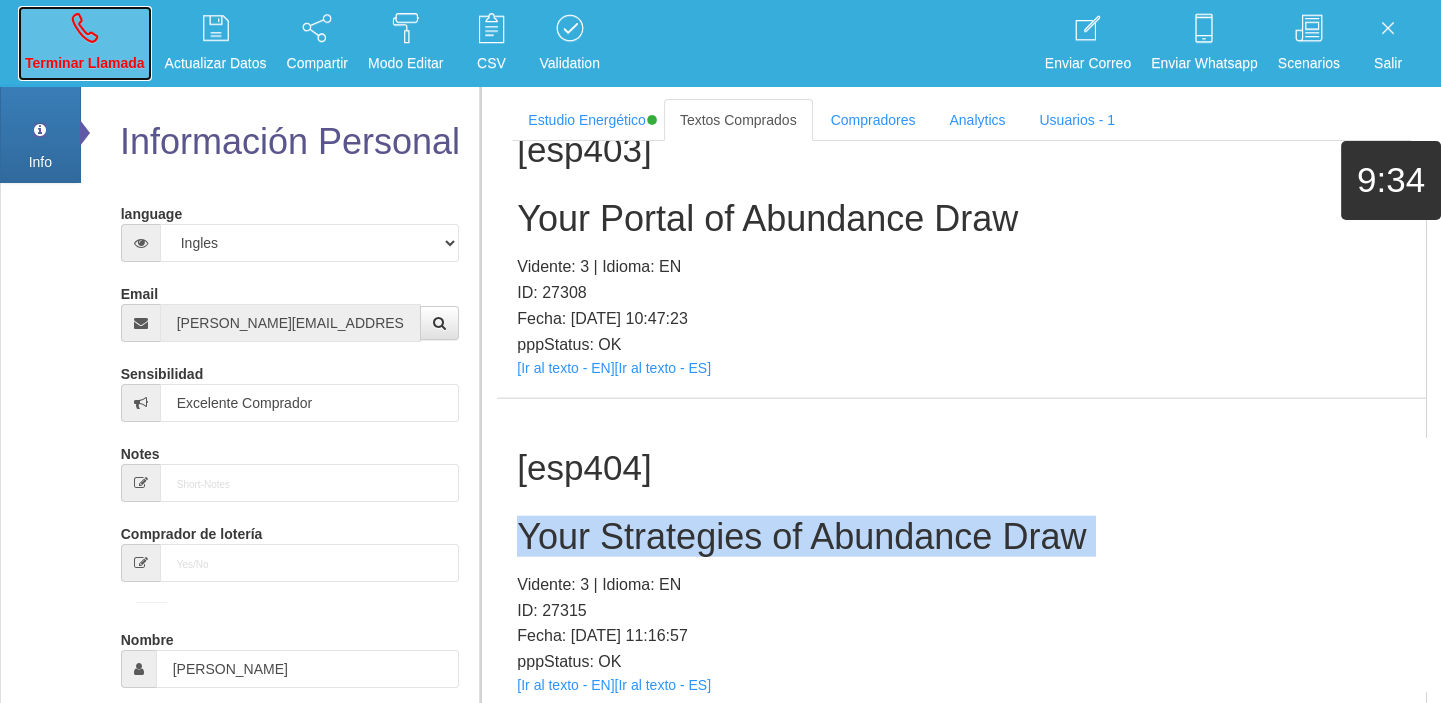 drag, startPoint x: 74, startPoint y: 17, endPoint x: 764, endPoint y: 123, distance: 698.09454 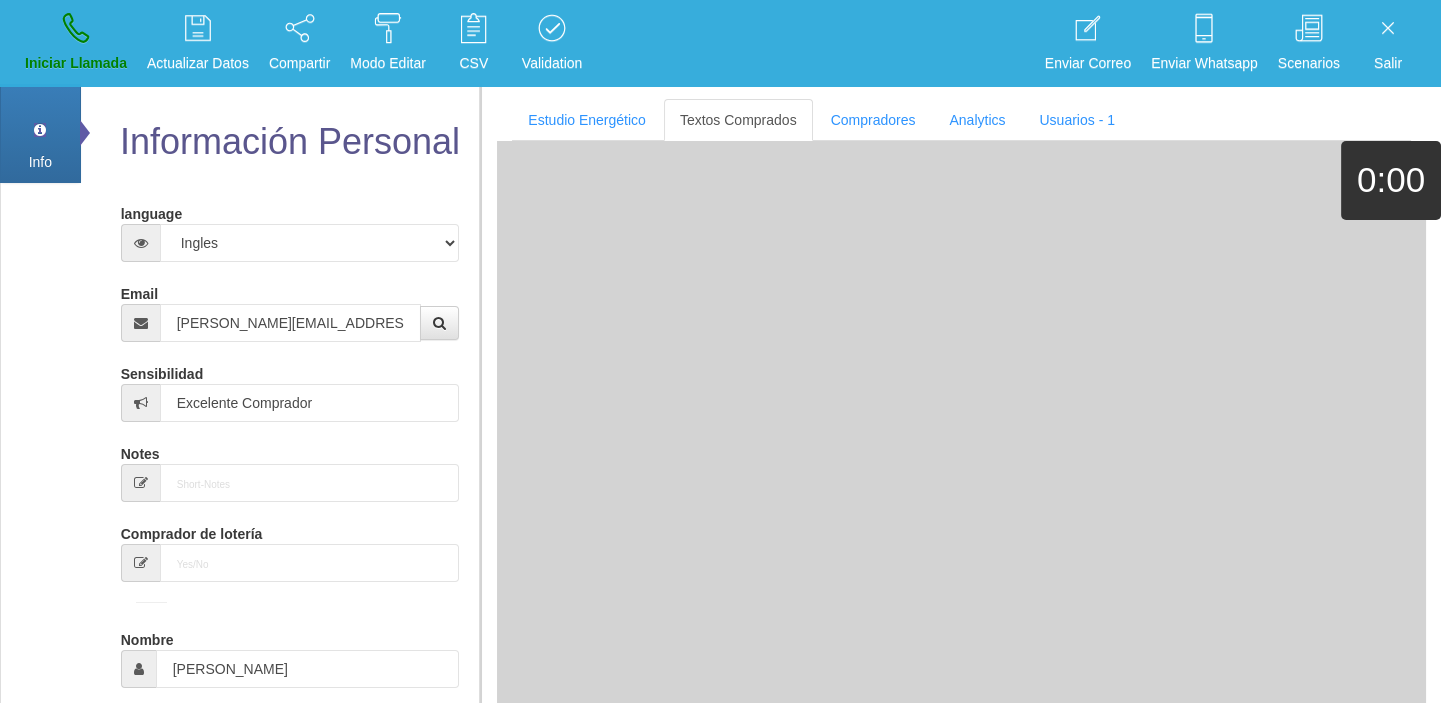 type 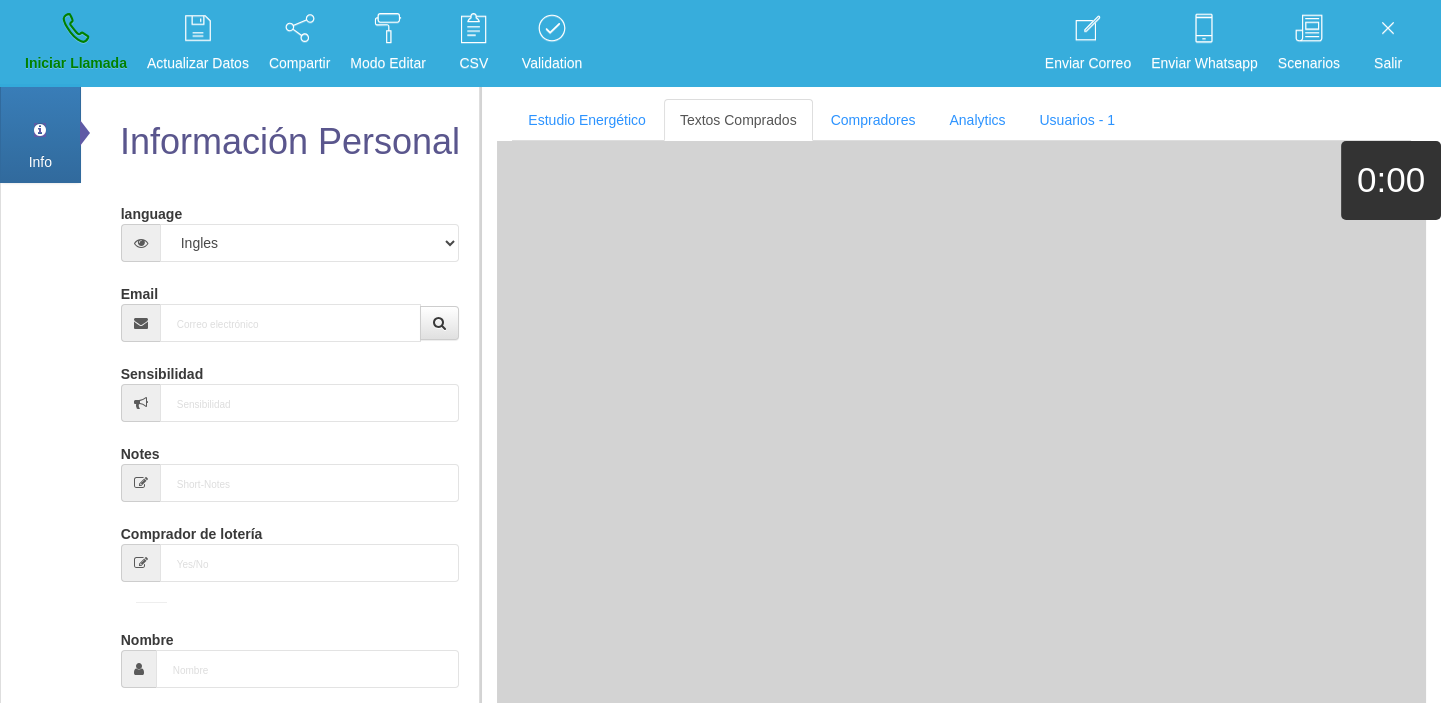 scroll, scrollTop: 0, scrollLeft: 0, axis: both 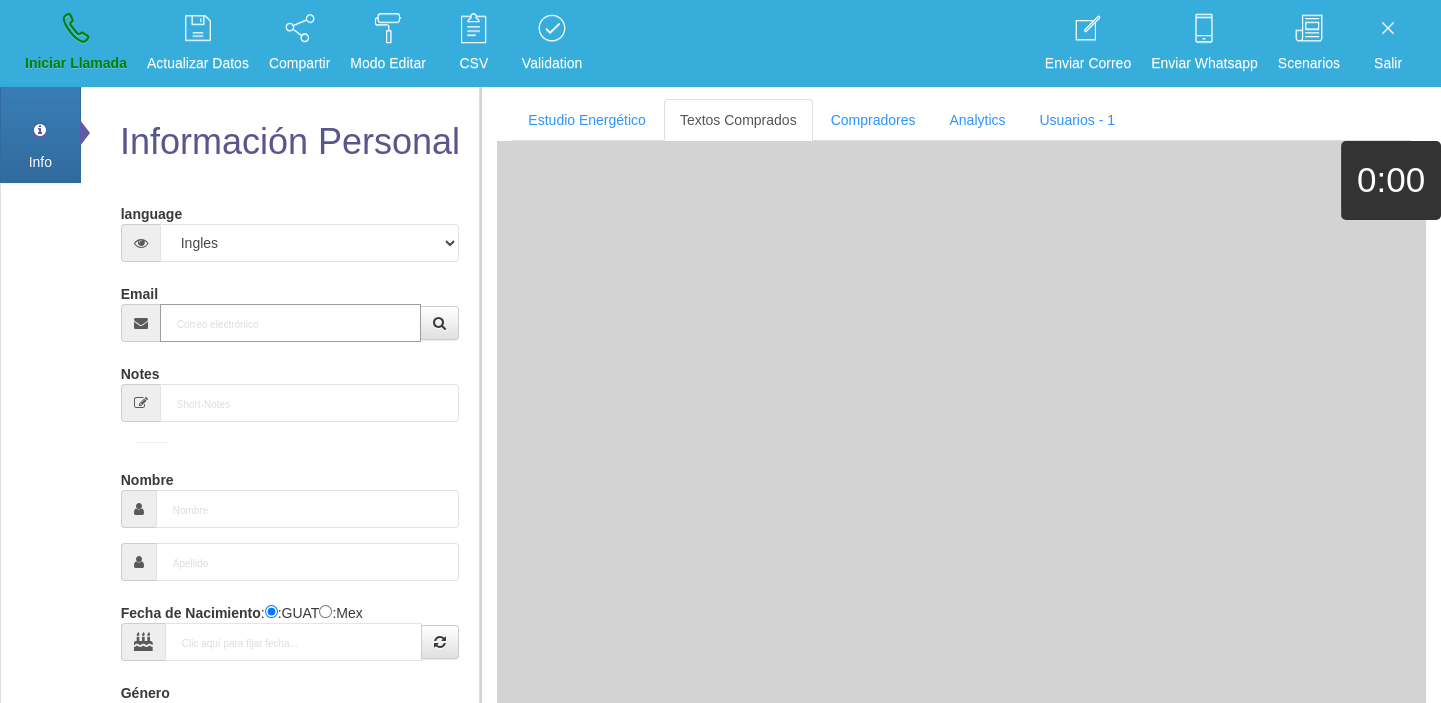 paste on "[EMAIL_ADDRESS][DOMAIN_NAME]" 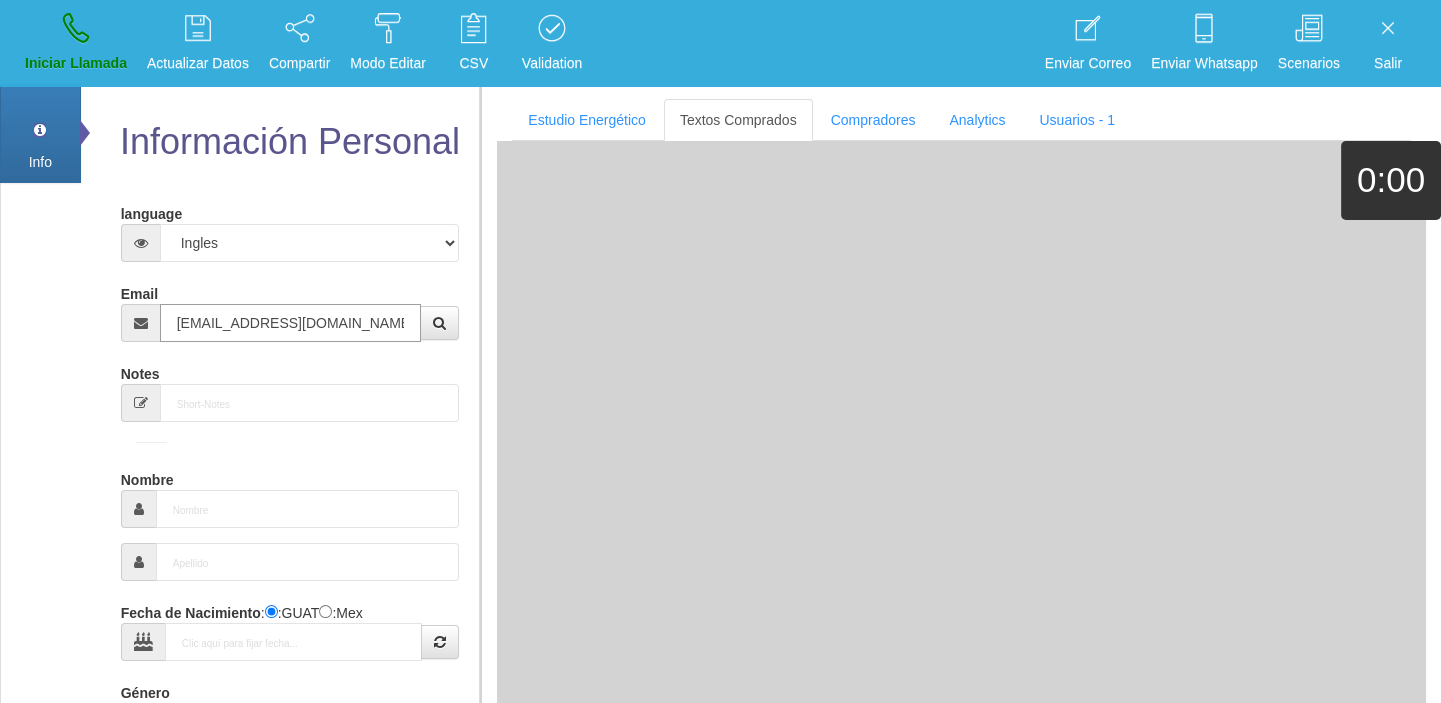 click on "[EMAIL_ADDRESS][DOMAIN_NAME]" at bounding box center (291, 323) 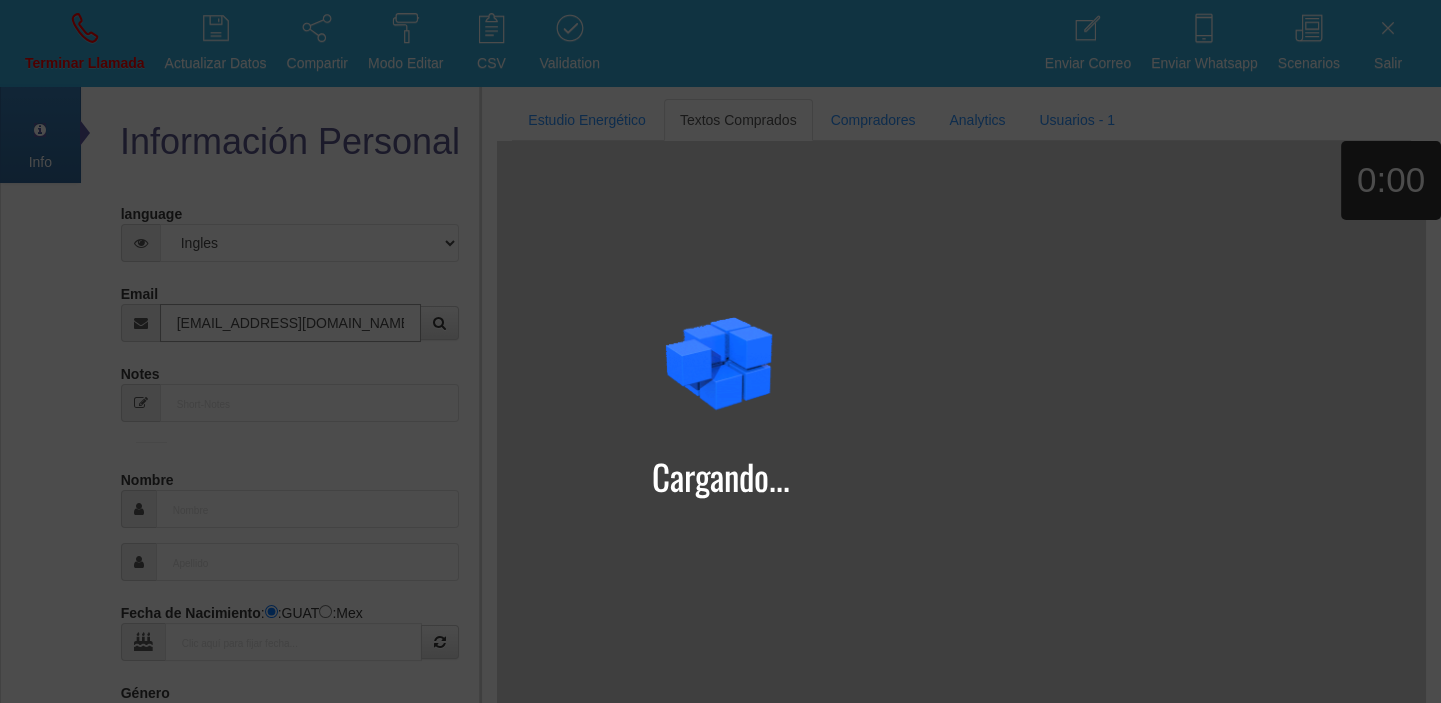 type on "[EMAIL_ADDRESS][DOMAIN_NAME]" 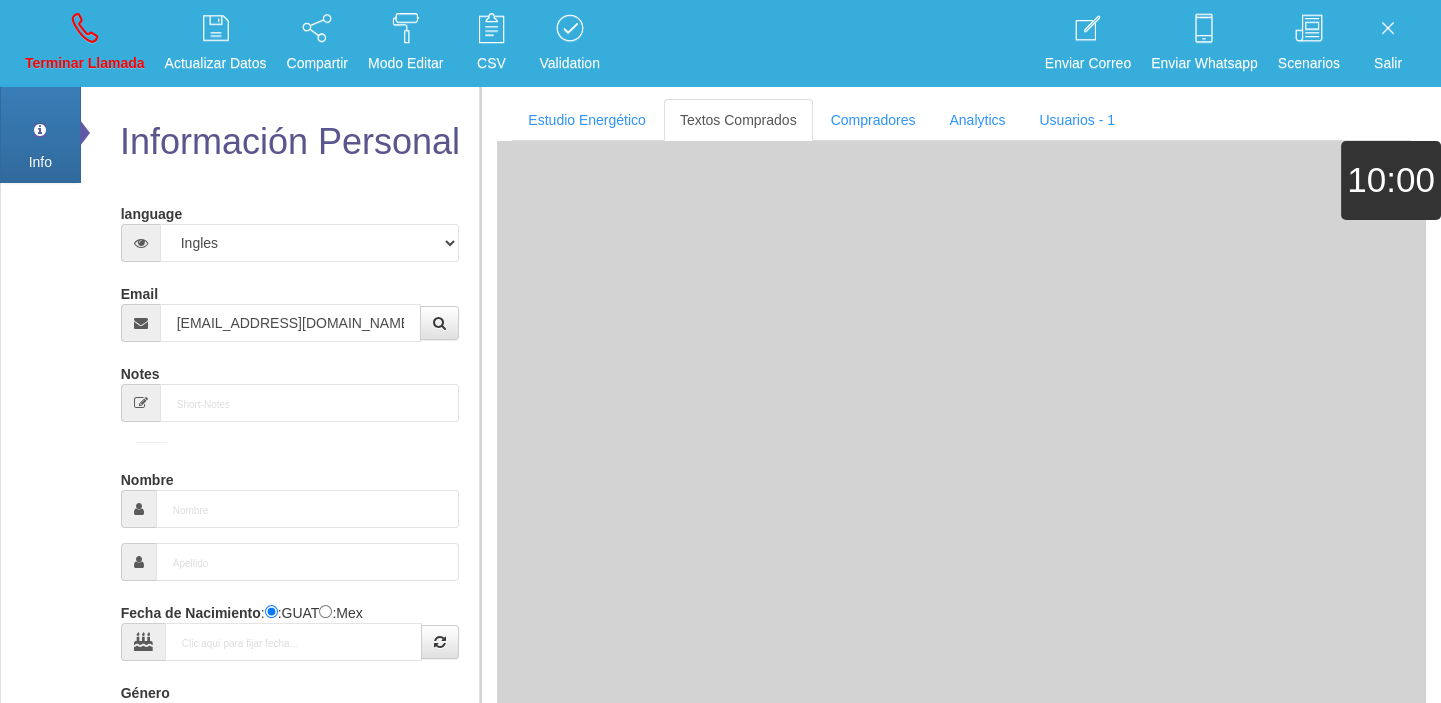 type on "21 Mayo 1961" 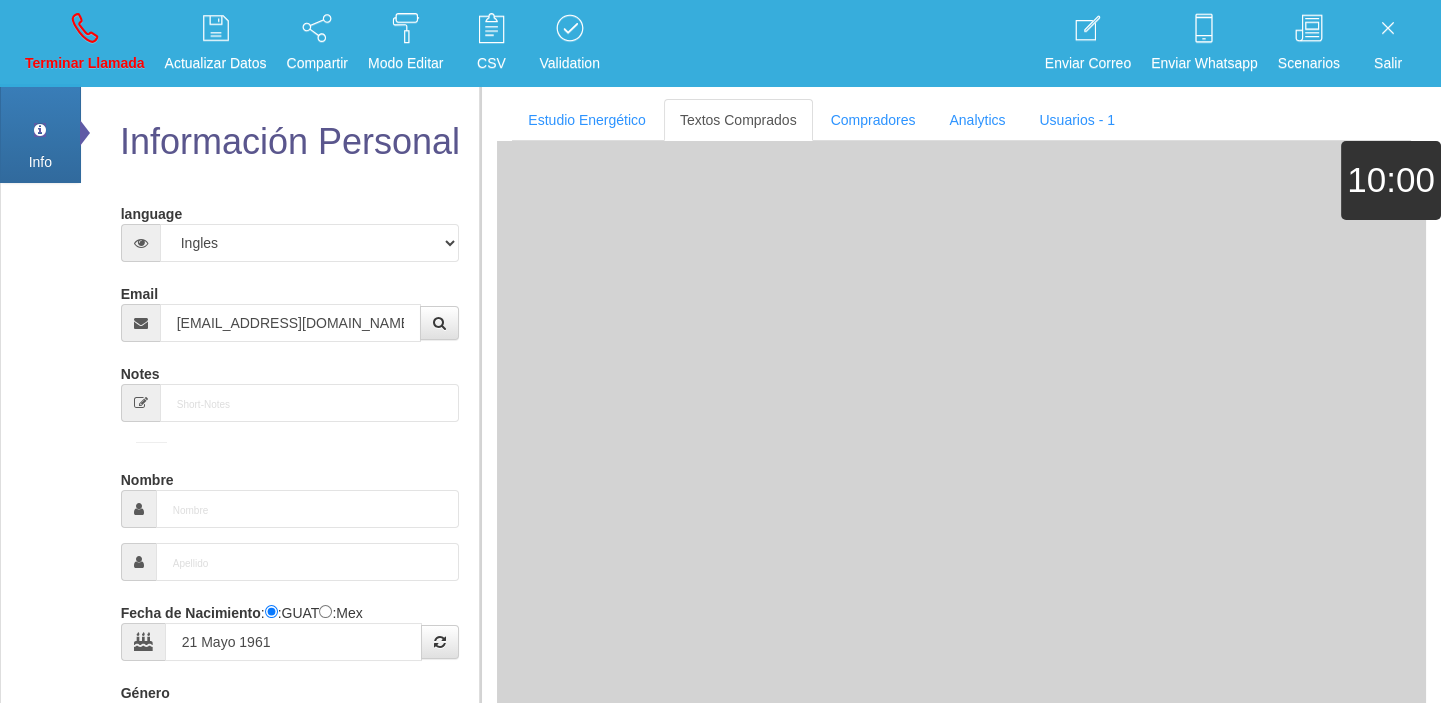 type on "Comprador bajo" 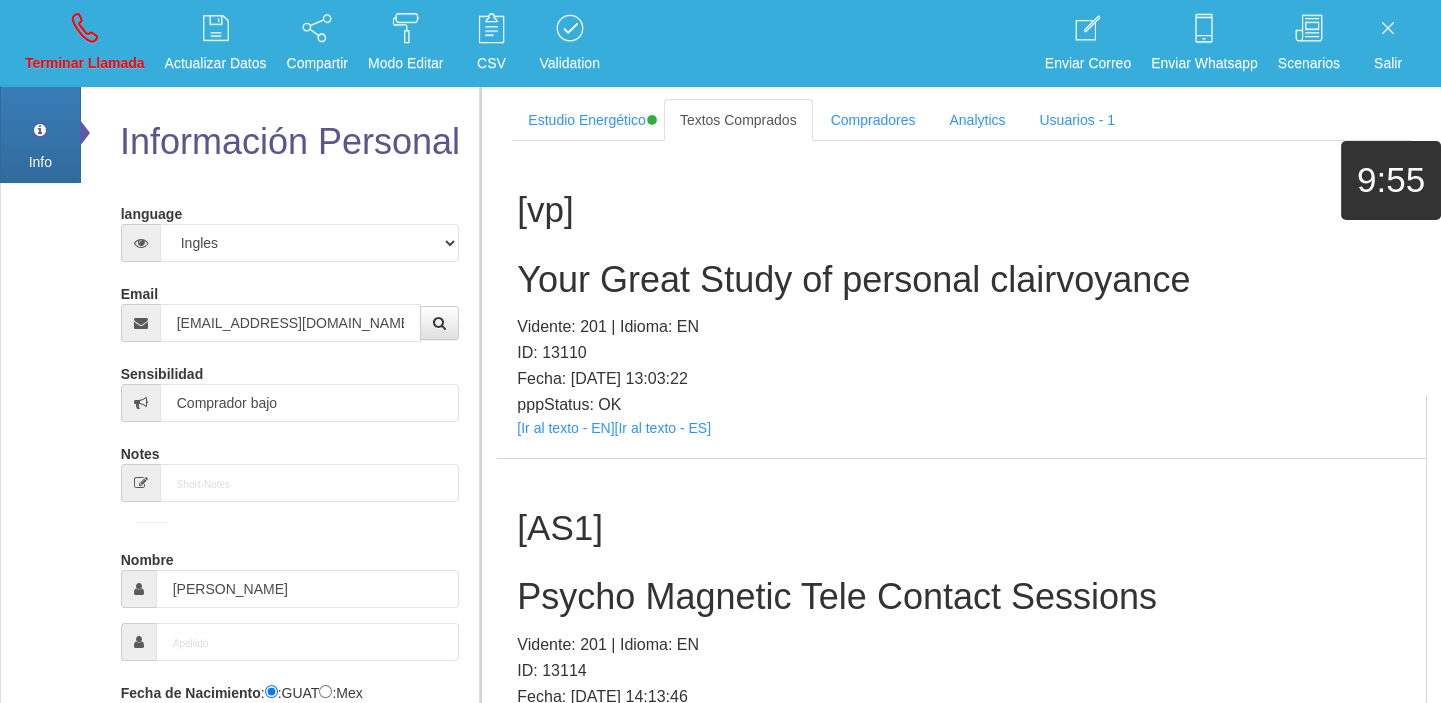 scroll, scrollTop: 280, scrollLeft: 0, axis: vertical 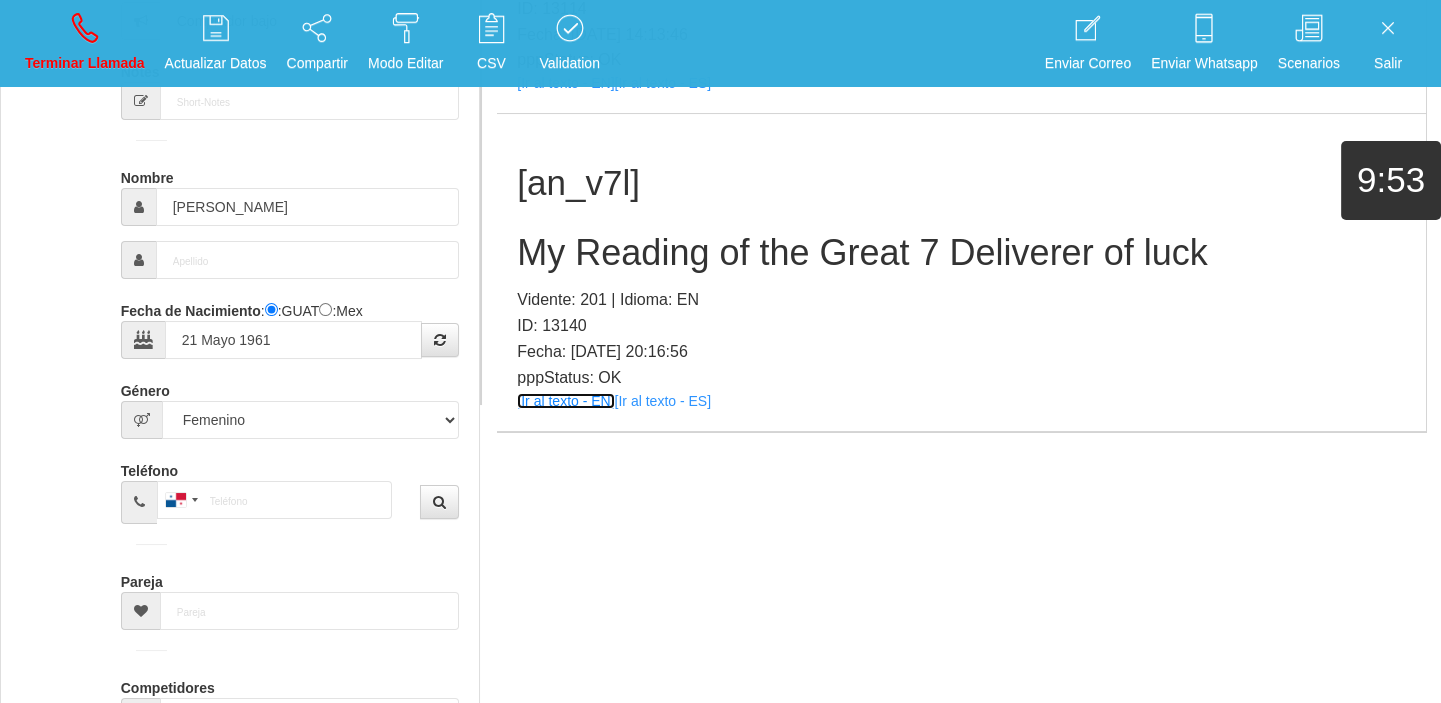 click on "[Ir al texto - EN]" at bounding box center (565, 401) 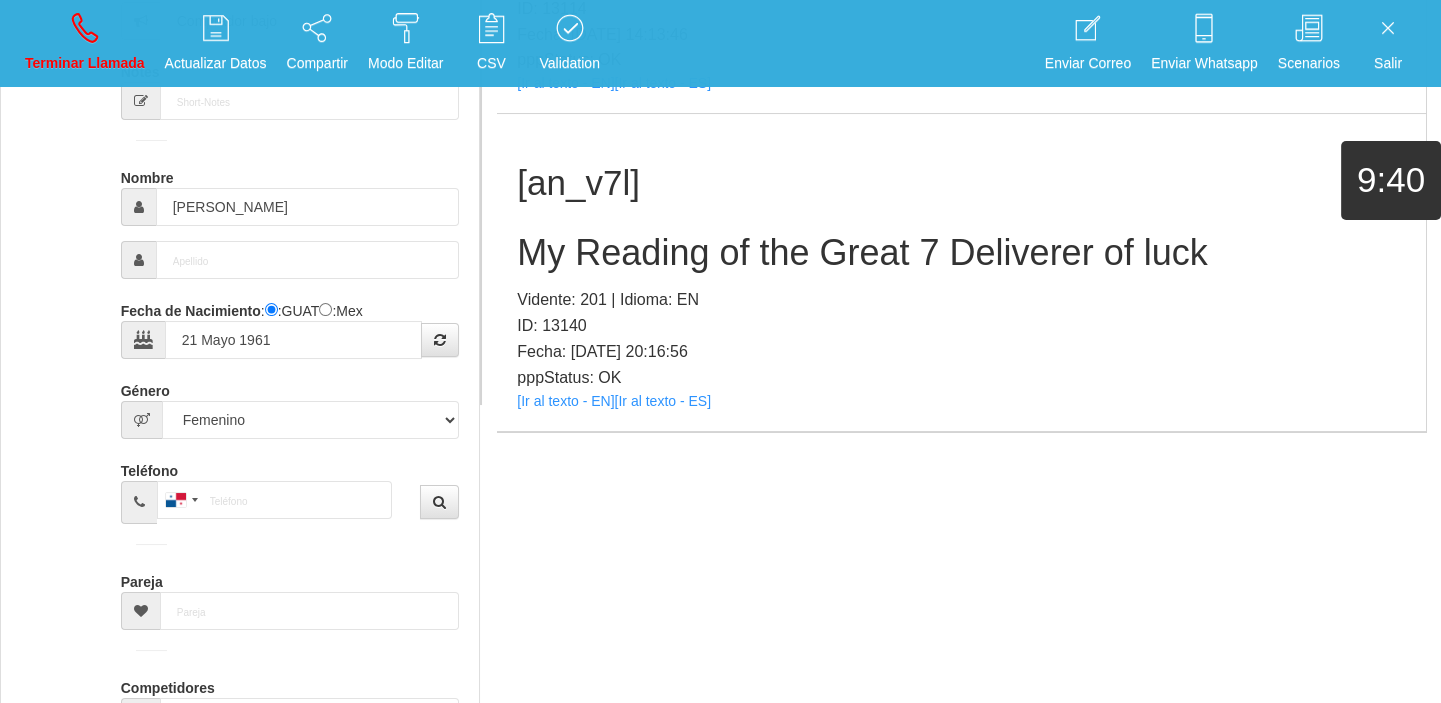 click on "My Reading of the Great 7 Deliverer of luck" at bounding box center [961, 253] 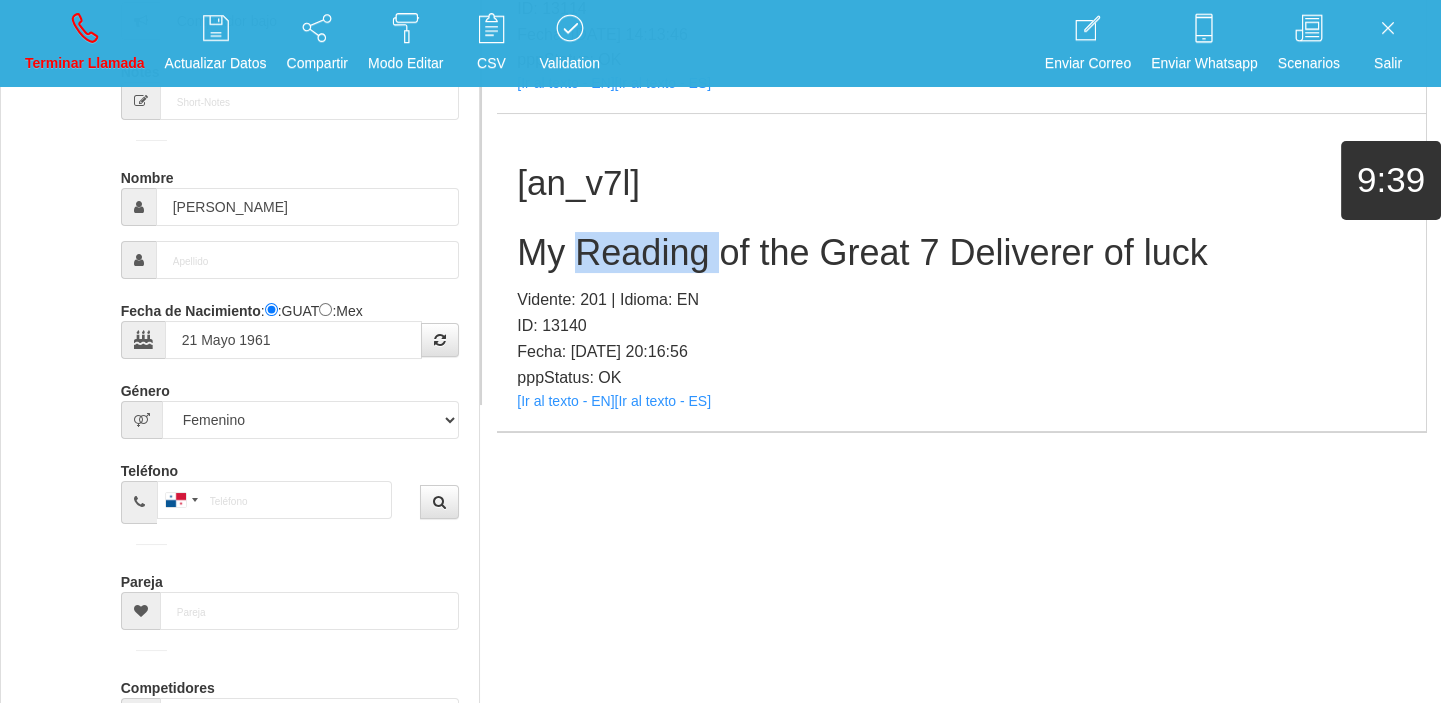 click on "My Reading of the Great 7 Deliverer of luck" at bounding box center (961, 253) 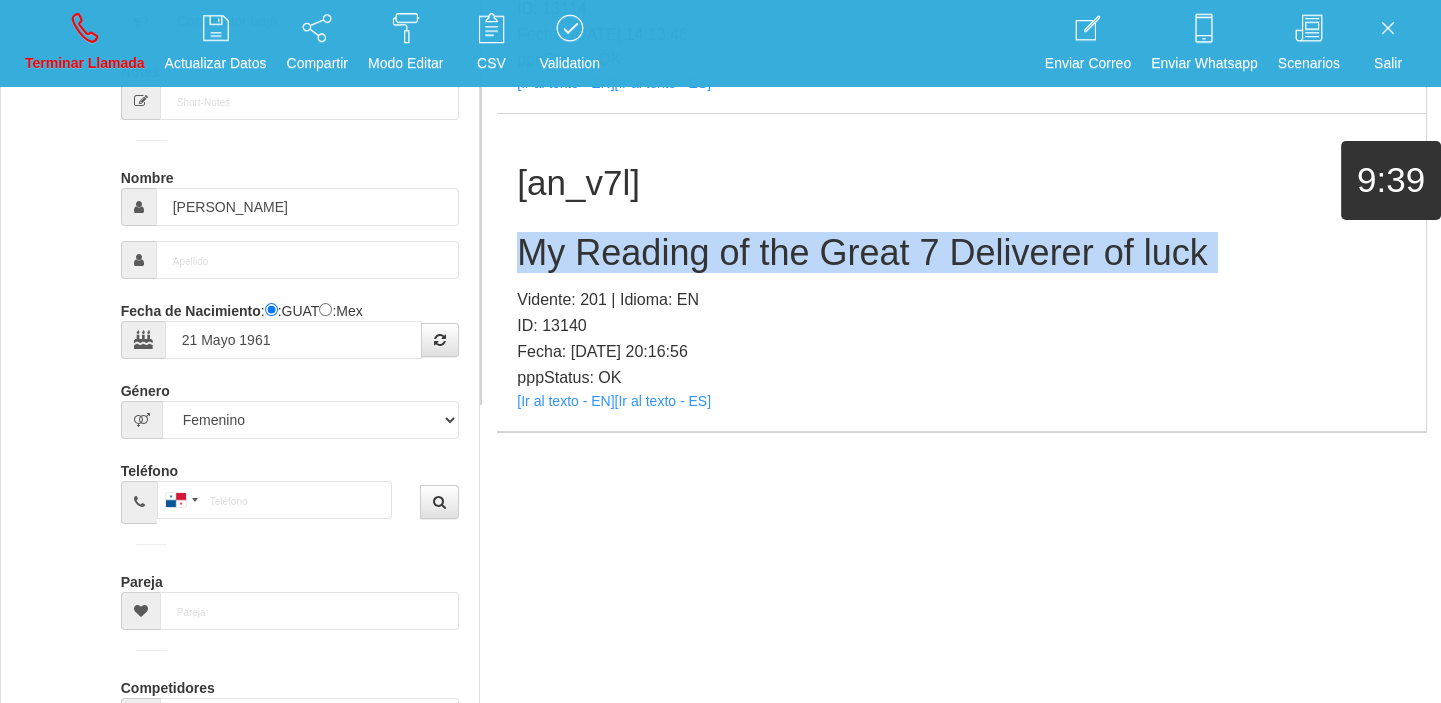 click on "My Reading of the Great 7 Deliverer of luck" at bounding box center (961, 253) 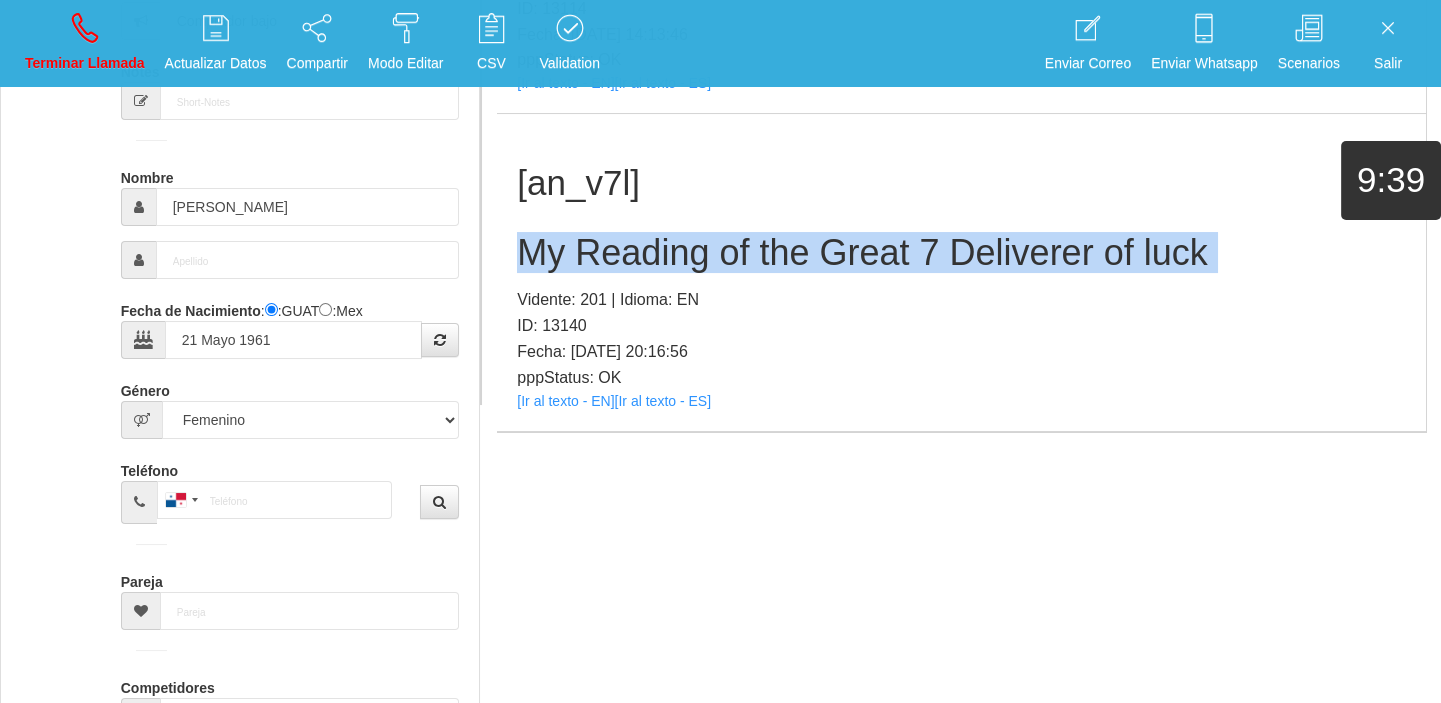 copy on "My Reading of the Great 7 Deliverer of luck" 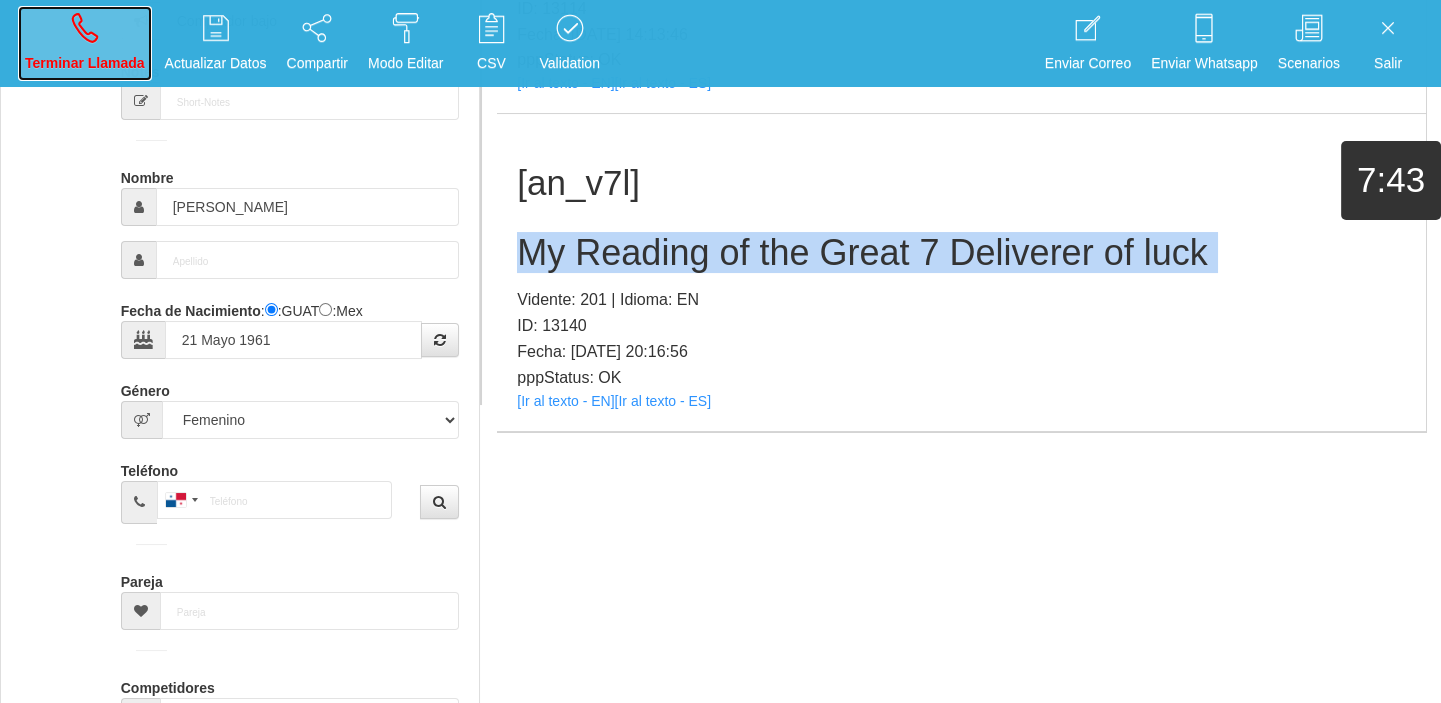 drag, startPoint x: 93, startPoint y: 30, endPoint x: 140, endPoint y: 108, distance: 91.06591 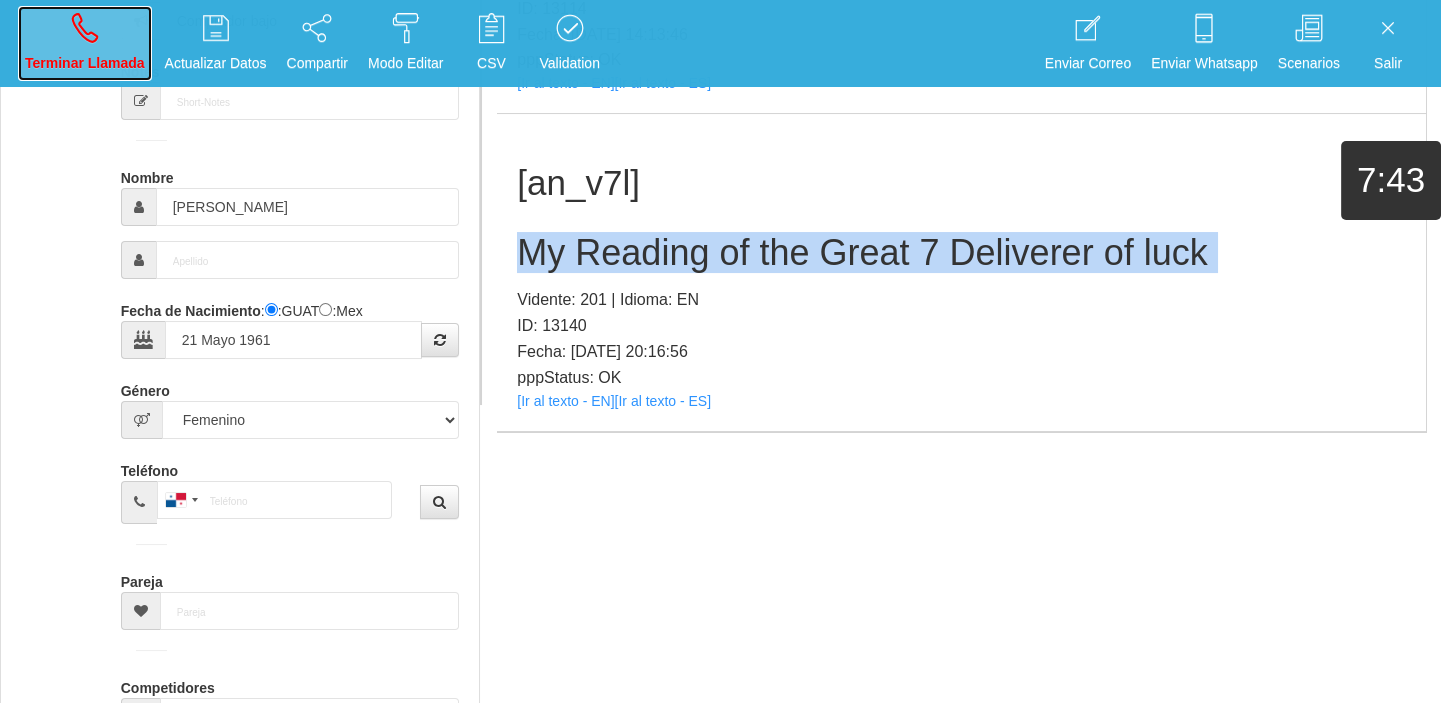 click at bounding box center (85, 28) 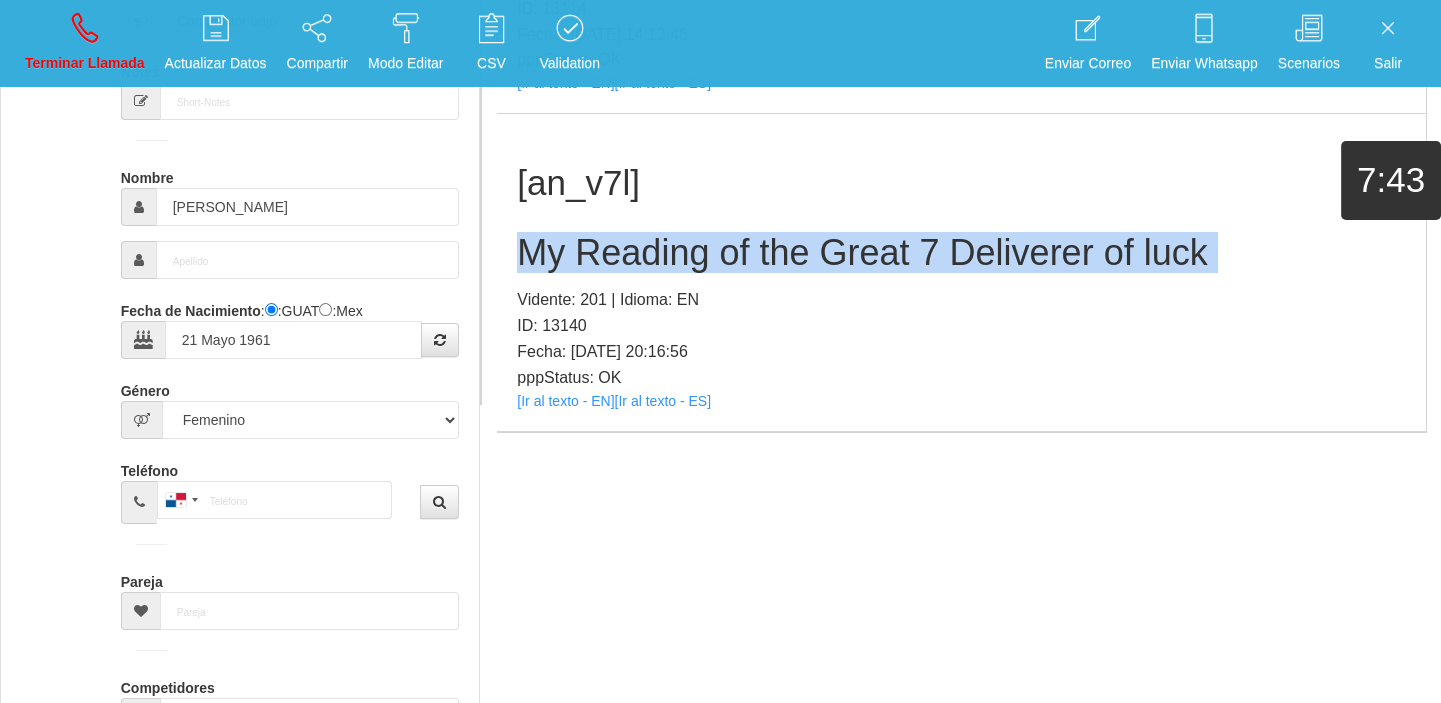type 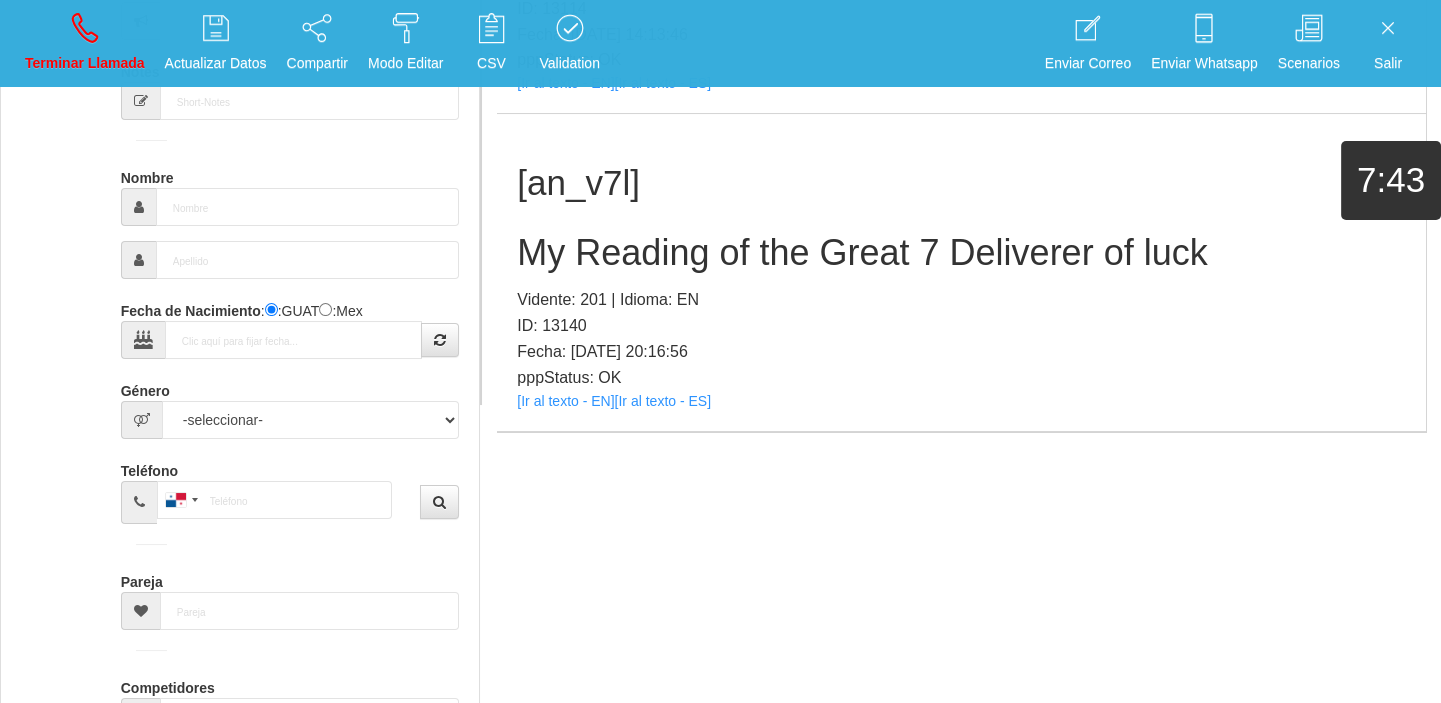scroll, scrollTop: 0, scrollLeft: 0, axis: both 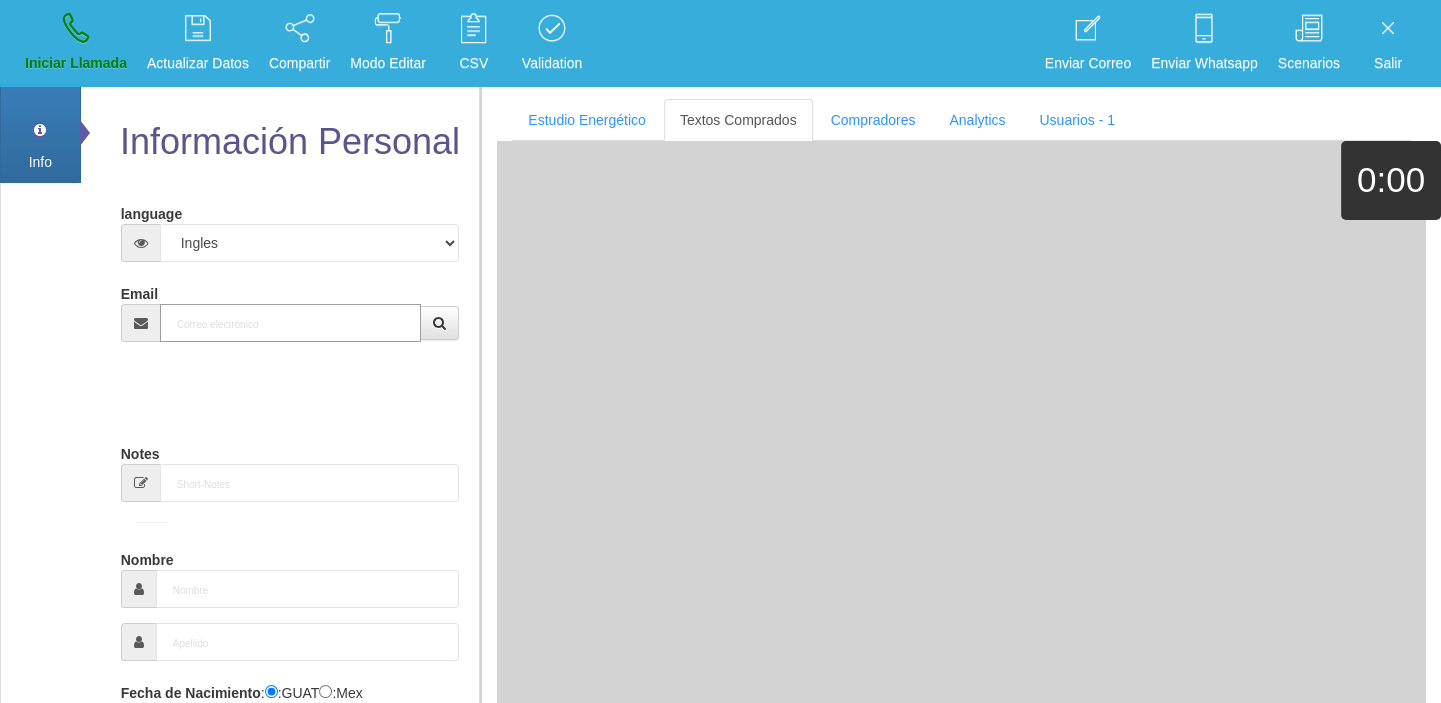 click on "Email" at bounding box center (291, 323) 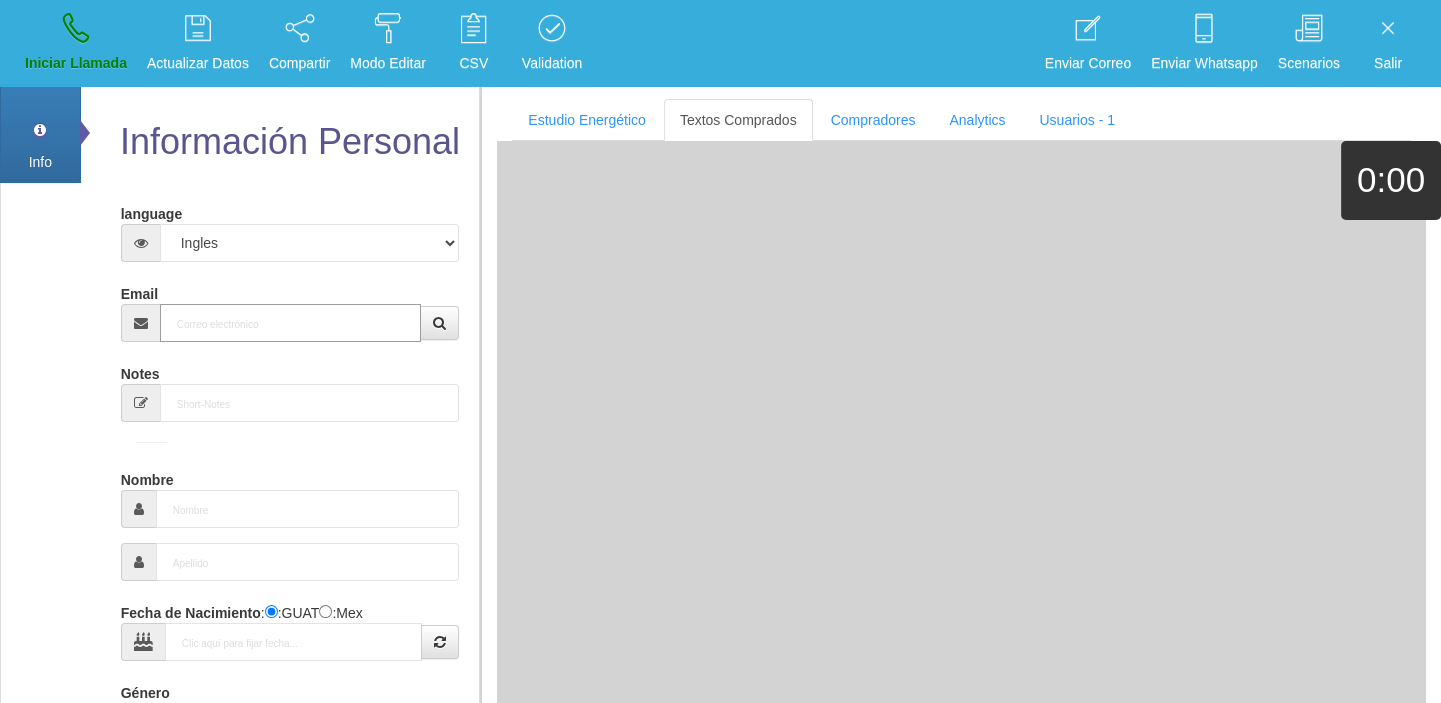 paste on "[EMAIL_ADDRESS][DOMAIN_NAME]" 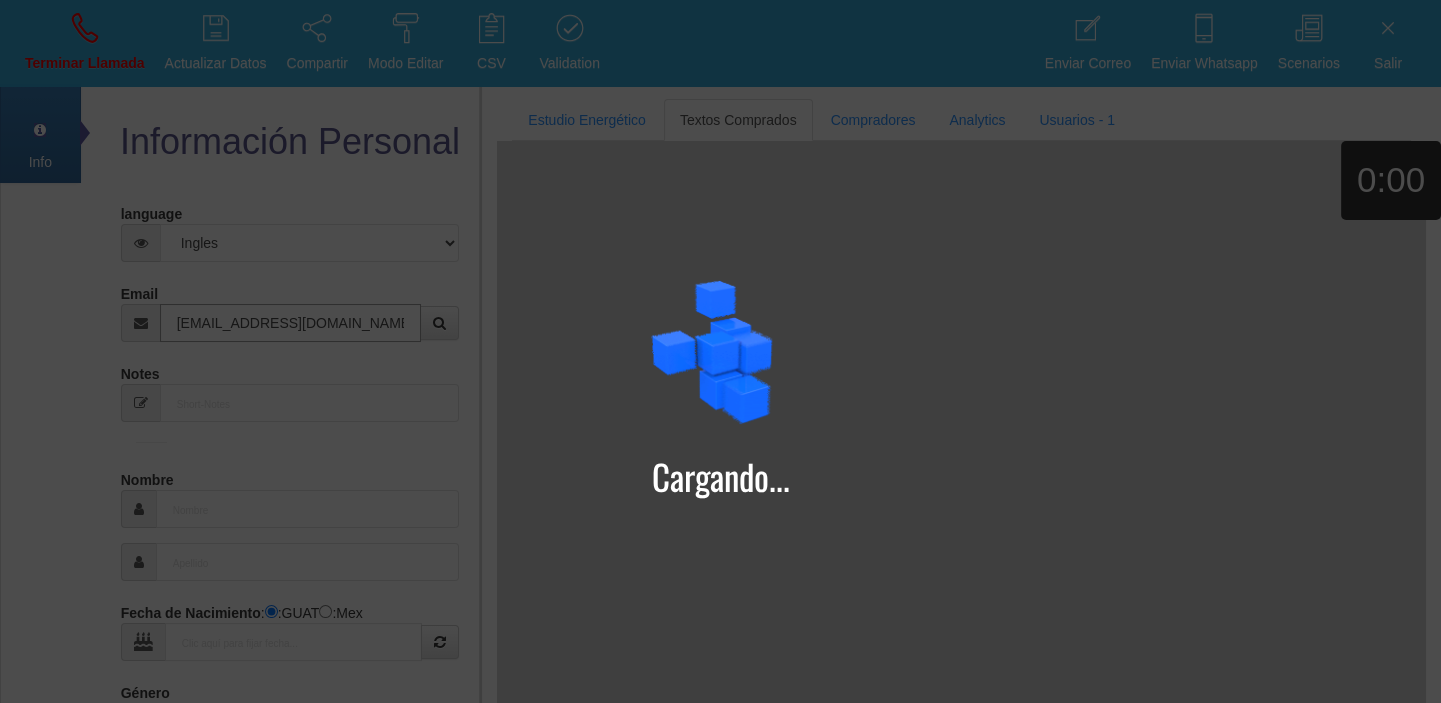 type on "[EMAIL_ADDRESS][DOMAIN_NAME]" 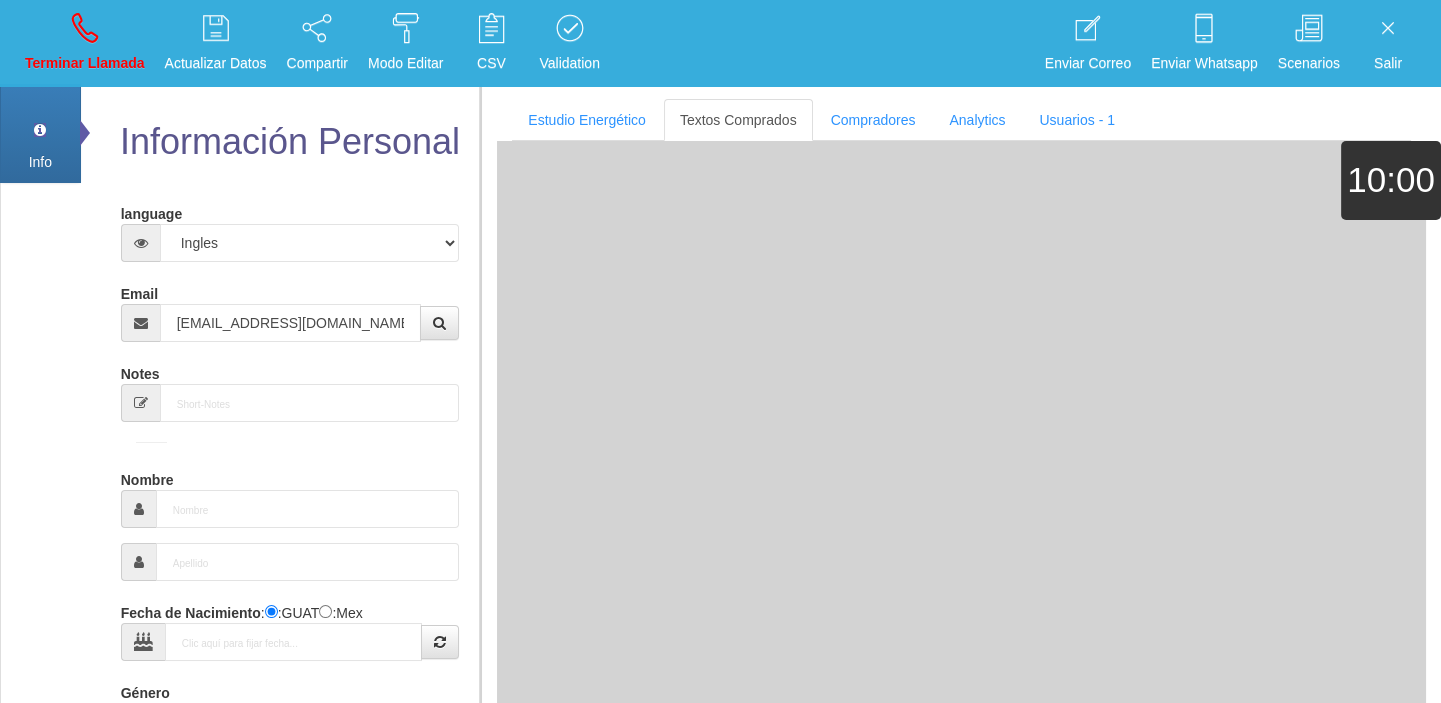 type on "[DATE]" 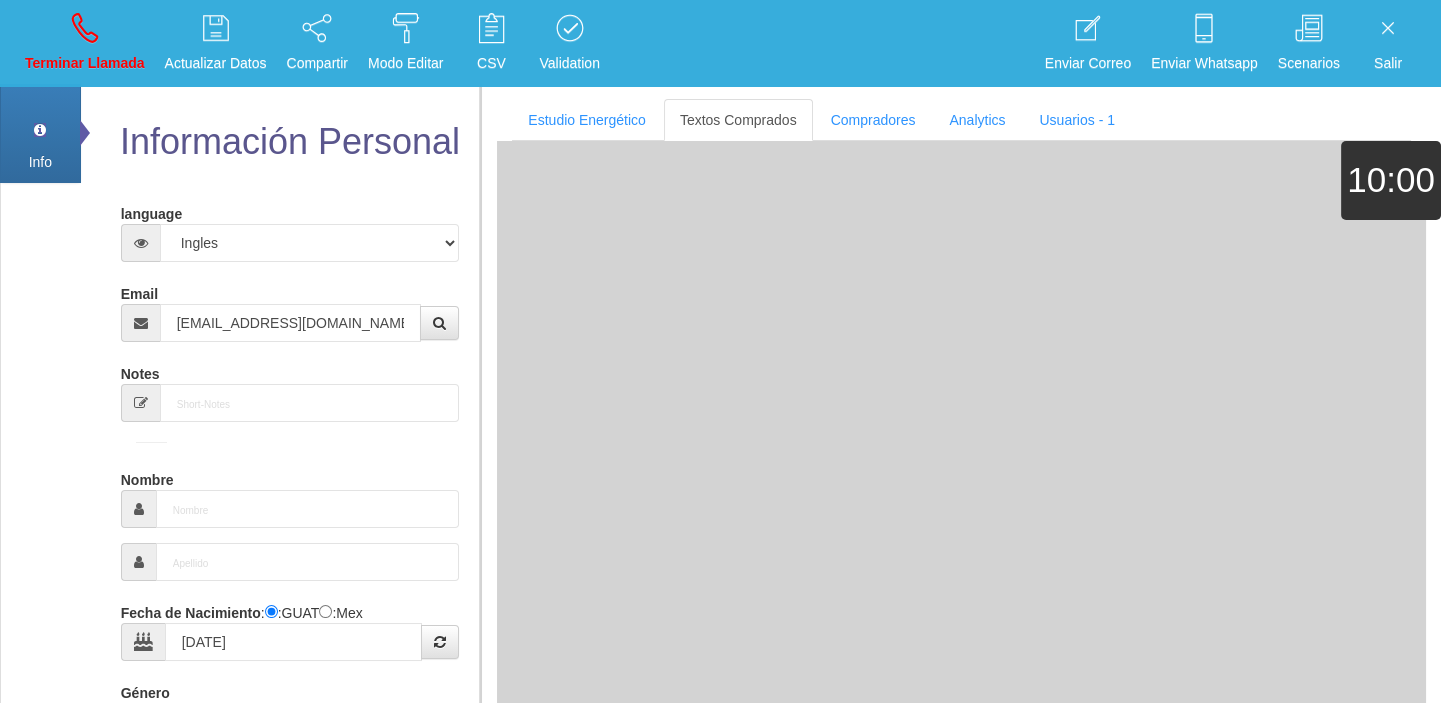 select on "1" 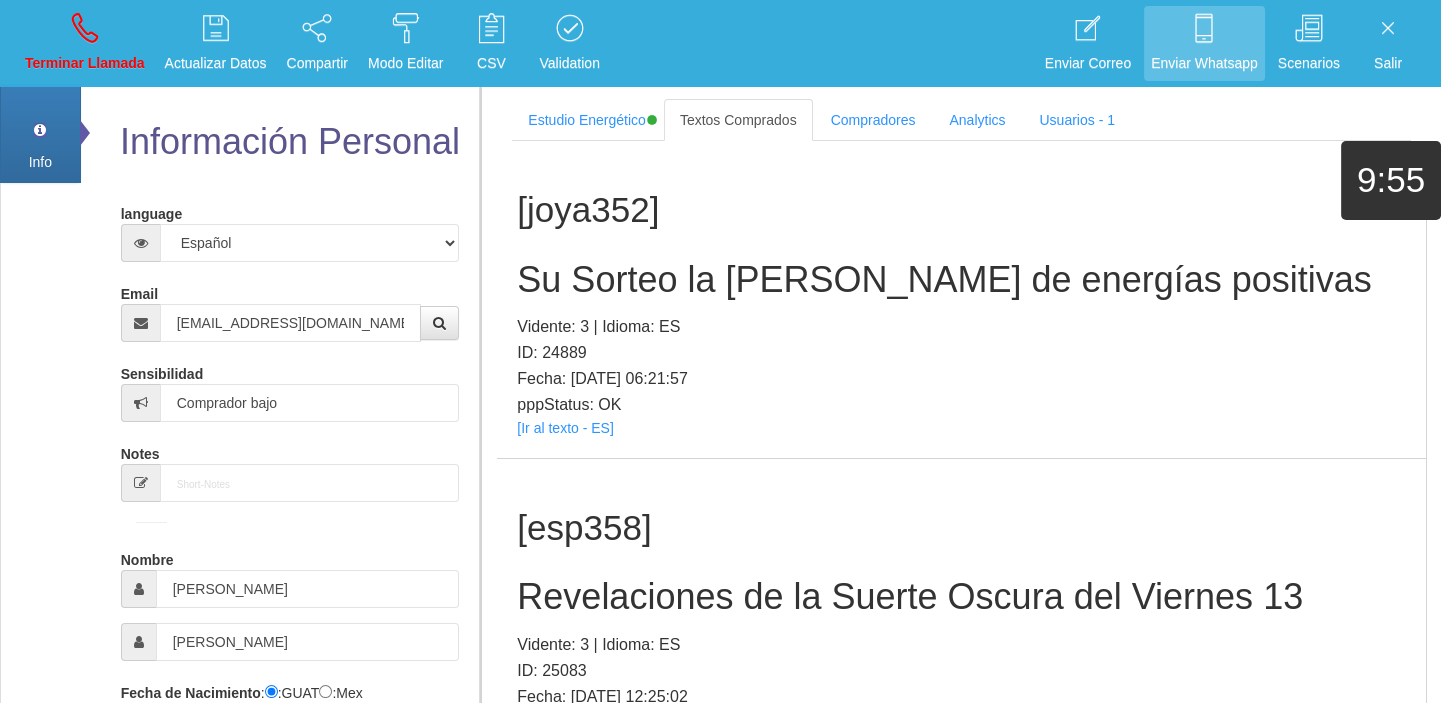 scroll, scrollTop: 382, scrollLeft: 0, axis: vertical 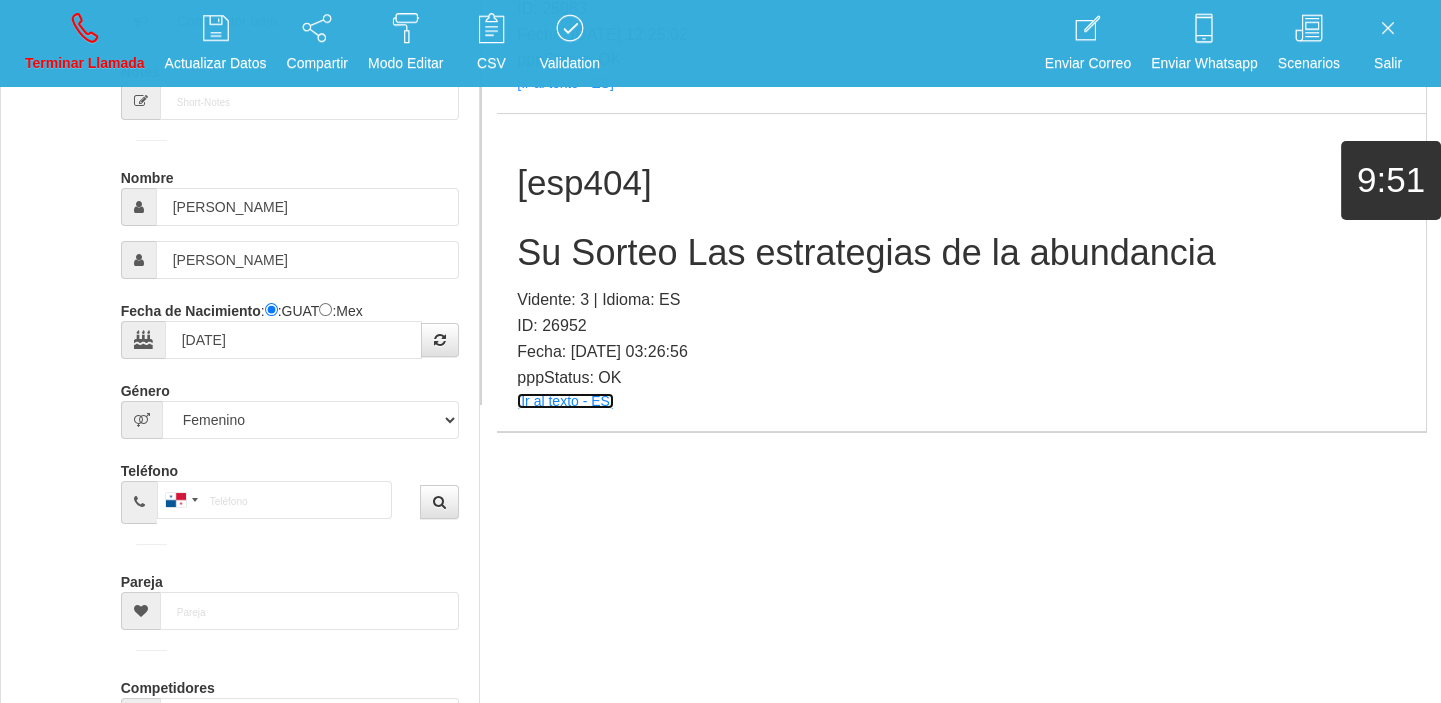 click on "[Ir al texto - ES]" at bounding box center (565, 401) 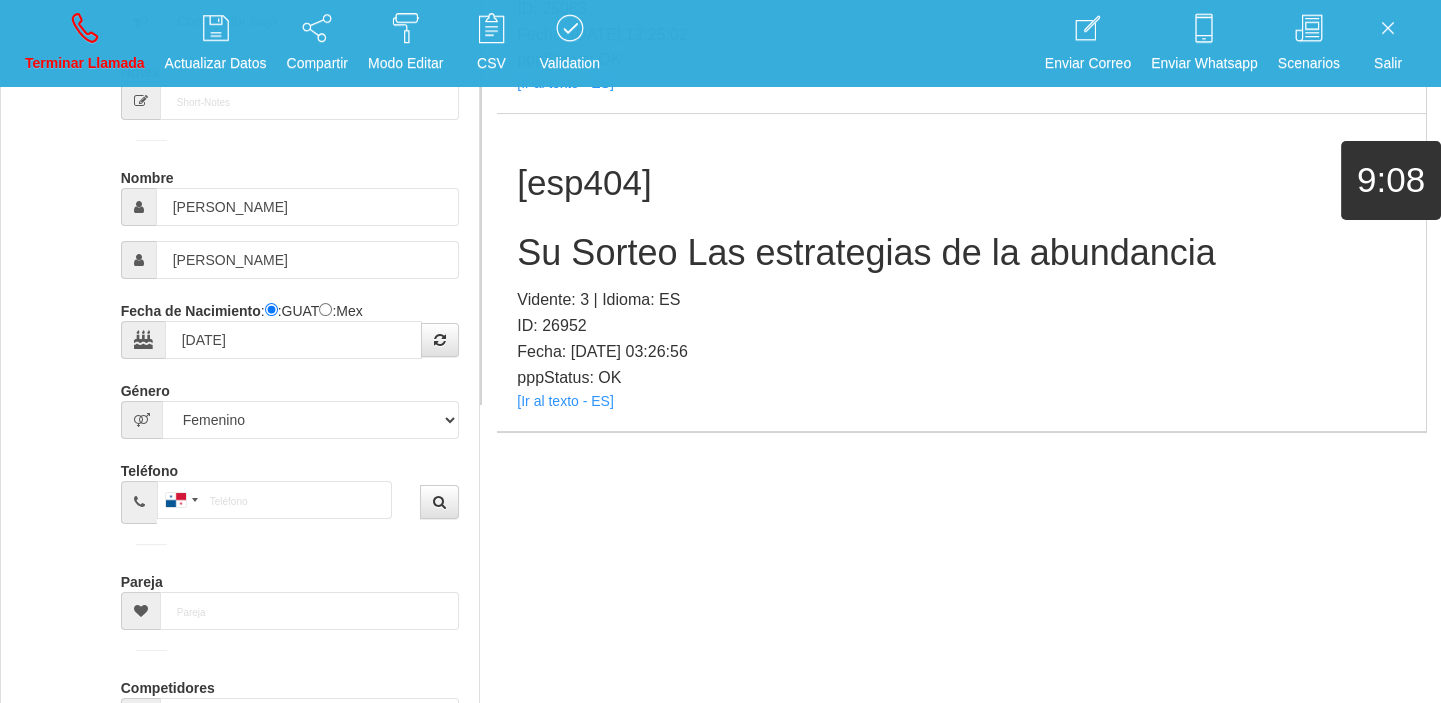 click on "[esp404] Su Sorteo Las estrategias de la abundancia Vidente: 3 | Idioma: ES ID: 26952 Fecha: [DATE] 03:26:56 pppStatus: OK [Ir al texto - ES]" at bounding box center [961, 272] 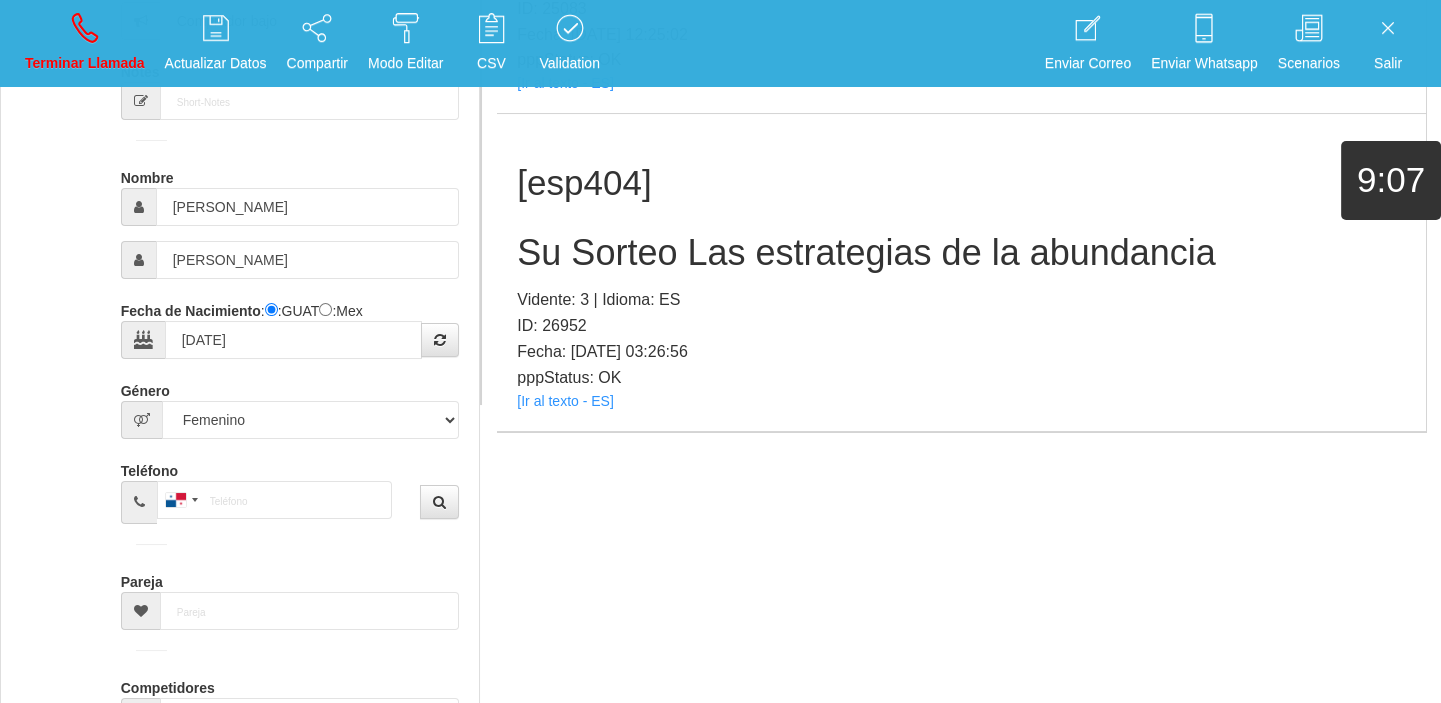 click on "Su Sorteo Las estrategias de la abundancia" at bounding box center [961, 253] 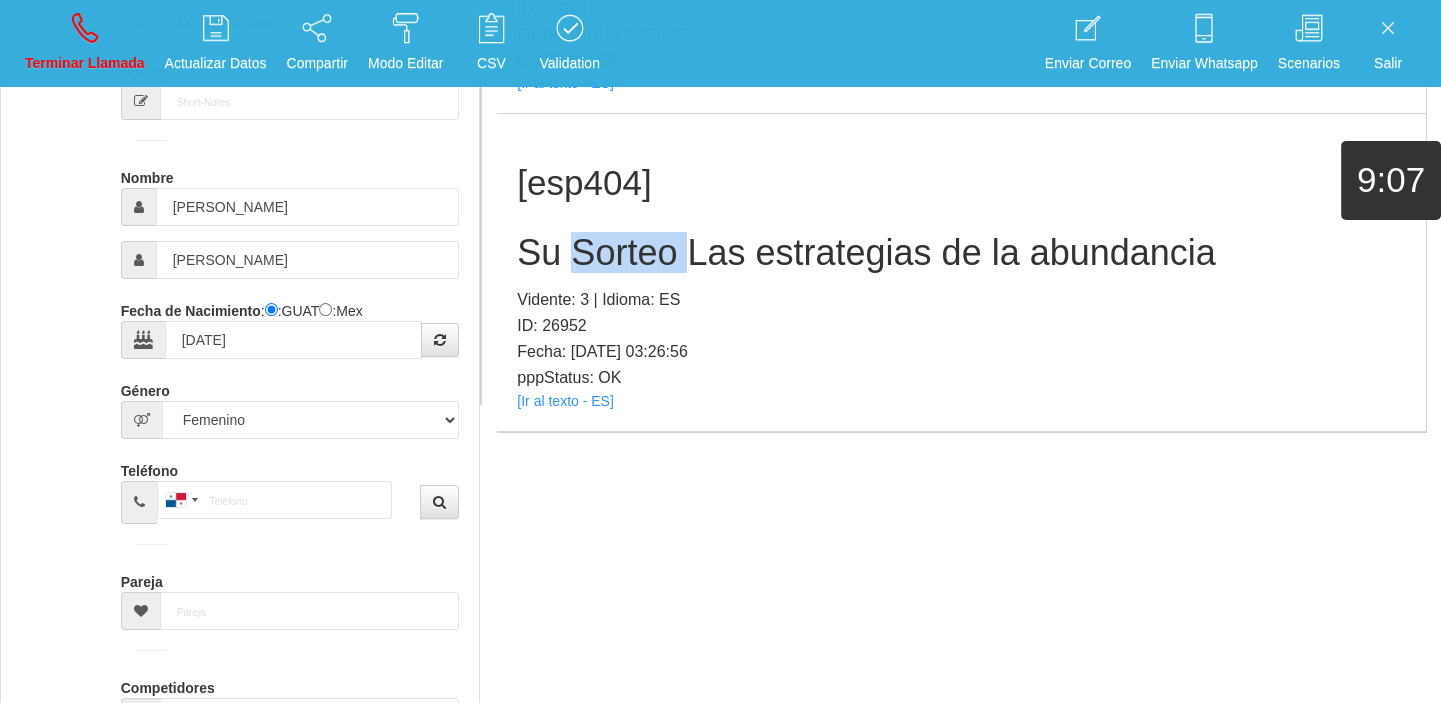 click on "Su Sorteo Las estrategias de la abundancia" at bounding box center (961, 253) 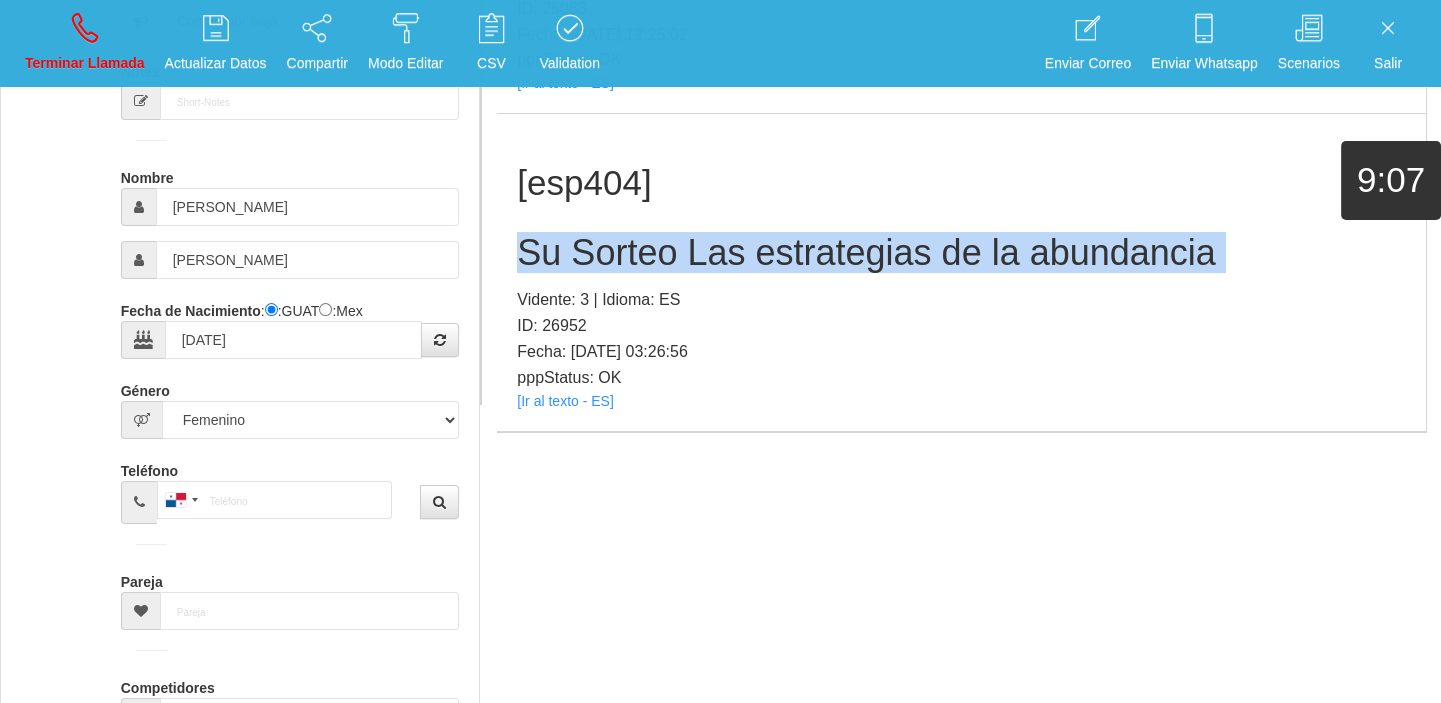 click on "Su Sorteo Las estrategias de la abundancia" at bounding box center (961, 253) 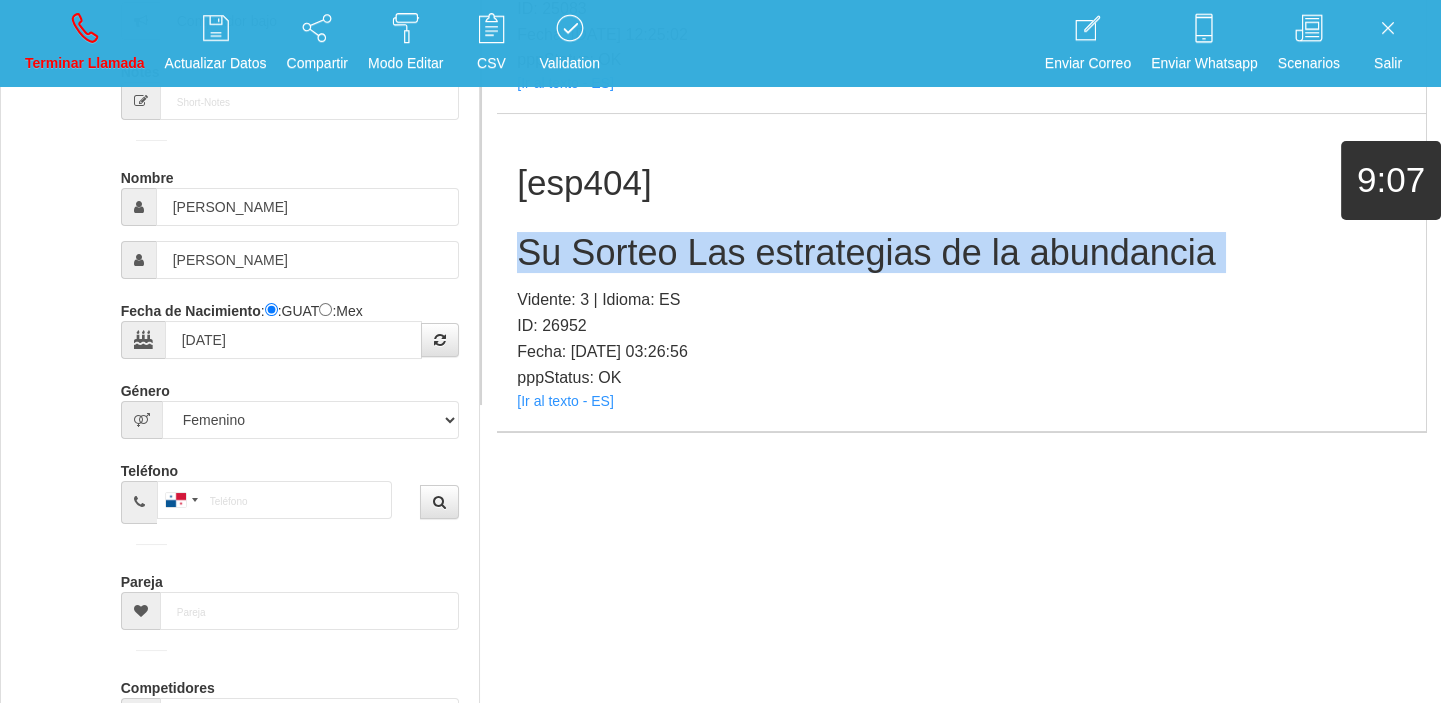 copy on "Su Sorteo Las estrategias de la abundancia" 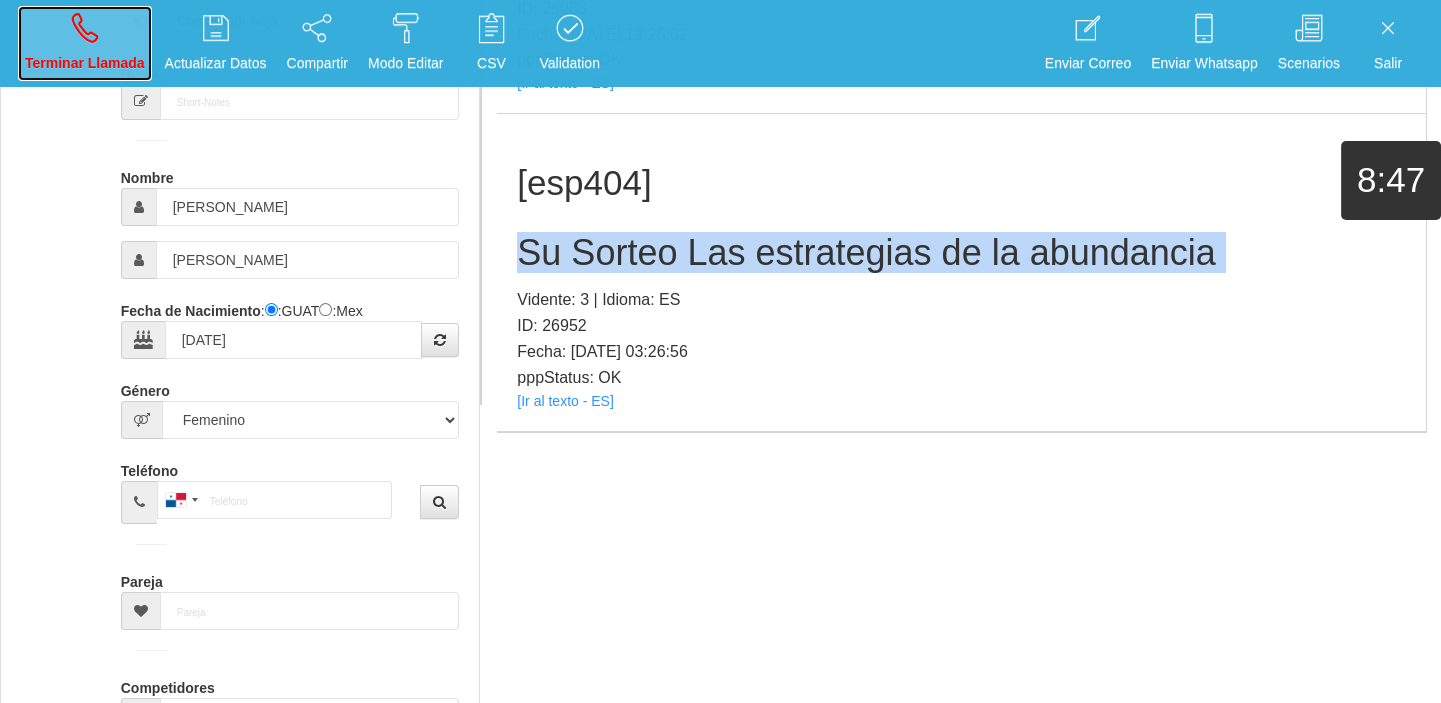 click on "Terminar Llamada" at bounding box center [85, 43] 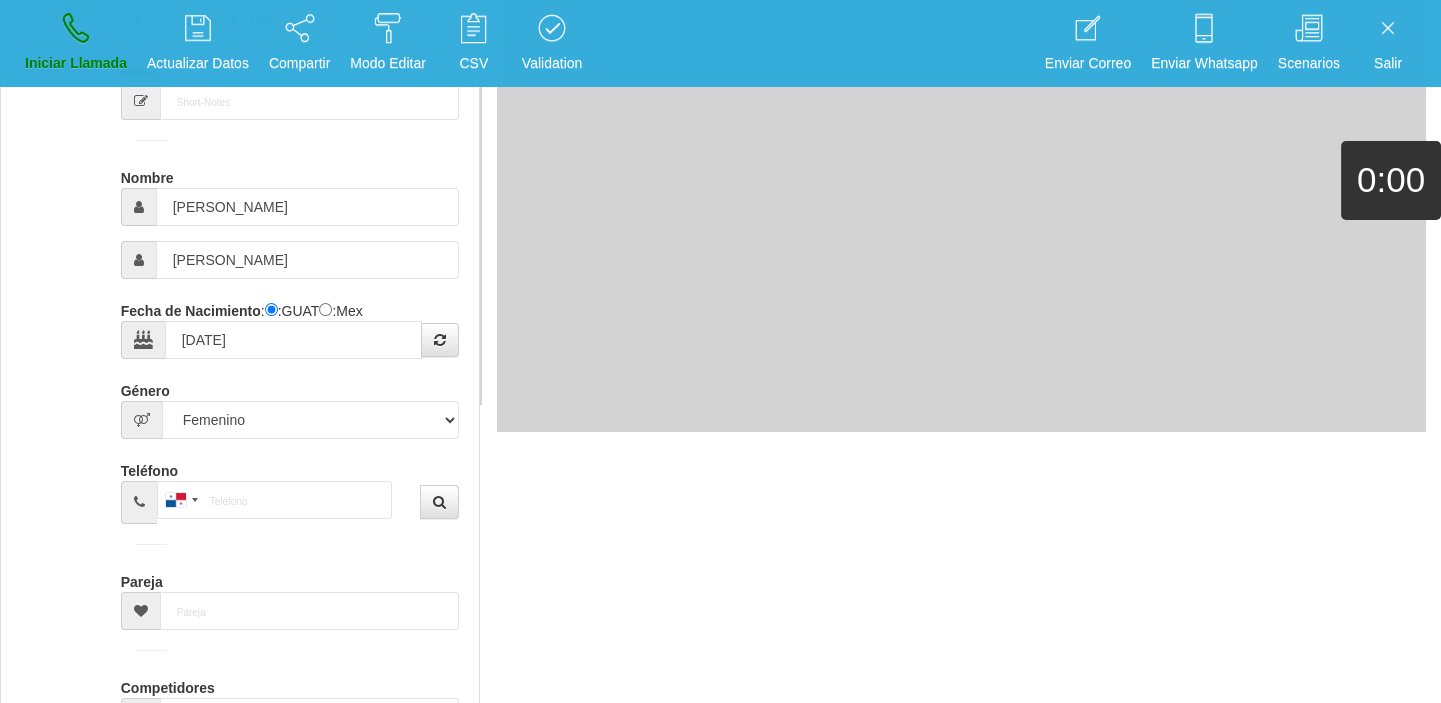 type 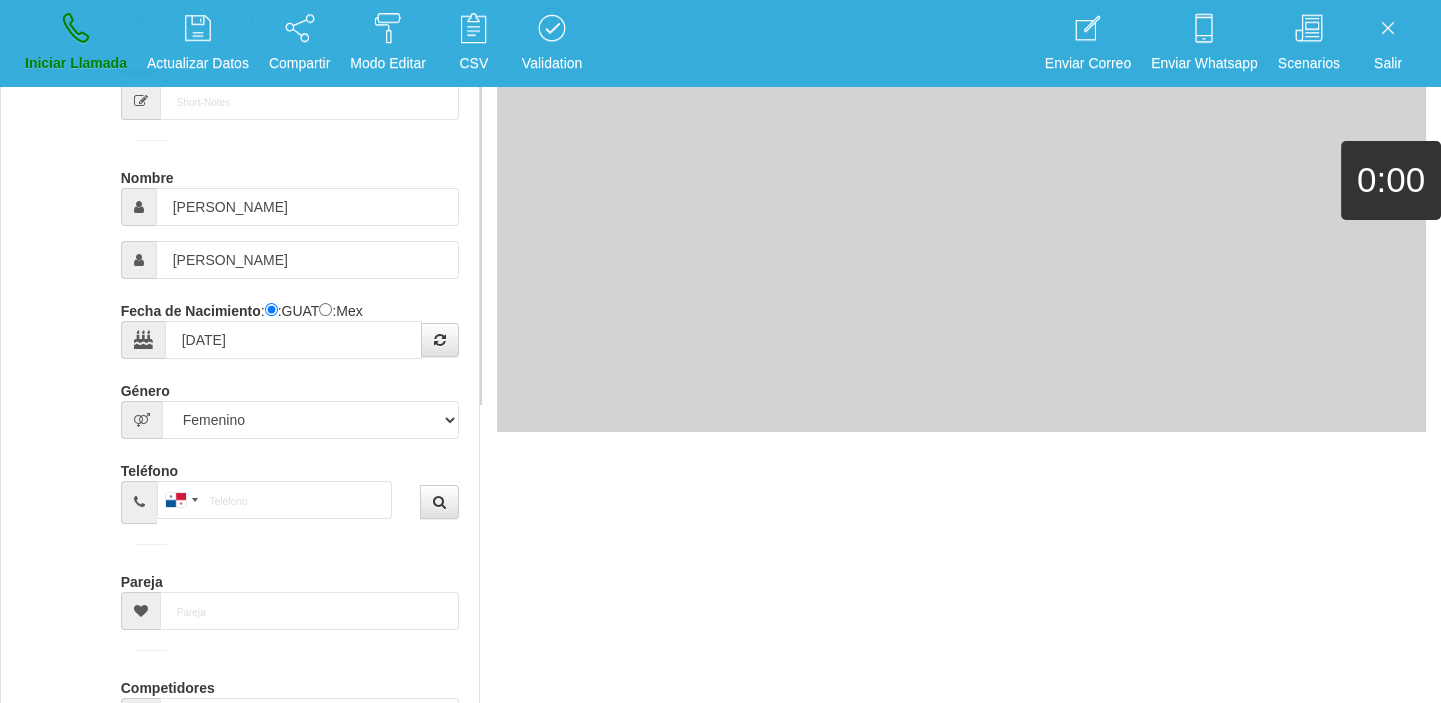 type 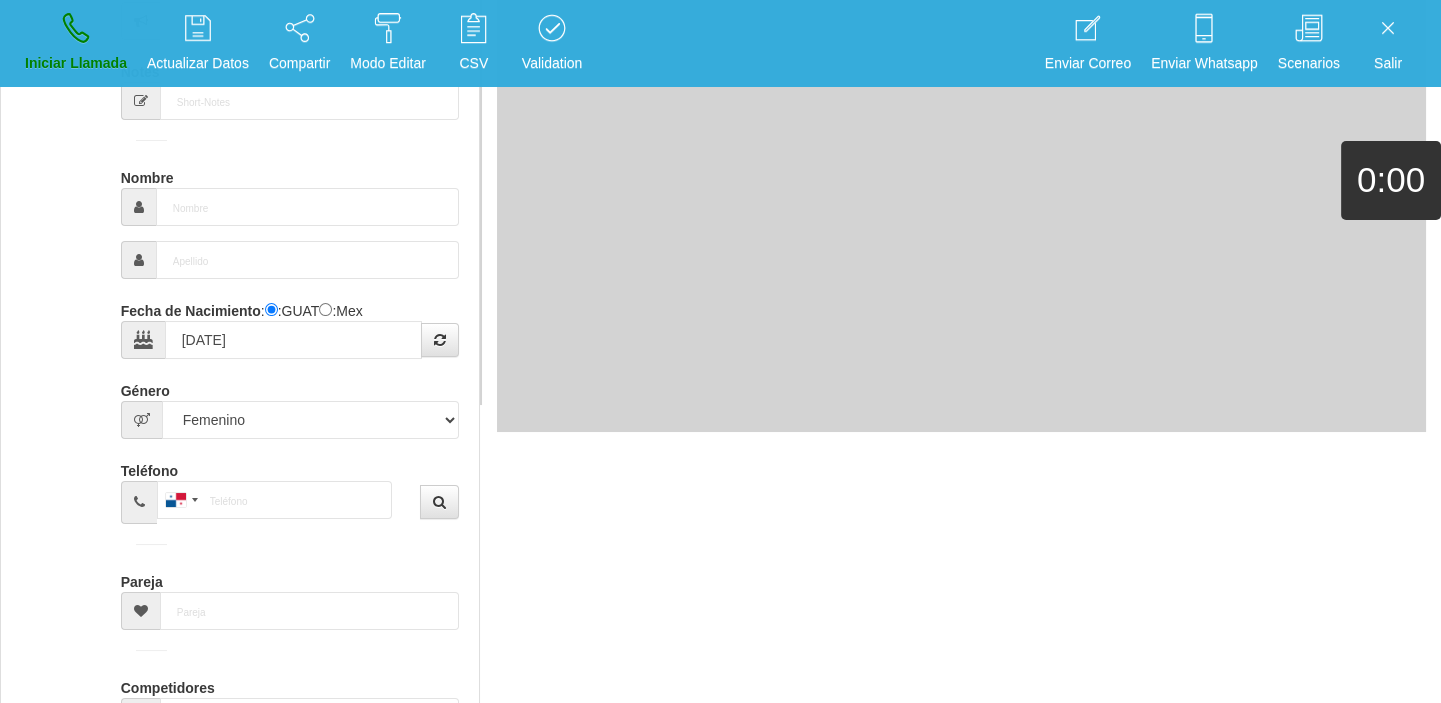 type 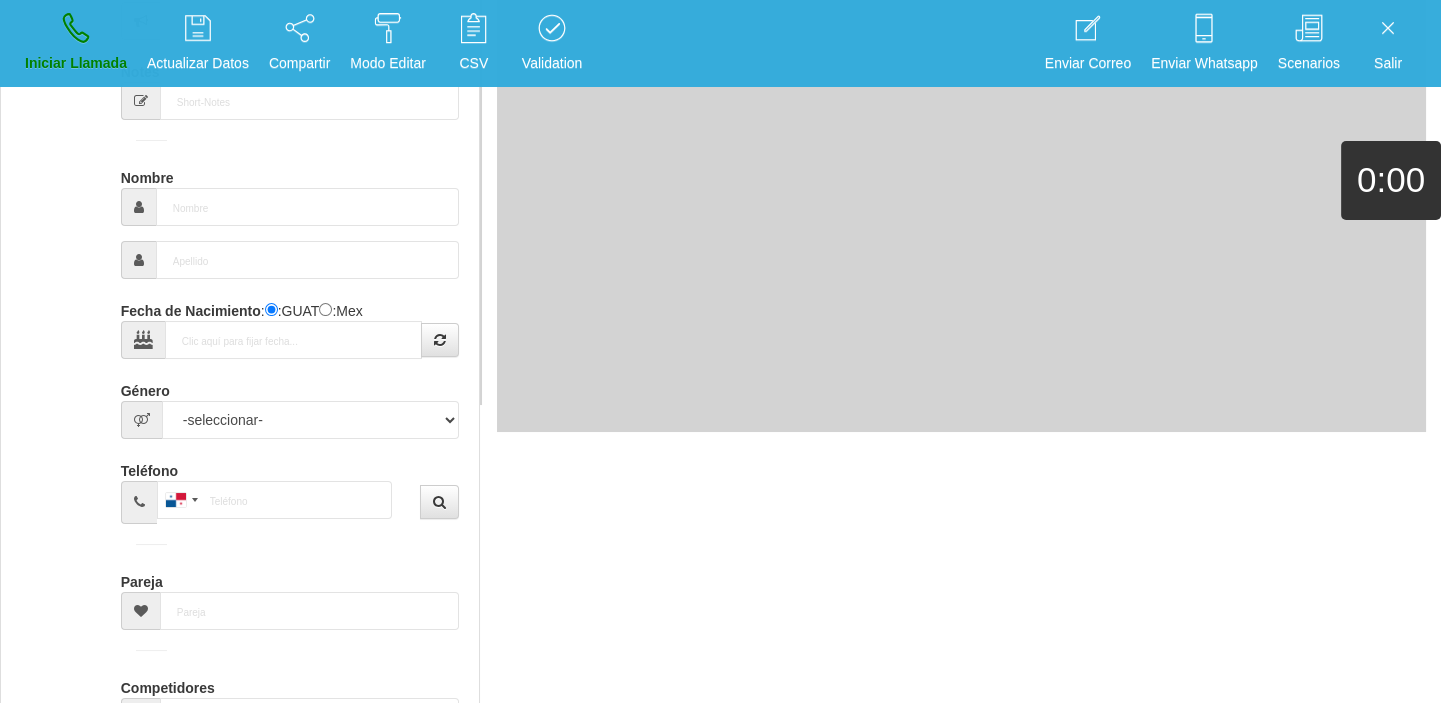 scroll, scrollTop: 0, scrollLeft: 0, axis: both 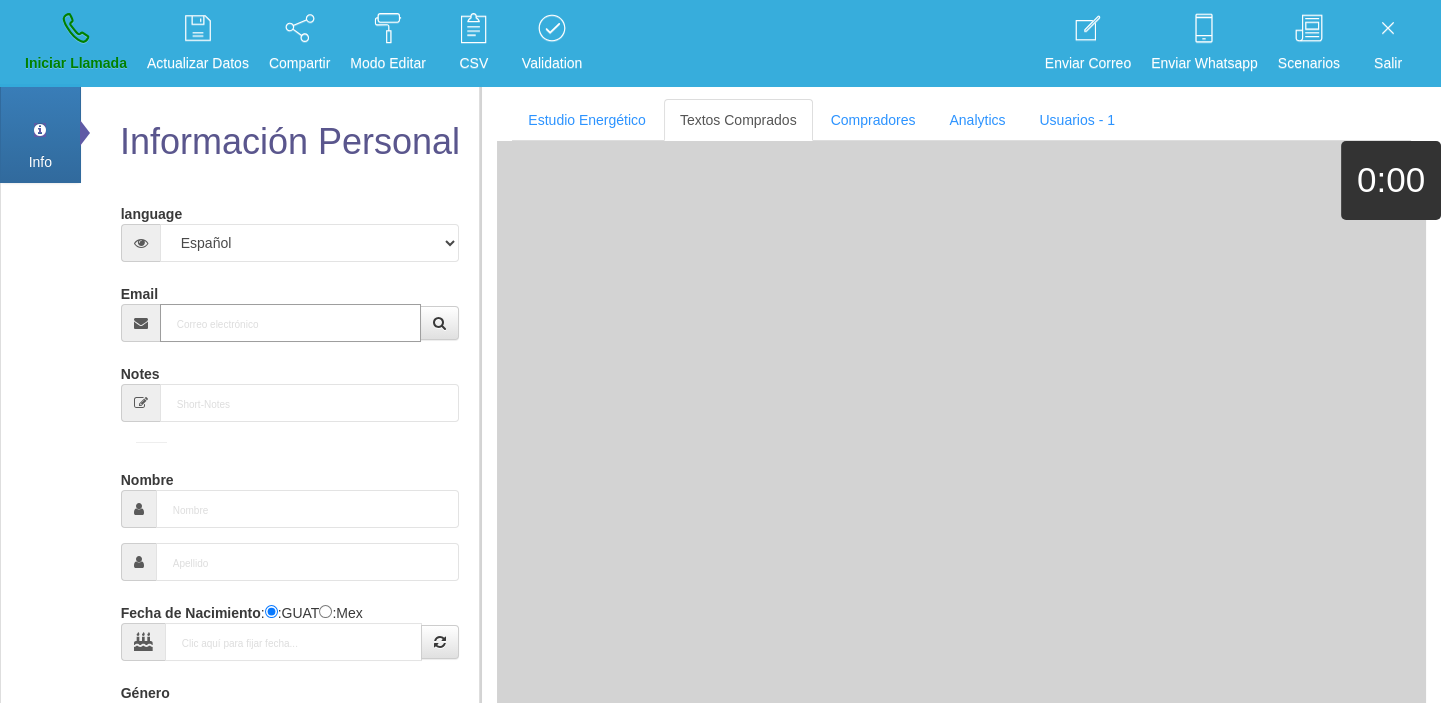 click on "Email" at bounding box center [291, 323] 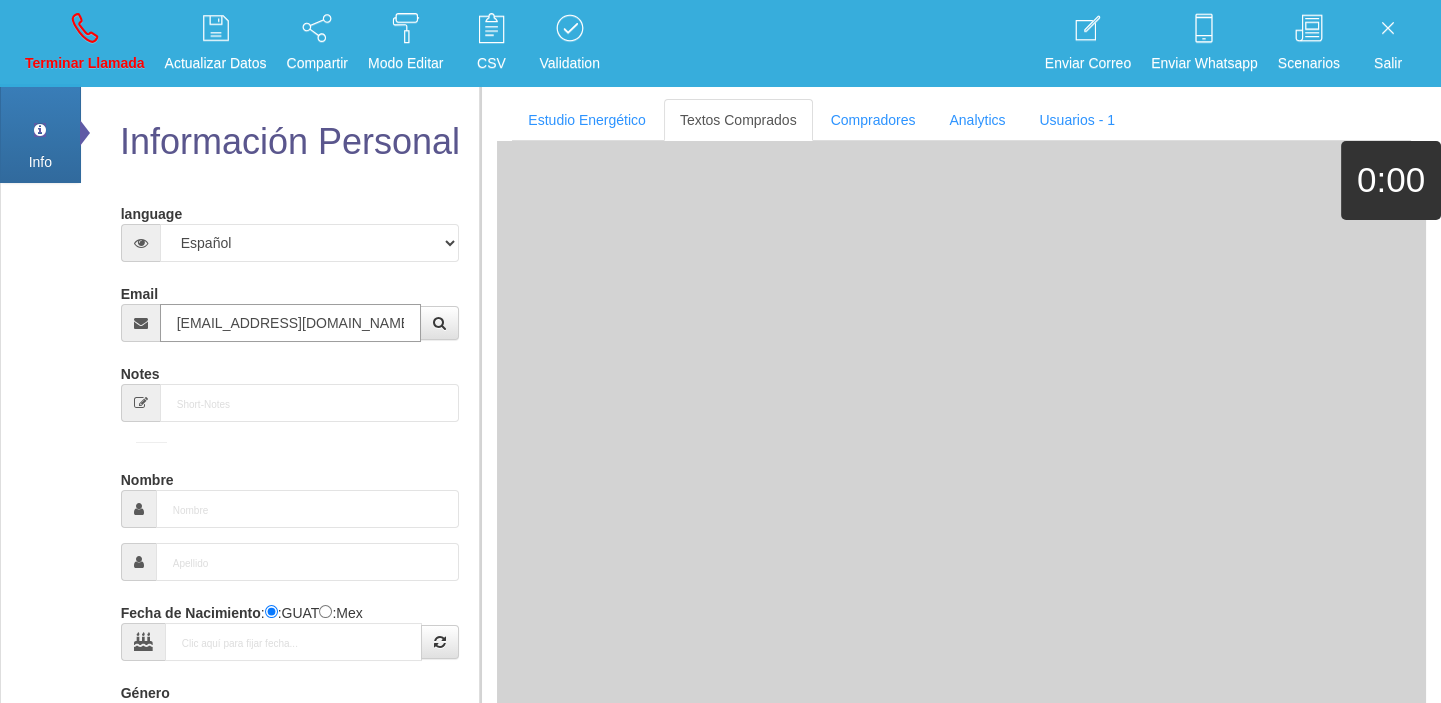 type on "[EMAIL_ADDRESS][DOMAIN_NAME]" 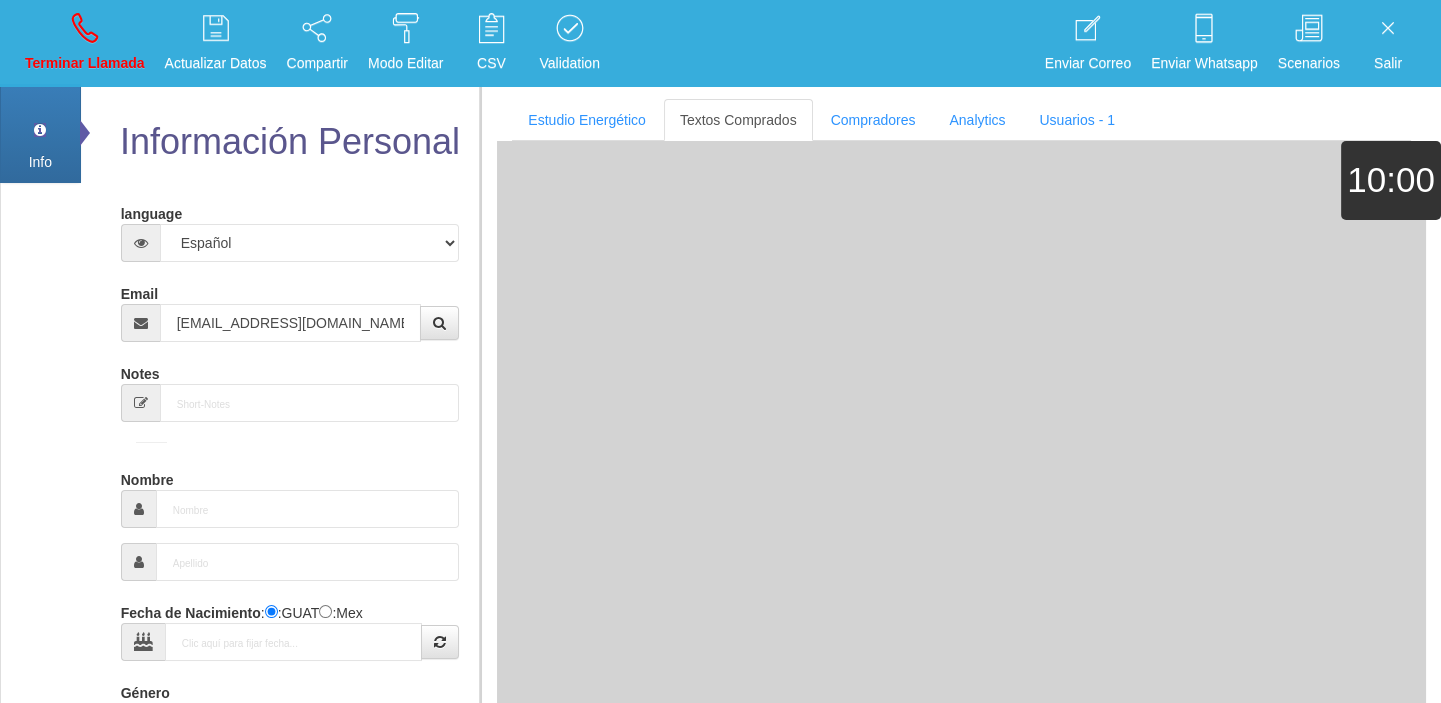 type on "[DATE]" 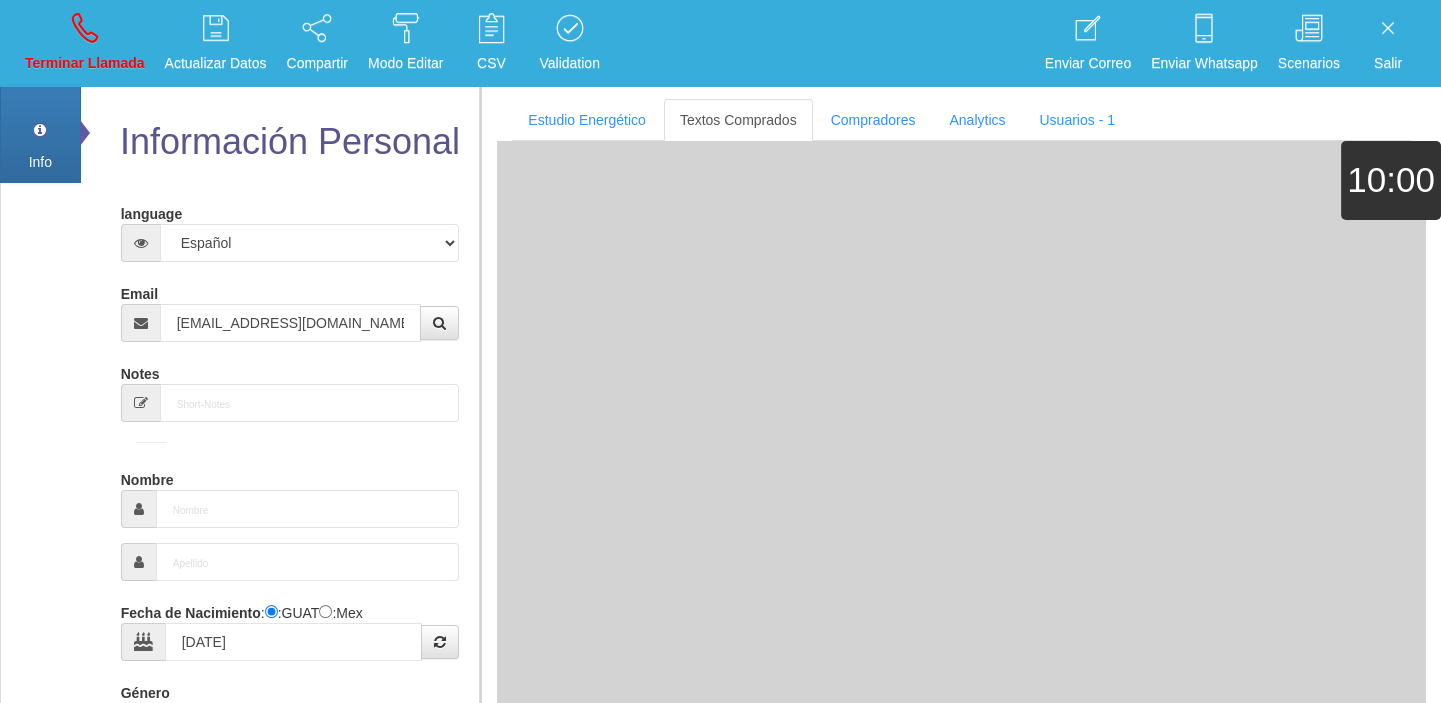 select on "4" 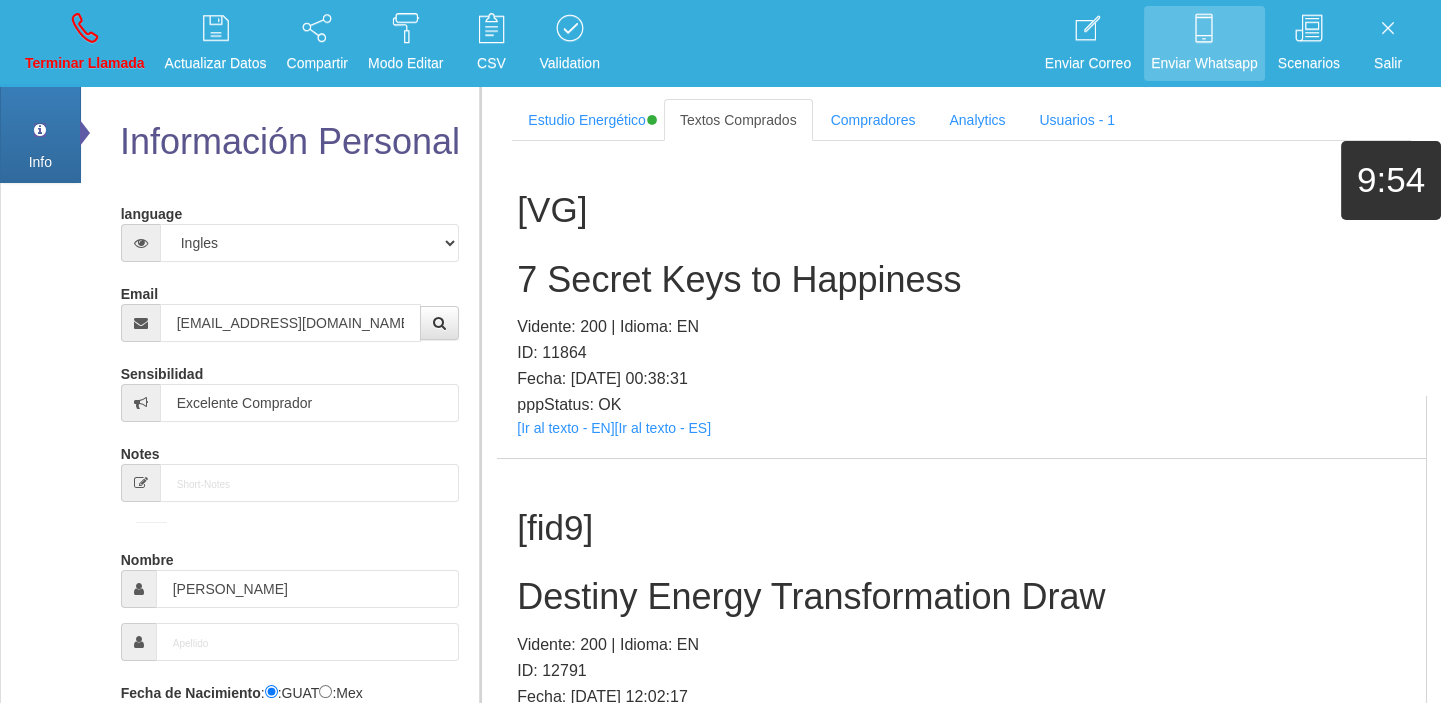 scroll, scrollTop: 3395, scrollLeft: 0, axis: vertical 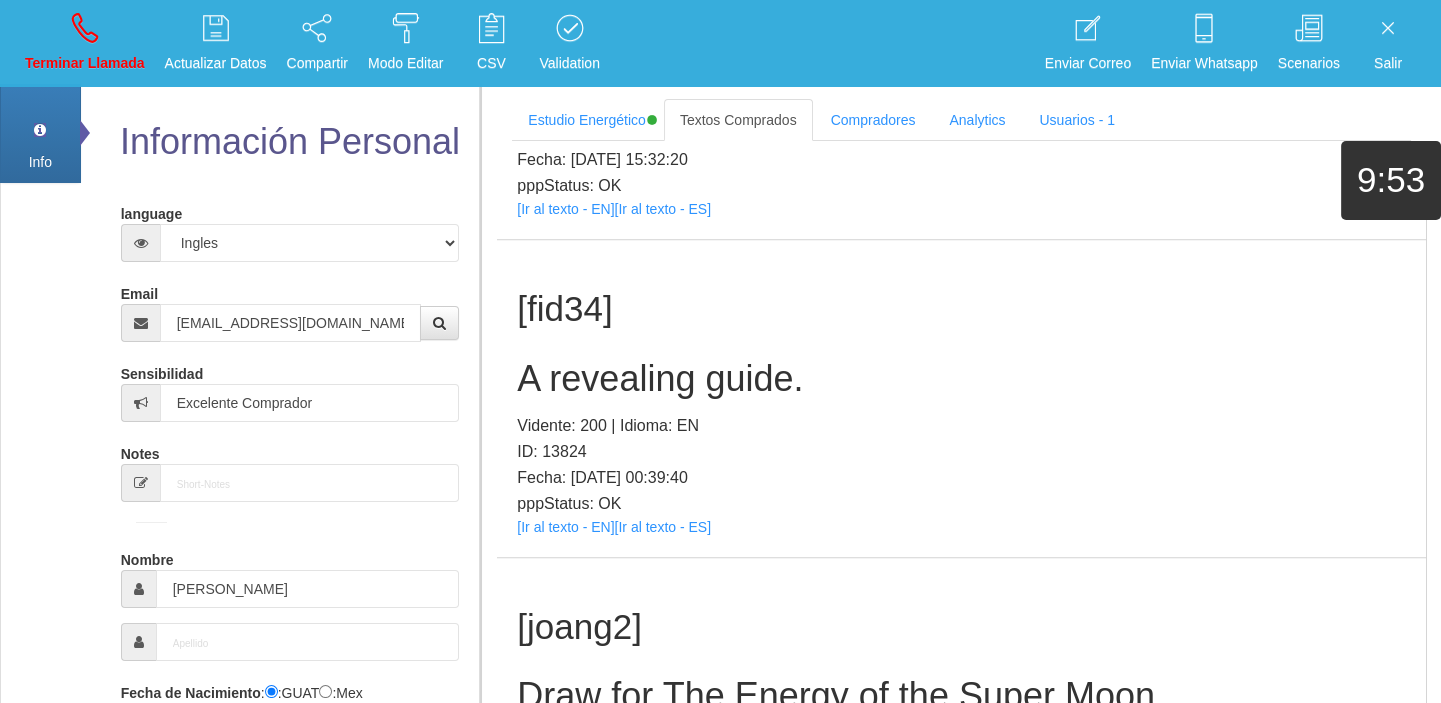 click on "[fid34] A revealing guide. Vidente: 200 | Idioma: EN ID: 13824 Fecha: [DATE] 00:39:40 pppStatus: OK [Ir al texto - EN] [Ir al texto - ES]" at bounding box center [961, 398] 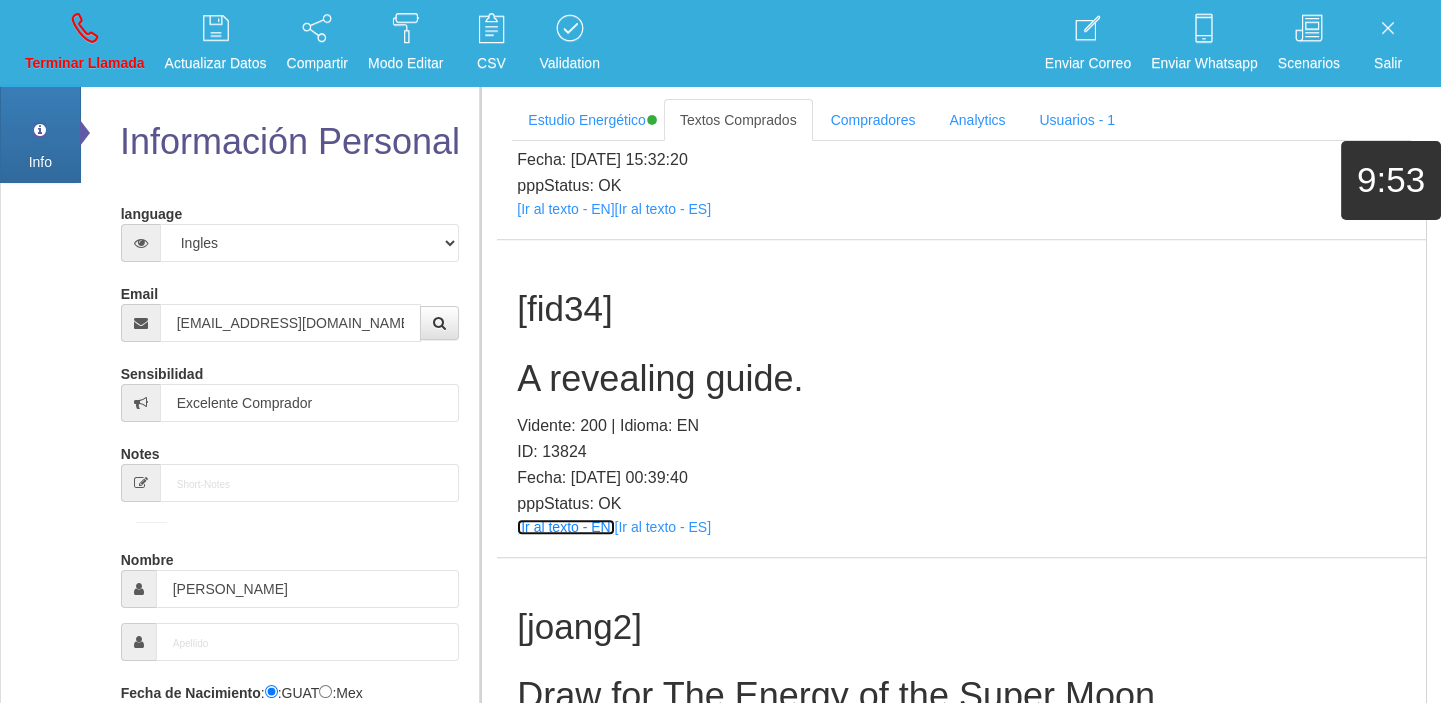 click on "[Ir al texto - EN]" at bounding box center (565, 527) 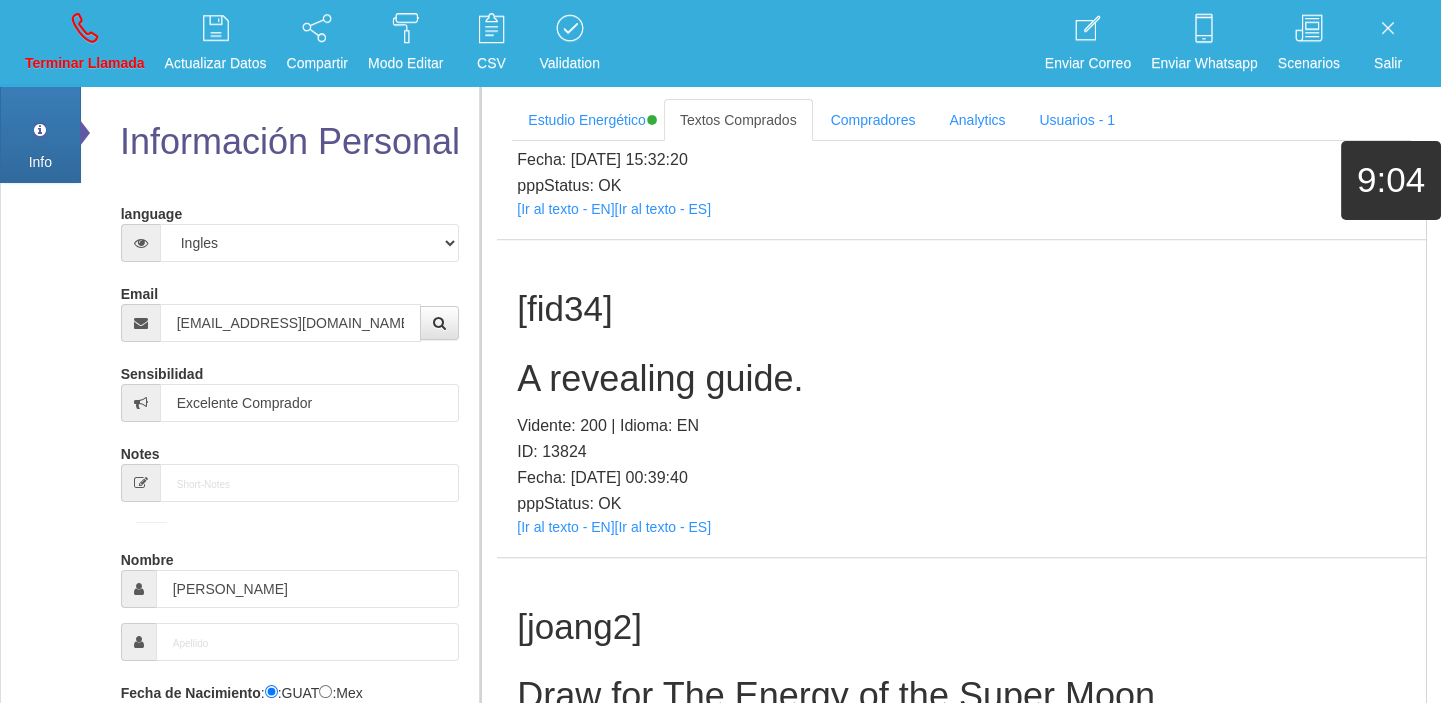 click on "A revealing guide." at bounding box center [961, 379] 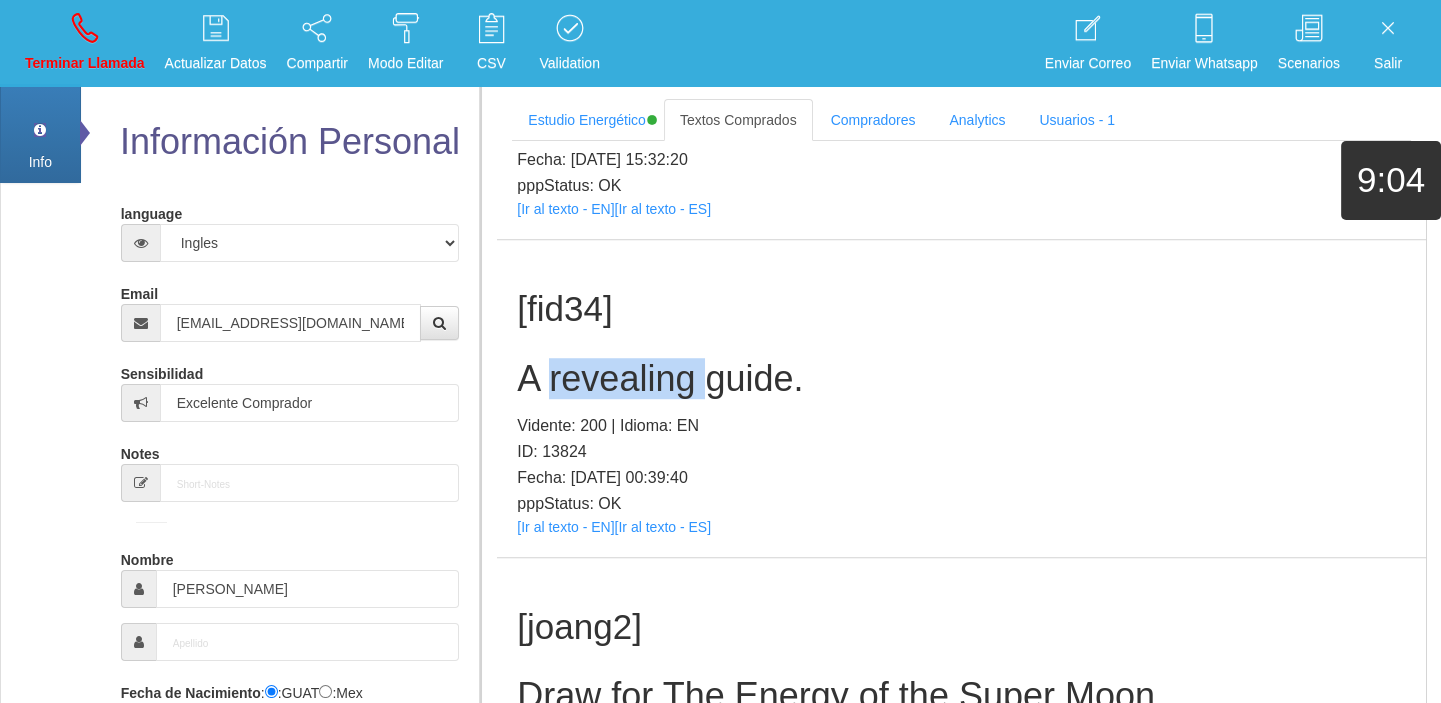 click on "A revealing guide." at bounding box center [961, 379] 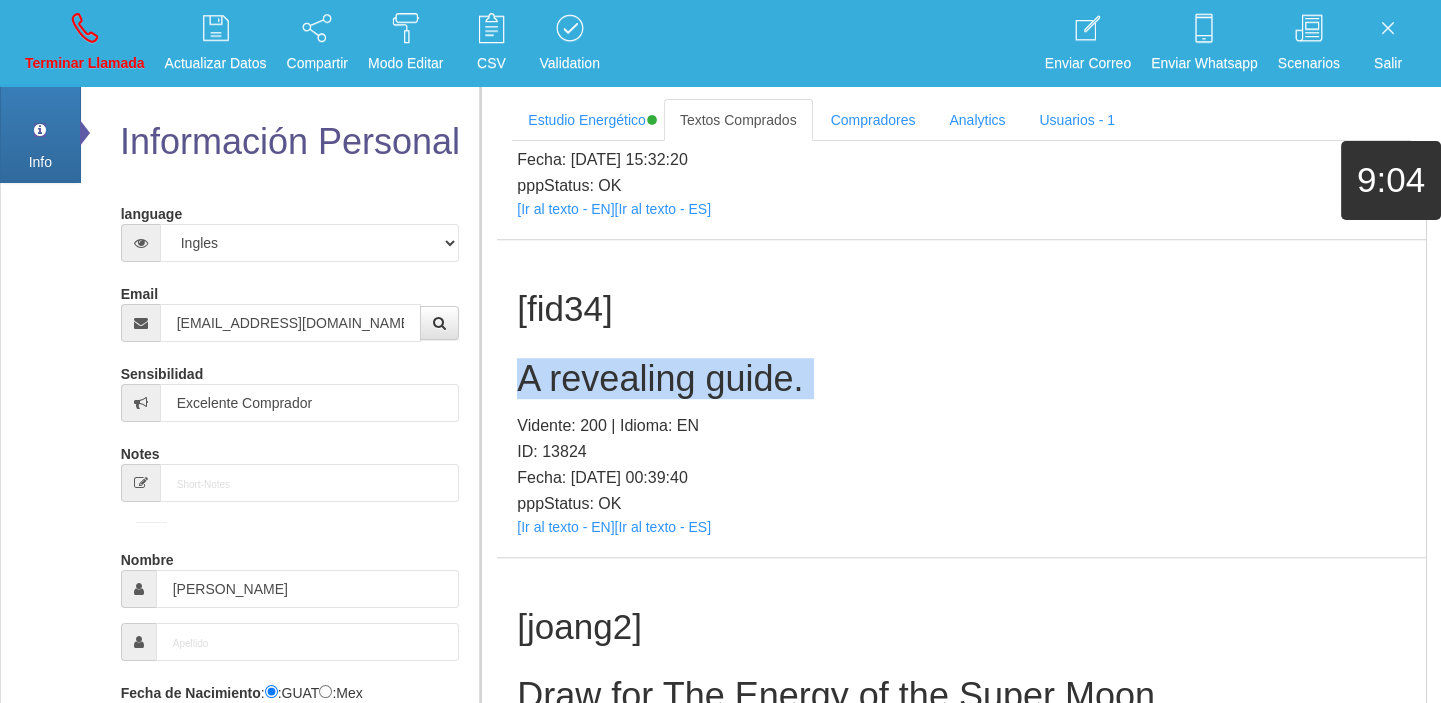 click on "A revealing guide." at bounding box center [961, 379] 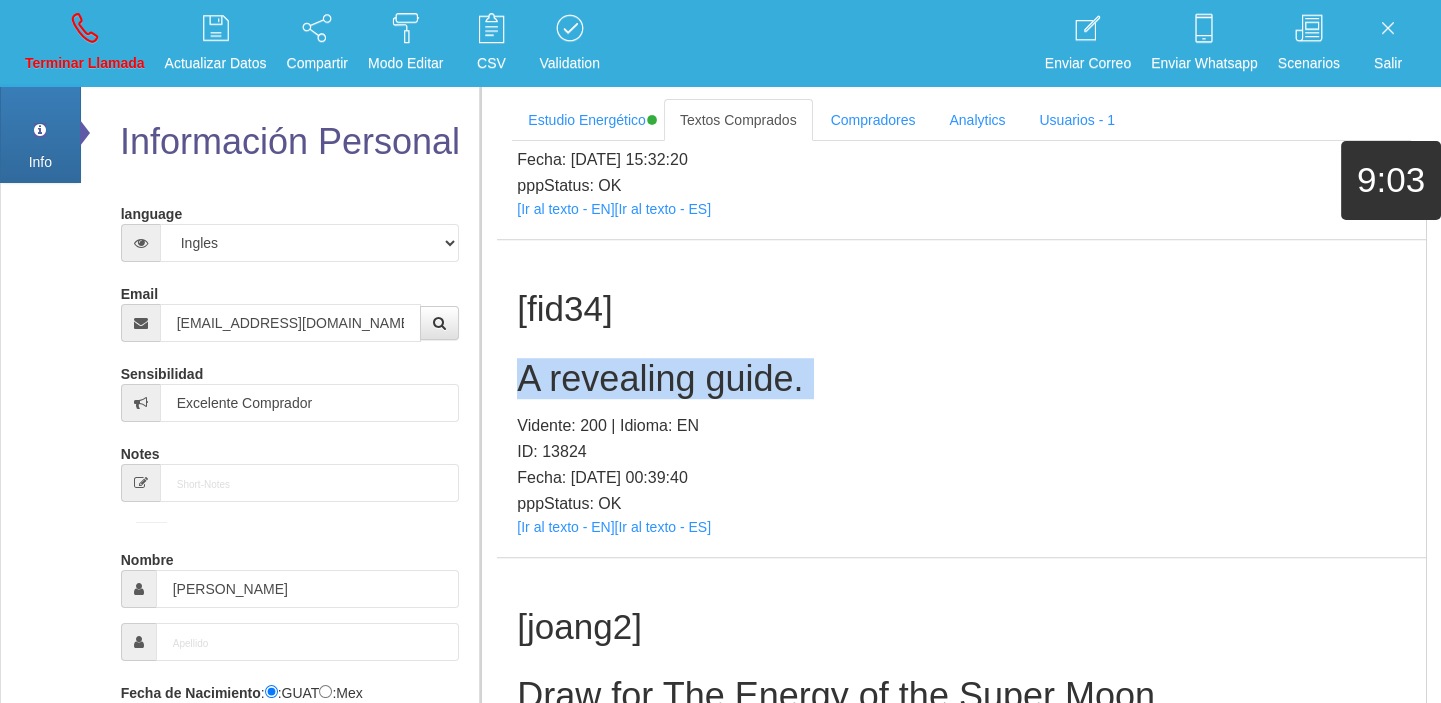 copy on "A revealing guide." 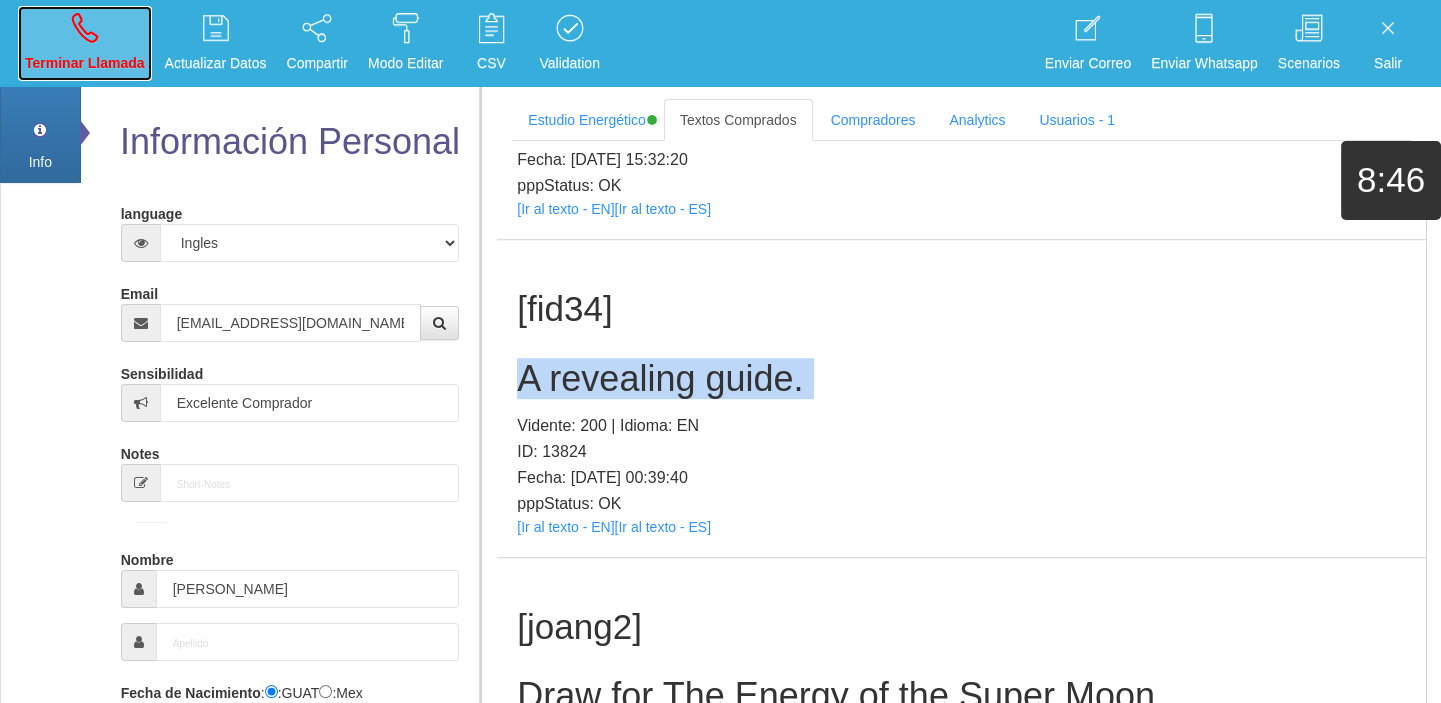drag, startPoint x: 104, startPoint y: 61, endPoint x: 119, endPoint y: 100, distance: 41.785164 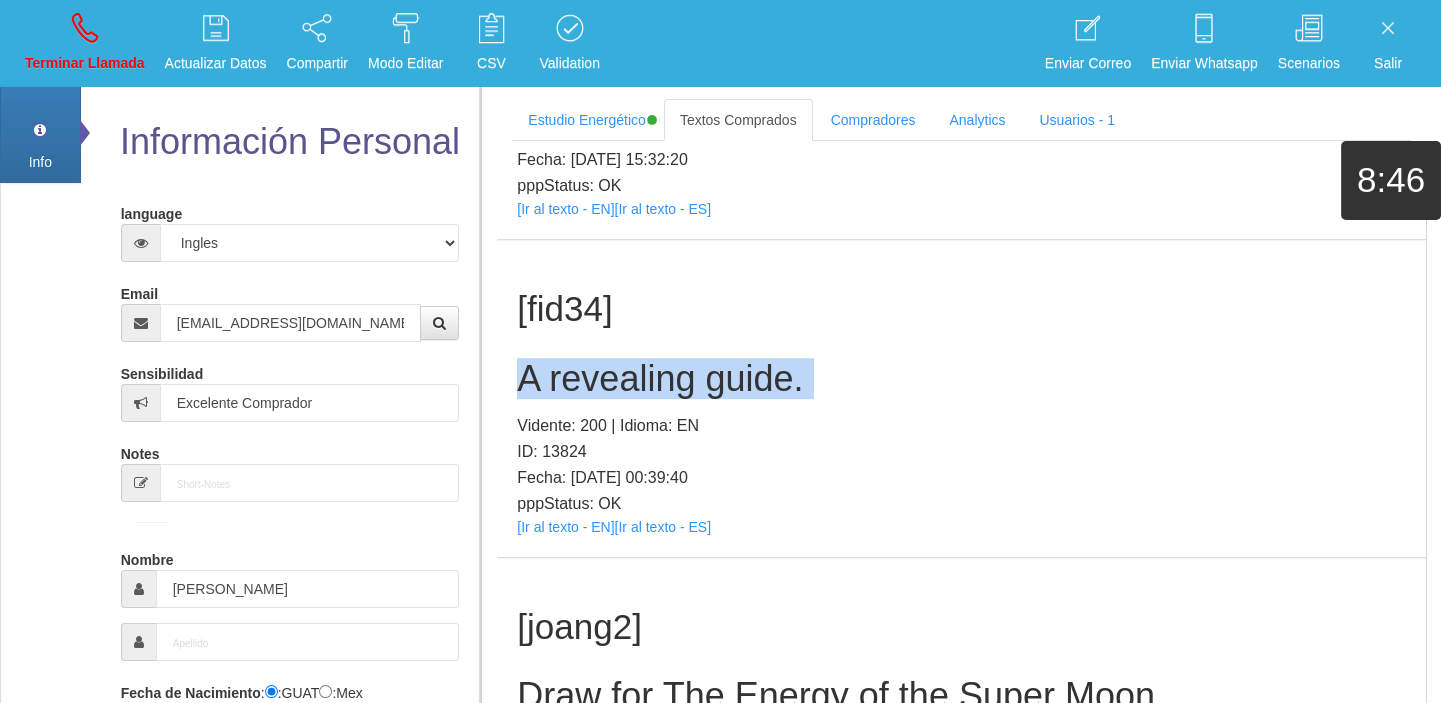 type 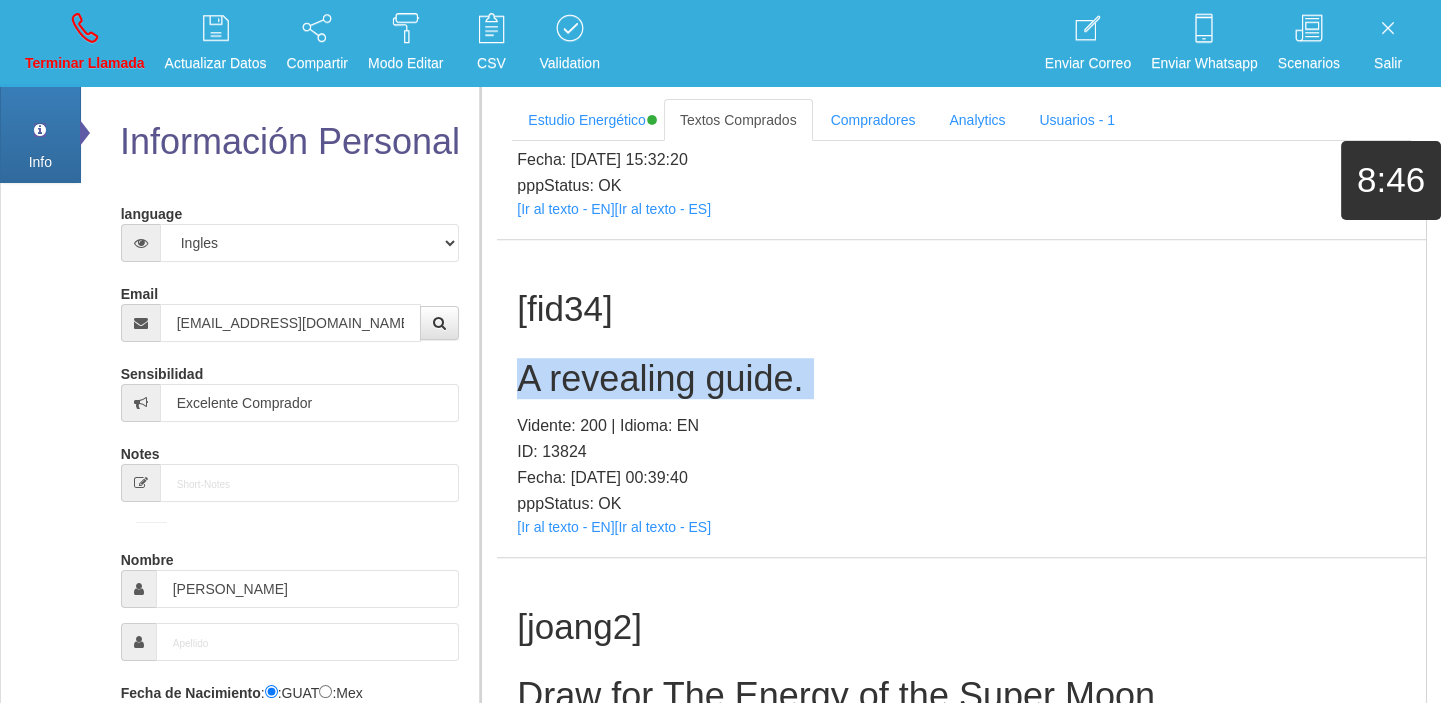 type 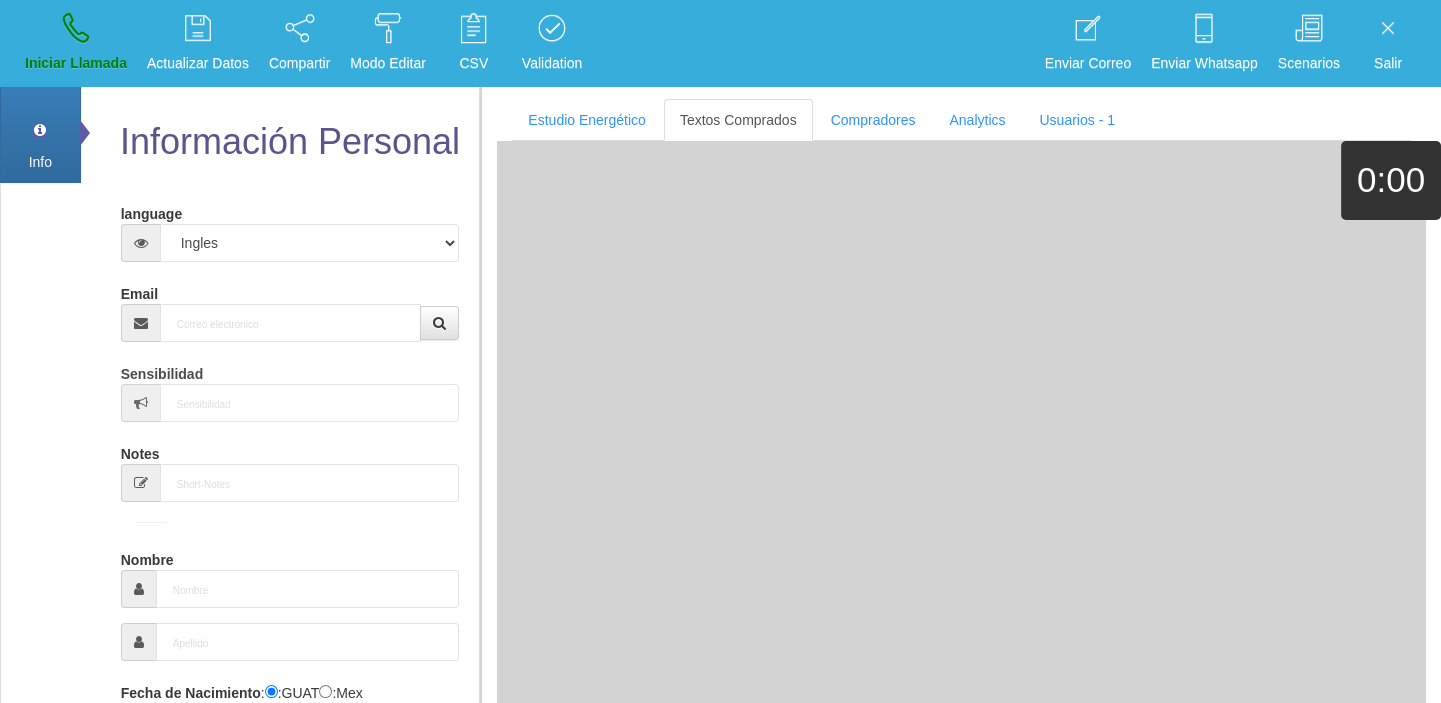 scroll, scrollTop: 0, scrollLeft: 0, axis: both 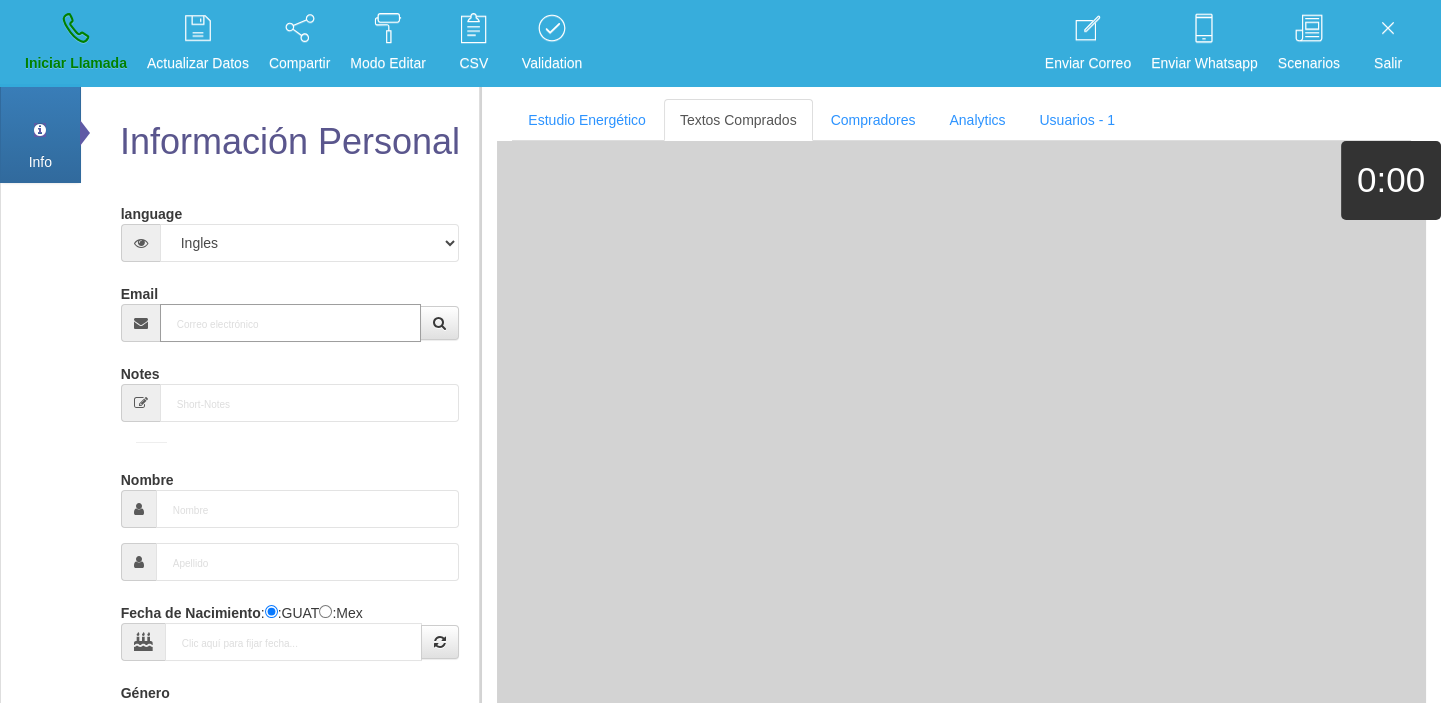 click on "Email" at bounding box center (291, 323) 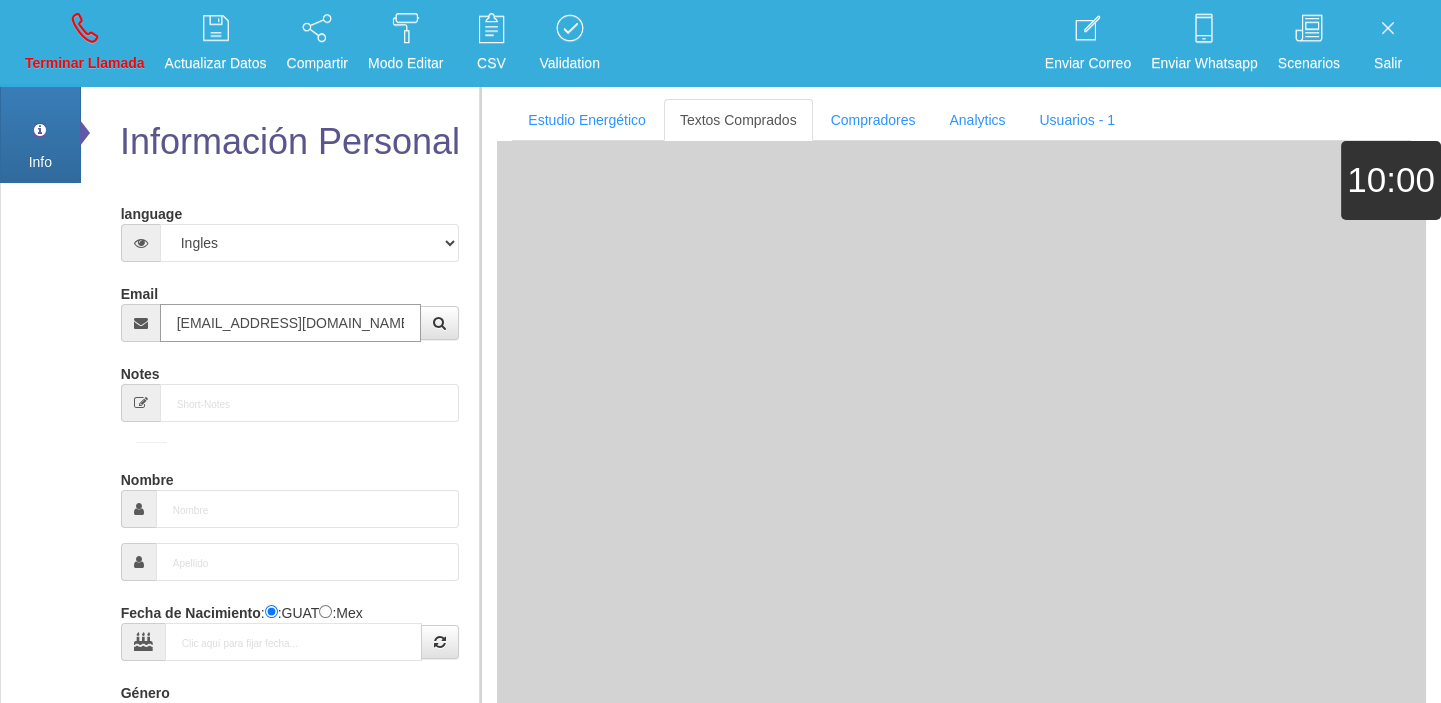 type on "[DATE]" 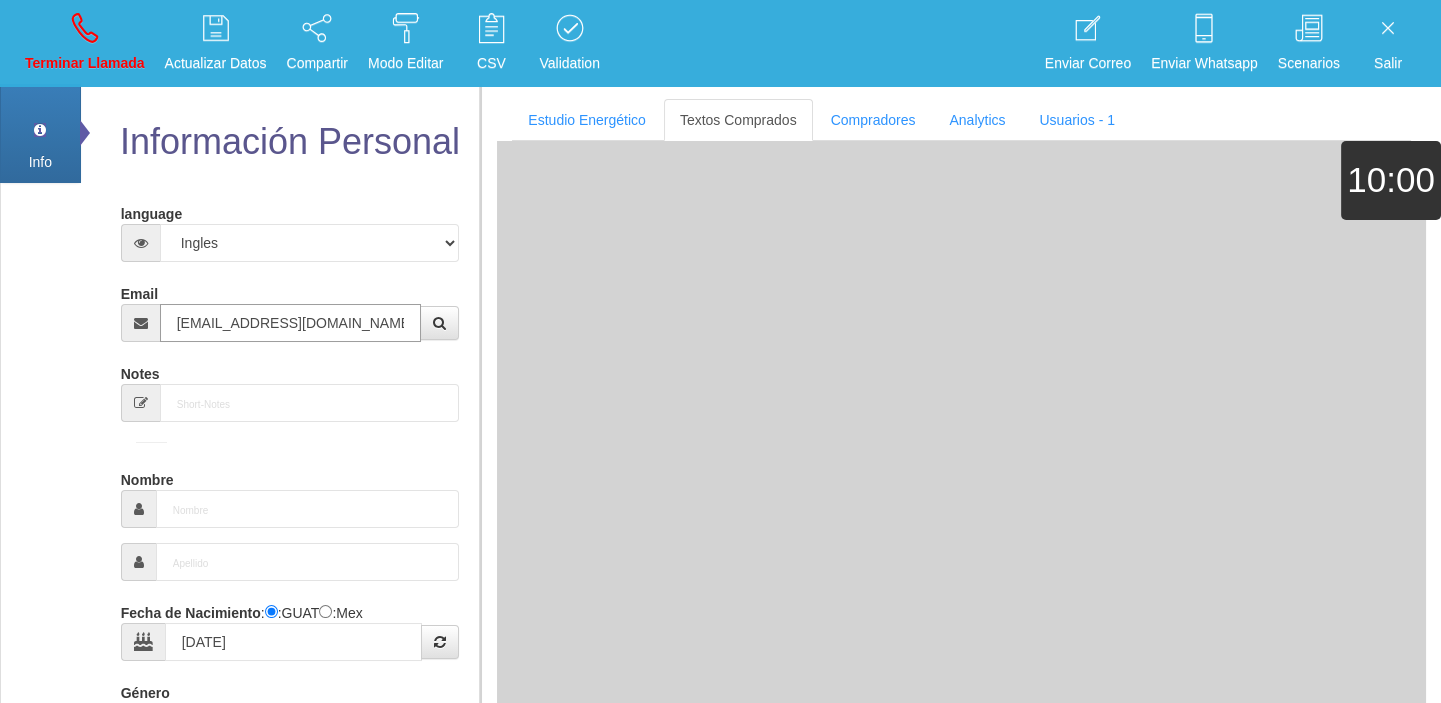 type on "Excelente Comprador" 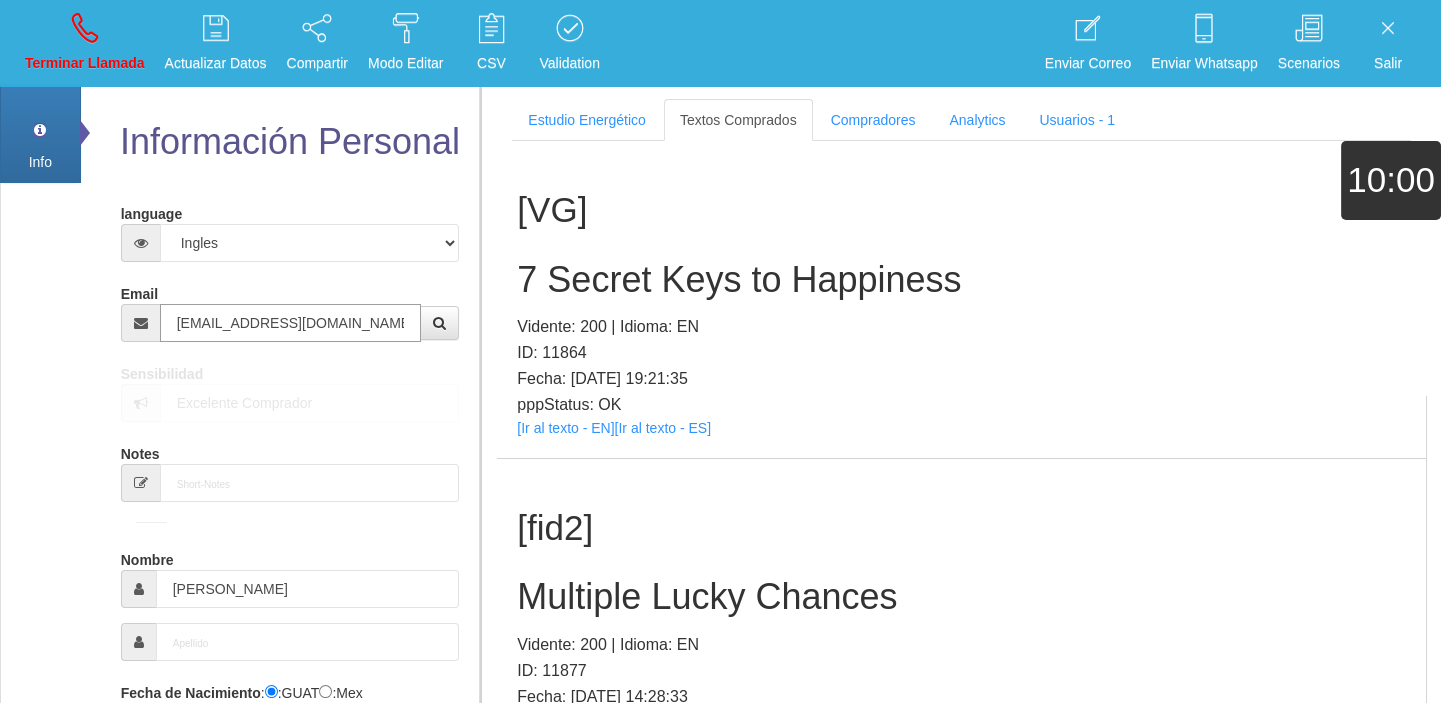 type on "[EMAIL_ADDRESS][DOMAIN_NAME]" 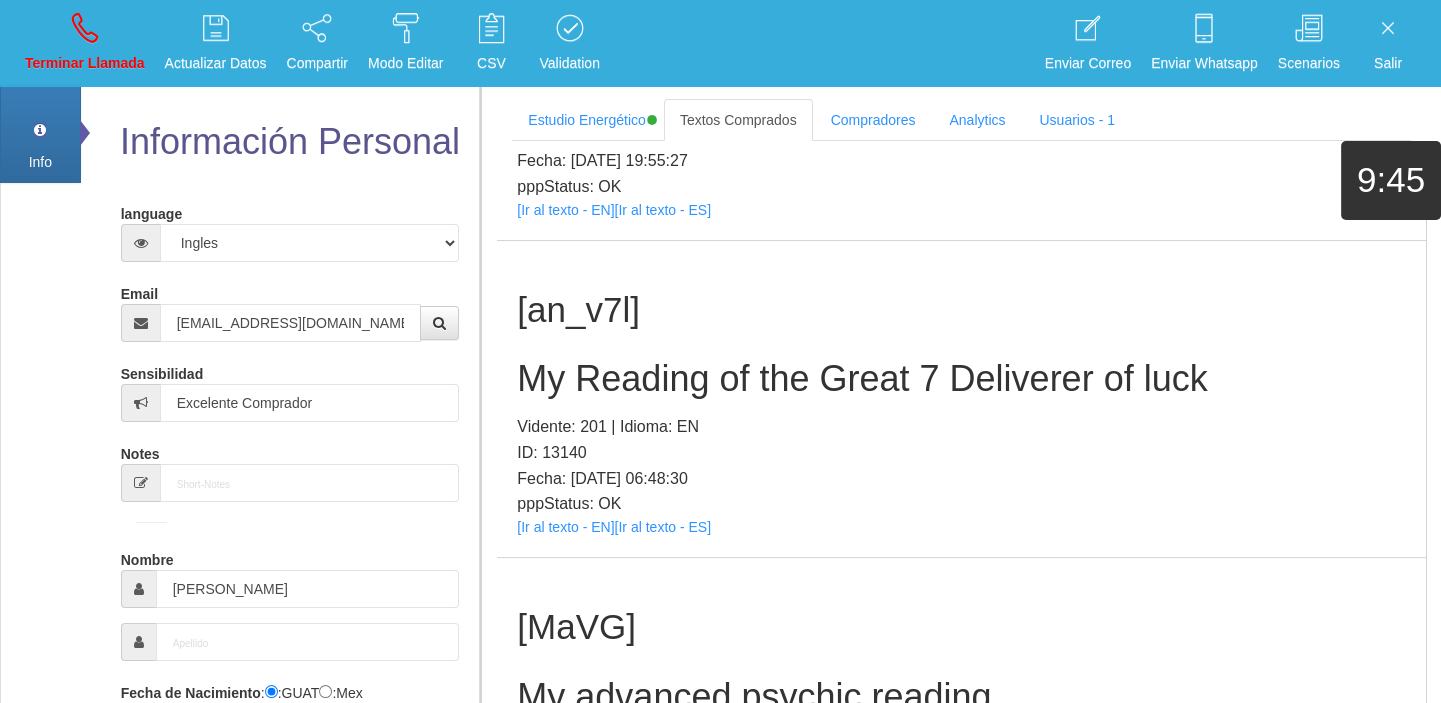 scroll, scrollTop: 3456, scrollLeft: 0, axis: vertical 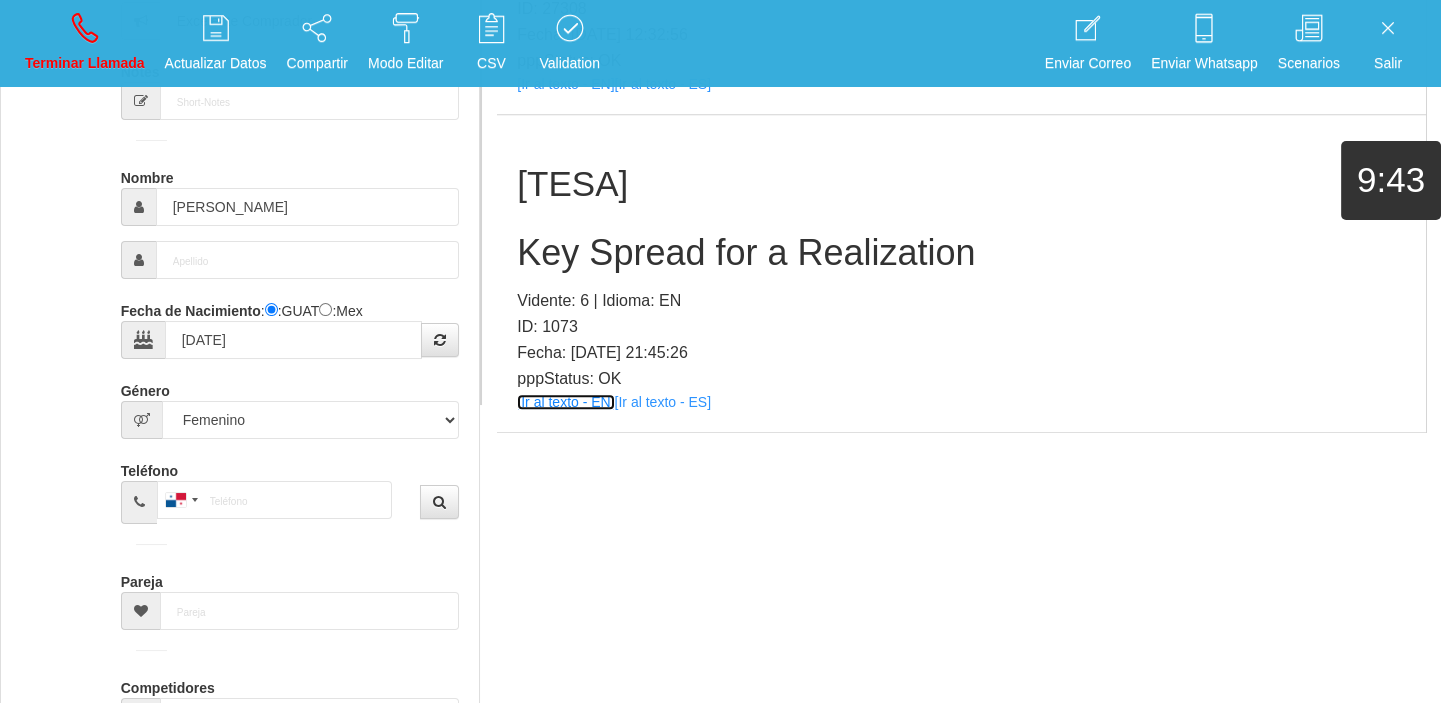 click on "[Ir al texto - EN]" at bounding box center (565, 402) 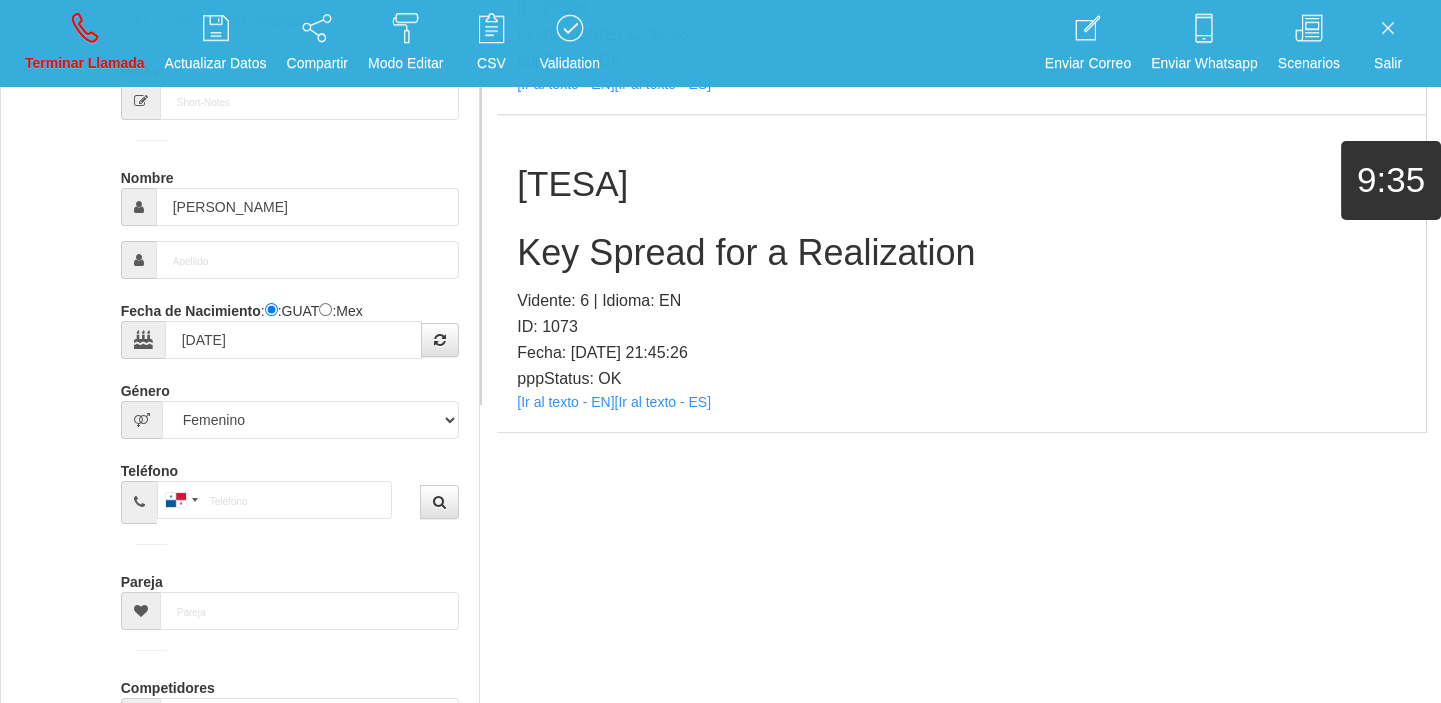 click on "Key Spread for a Realization" at bounding box center [961, 253] 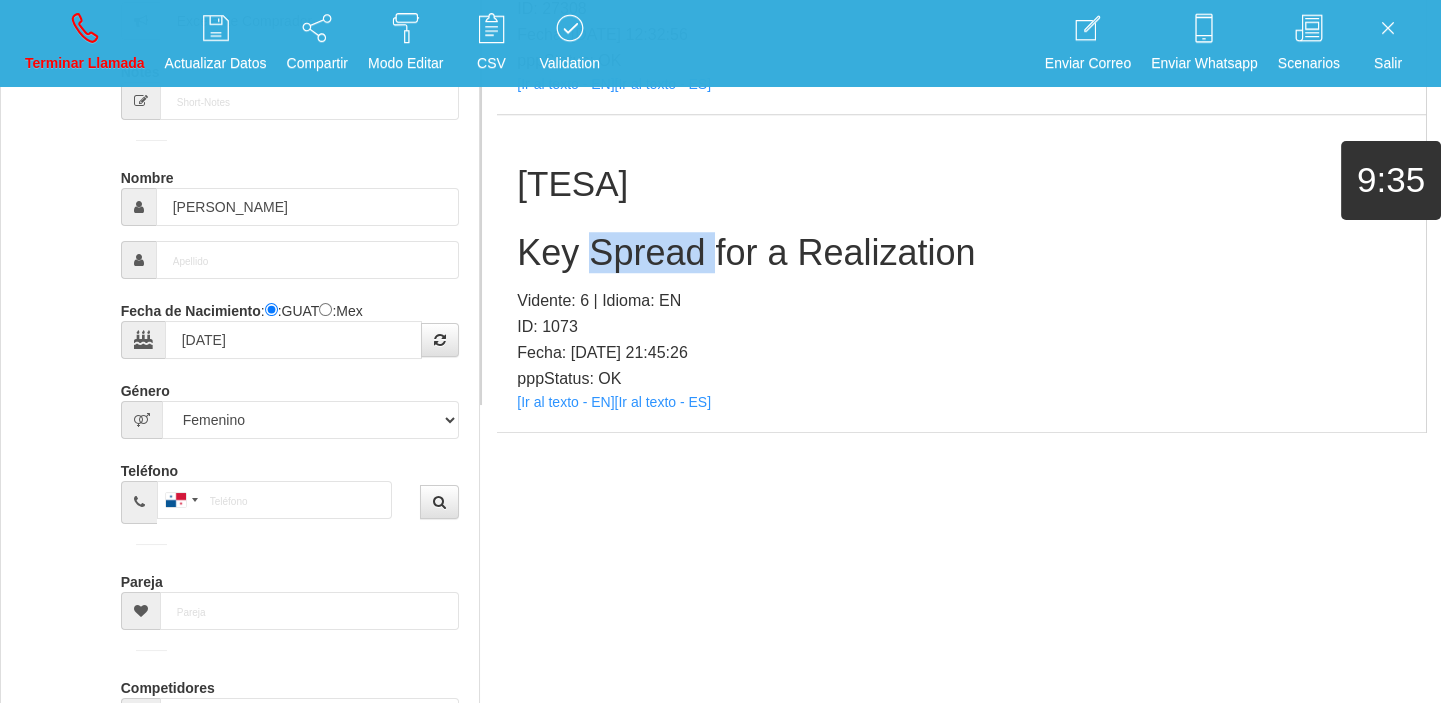 drag, startPoint x: 633, startPoint y: 265, endPoint x: 441, endPoint y: 270, distance: 192.0651 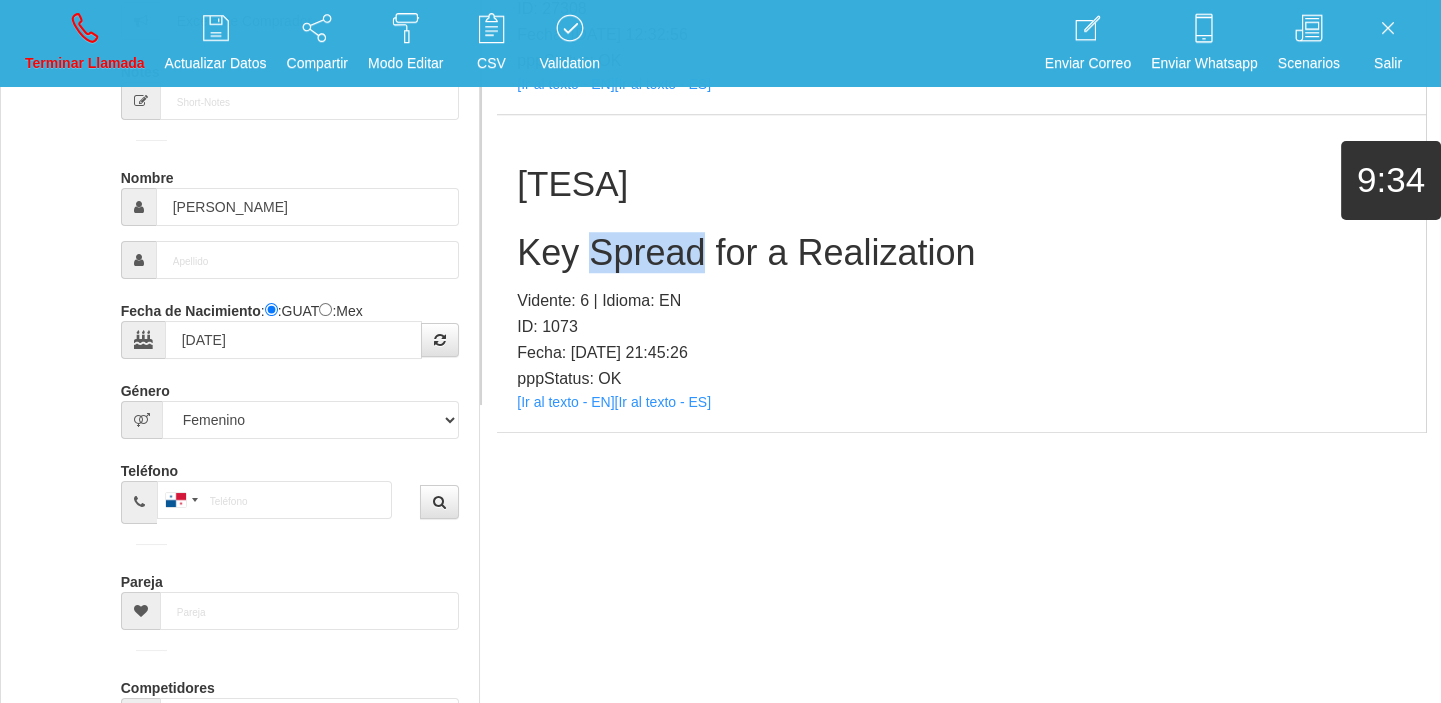 click on "Key Spread for a Realization" at bounding box center (961, 253) 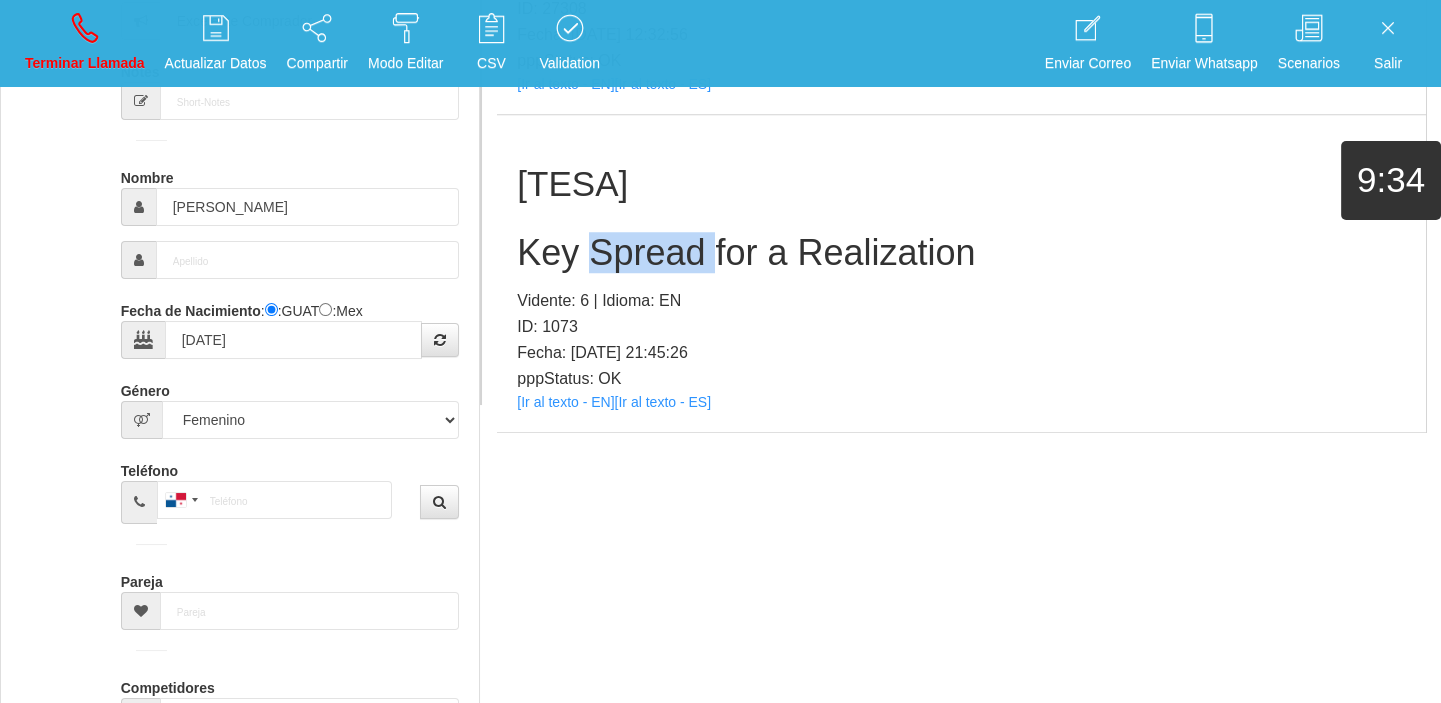 click on "Key Spread for a Realization" at bounding box center [961, 253] 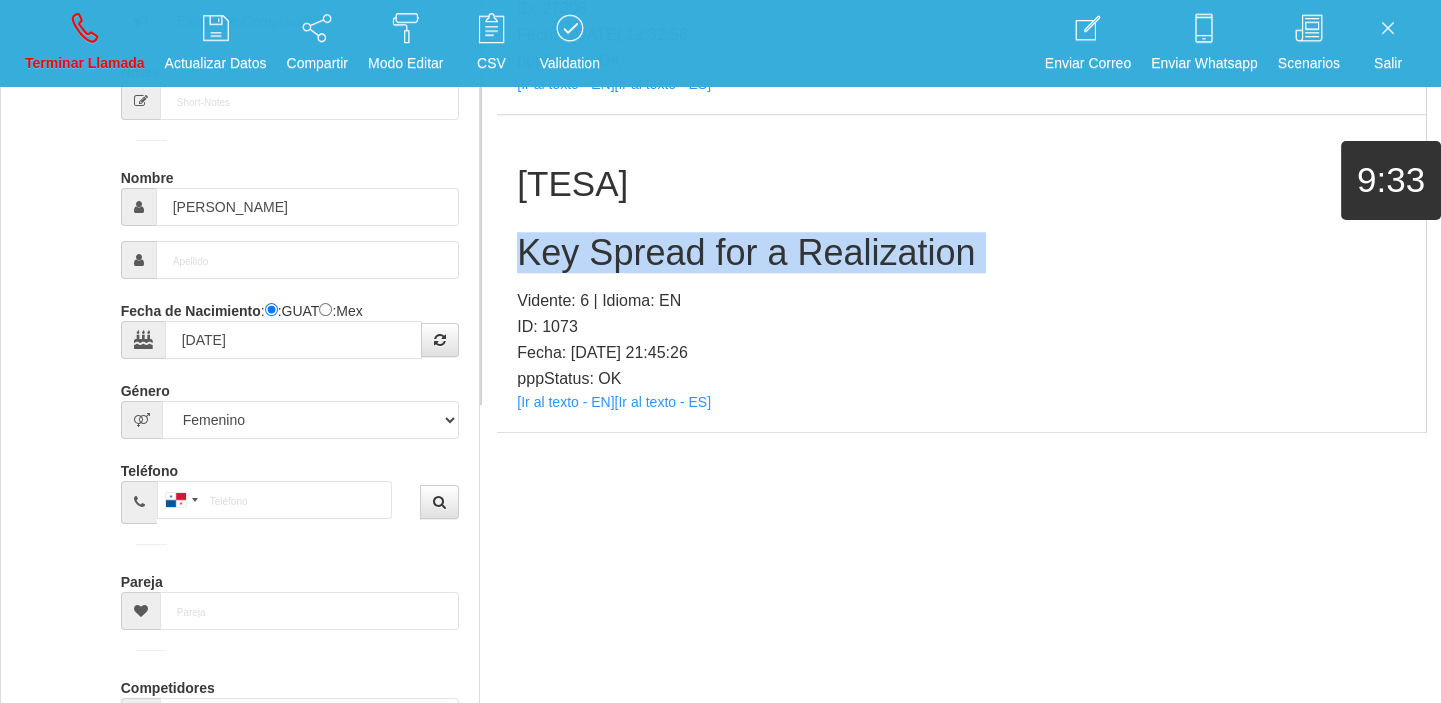 drag, startPoint x: 610, startPoint y: 260, endPoint x: 80, endPoint y: 245, distance: 530.2122 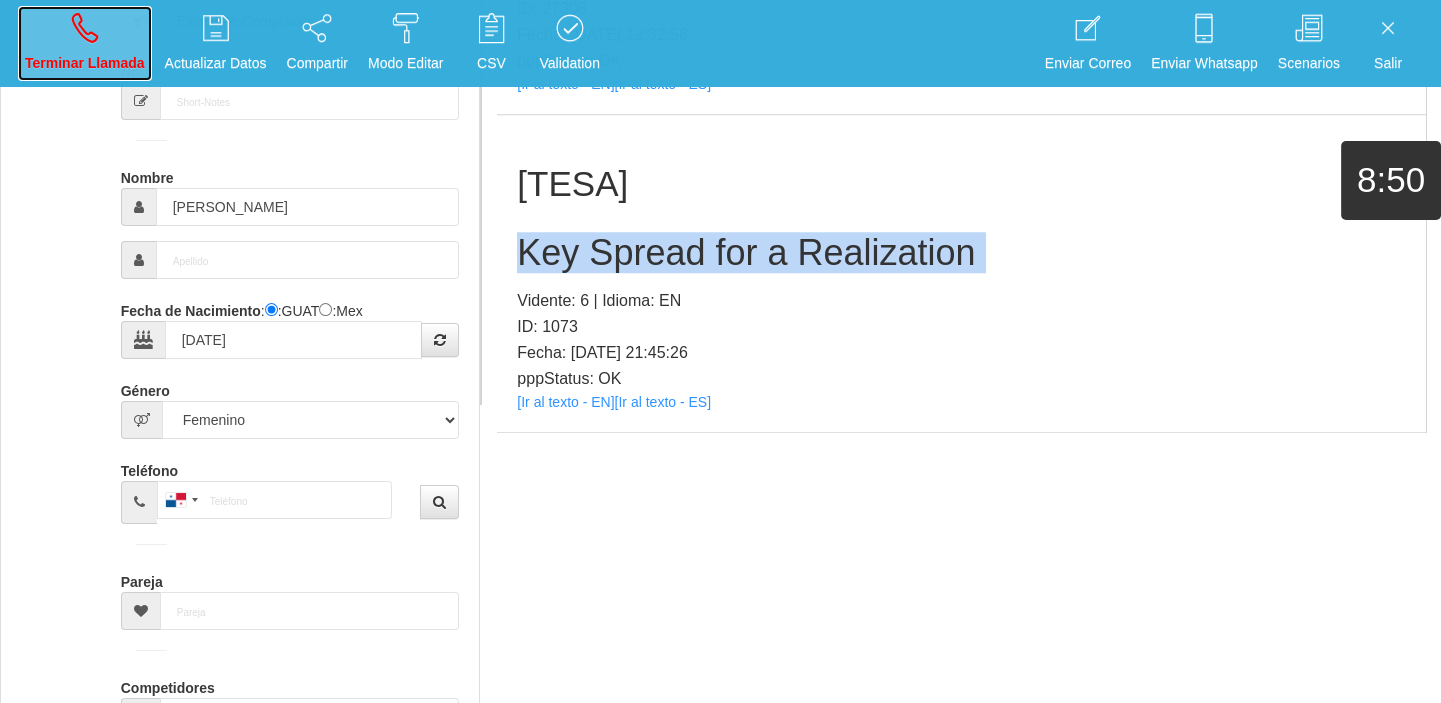 click on "Terminar Llamada" at bounding box center (85, 43) 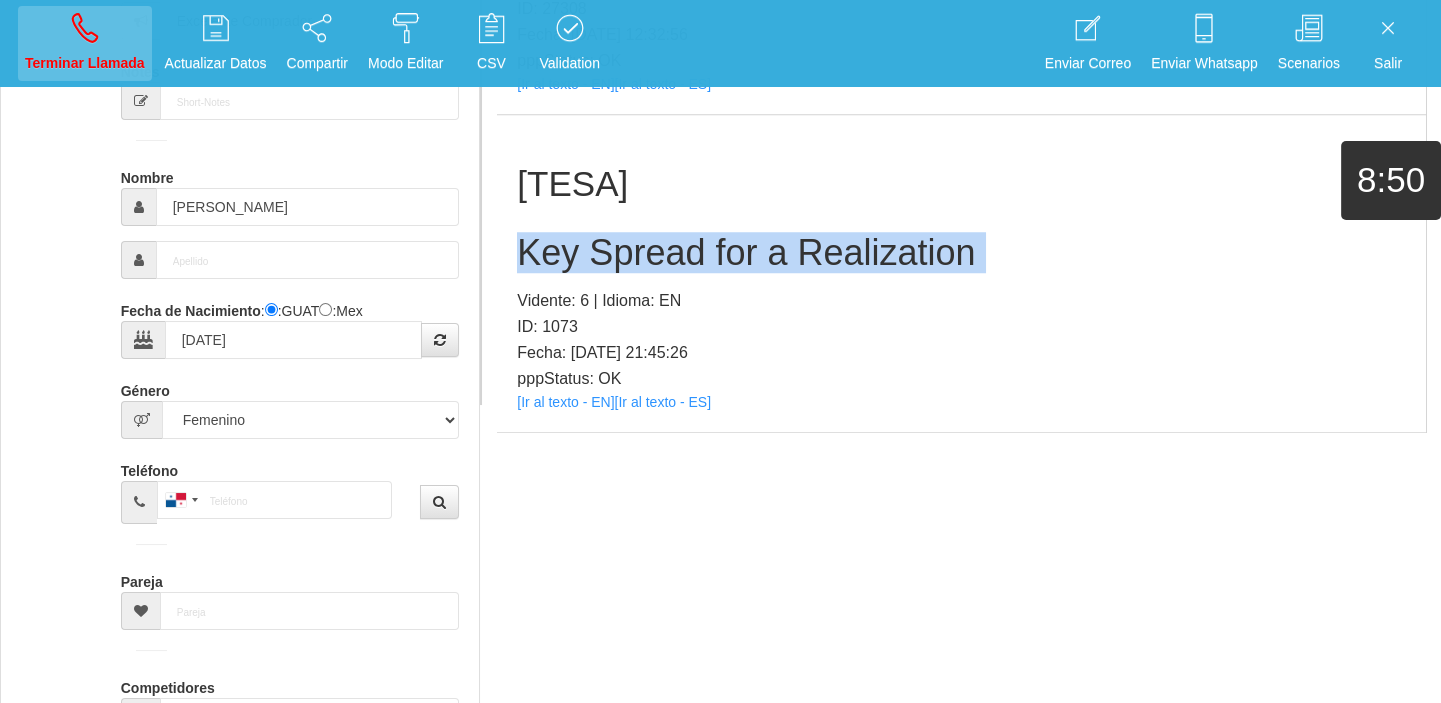 type 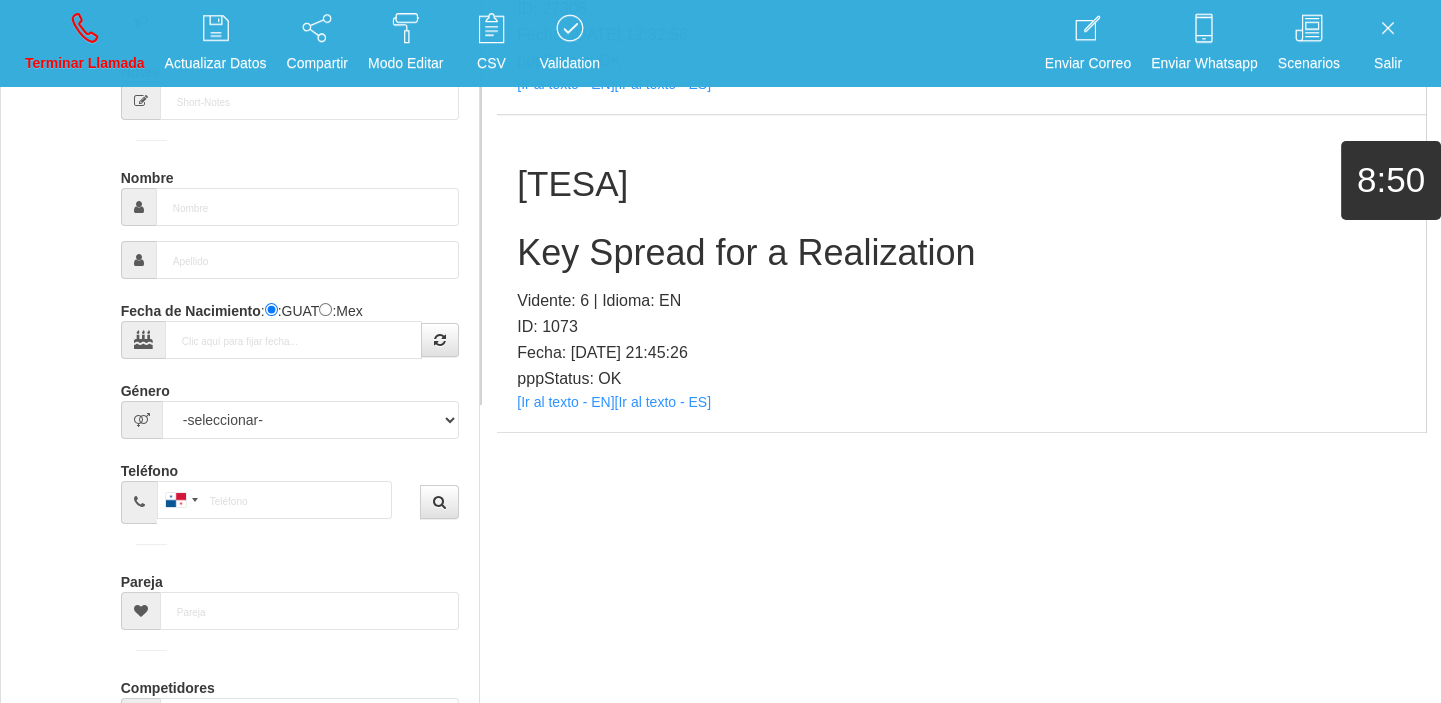 scroll, scrollTop: 0, scrollLeft: 0, axis: both 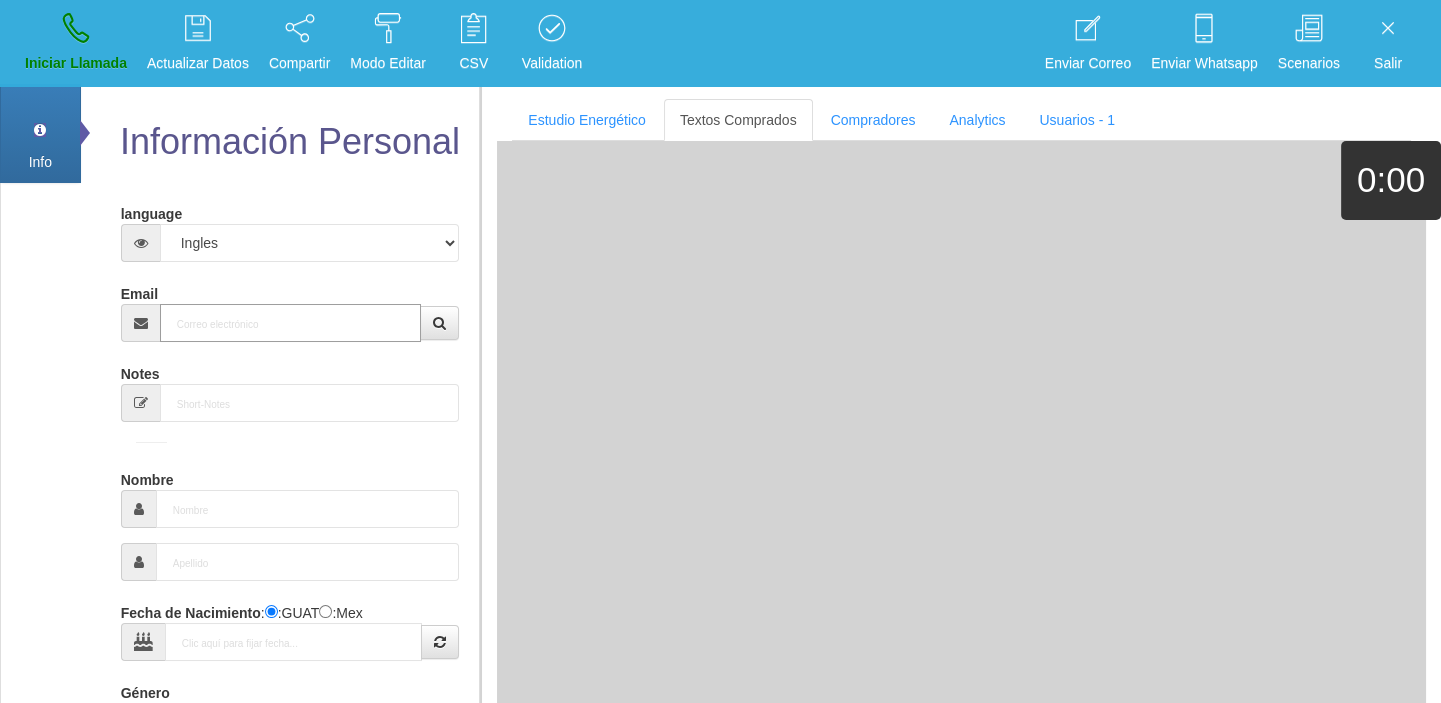 click on "Email" at bounding box center (291, 323) 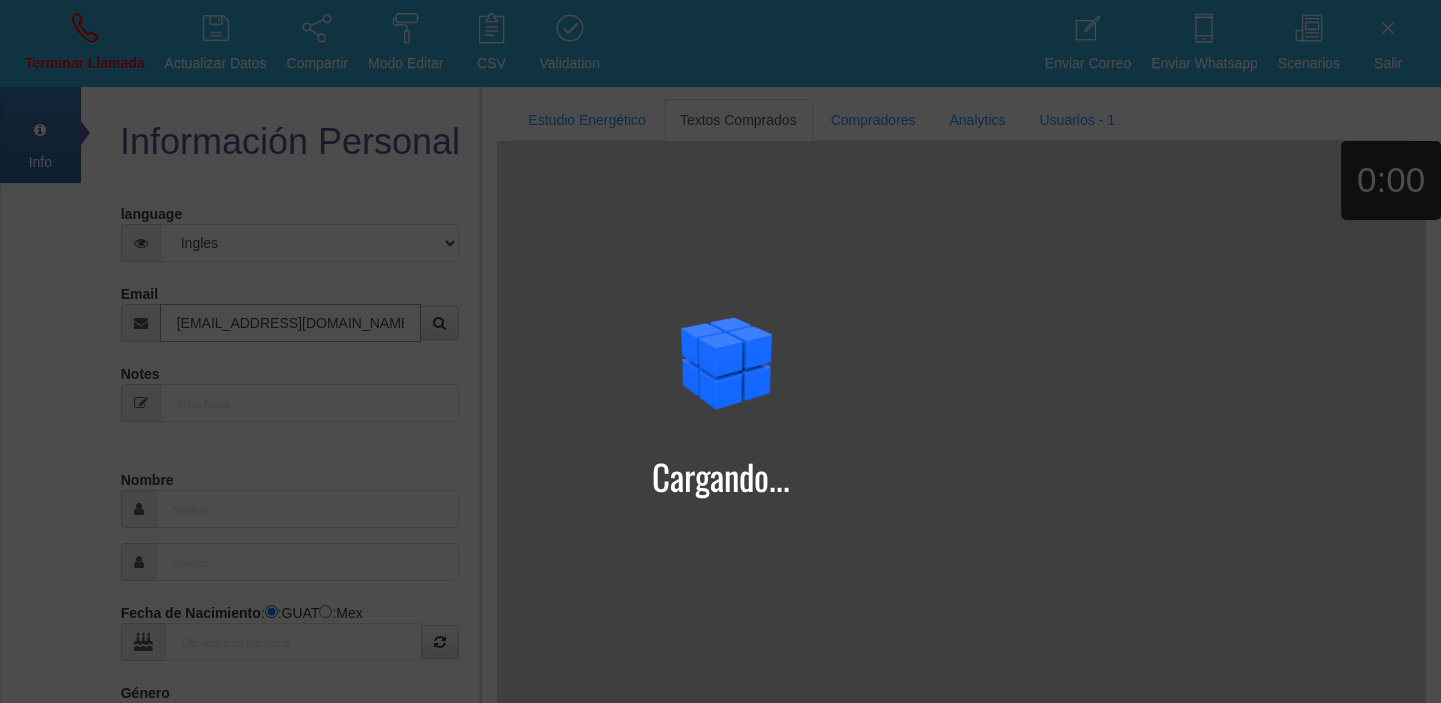 type on "[EMAIL_ADDRESS][DOMAIN_NAME]" 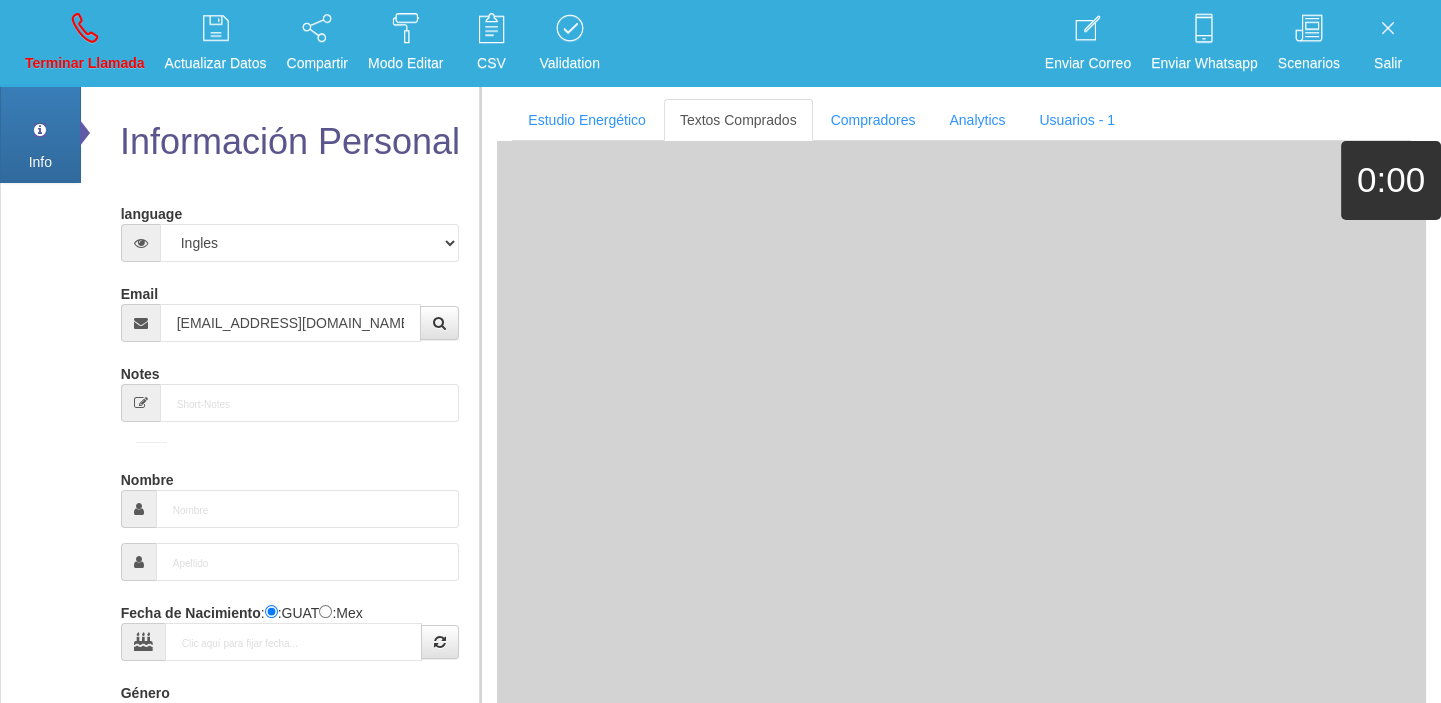 type on "8 Ene 1971" 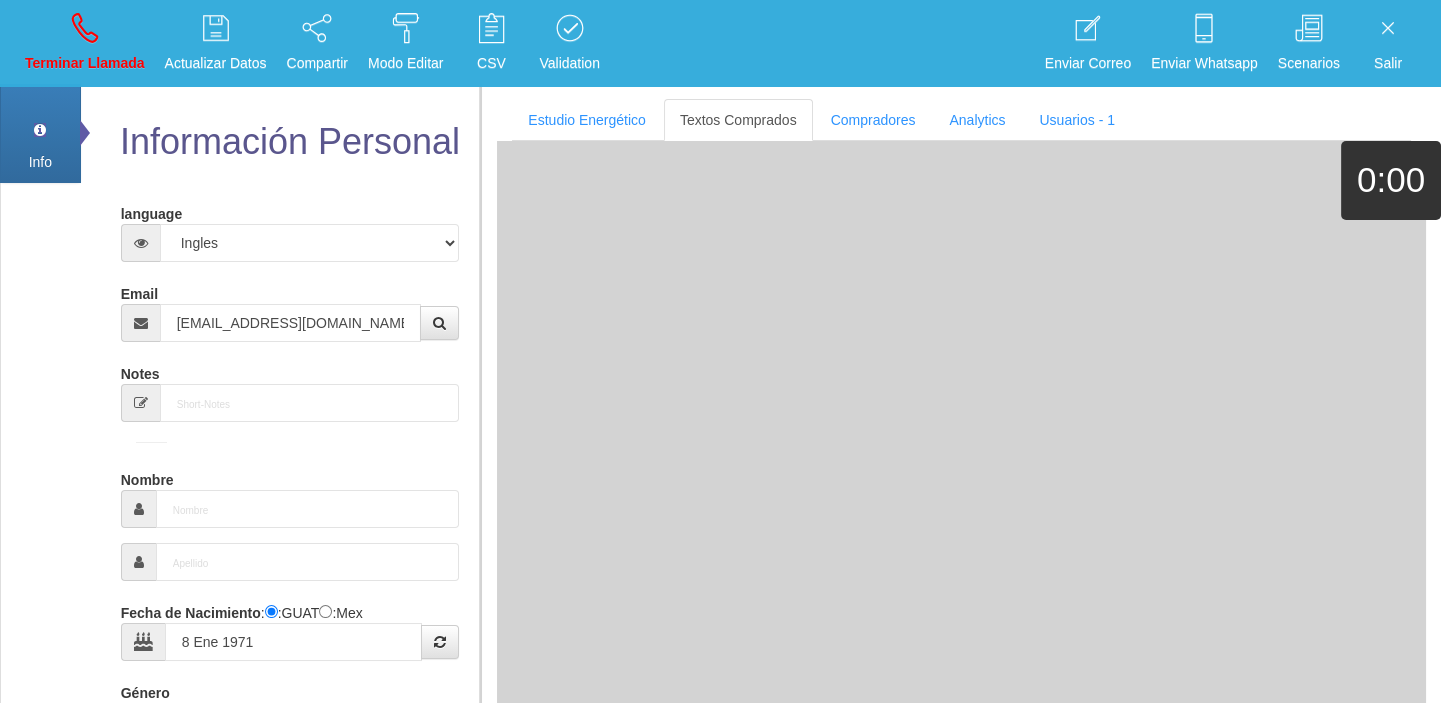 type on "Excelente Comprador" 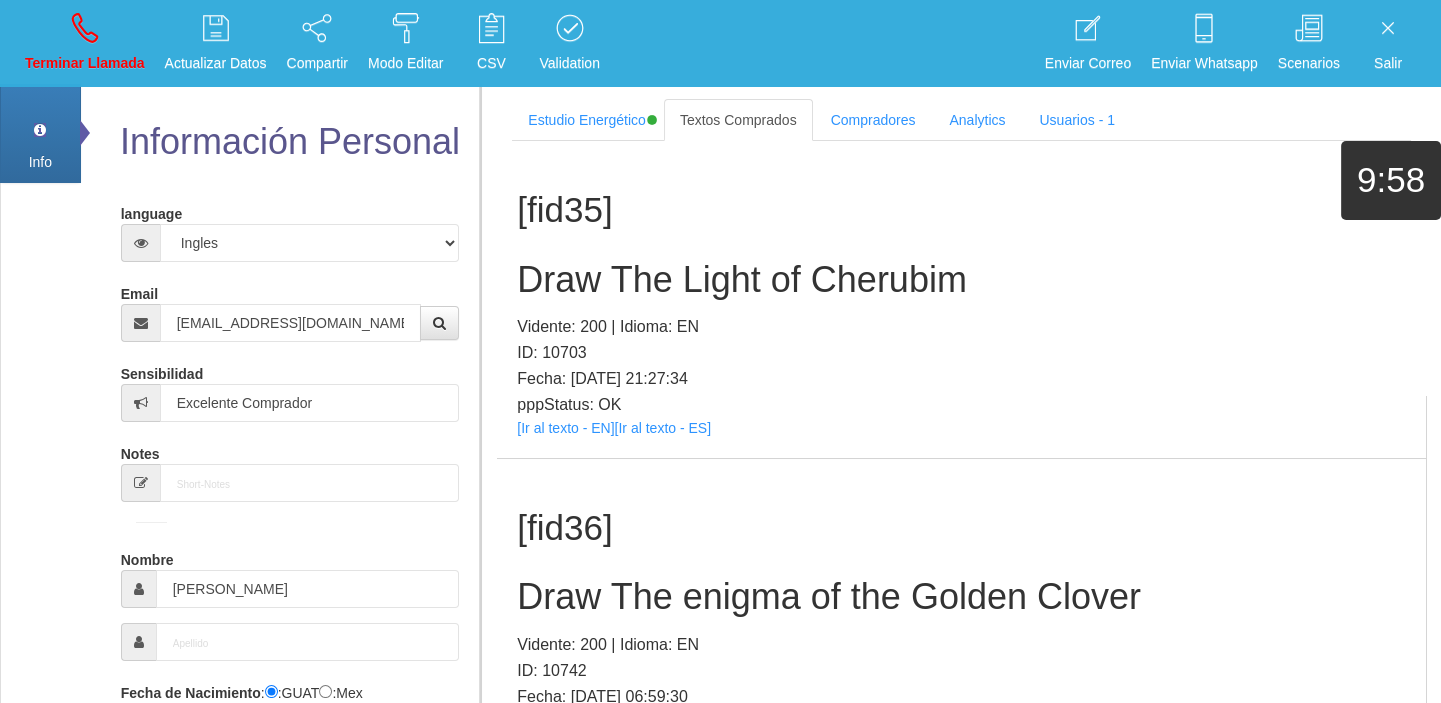 scroll, scrollTop: 13560, scrollLeft: 0, axis: vertical 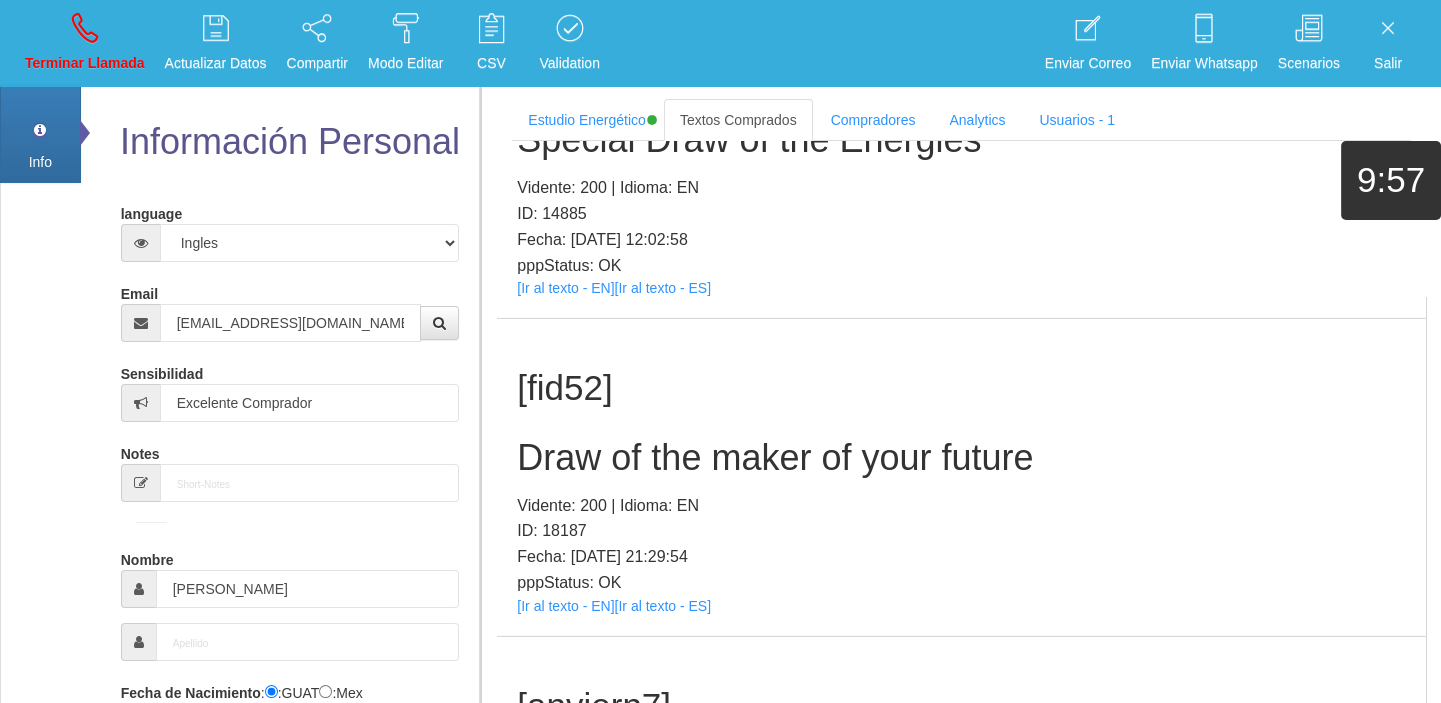 click on "[fid52] Draw of the maker of your future Vidente: 200 | Idioma: EN ID: 18187 Fecha: [DATE] 21:29:54 pppStatus: OK [Ir al texto - EN] [Ir al texto - ES]" at bounding box center [961, 477] 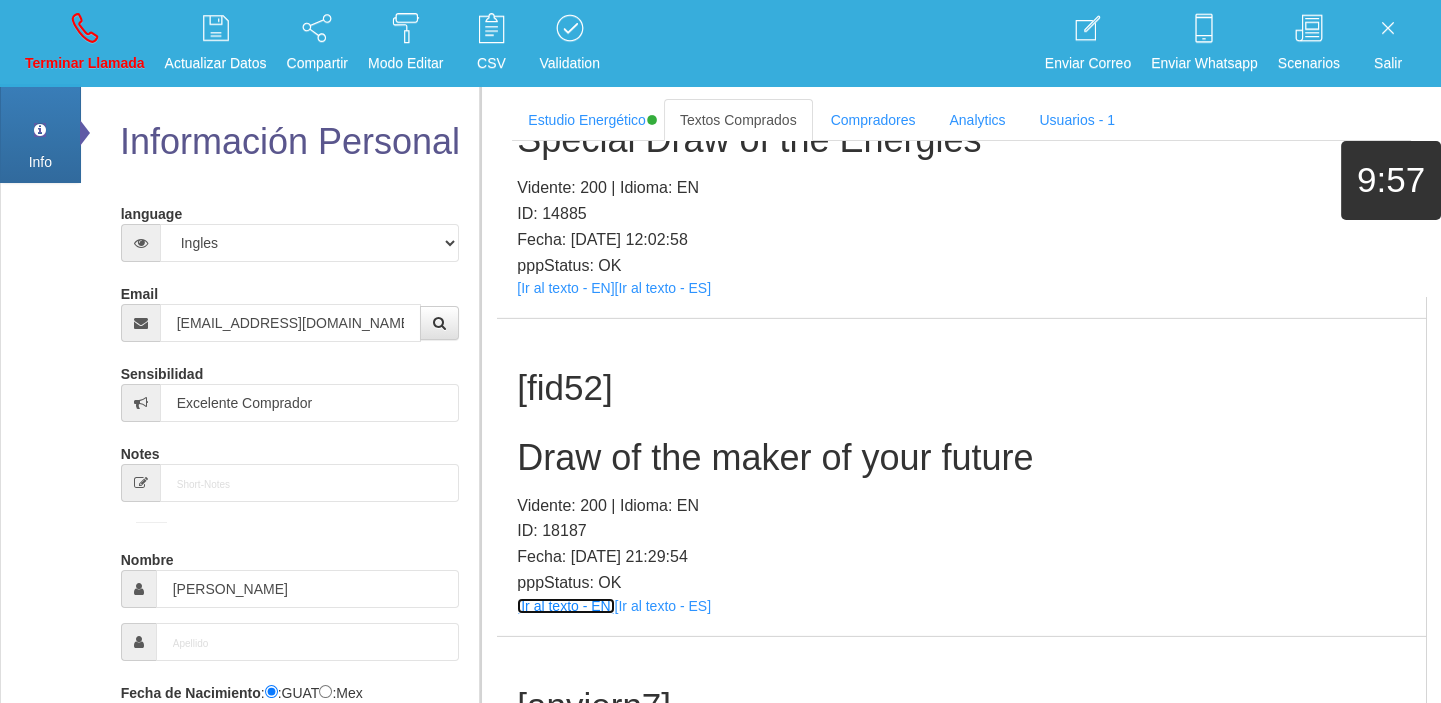 click on "[Ir al texto - EN]" at bounding box center [565, 606] 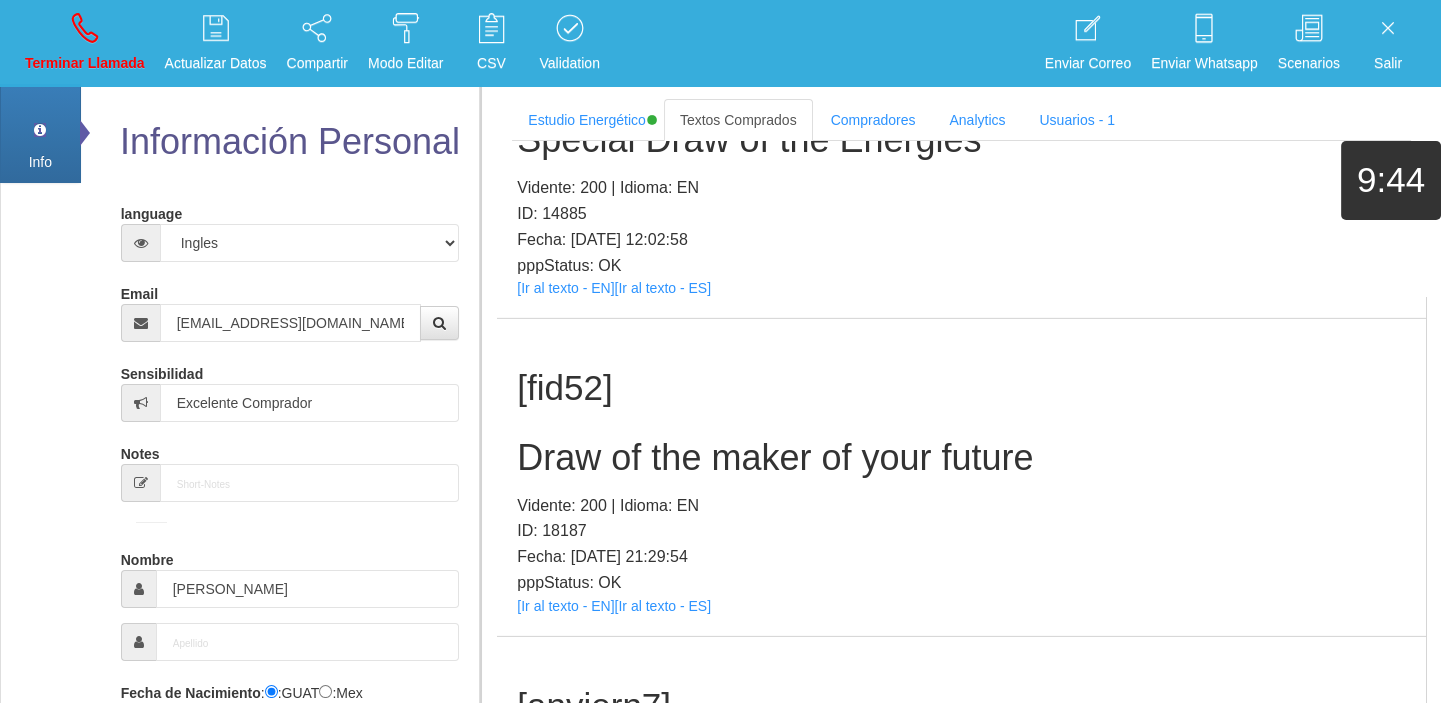 click on "Draw of the maker of your future" at bounding box center (961, 458) 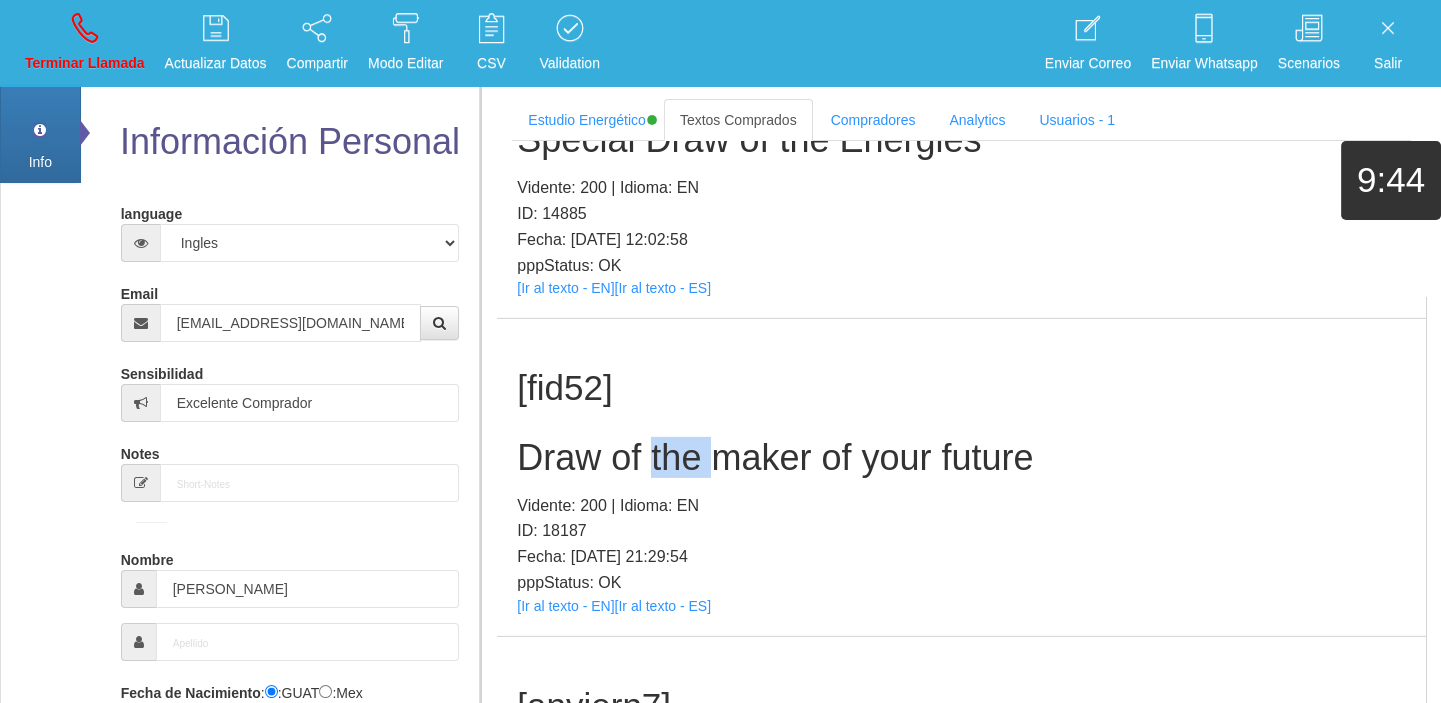 click on "Draw of the maker of your future" at bounding box center [961, 458] 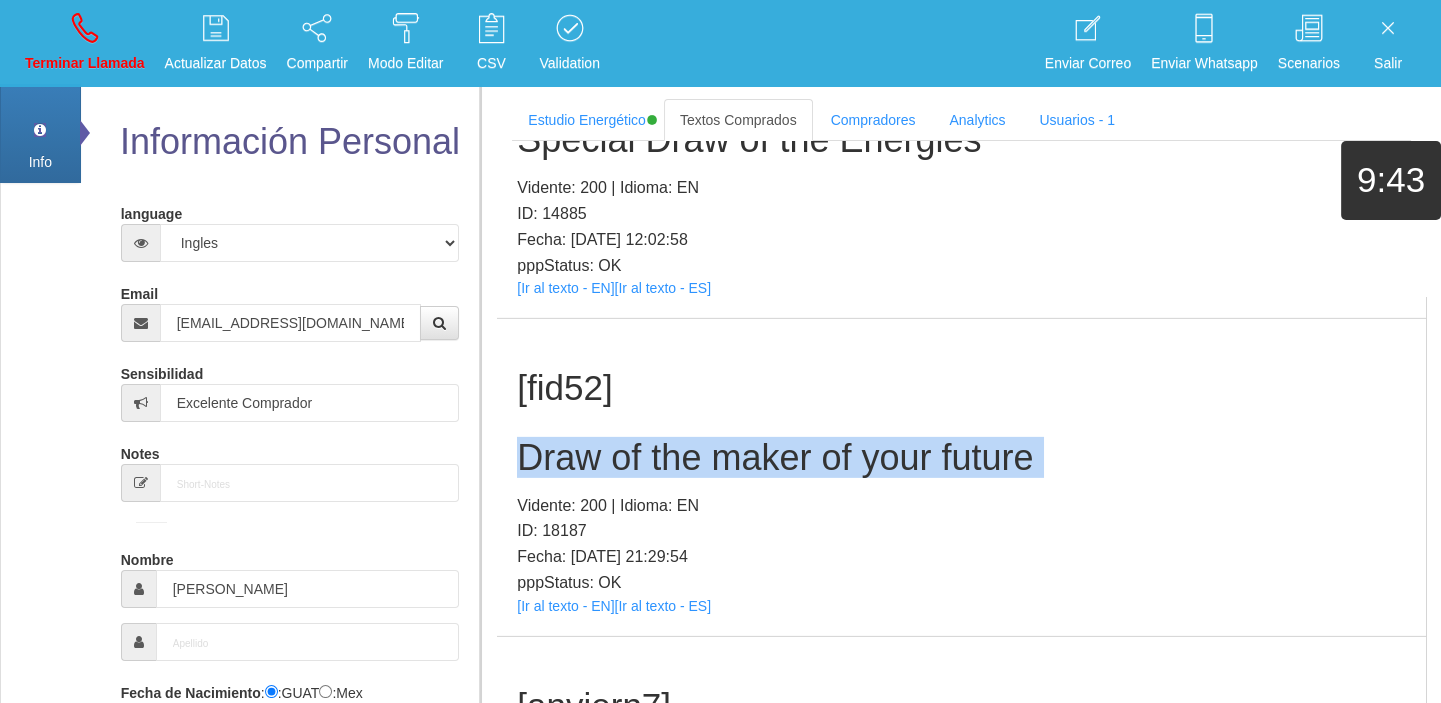 click on "Draw of the maker of your future" at bounding box center (961, 458) 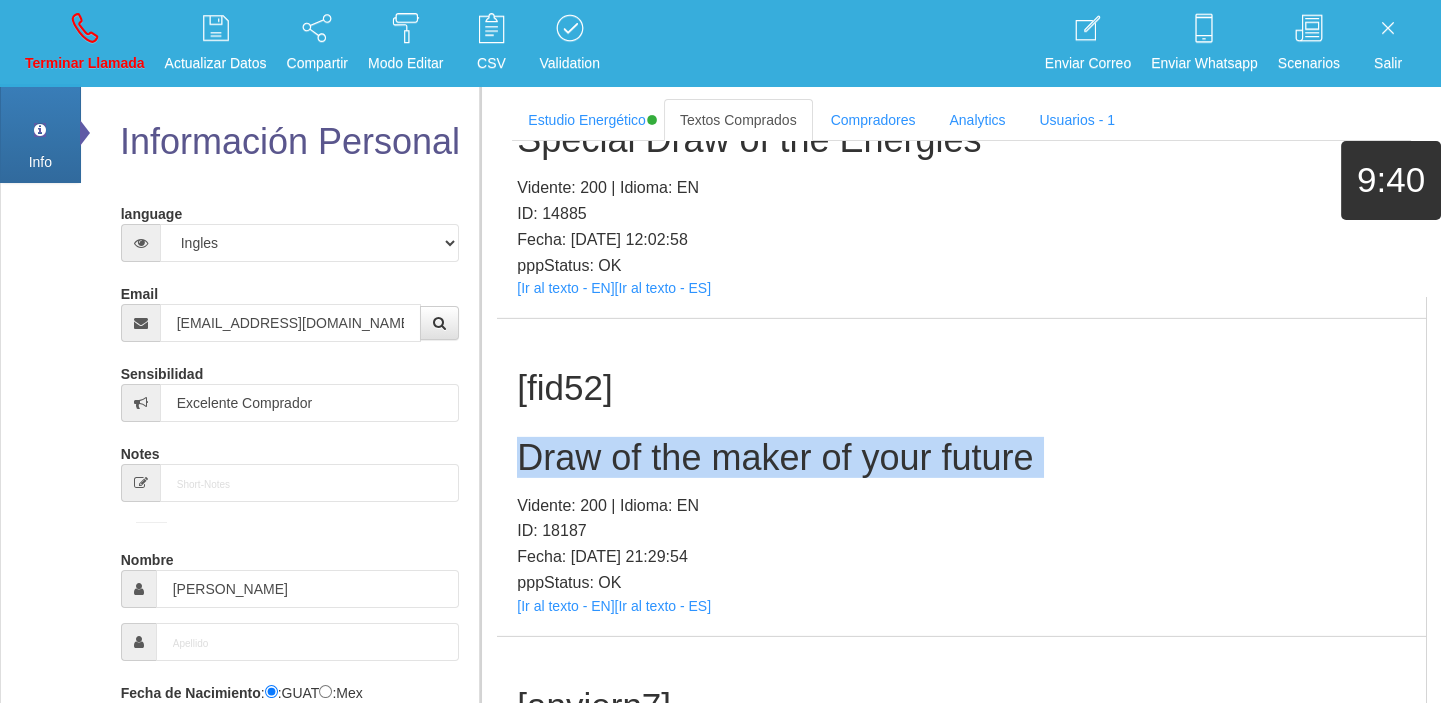 click on "Draw of the maker of your future" at bounding box center [961, 458] 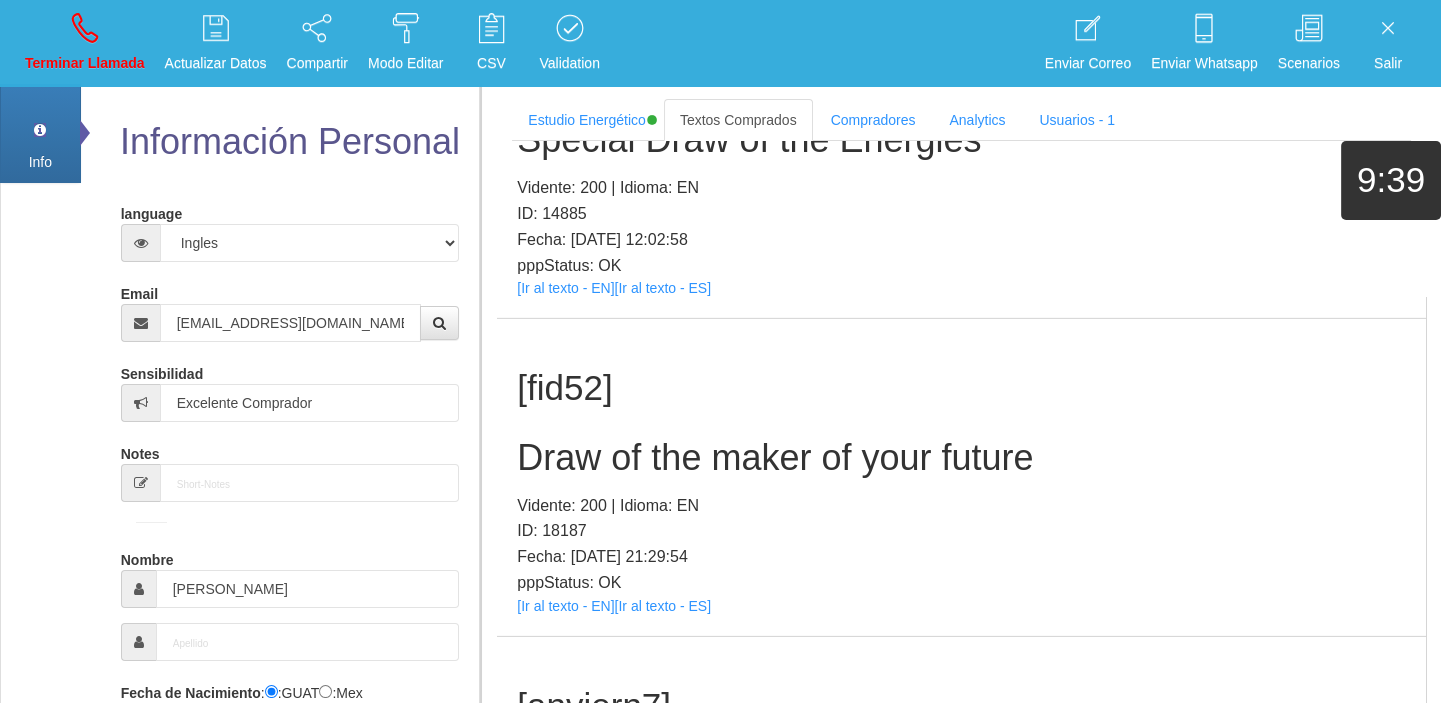 click on "Draw of the maker of your future" at bounding box center (961, 458) 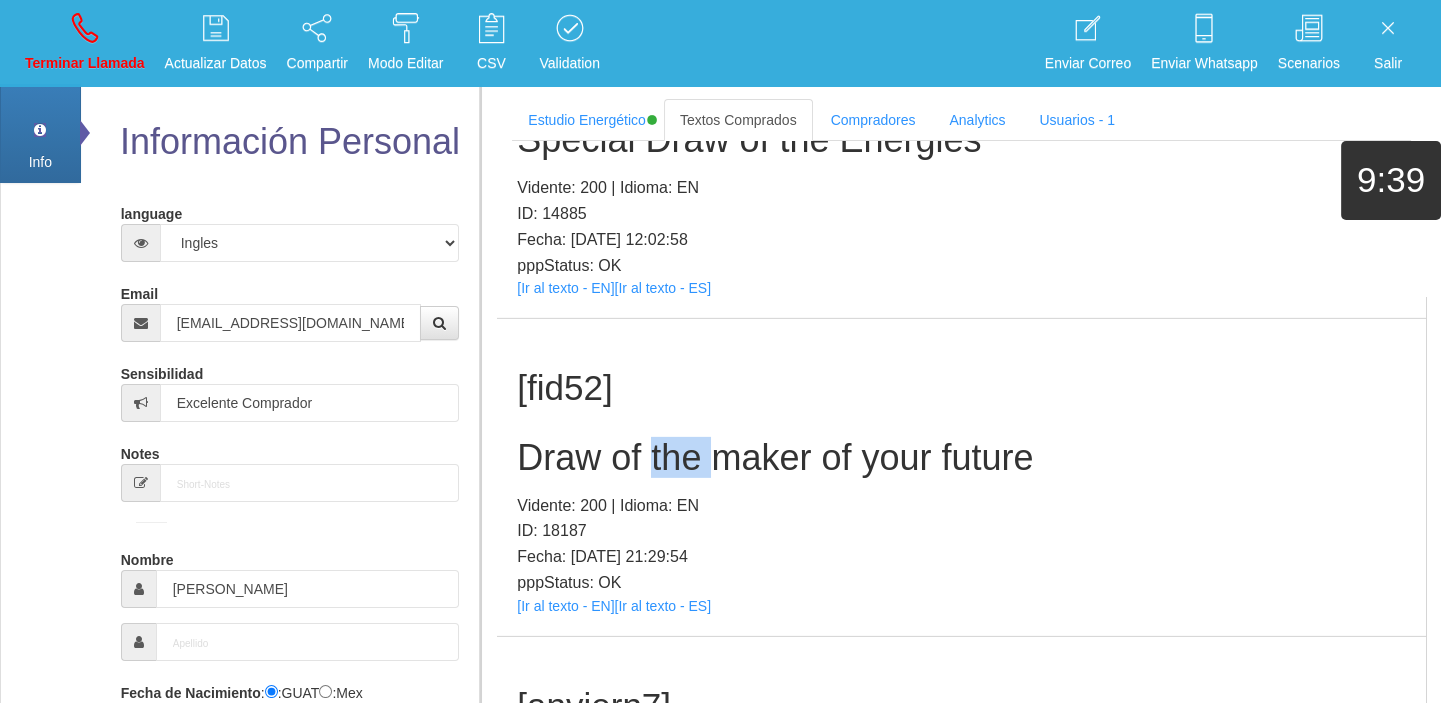 click on "Draw of the maker of your future" at bounding box center [961, 458] 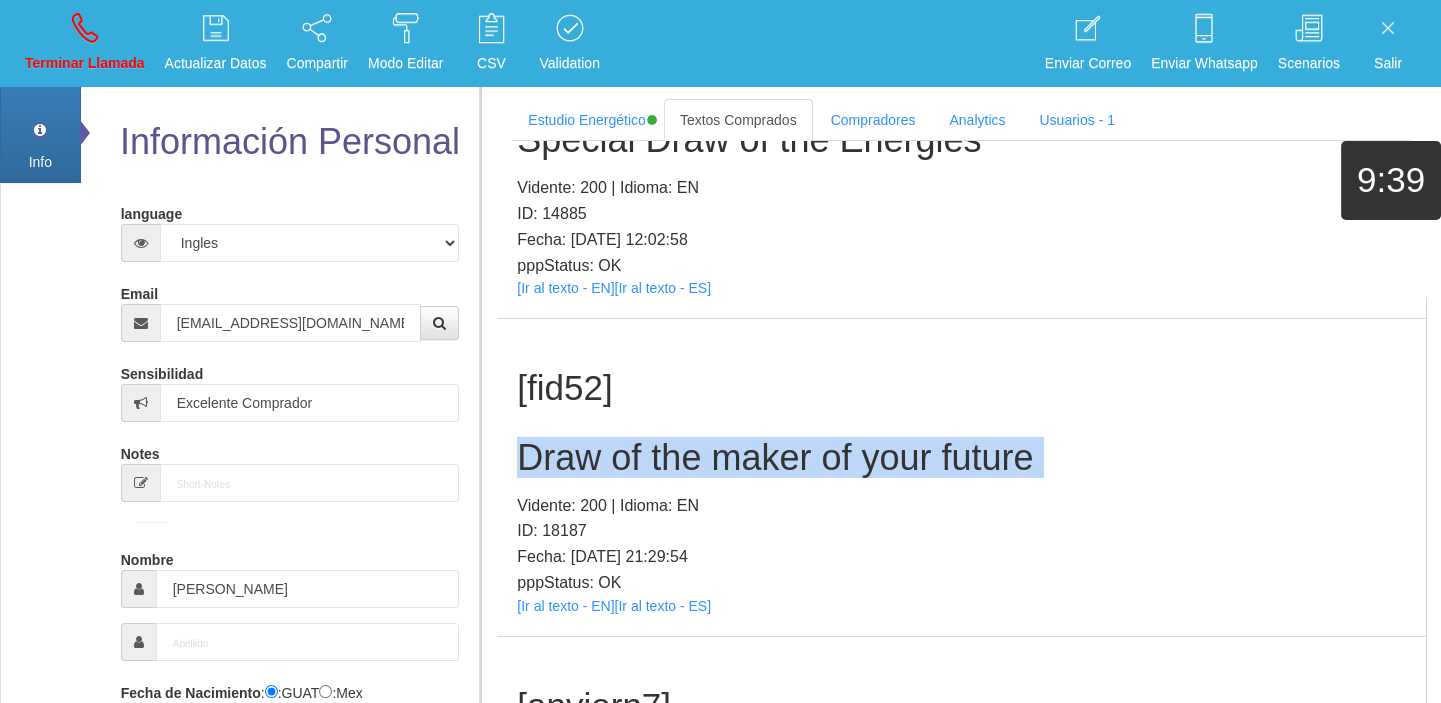click on "Draw of the maker of your future" at bounding box center [961, 458] 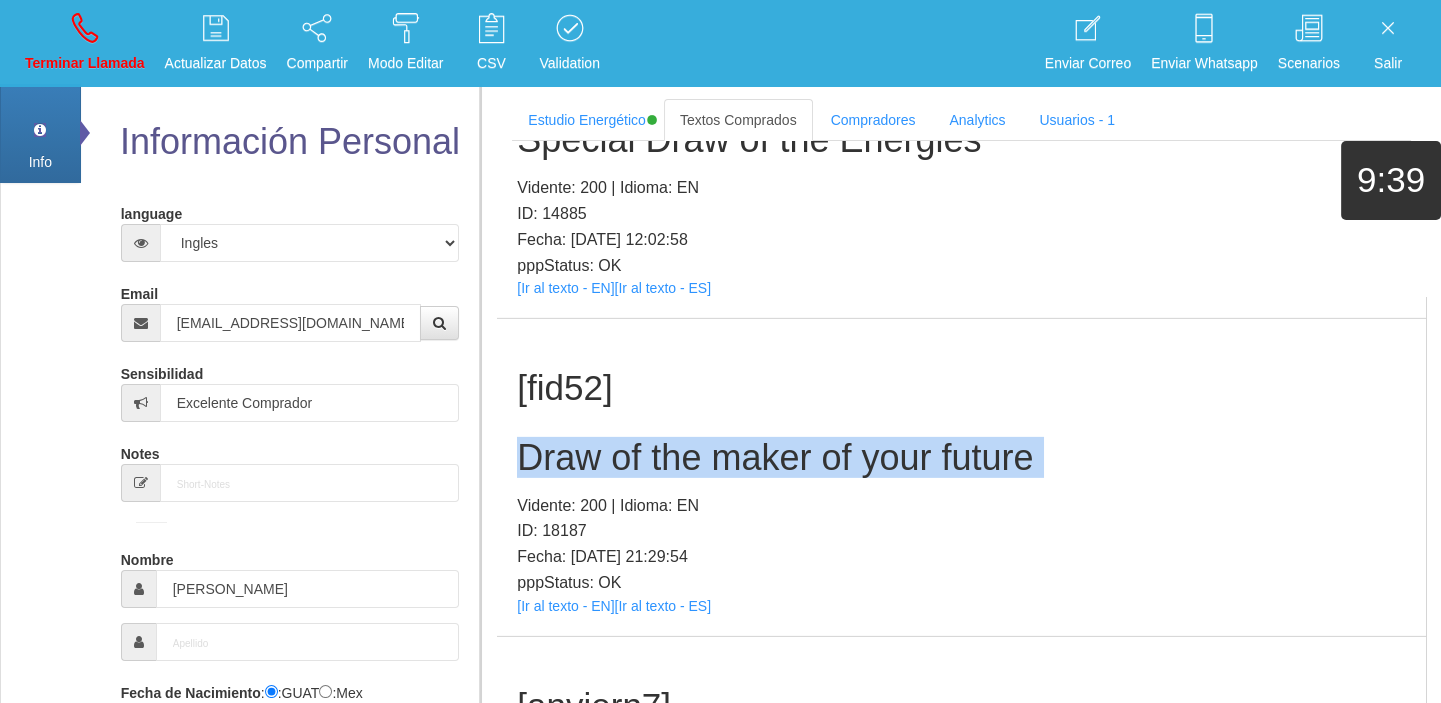 copy on "Draw of the maker of your future" 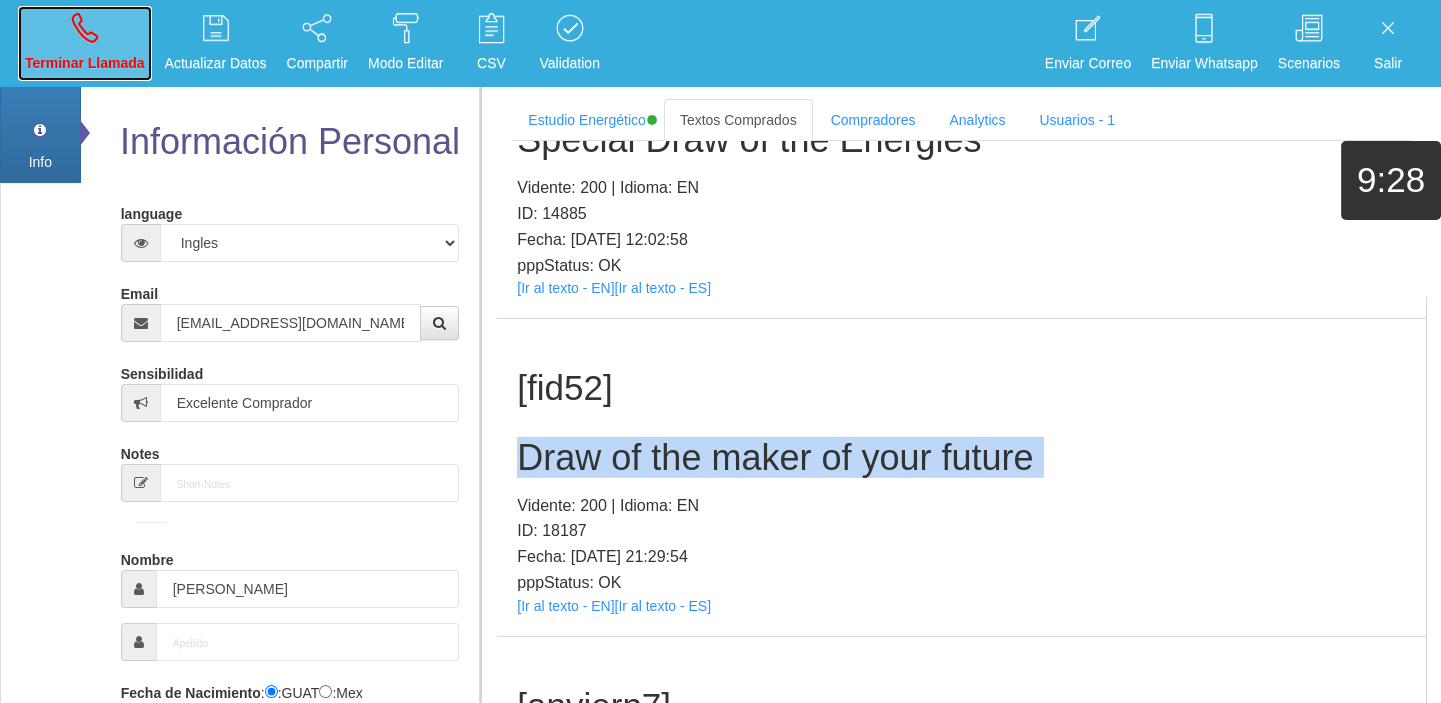 click at bounding box center (85, 28) 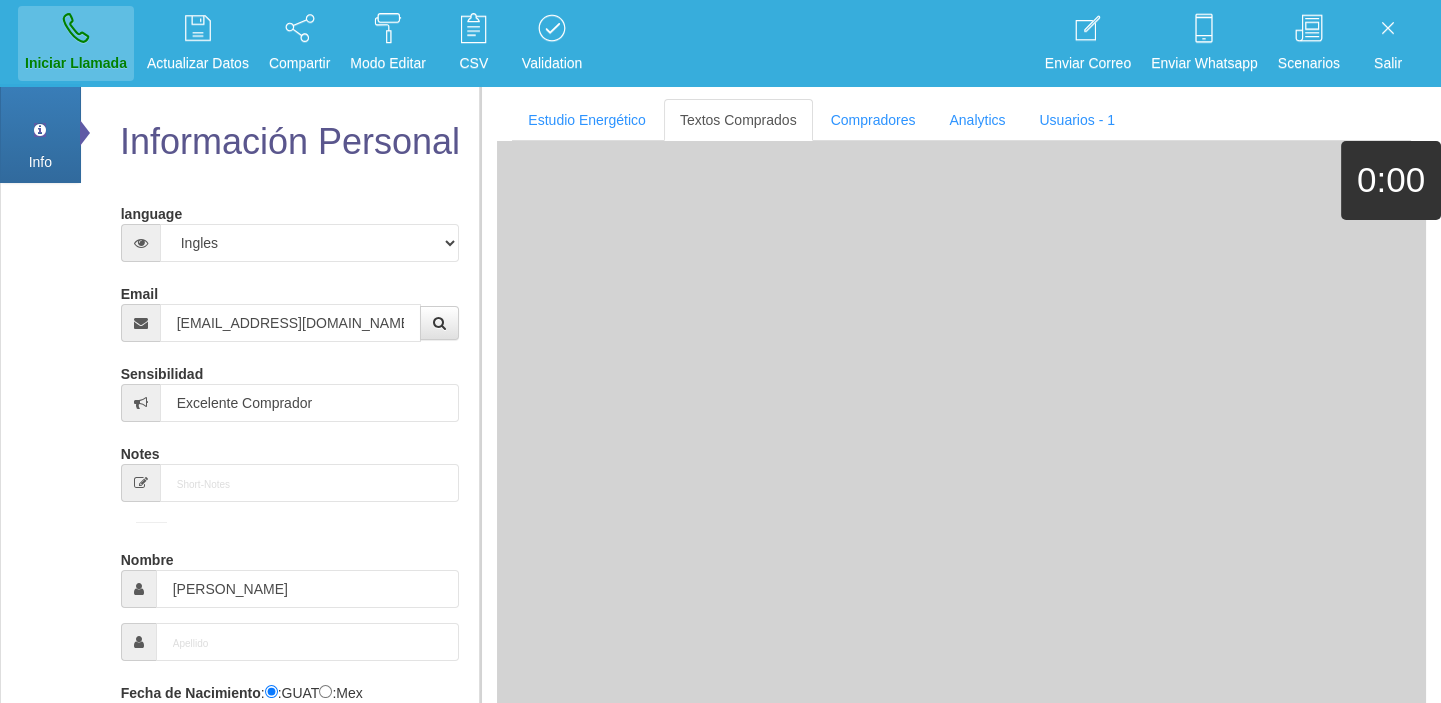 type 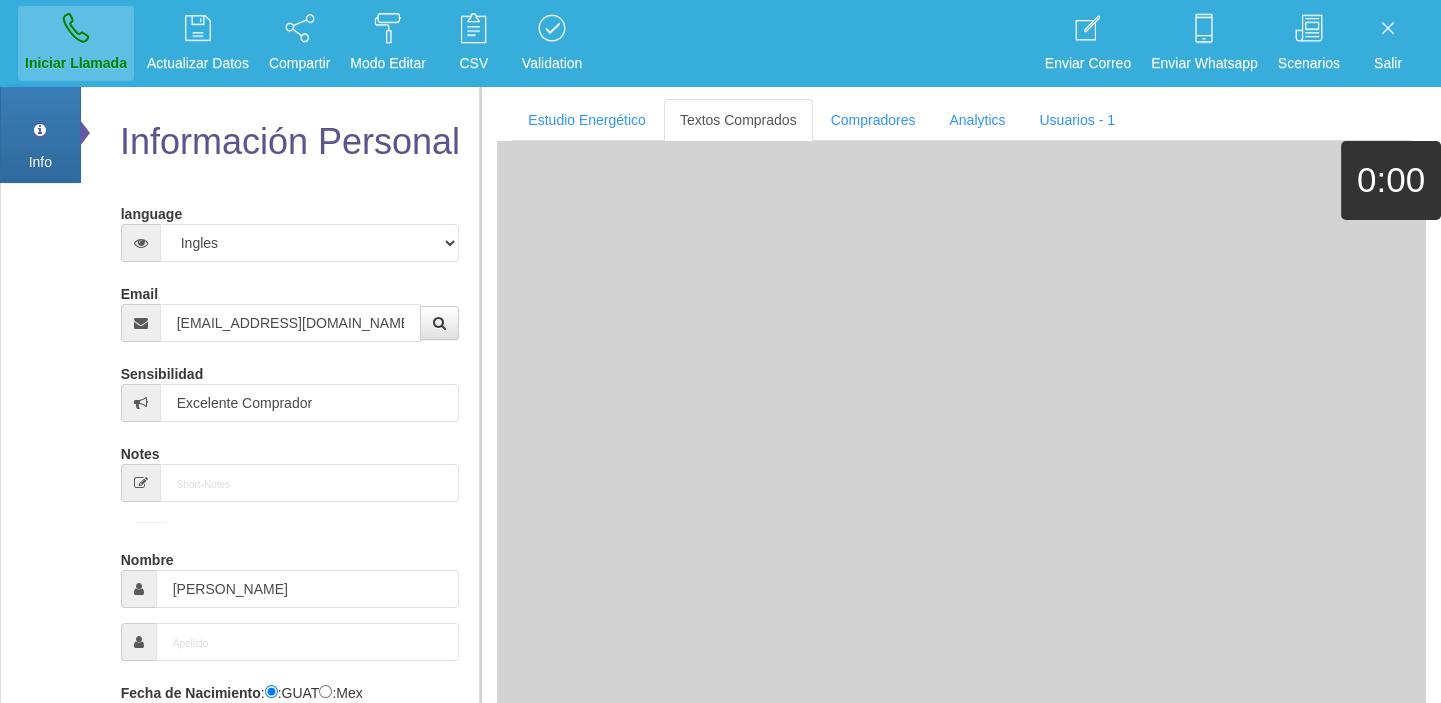type 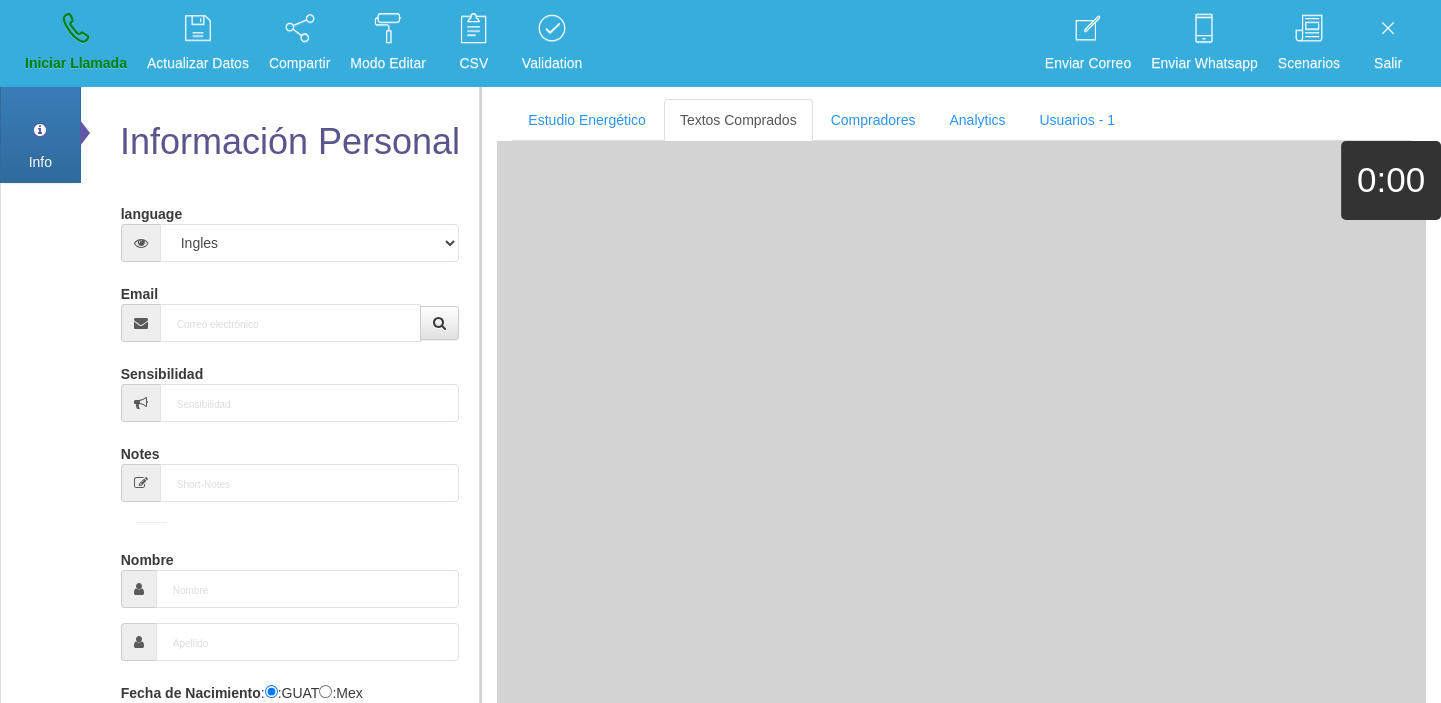 scroll, scrollTop: 0, scrollLeft: 0, axis: both 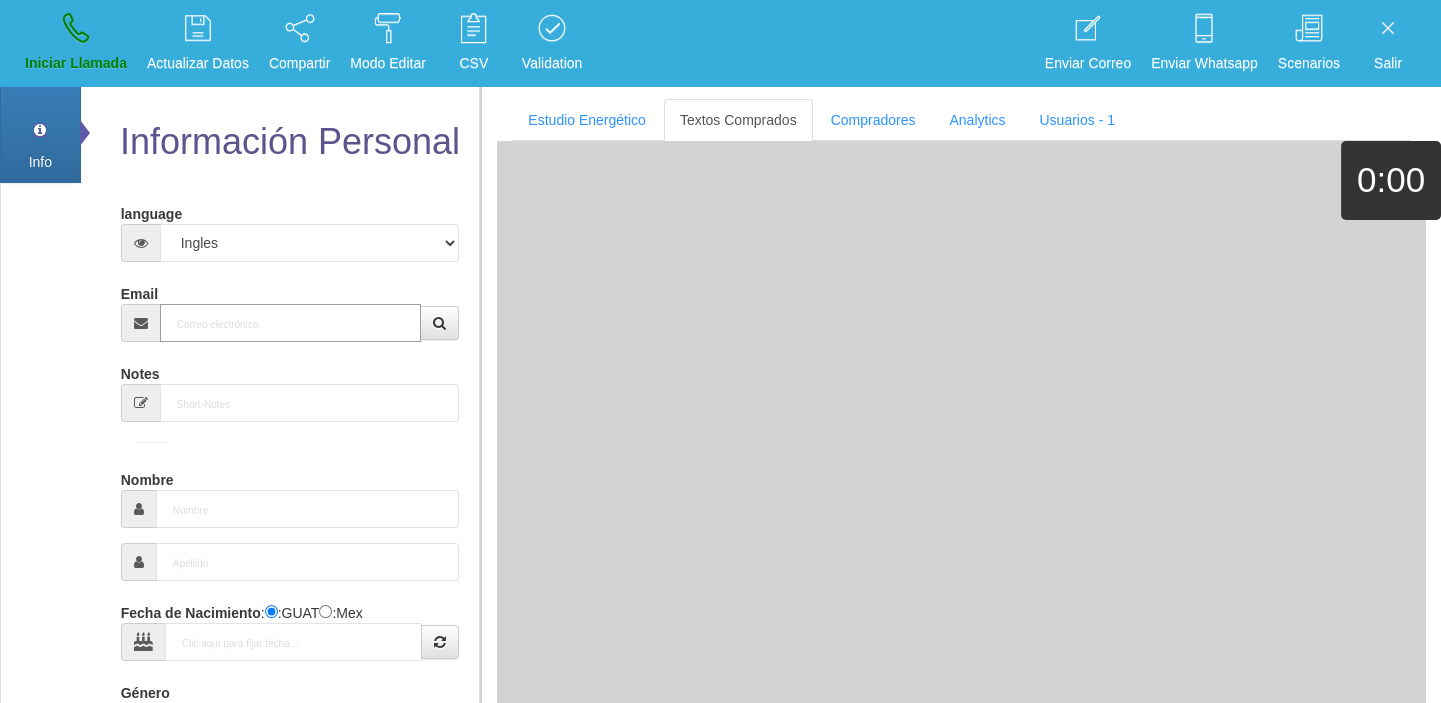 paste on "[EMAIL_ADDRESS][DOMAIN_NAME]" 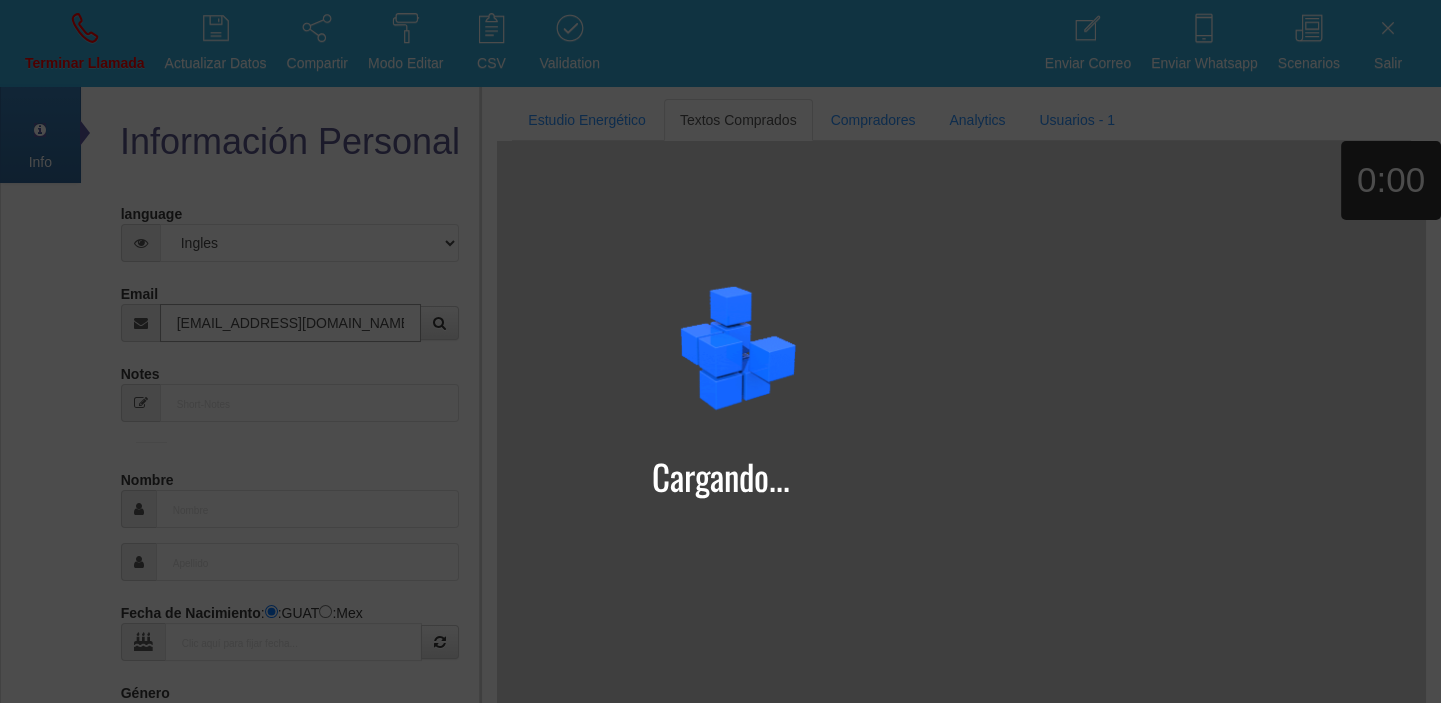type on "[EMAIL_ADDRESS][DOMAIN_NAME]" 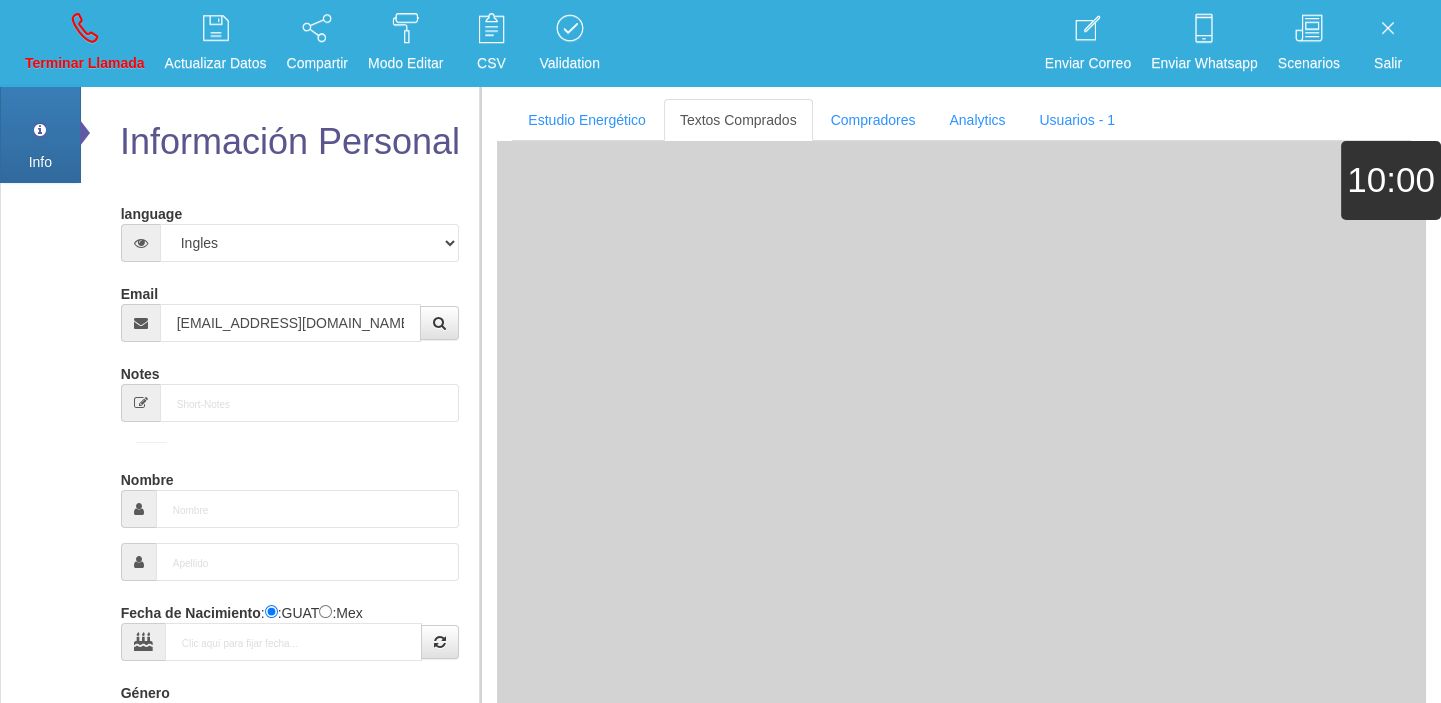 type on "[DATE]" 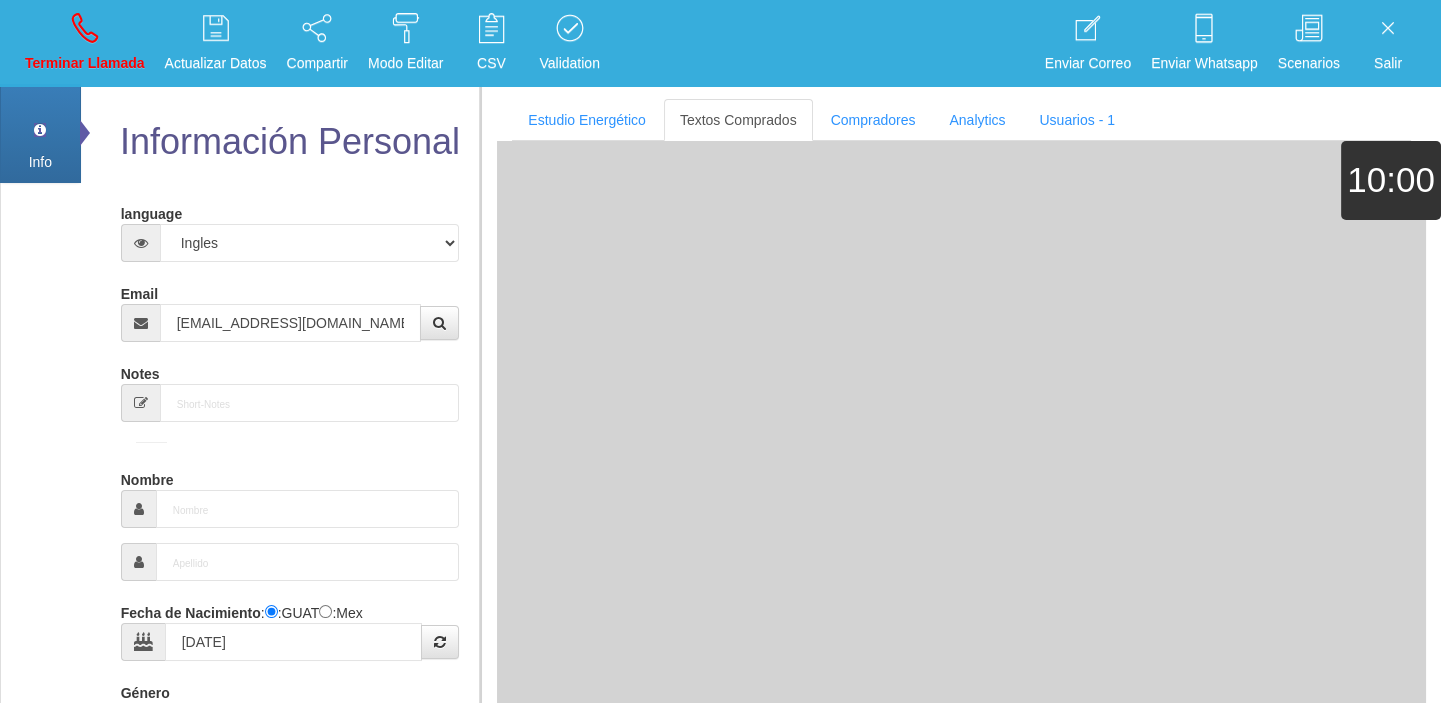 type on "Buen Comprador" 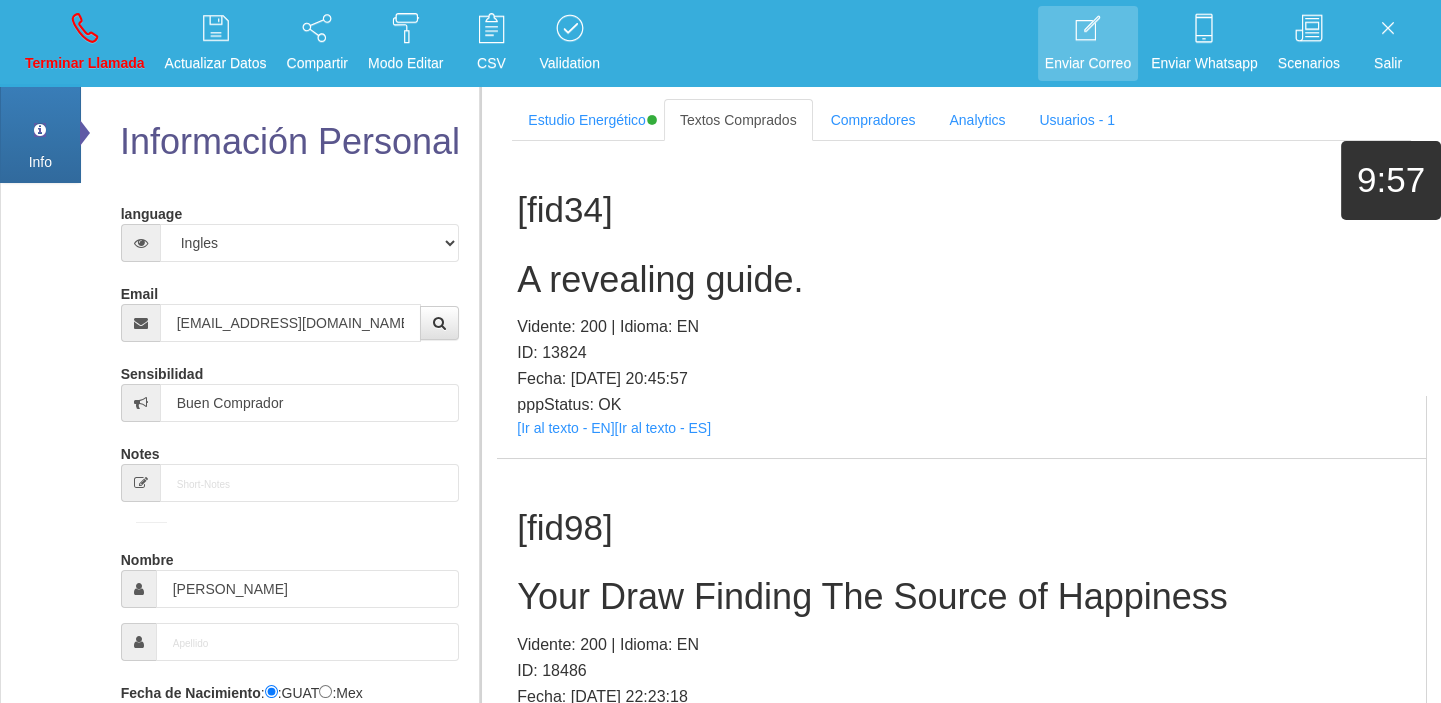 scroll, scrollTop: 1490, scrollLeft: 0, axis: vertical 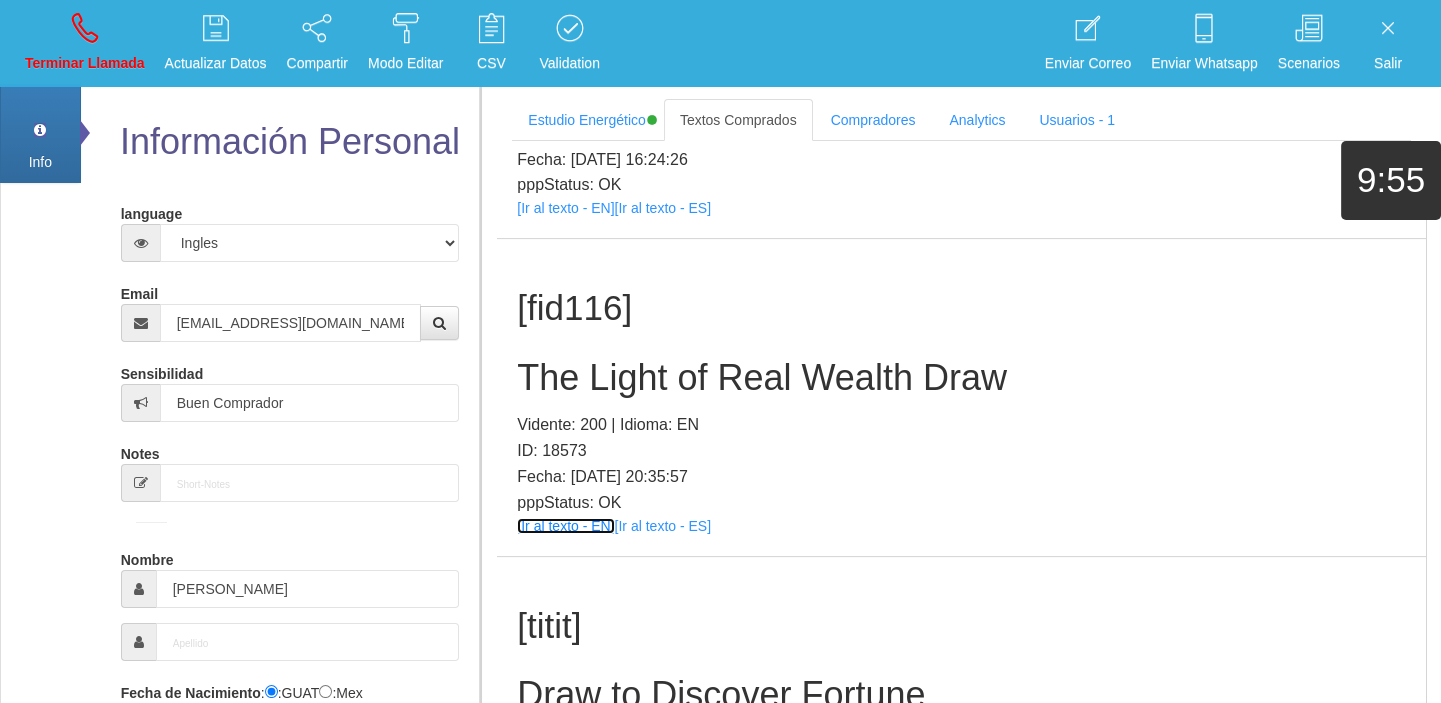 click on "[Ir al texto - EN]" at bounding box center (565, 526) 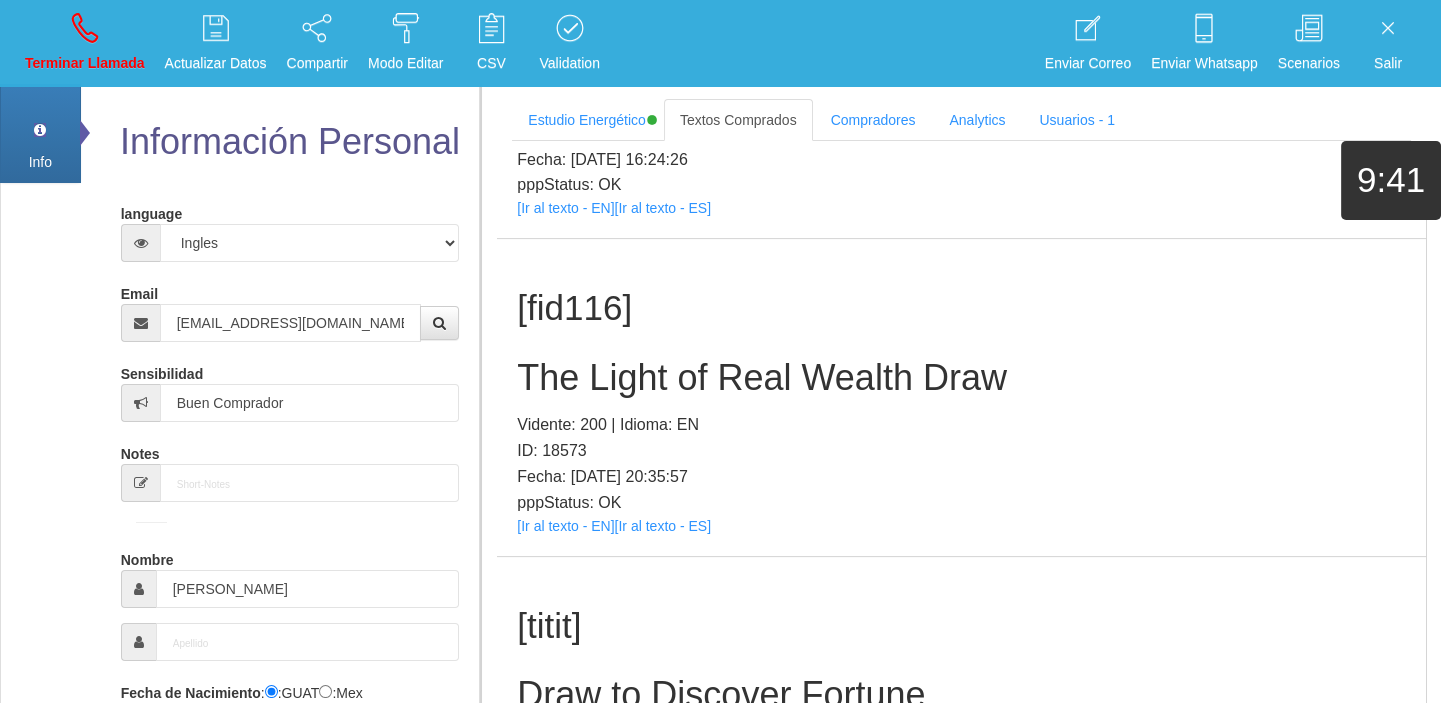 click on "The Light of Real Wealth Draw" at bounding box center (961, 378) 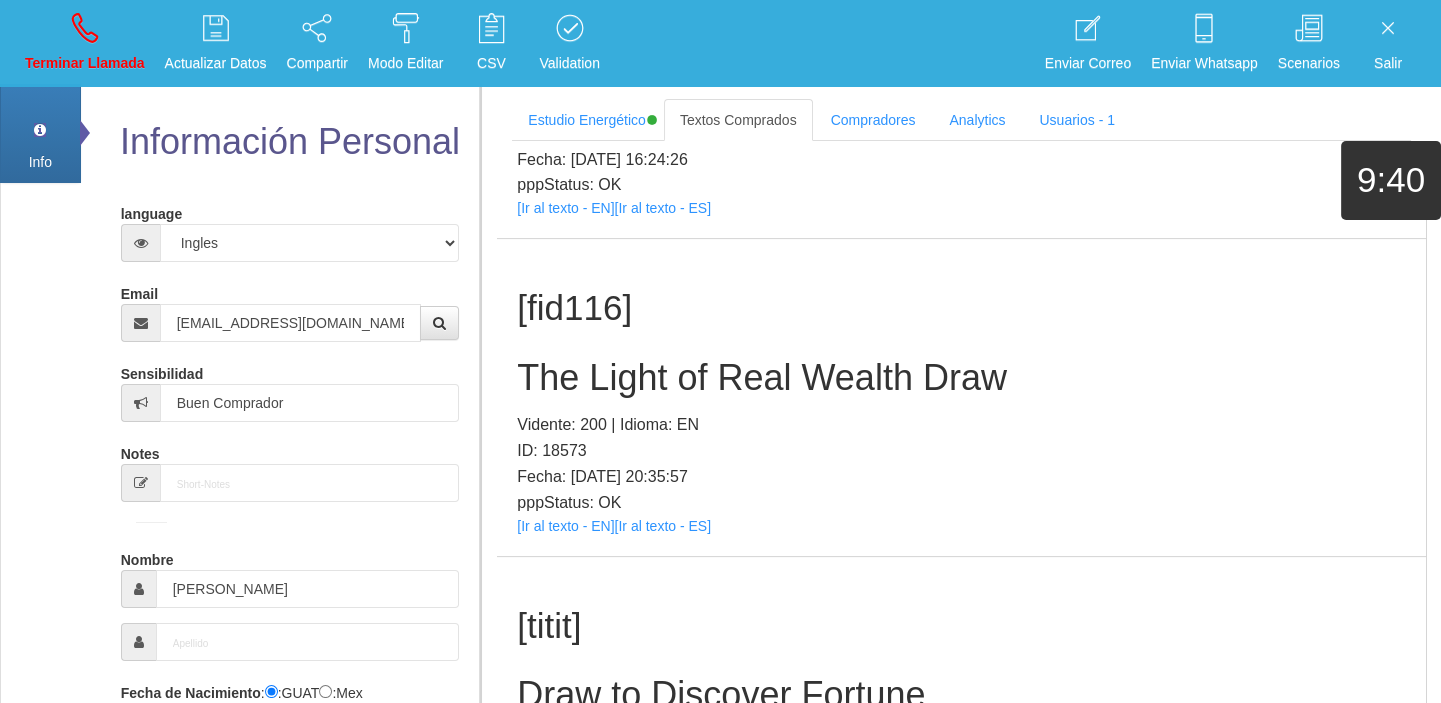 click on "The Light of Real Wealth Draw" at bounding box center [961, 378] 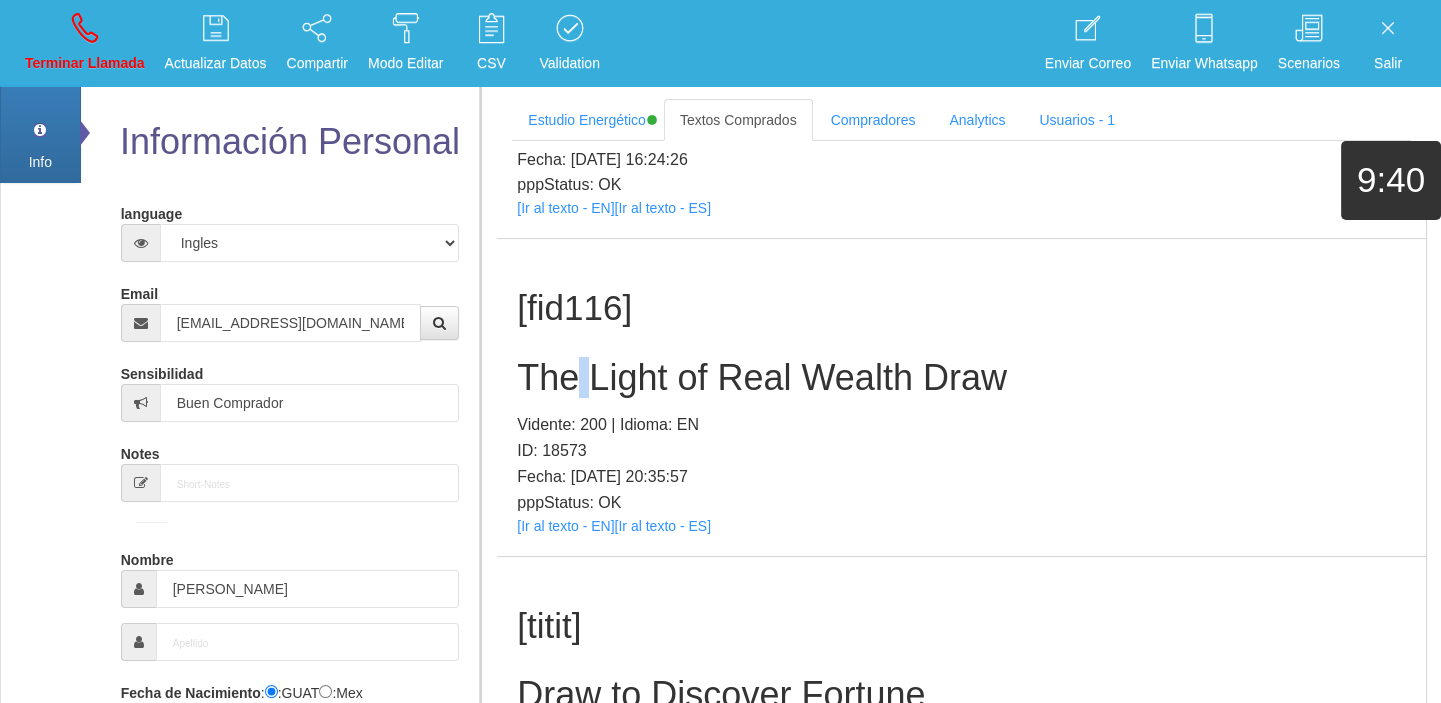 click on "The Light of Real Wealth Draw" at bounding box center (961, 378) 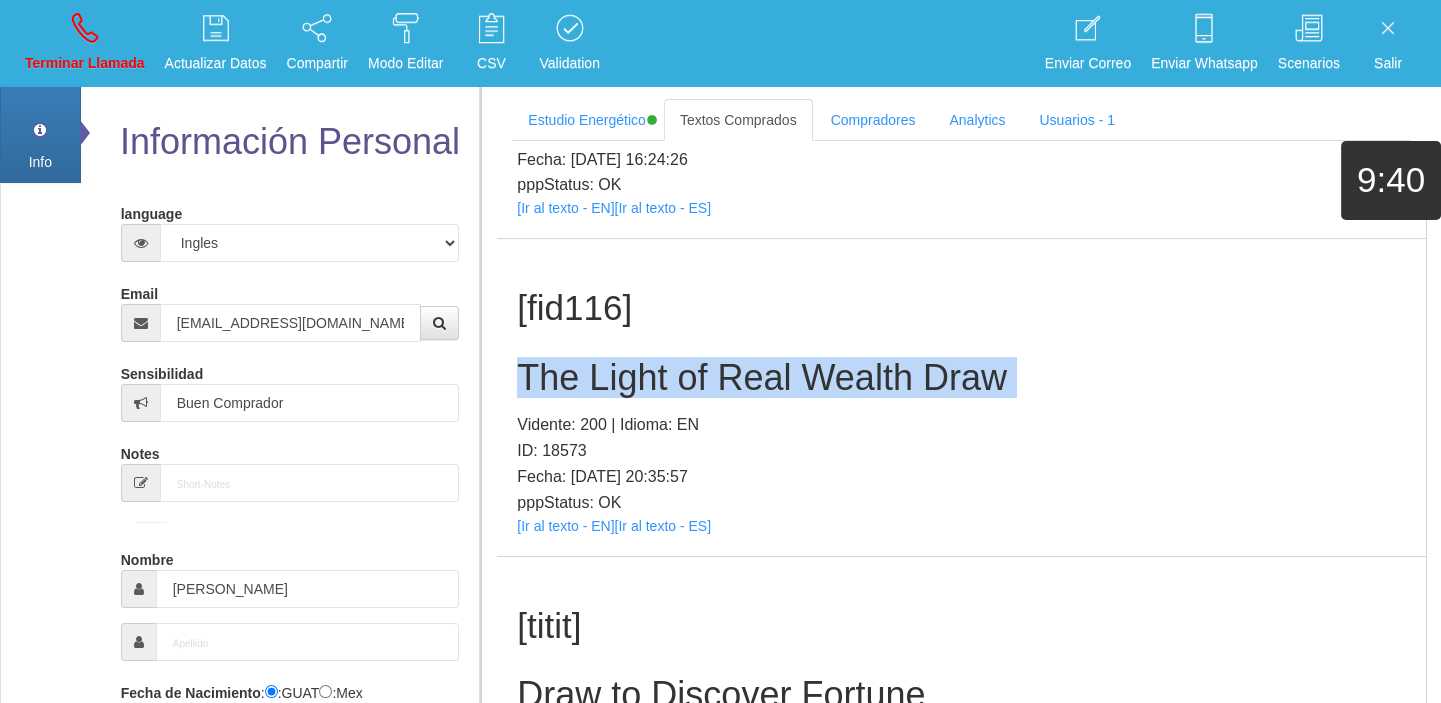 click on "The Light of Real Wealth Draw" at bounding box center (961, 378) 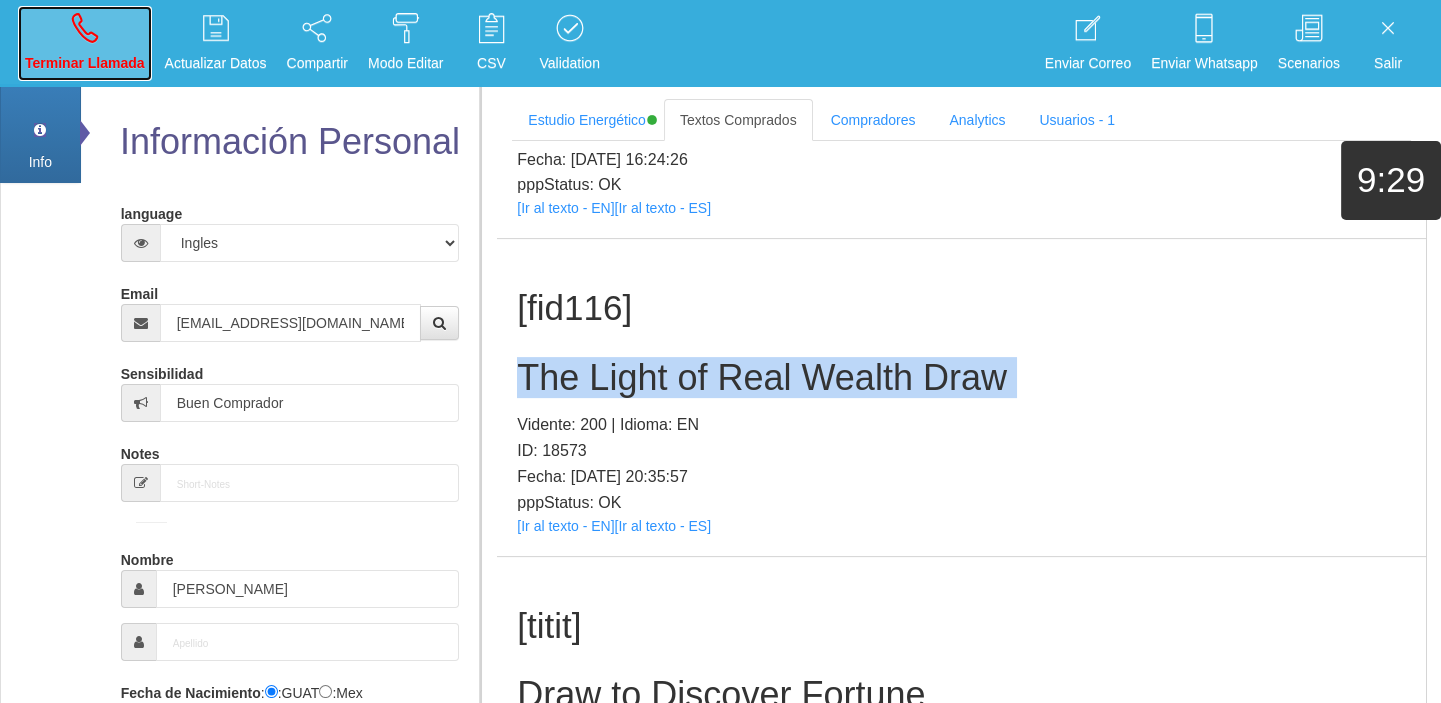 drag, startPoint x: 72, startPoint y: 52, endPoint x: 787, endPoint y: 105, distance: 716.9617 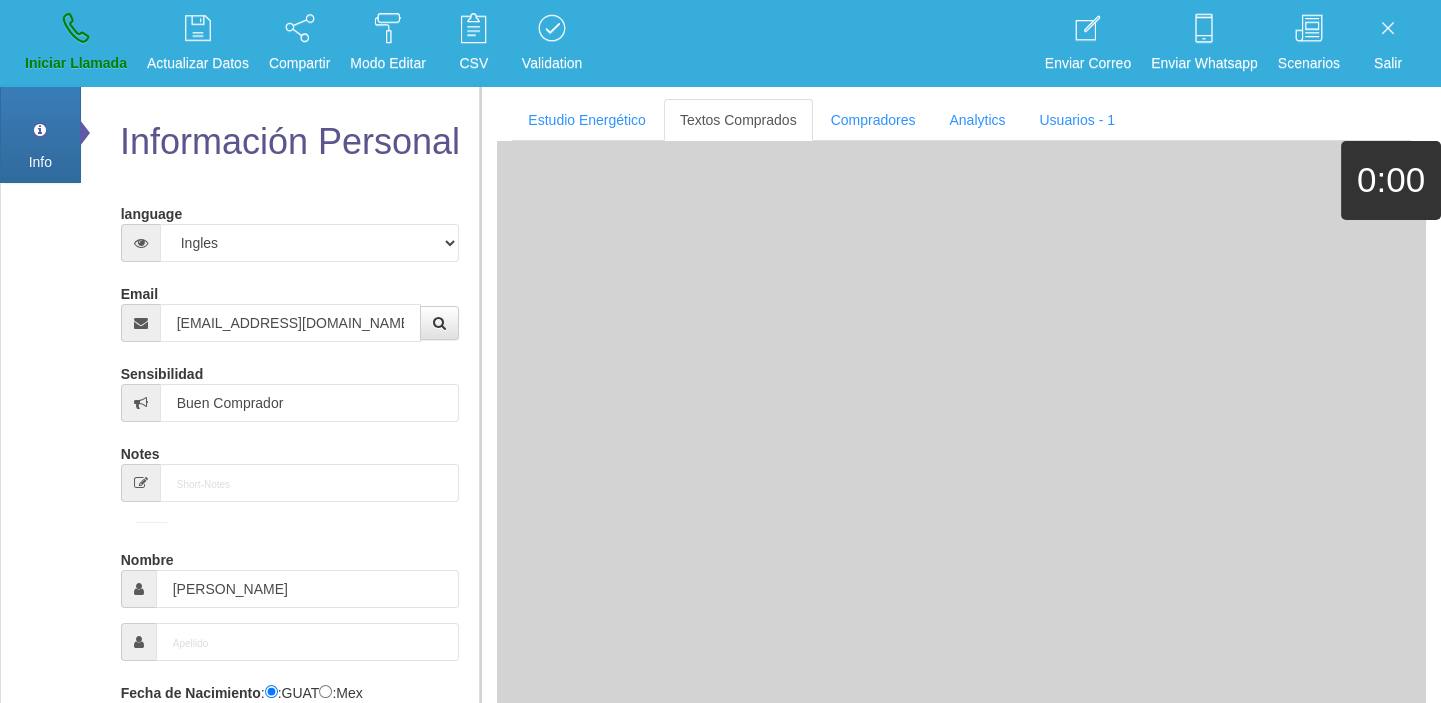 type 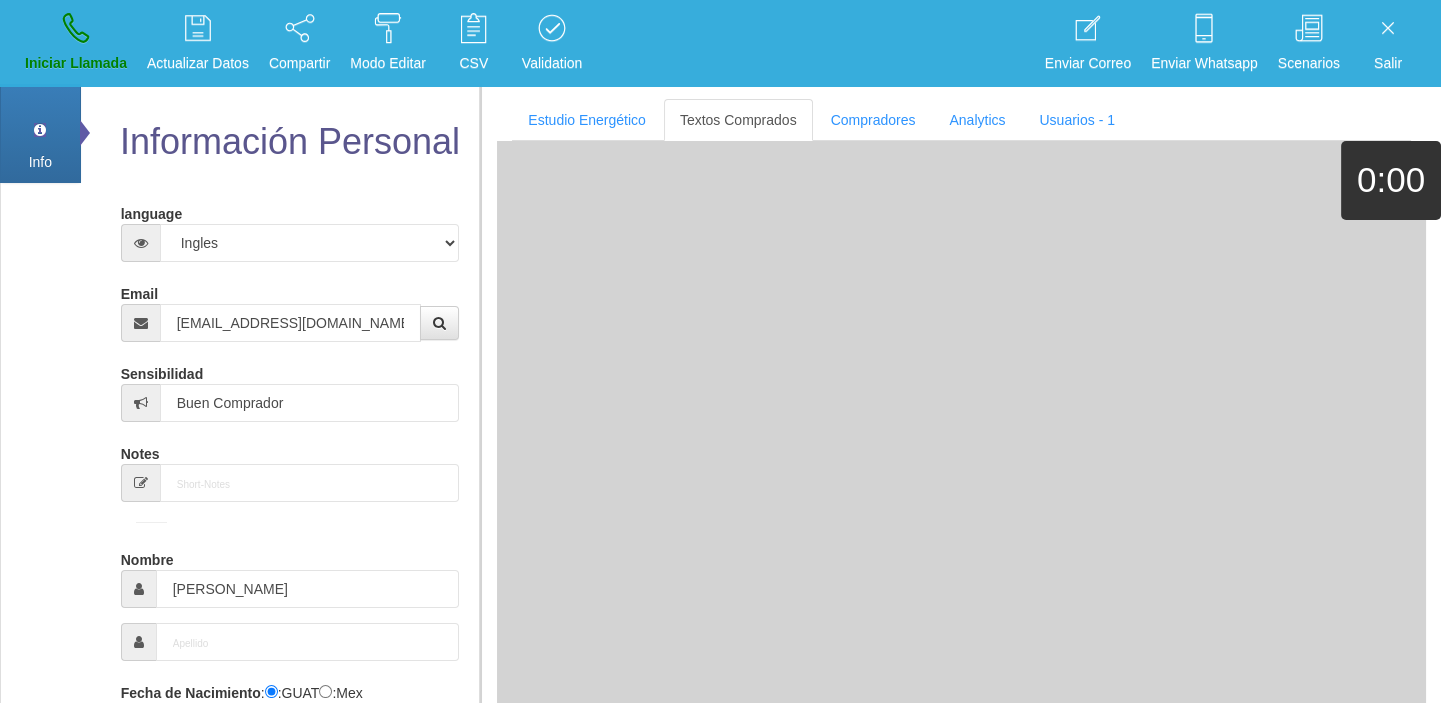 type 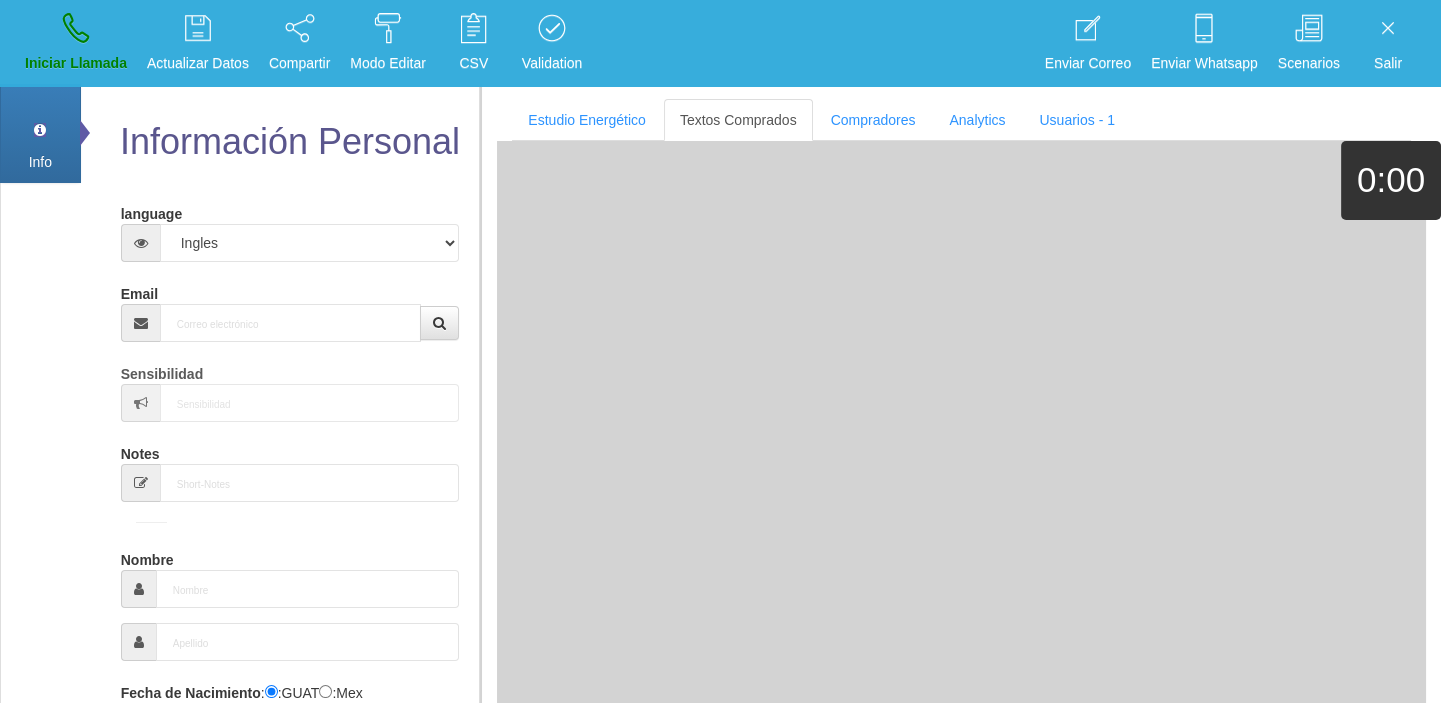 scroll, scrollTop: 0, scrollLeft: 0, axis: both 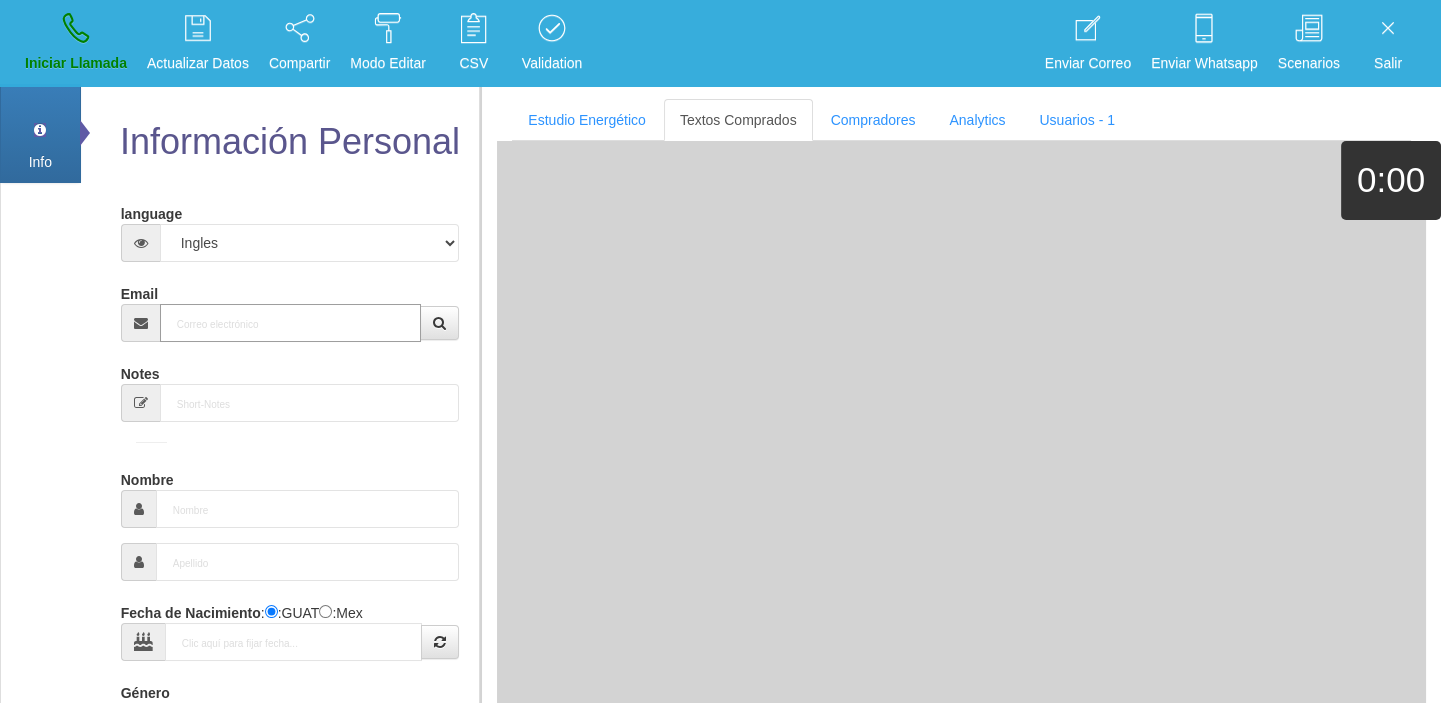 click on "Email" at bounding box center (291, 323) 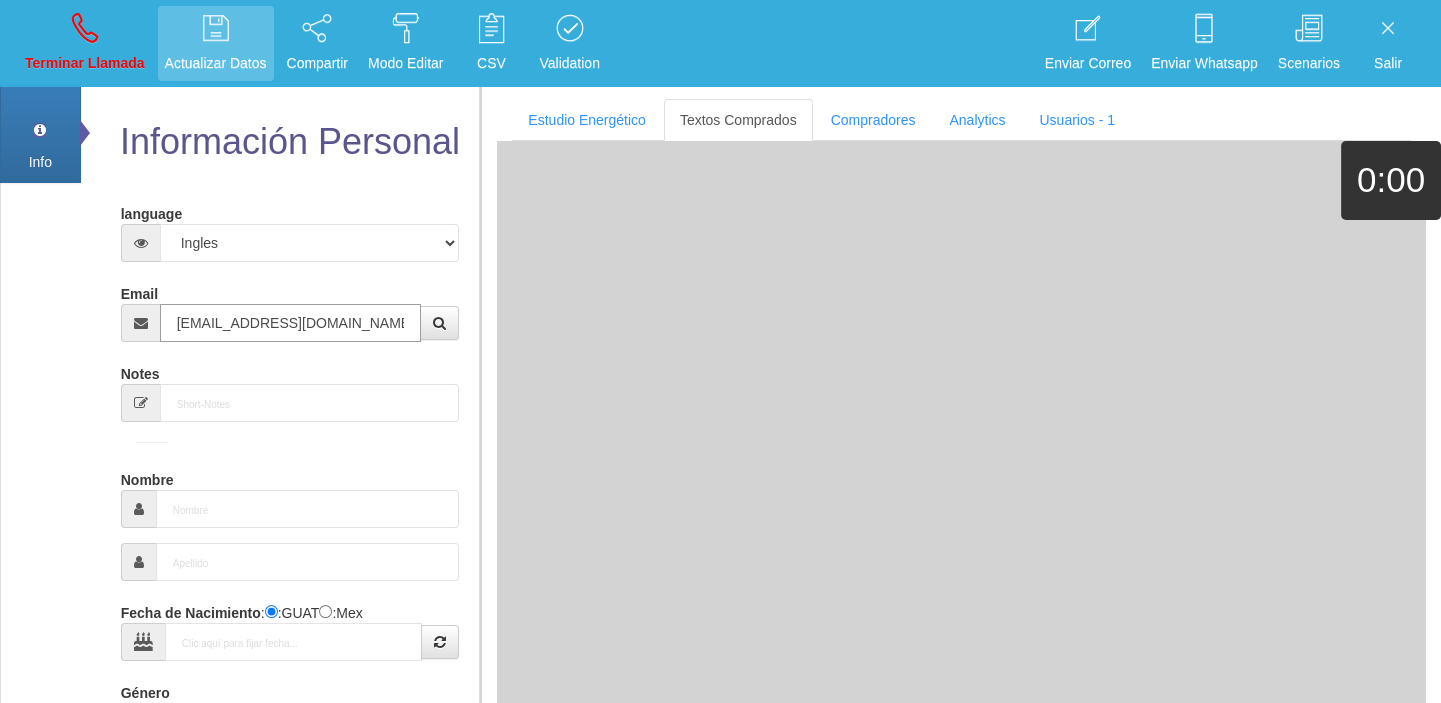 type on "[DATE]" 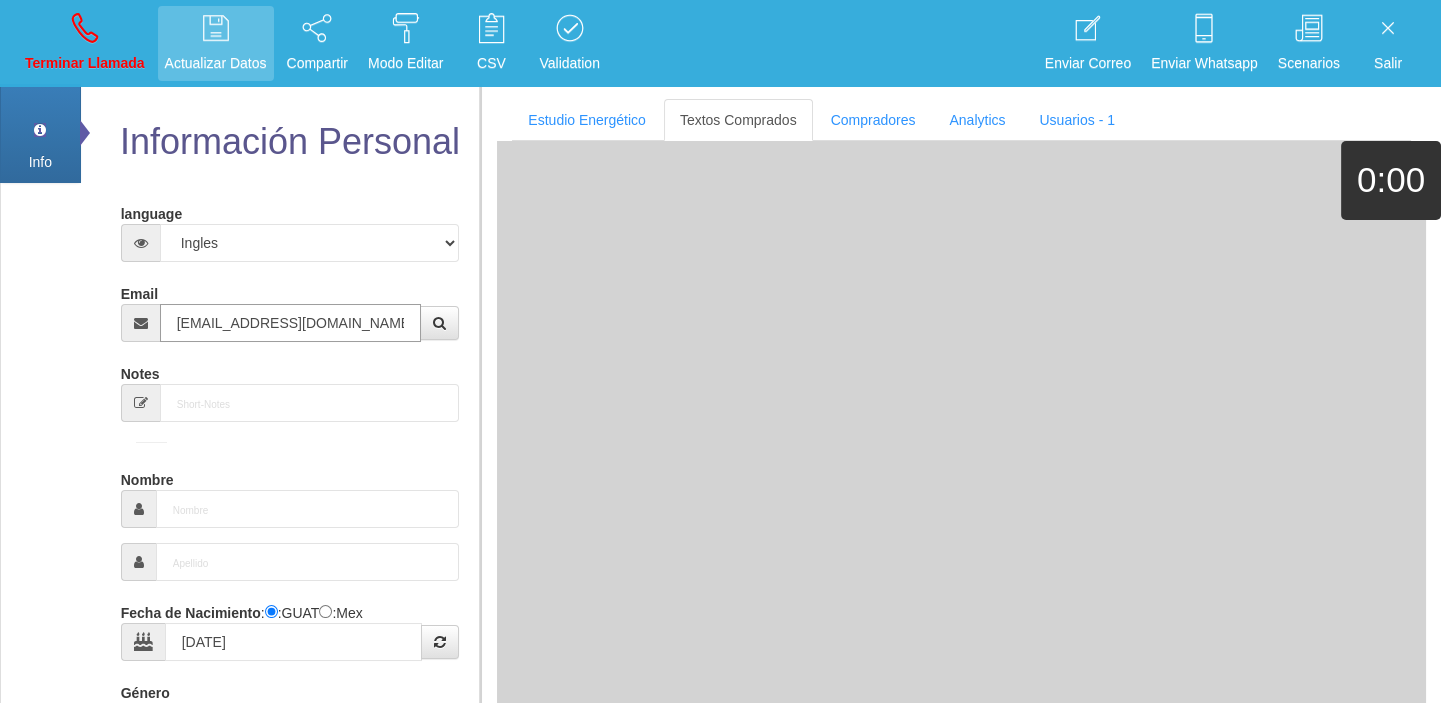 type on "Comprador simple" 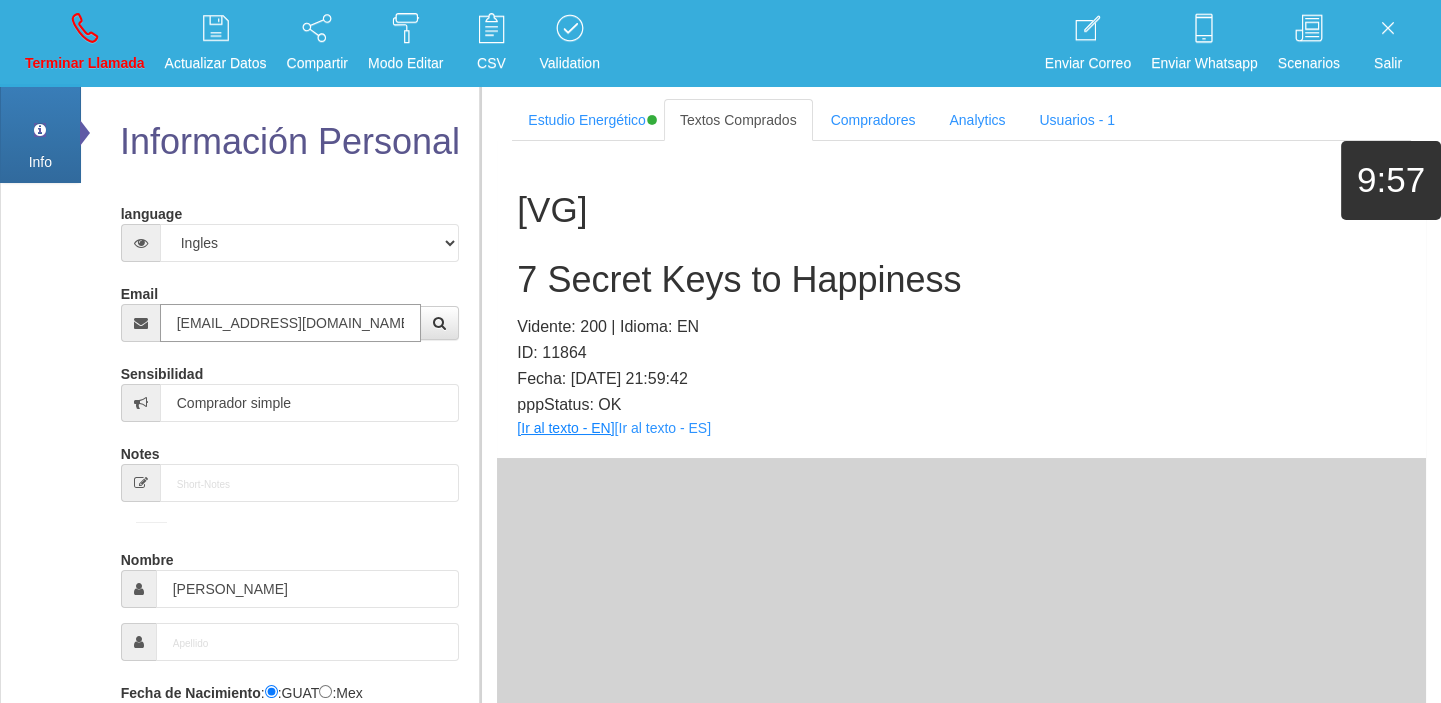 type on "[EMAIL_ADDRESS][DOMAIN_NAME]" 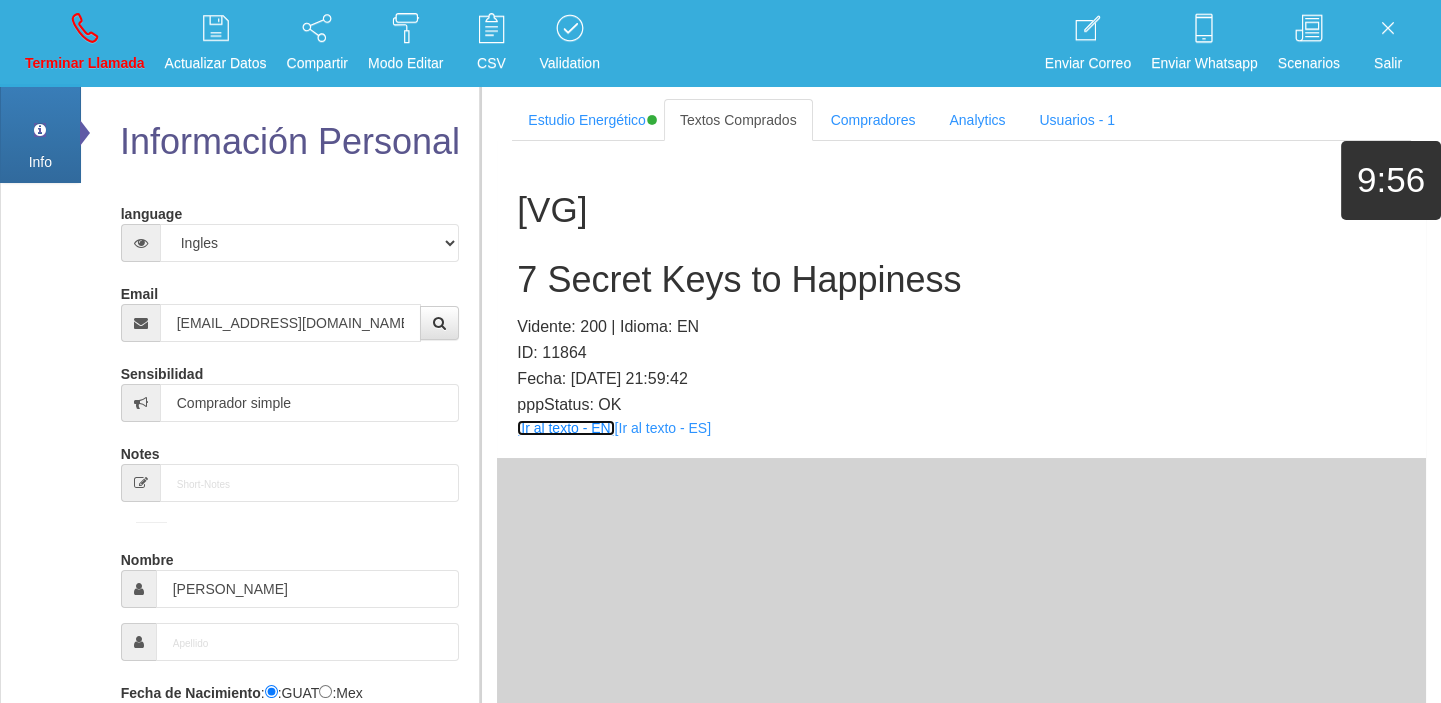 click on "[Ir al texto - EN]" at bounding box center (565, 428) 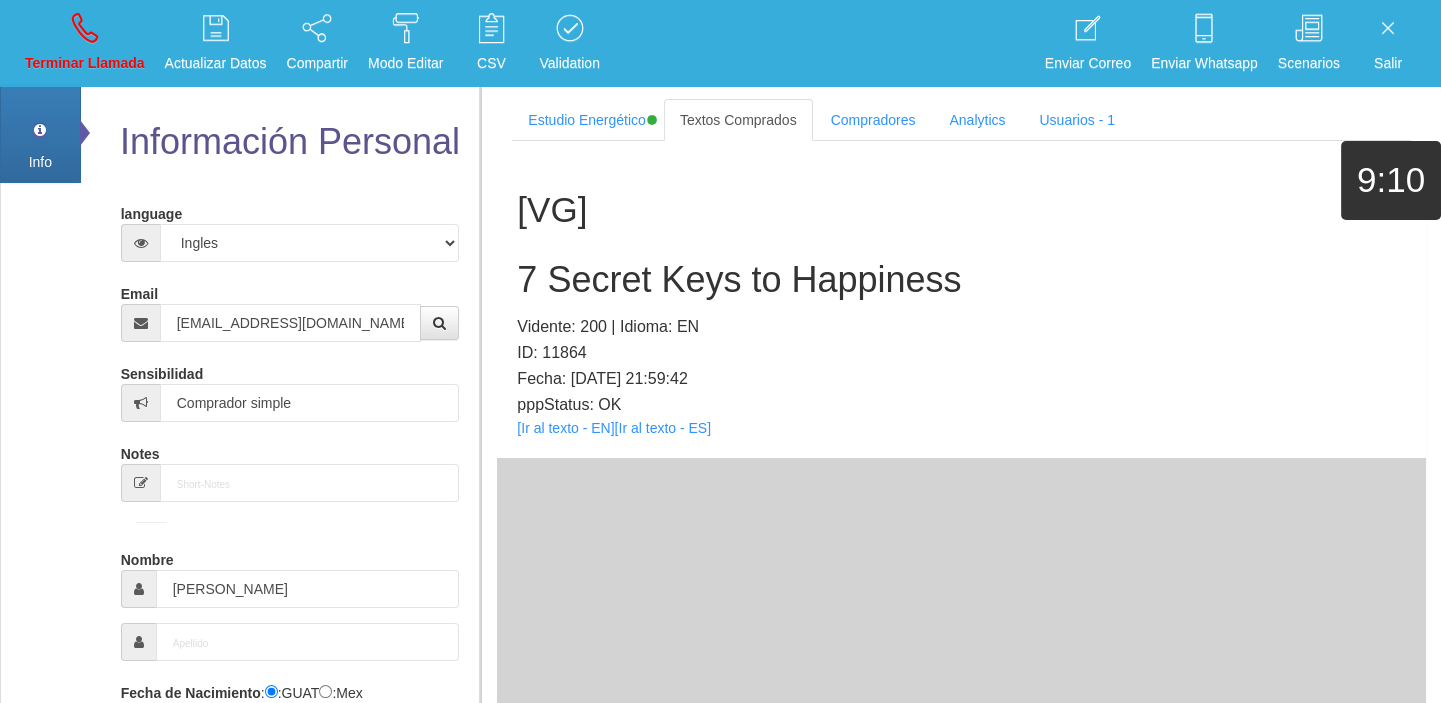 click on "7 Secret Keys to Happiness" at bounding box center [961, 280] 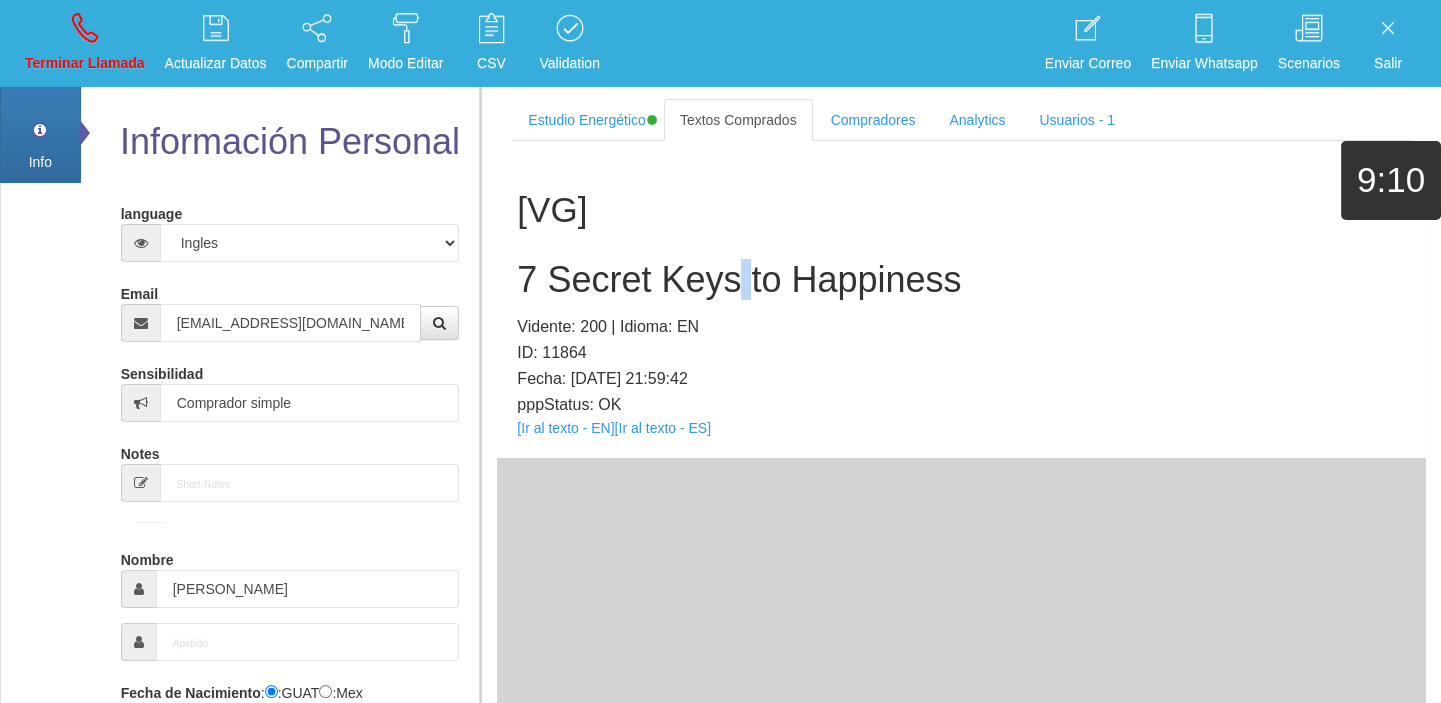 click on "7 Secret Keys to Happiness" at bounding box center (961, 280) 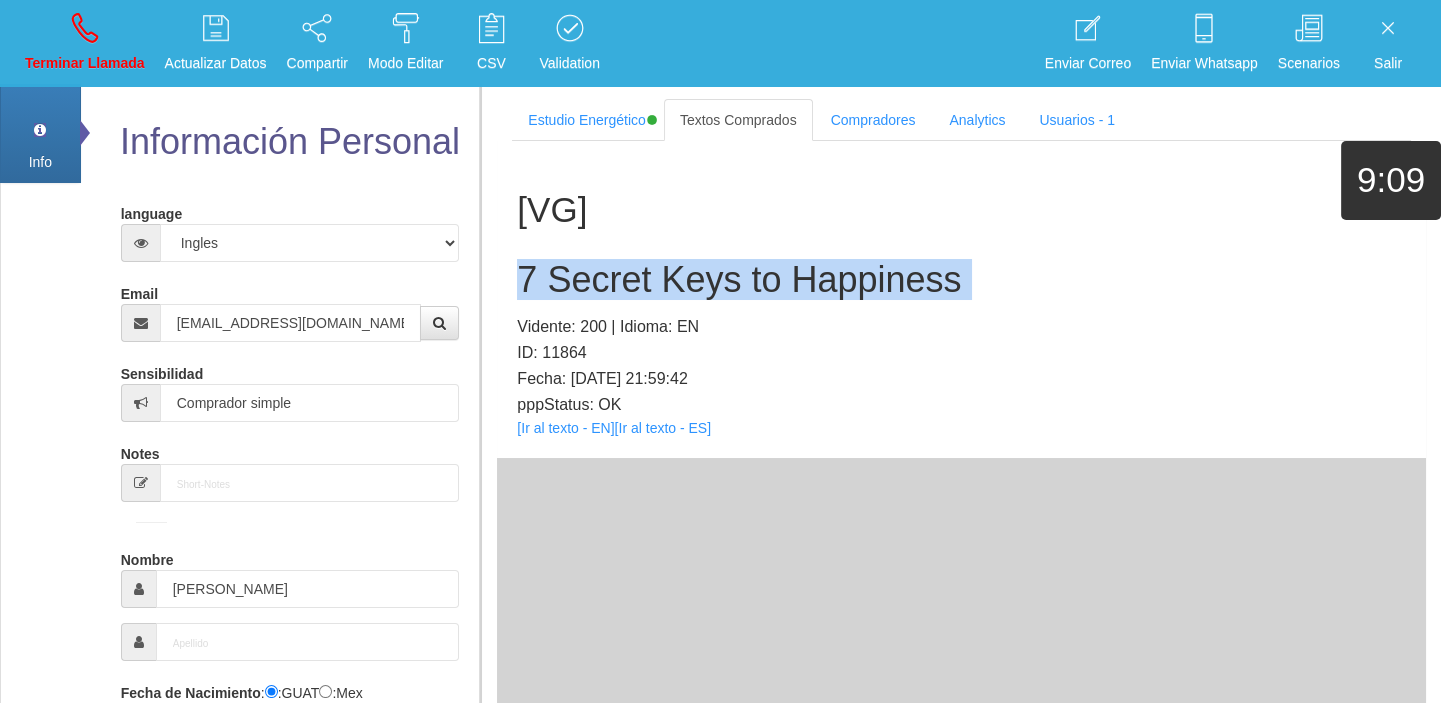click on "7 Secret Keys to Happiness" at bounding box center (961, 280) 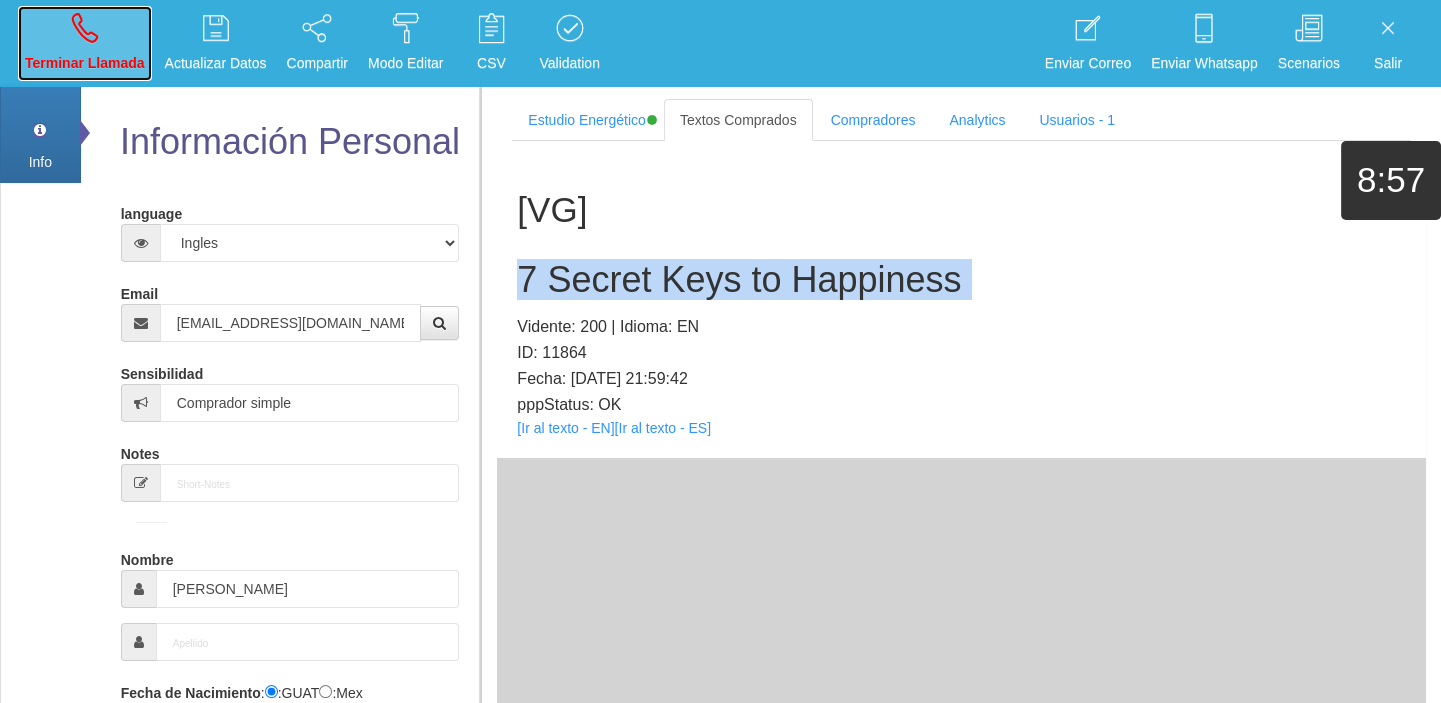 click on "Terminar Llamada" at bounding box center [85, 63] 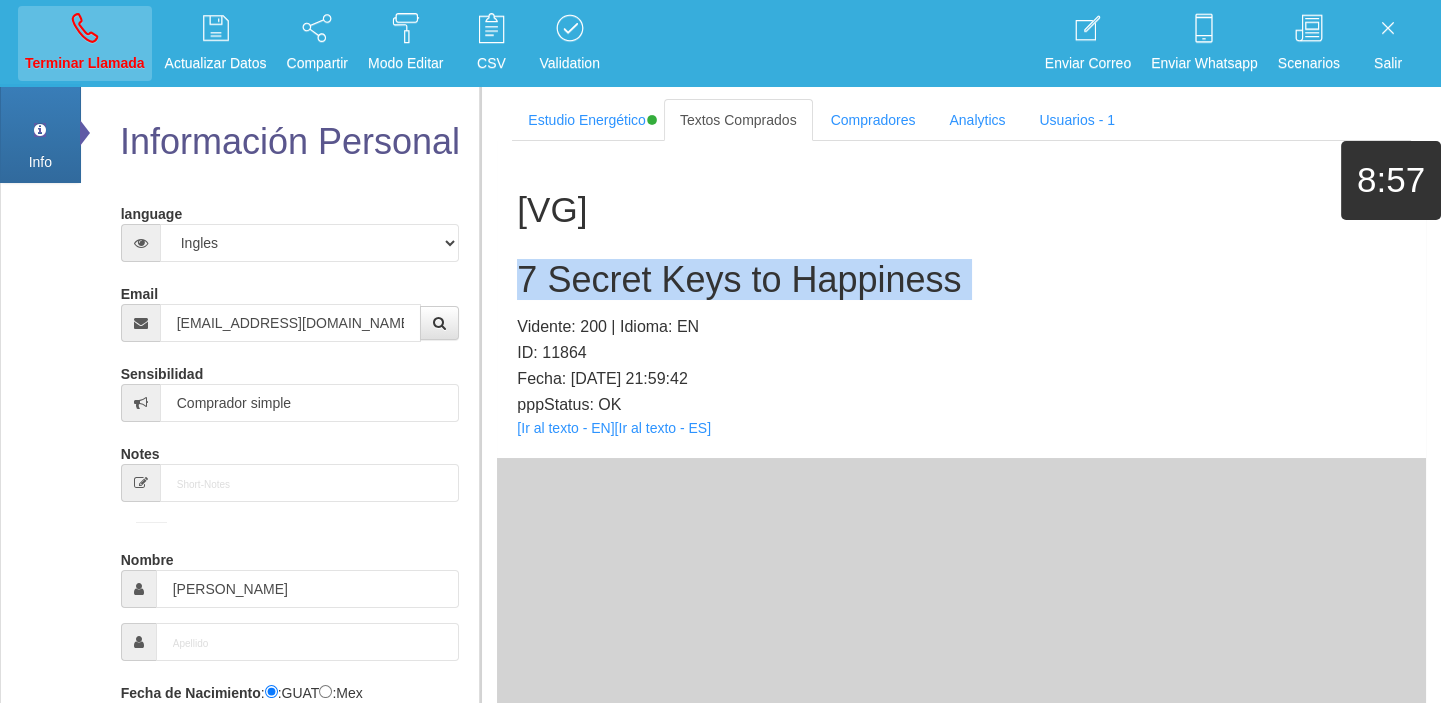 type 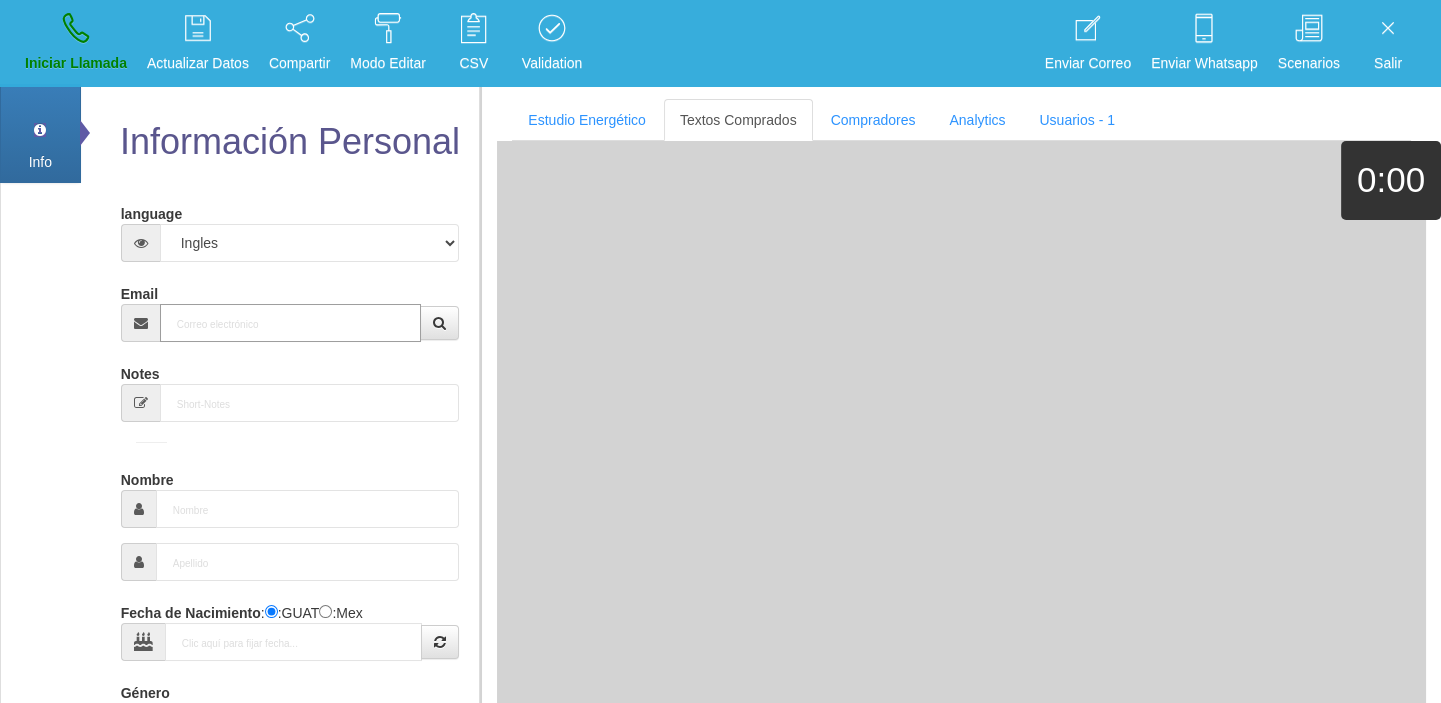 click on "Email" at bounding box center (291, 323) 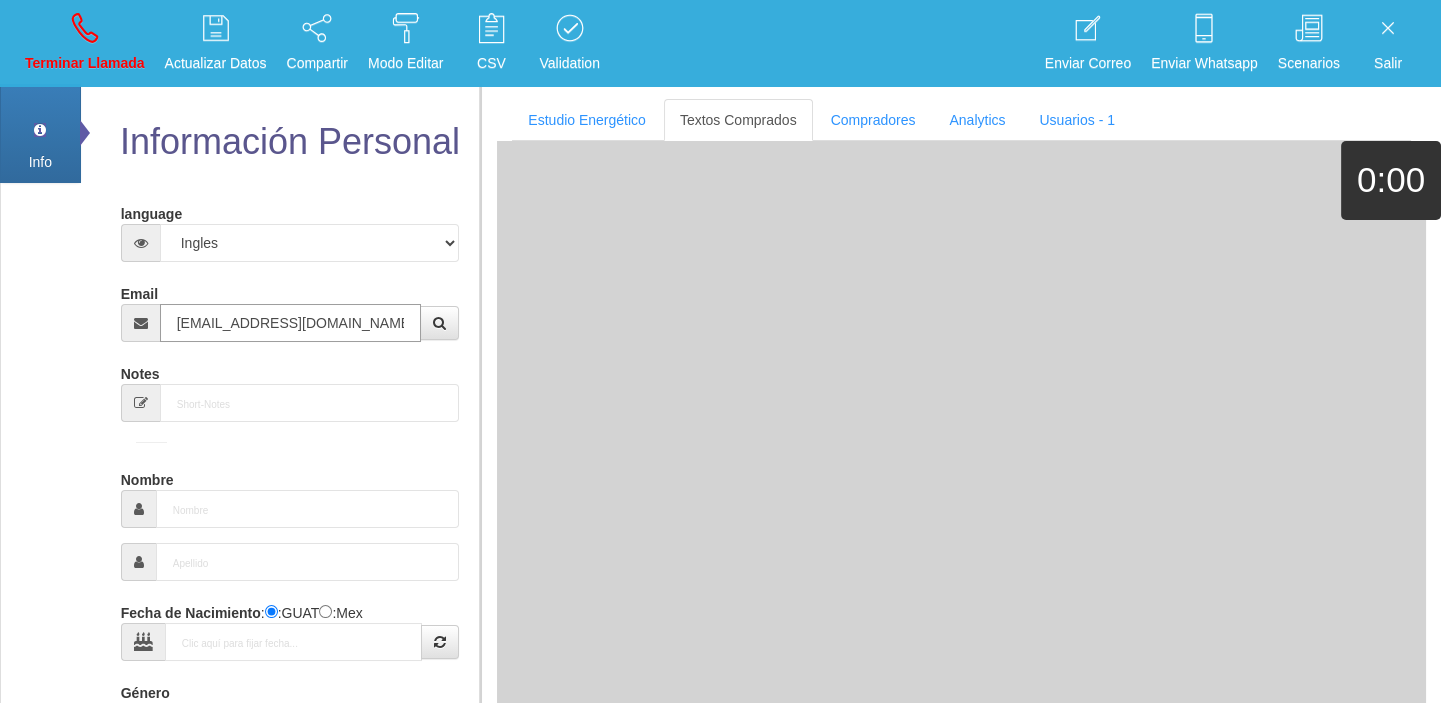 type on "[DATE]" 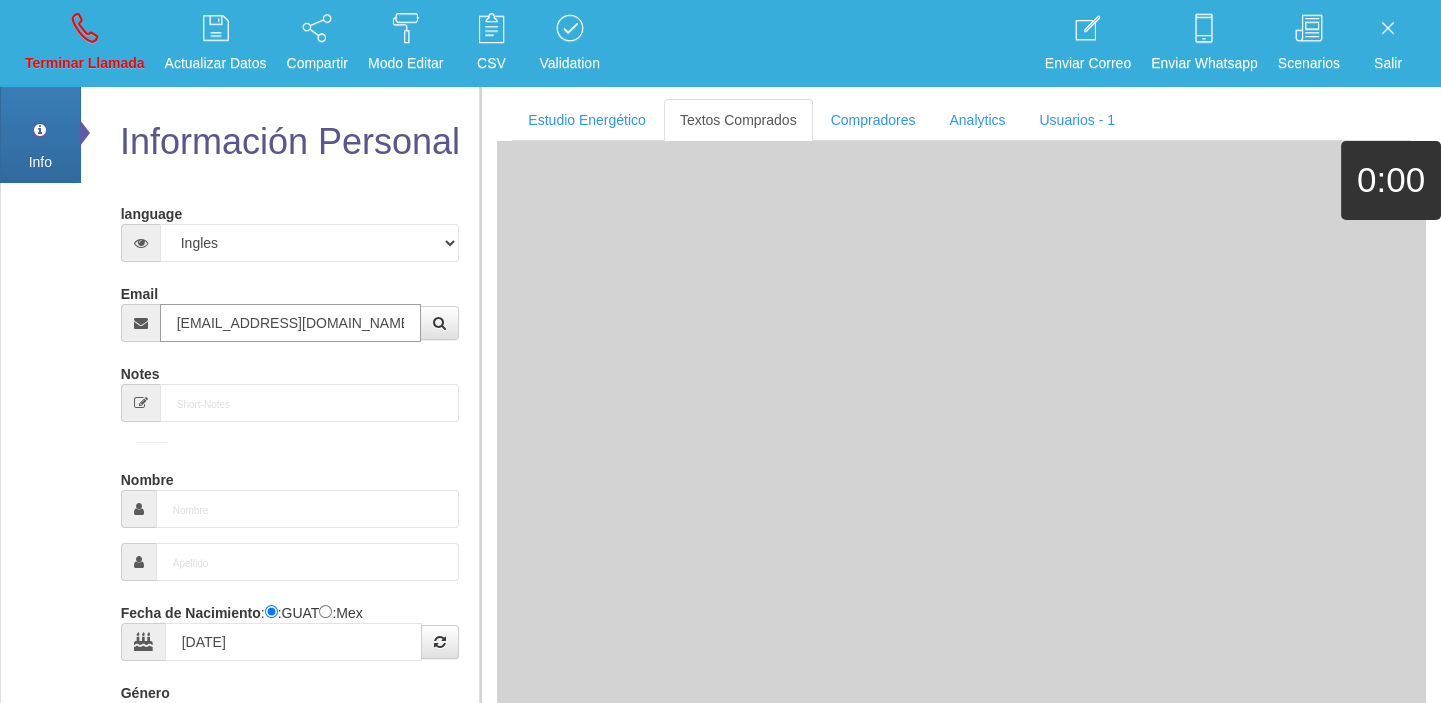 type on "Comprador bajo" 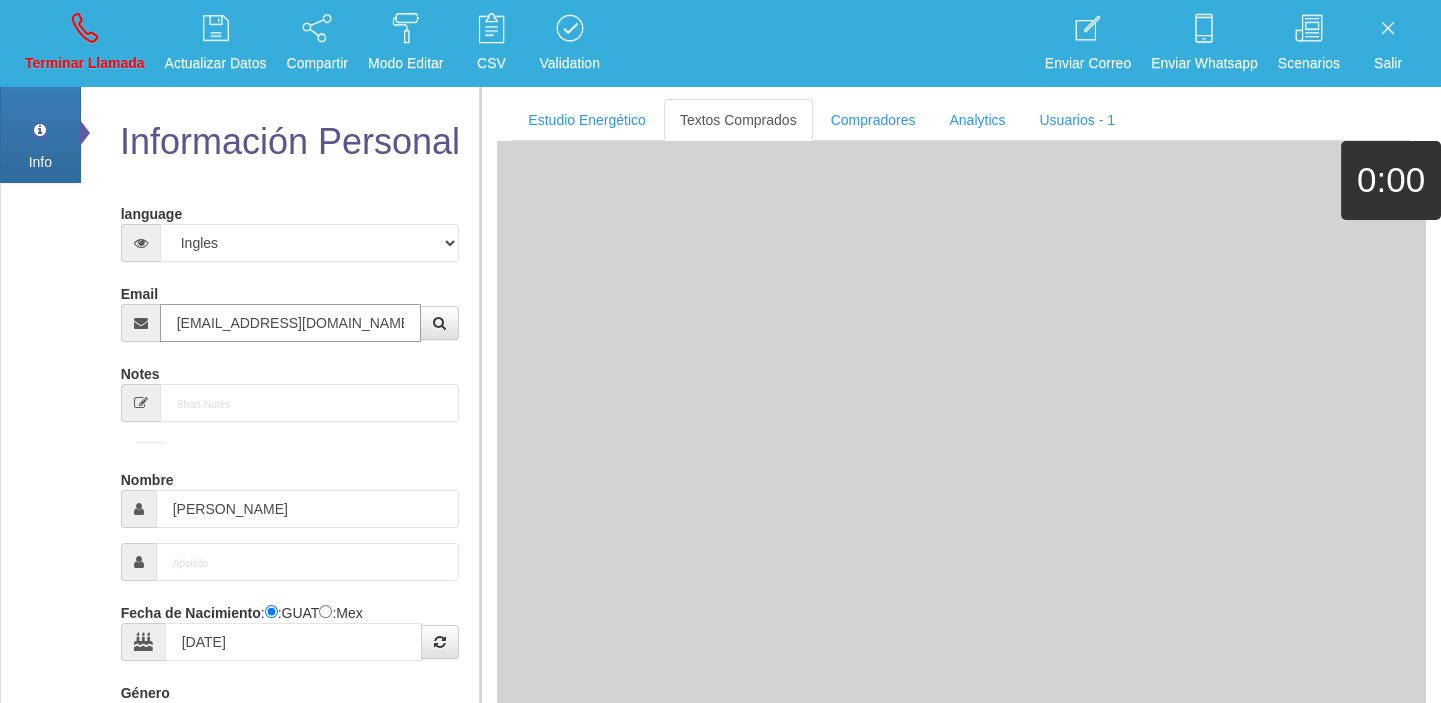 select on "2" 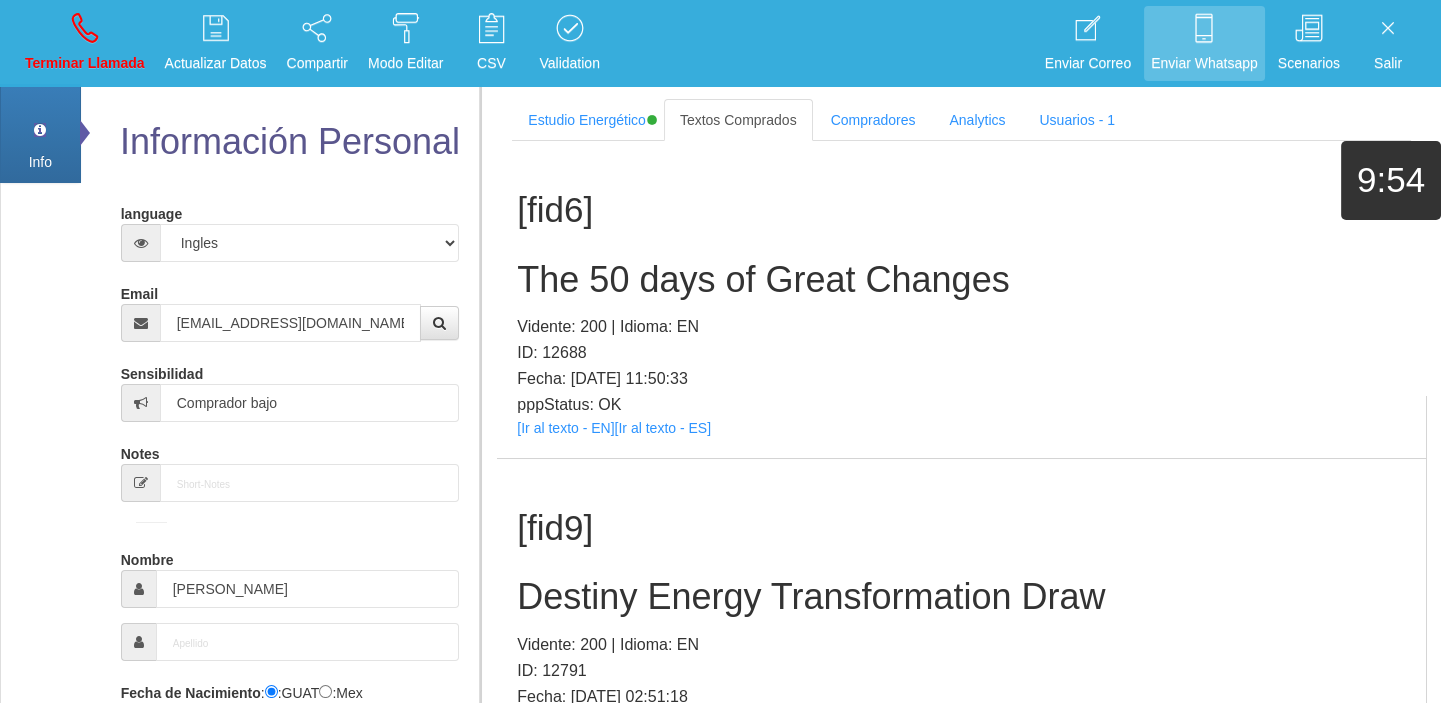scroll, scrollTop: 280, scrollLeft: 0, axis: vertical 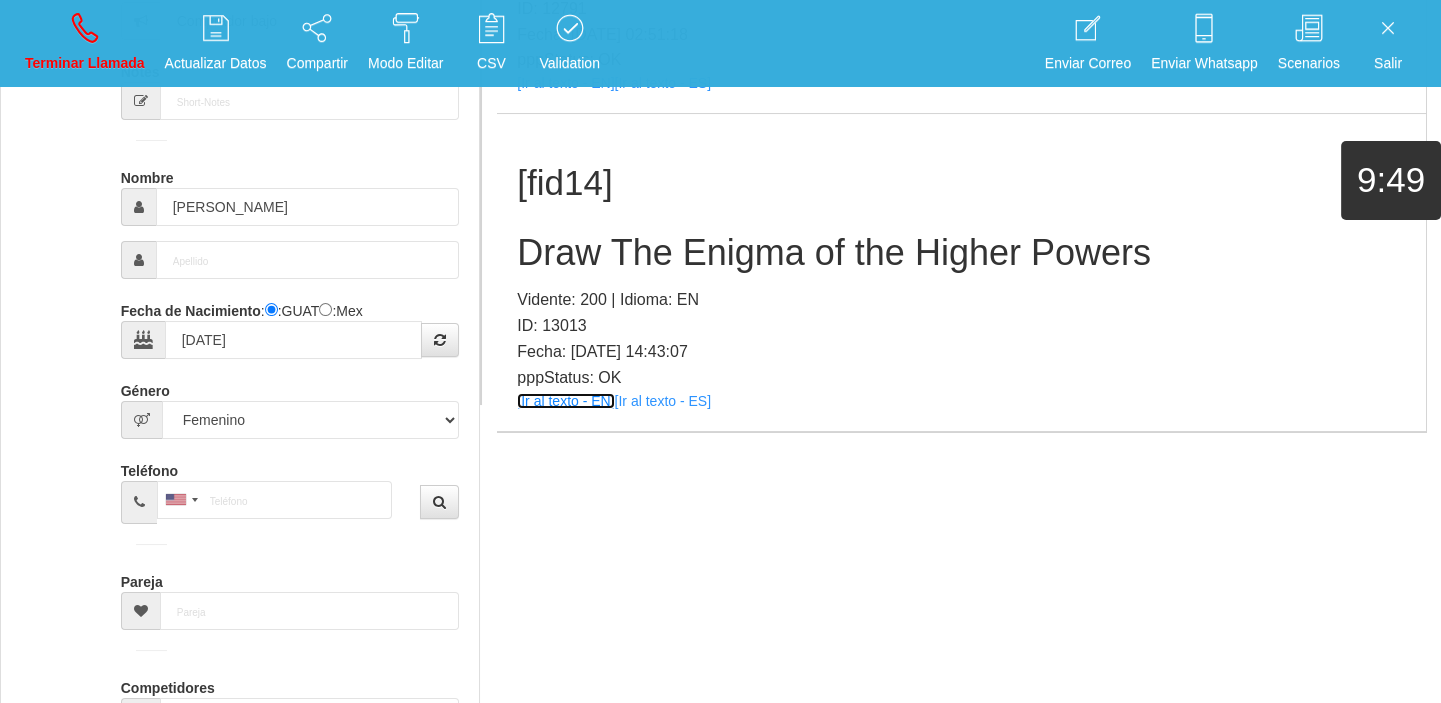 click on "[Ir al texto - EN]" at bounding box center (565, 401) 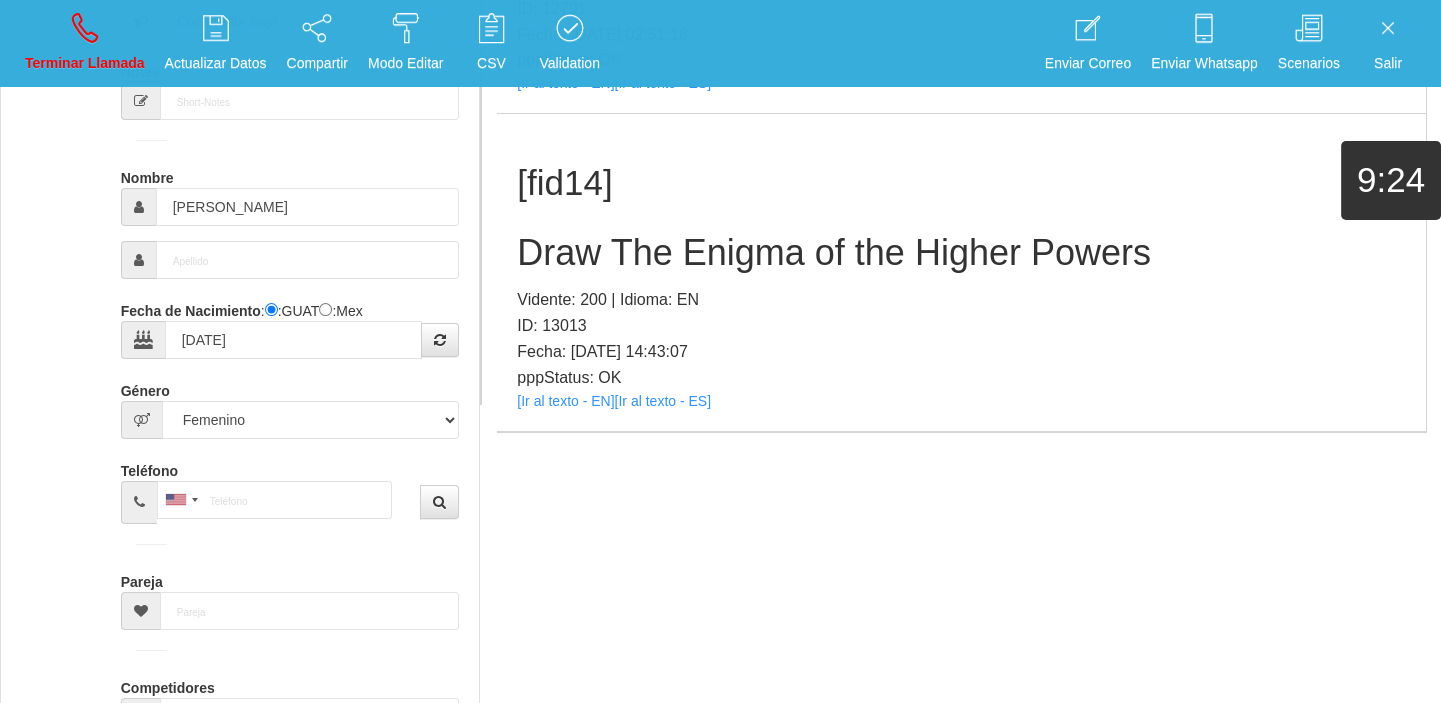 click on "Draw The Enigma of the Higher Powers" at bounding box center [961, 253] 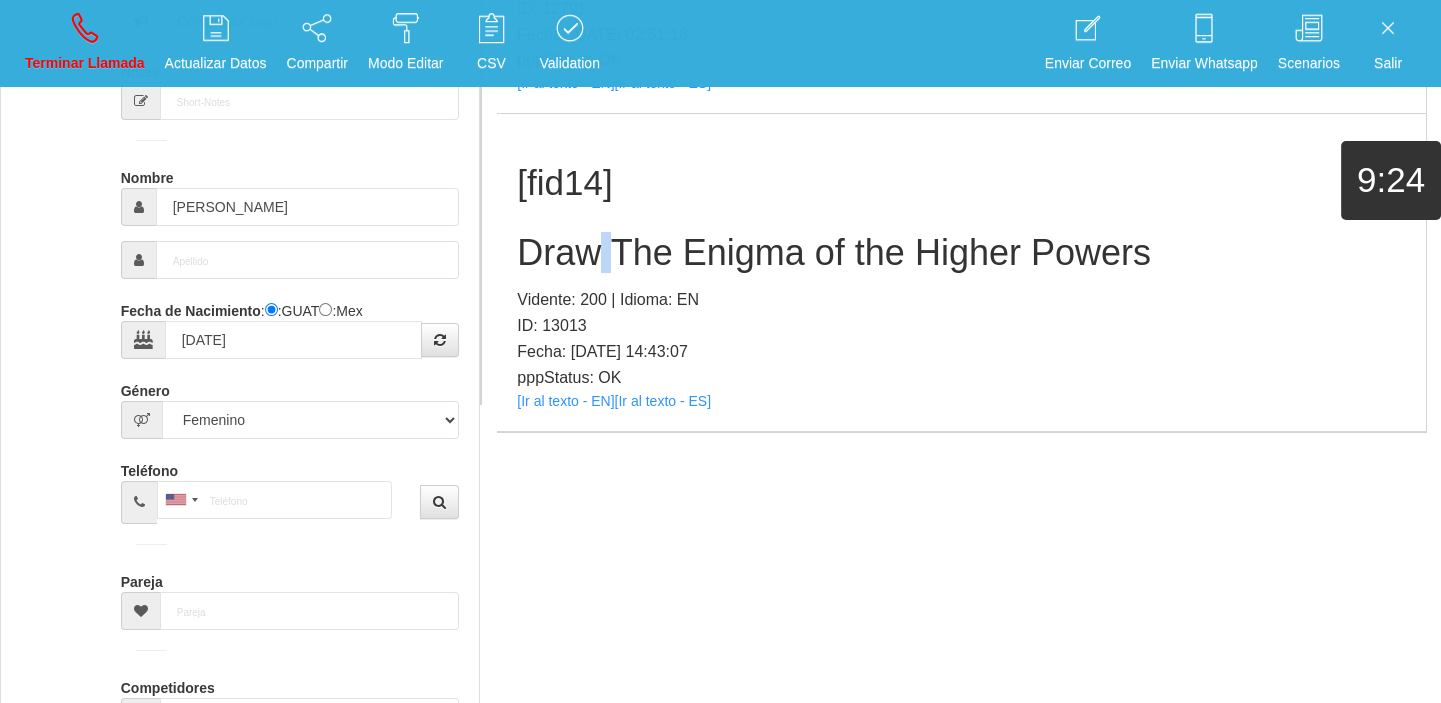 click on "Draw The Enigma of the Higher Powers" at bounding box center (961, 253) 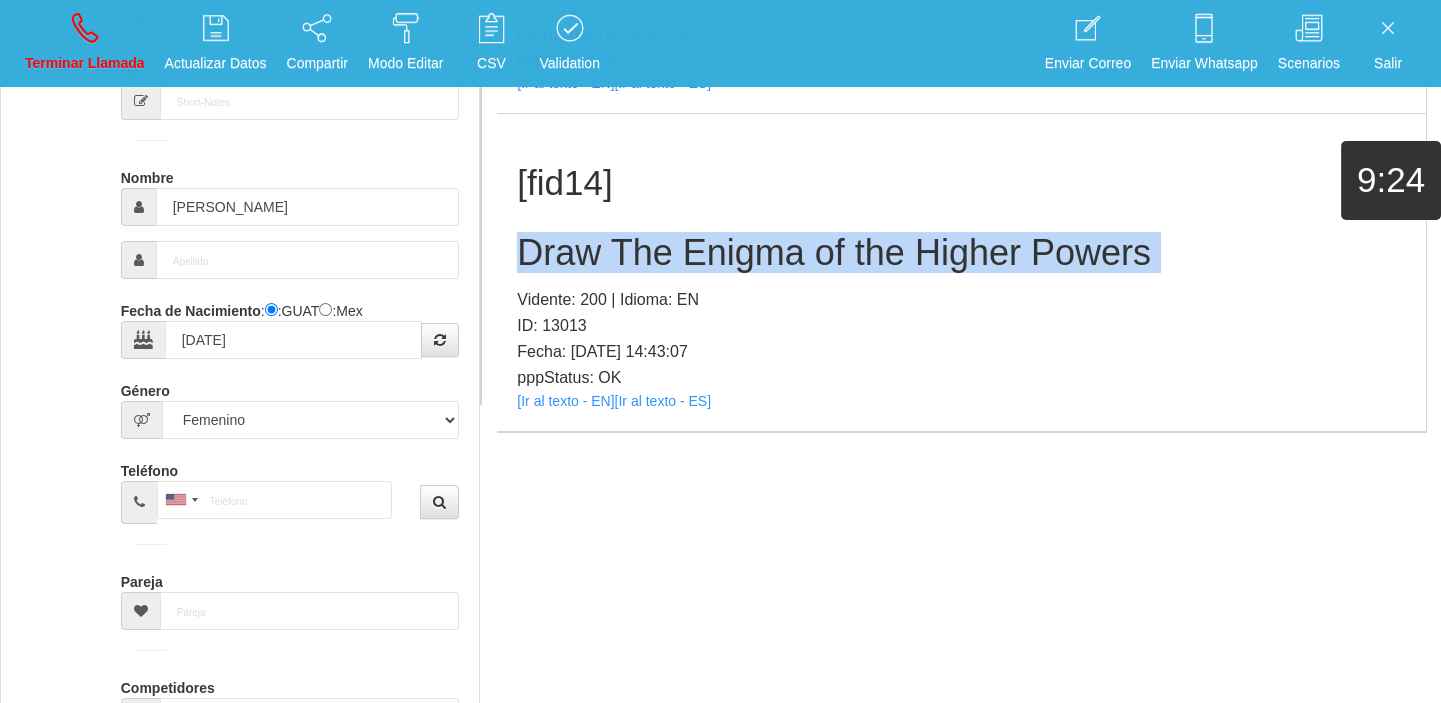 click on "Draw The Enigma of the Higher Powers" at bounding box center [961, 253] 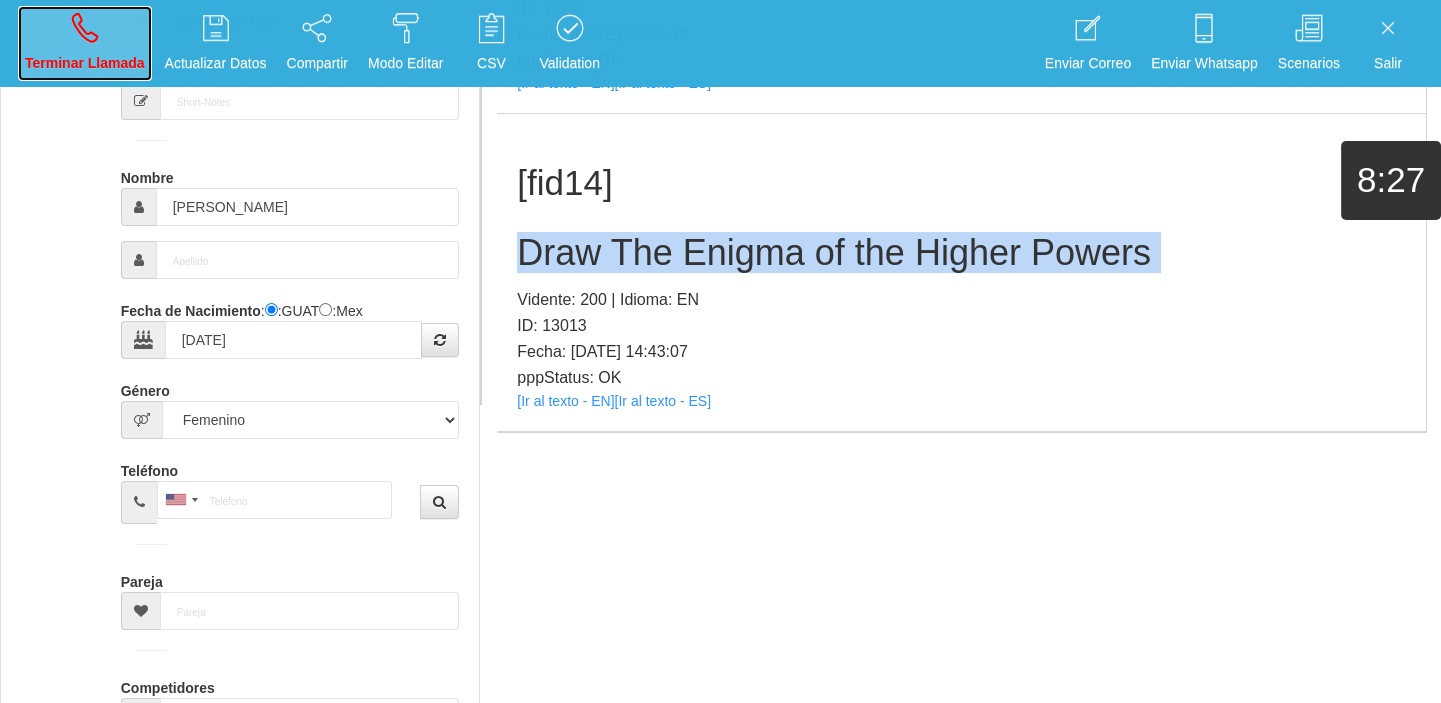 click on "Terminar Llamada" at bounding box center (85, 43) 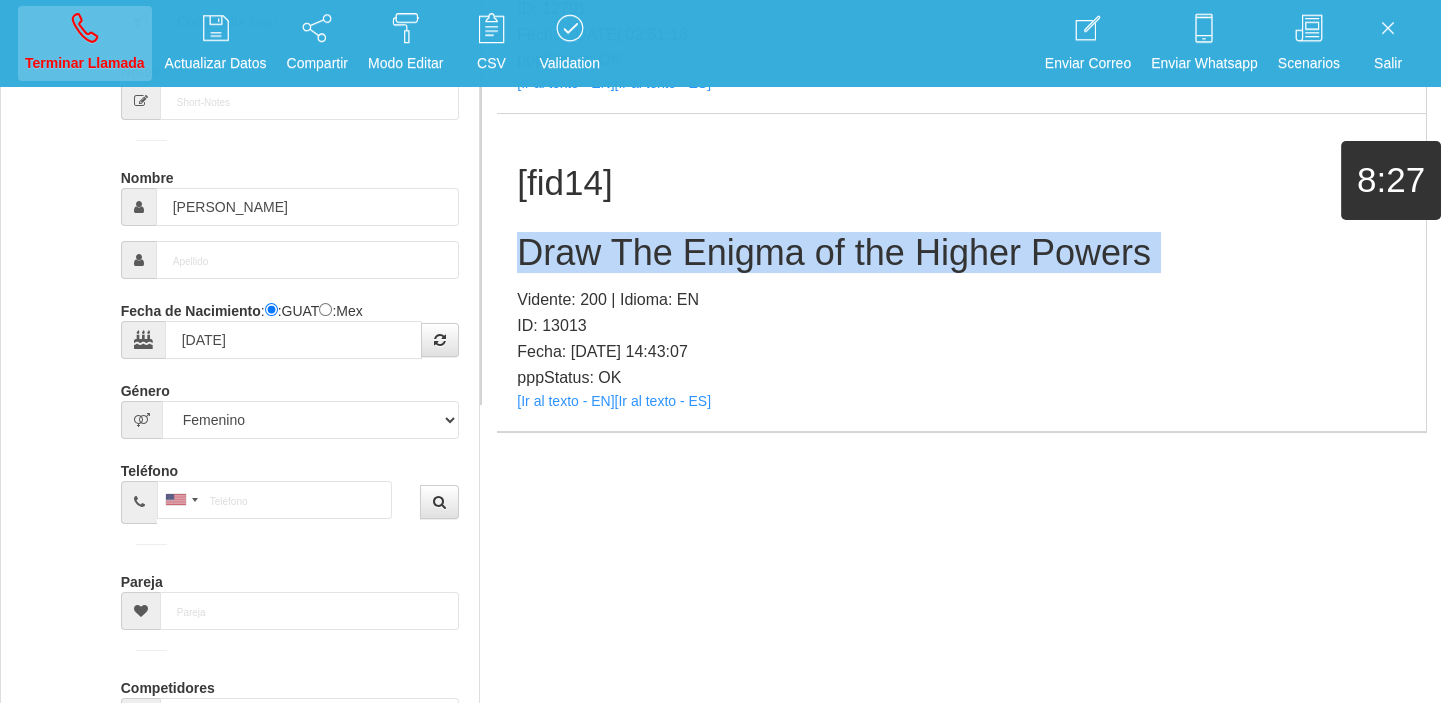 type 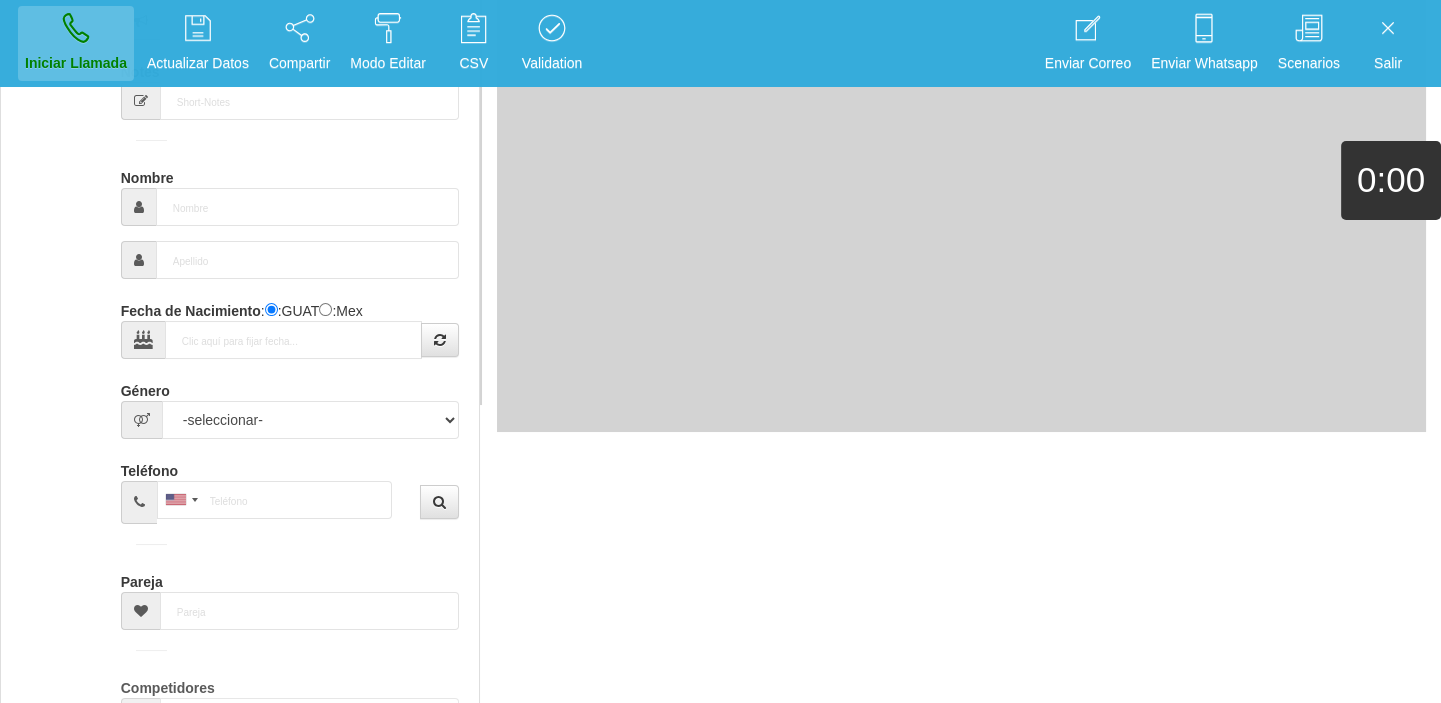 scroll, scrollTop: 0, scrollLeft: 0, axis: both 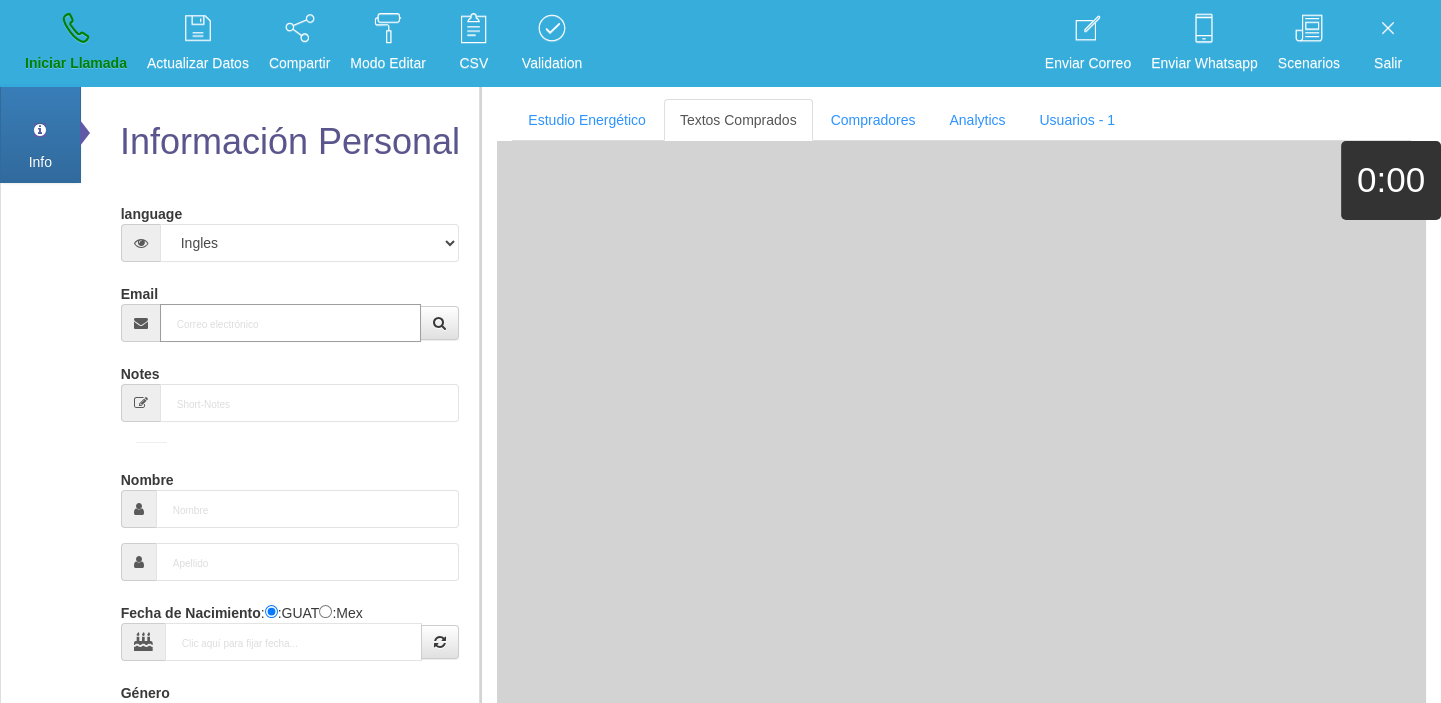 paste on "[EMAIL_ADDRESS][DOMAIN_NAME]" 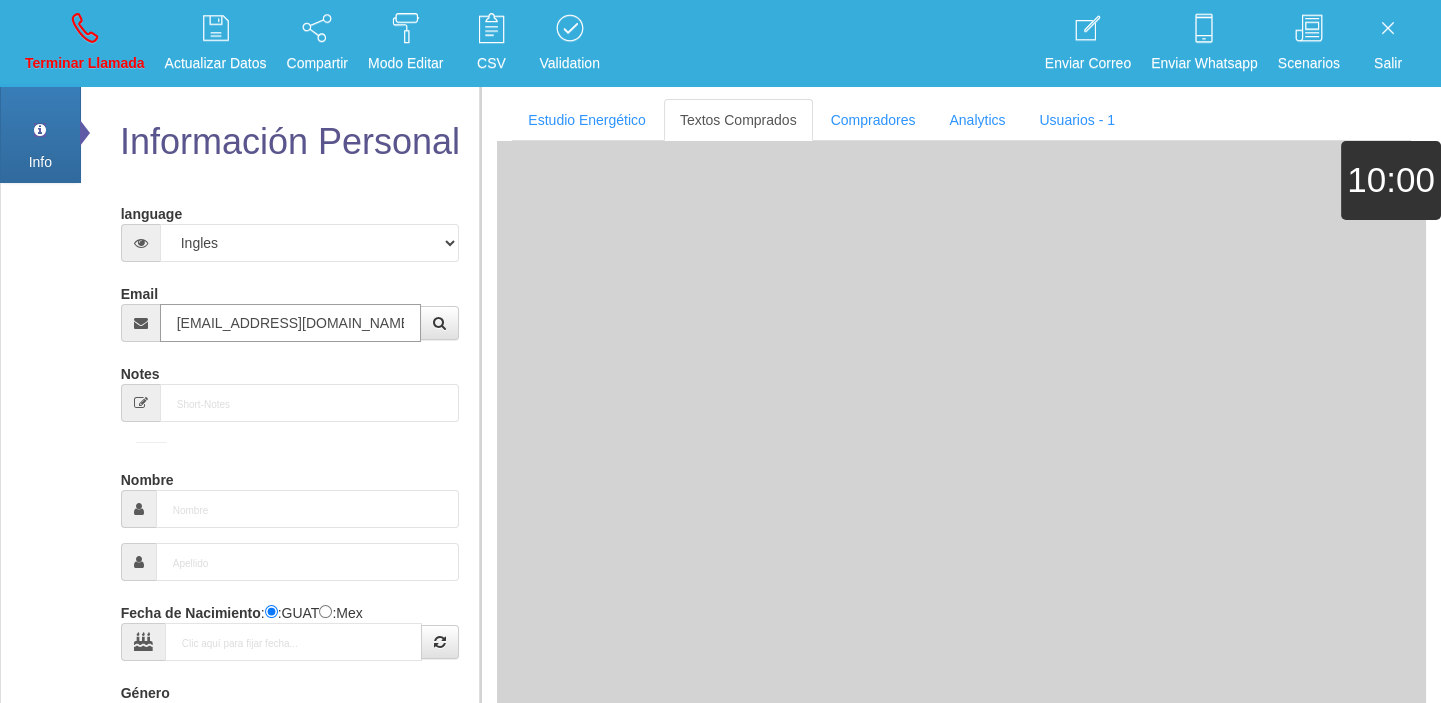 type on "[EMAIL_ADDRESS][DOMAIN_NAME]" 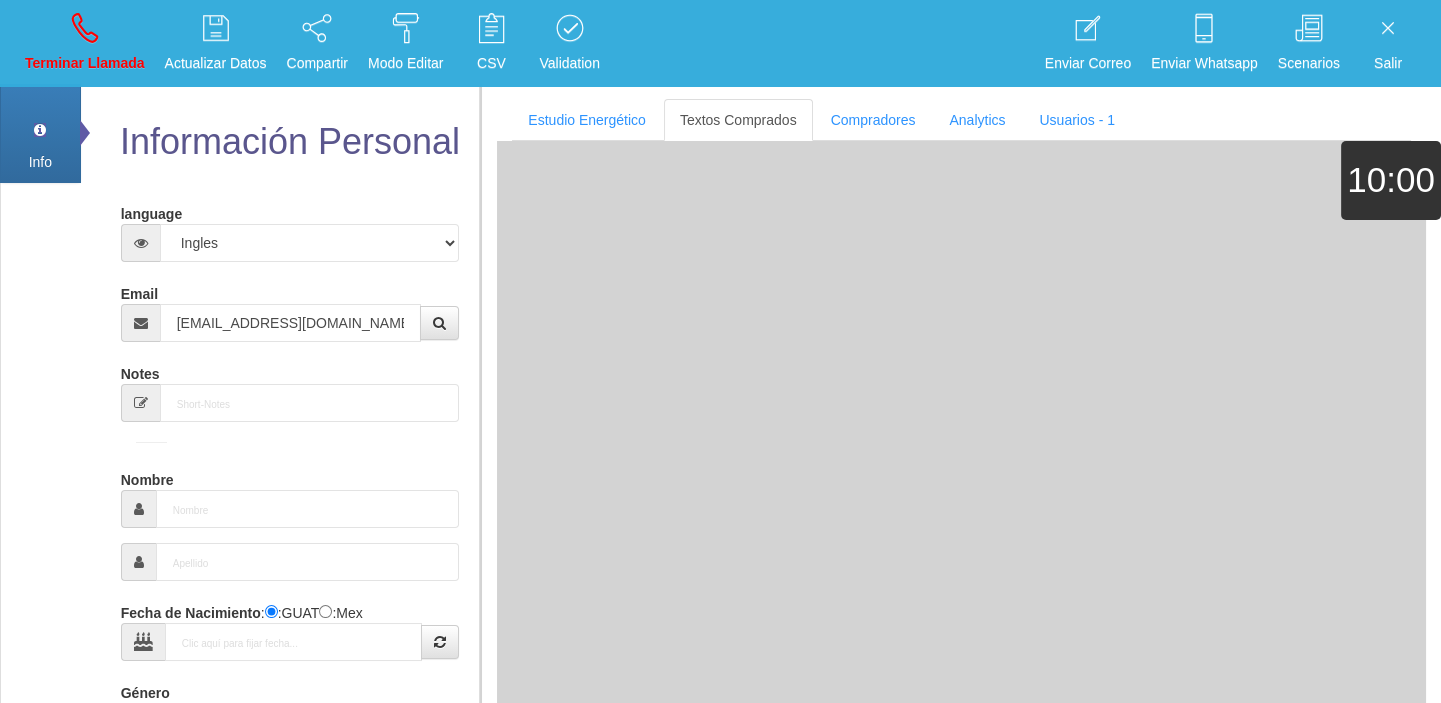 type on "24 Ene 1959" 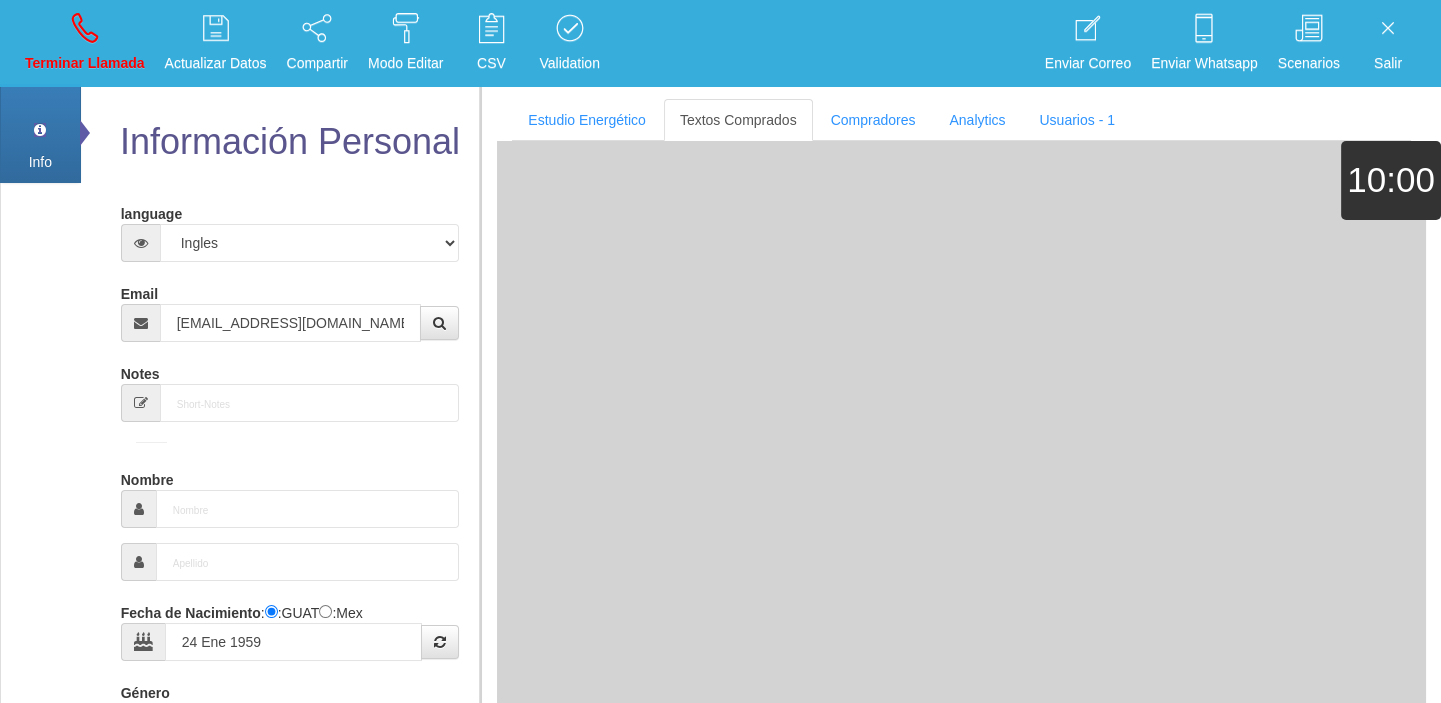 select on "1" 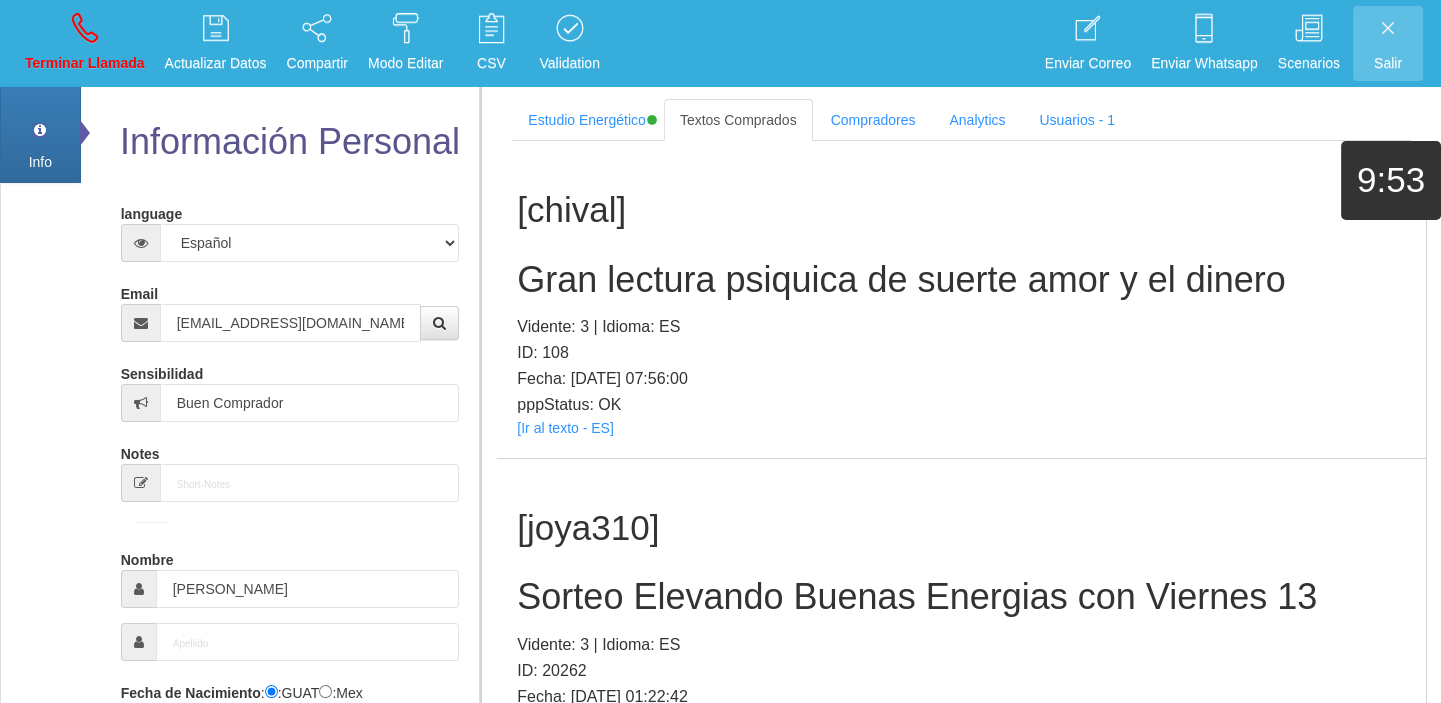 scroll, scrollTop: 2442, scrollLeft: 0, axis: vertical 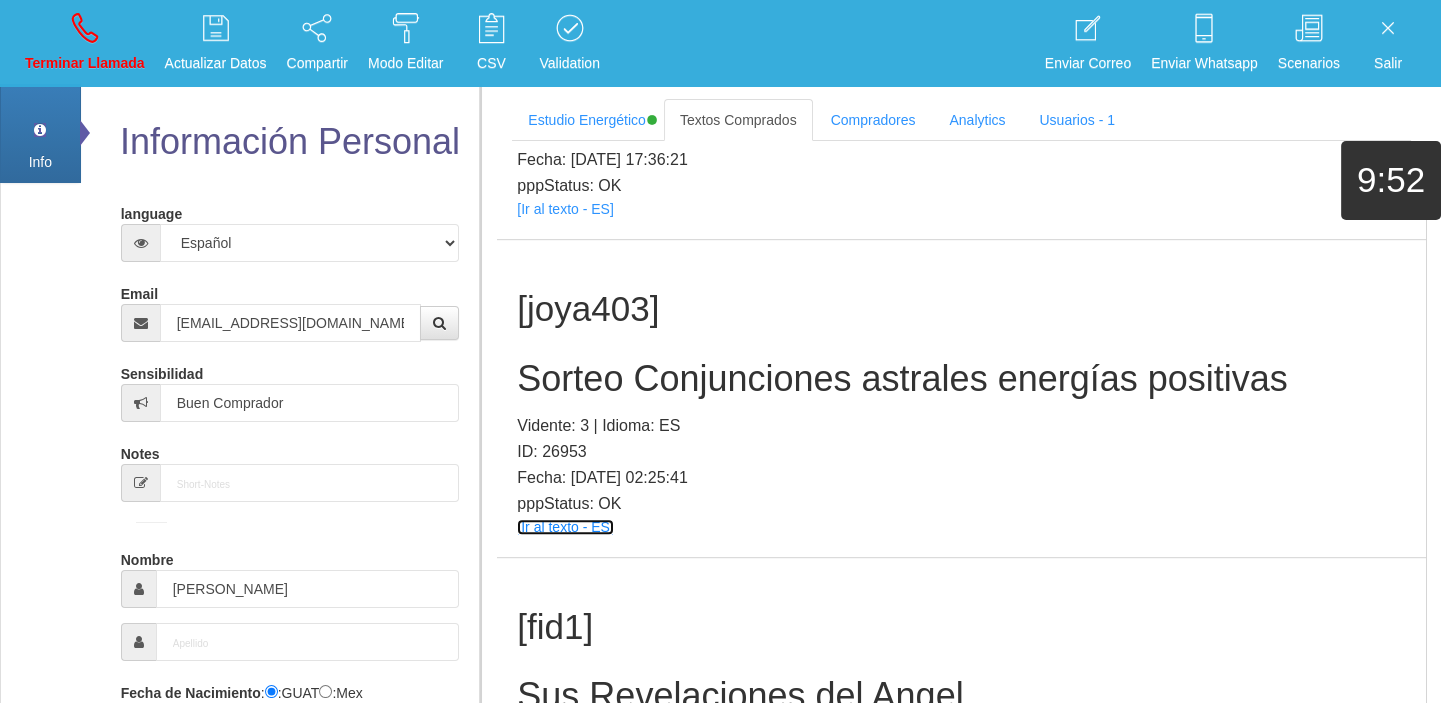 click on "[Ir al texto - ES]" at bounding box center (565, 527) 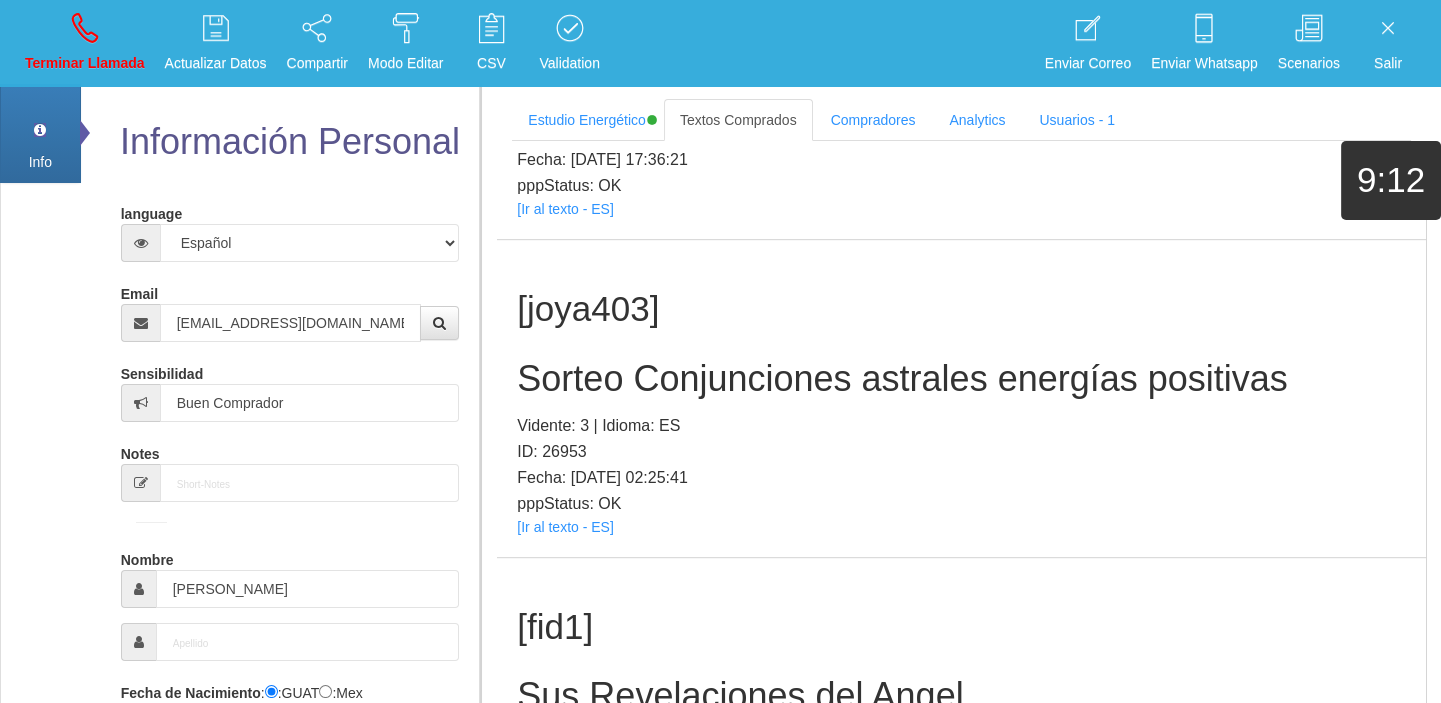 click on "[joya403] Sorteo Conjunciones astrales energías positivas Vidente: 3 | Idioma: ES ID: 26953 Fecha: [DATE] 02:25:41 pppStatus: OK [Ir al texto - ES]" at bounding box center (961, 398) 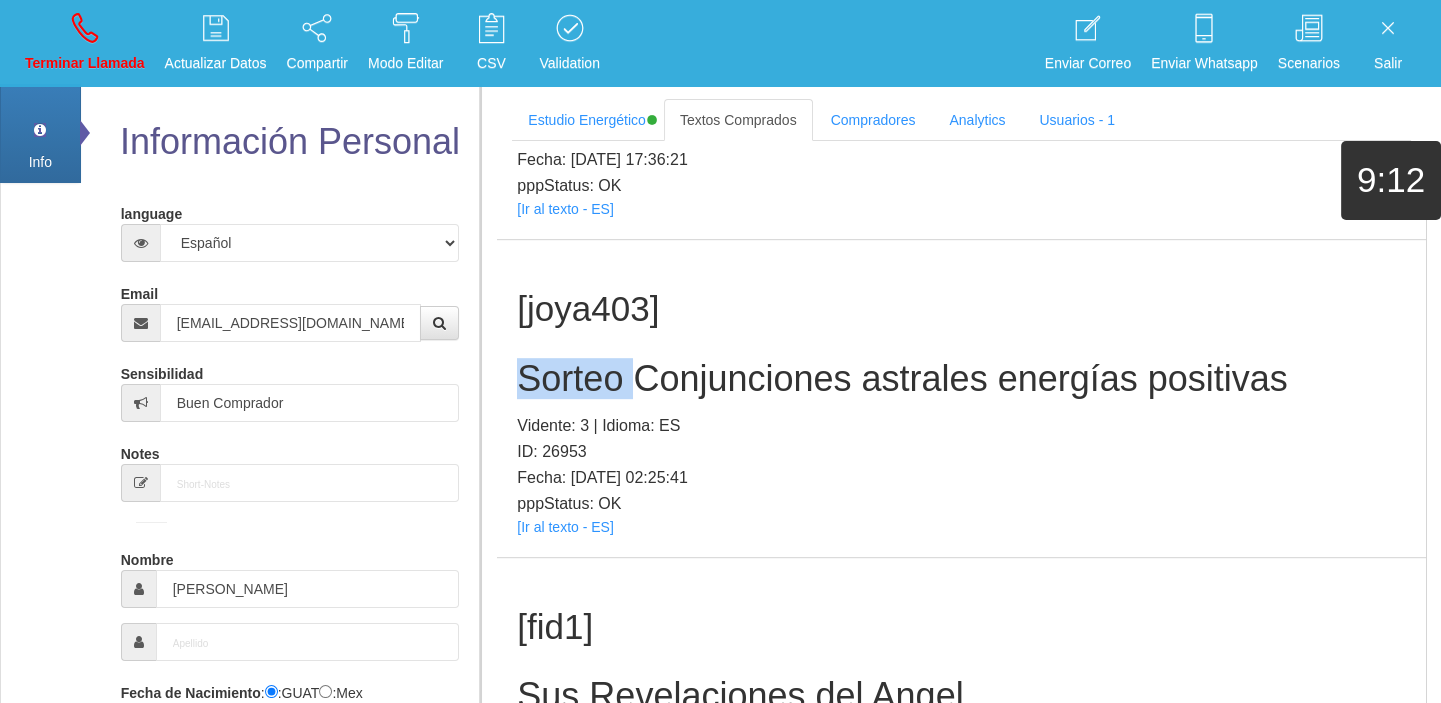 click on "[joya403] Sorteo Conjunciones astrales energías positivas Vidente: 3 | Idioma: ES ID: 26953 Fecha: [DATE] 02:25:41 pppStatus: OK [Ir al texto - ES]" at bounding box center [961, 398] 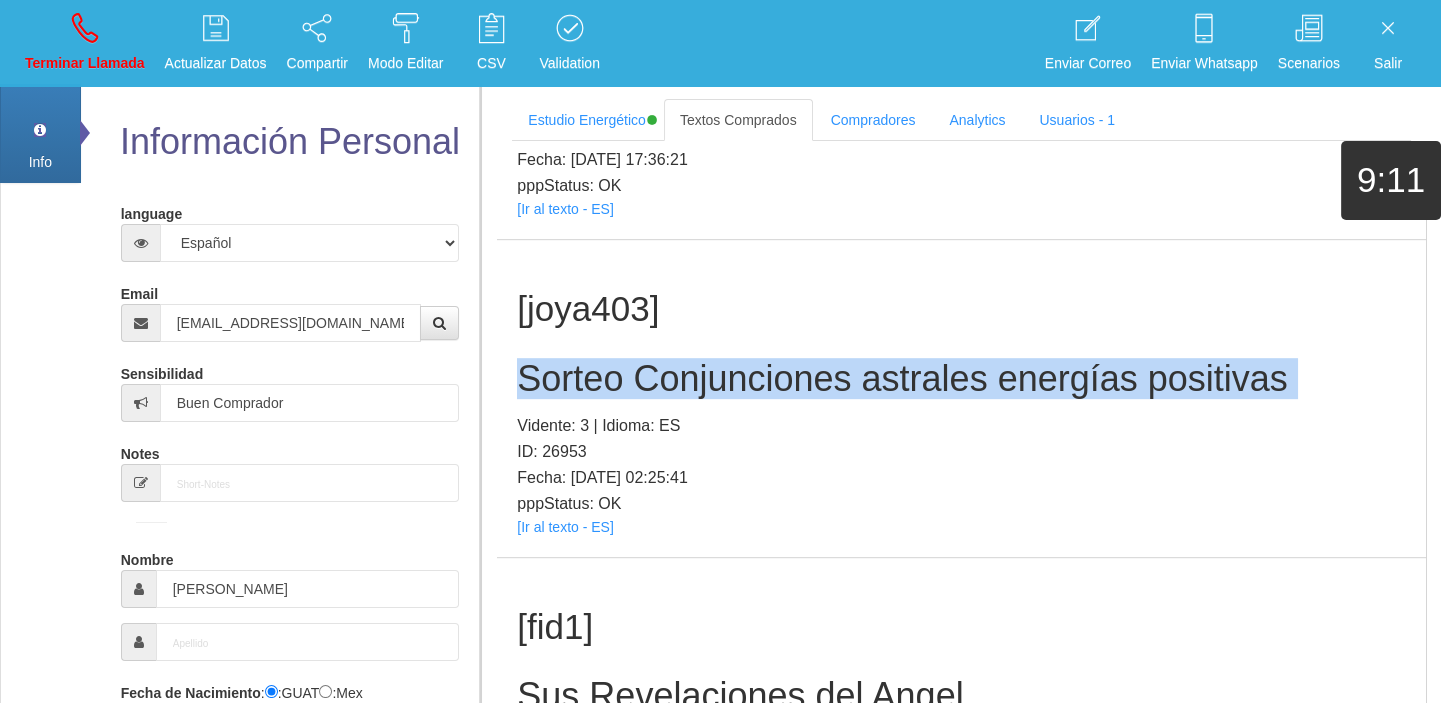 click on "[joya403] Sorteo Conjunciones astrales energías positivas Vidente: 3 | Idioma: ES ID: 26953 Fecha: [DATE] 02:25:41 pppStatus: OK [Ir al texto - ES]" at bounding box center [961, 398] 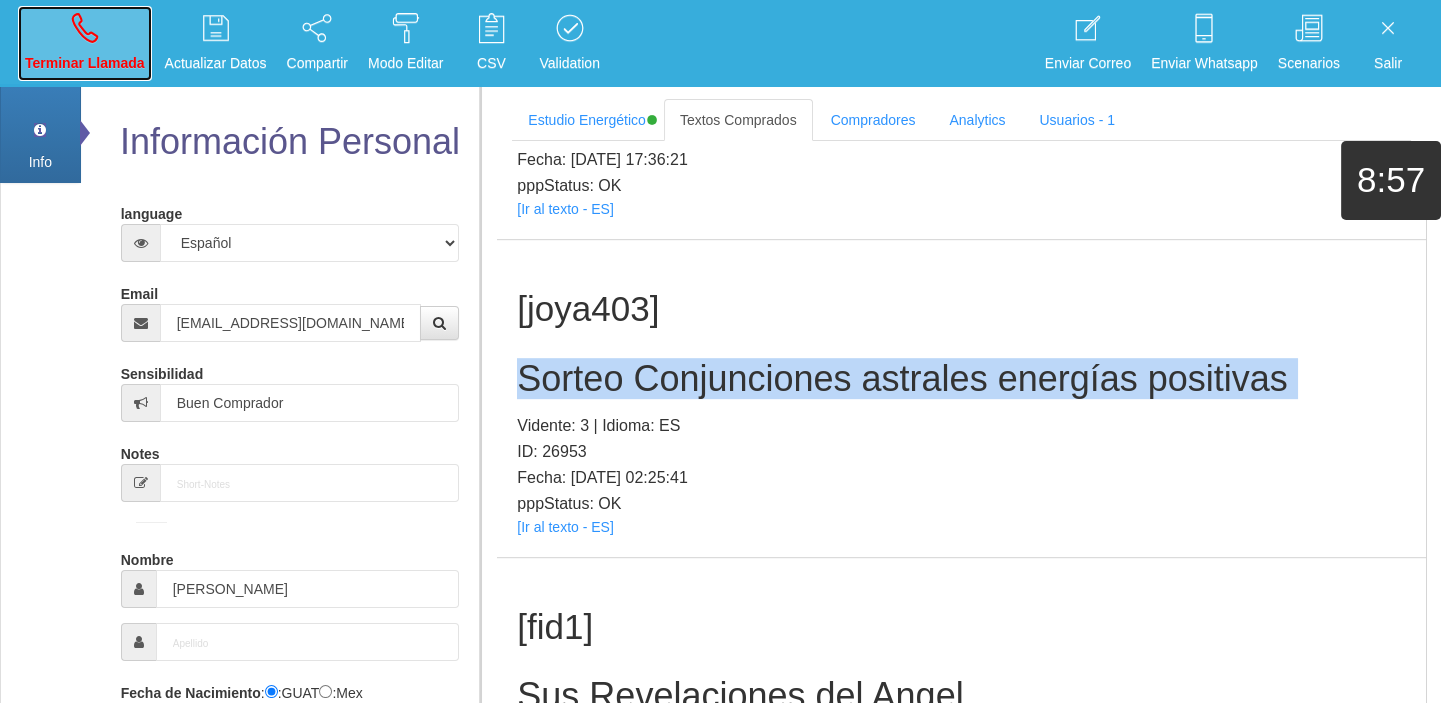 drag, startPoint x: 89, startPoint y: 33, endPoint x: 92, endPoint y: 47, distance: 14.3178215 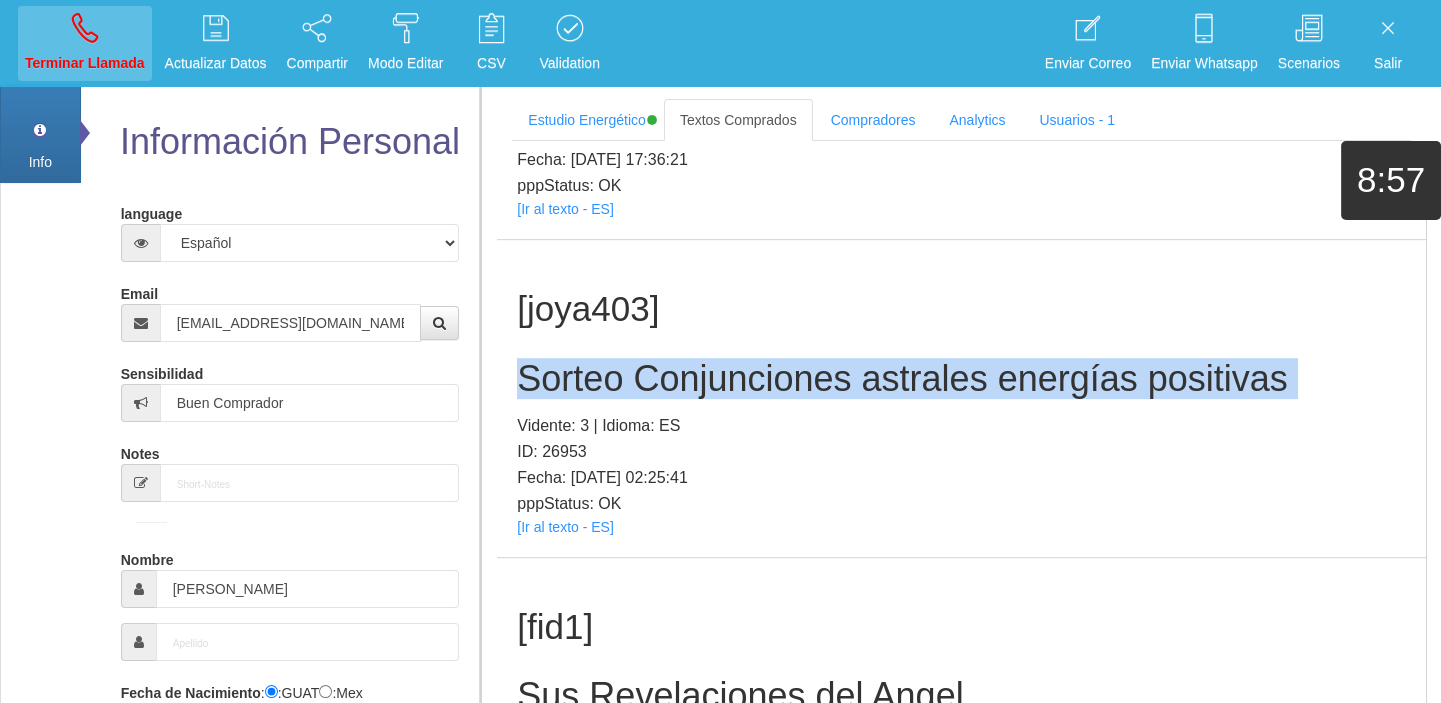 type 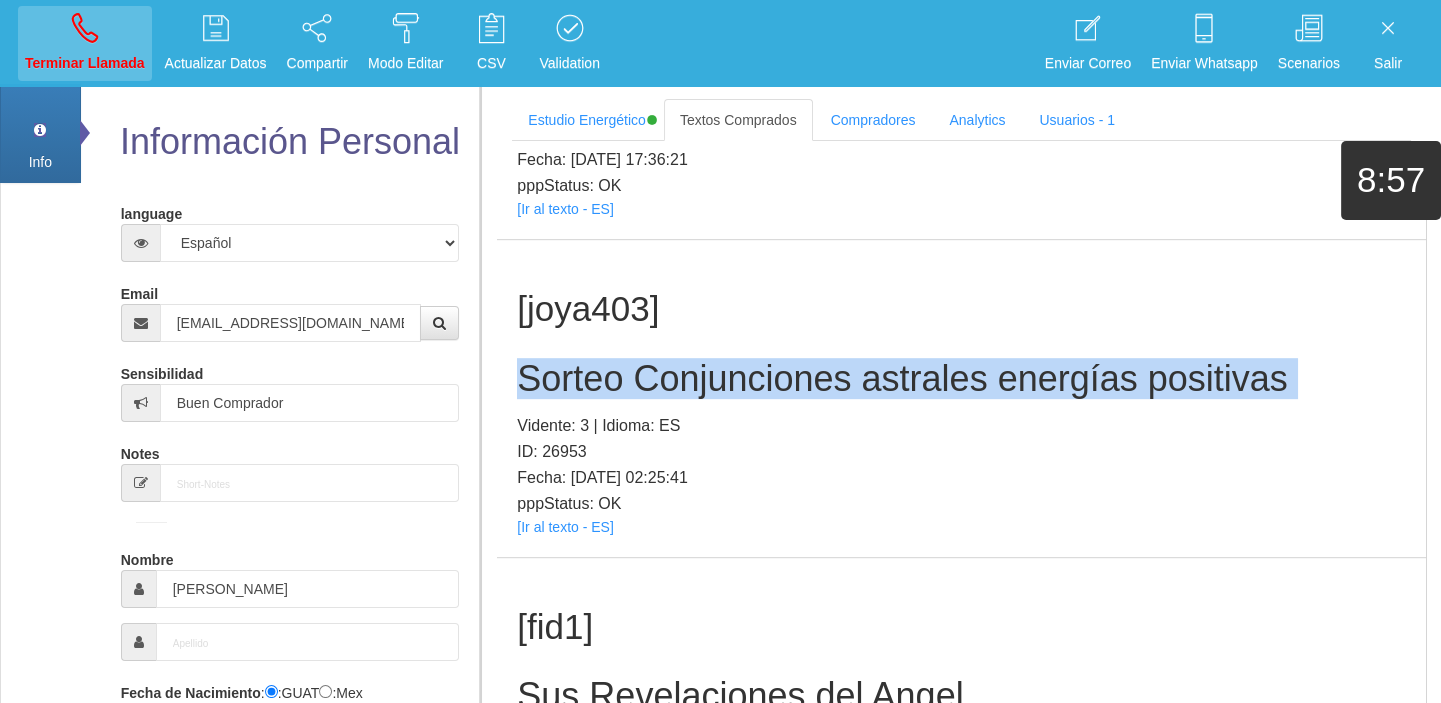 type 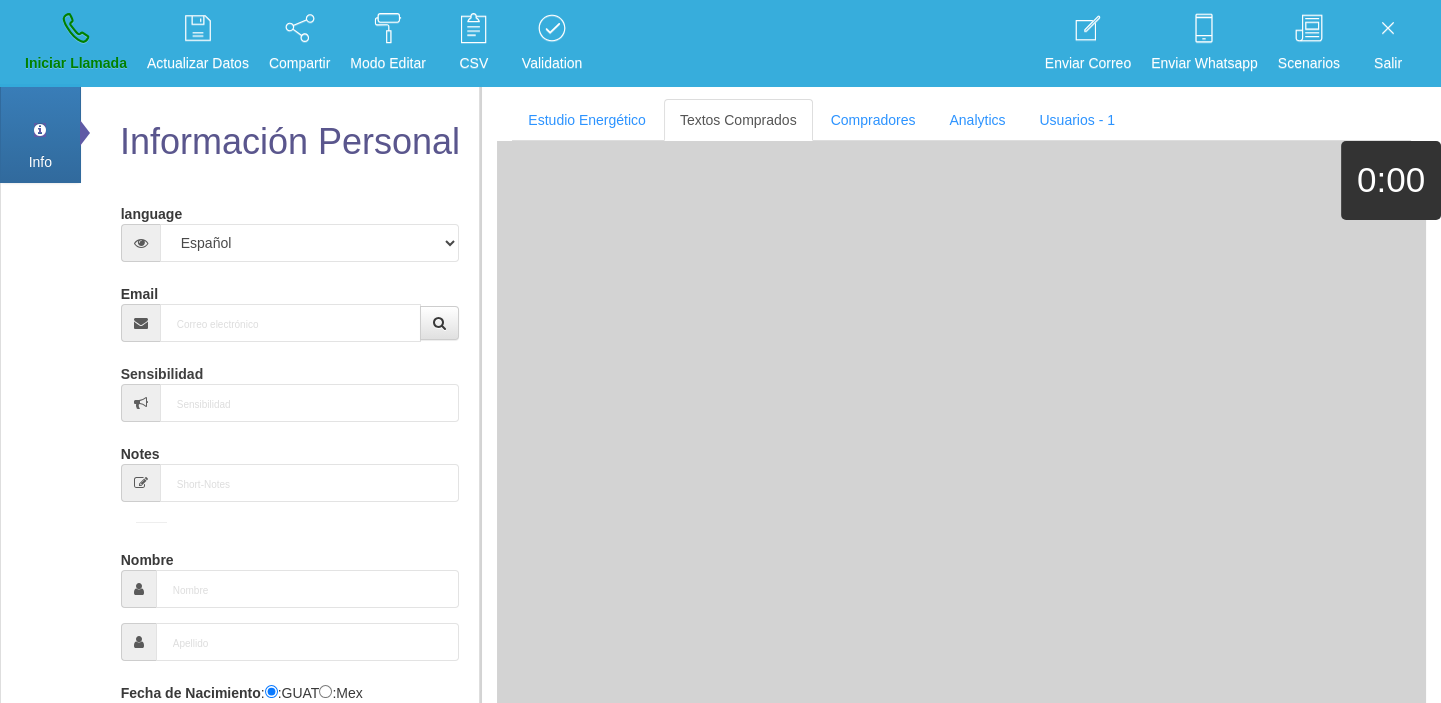 scroll, scrollTop: 0, scrollLeft: 0, axis: both 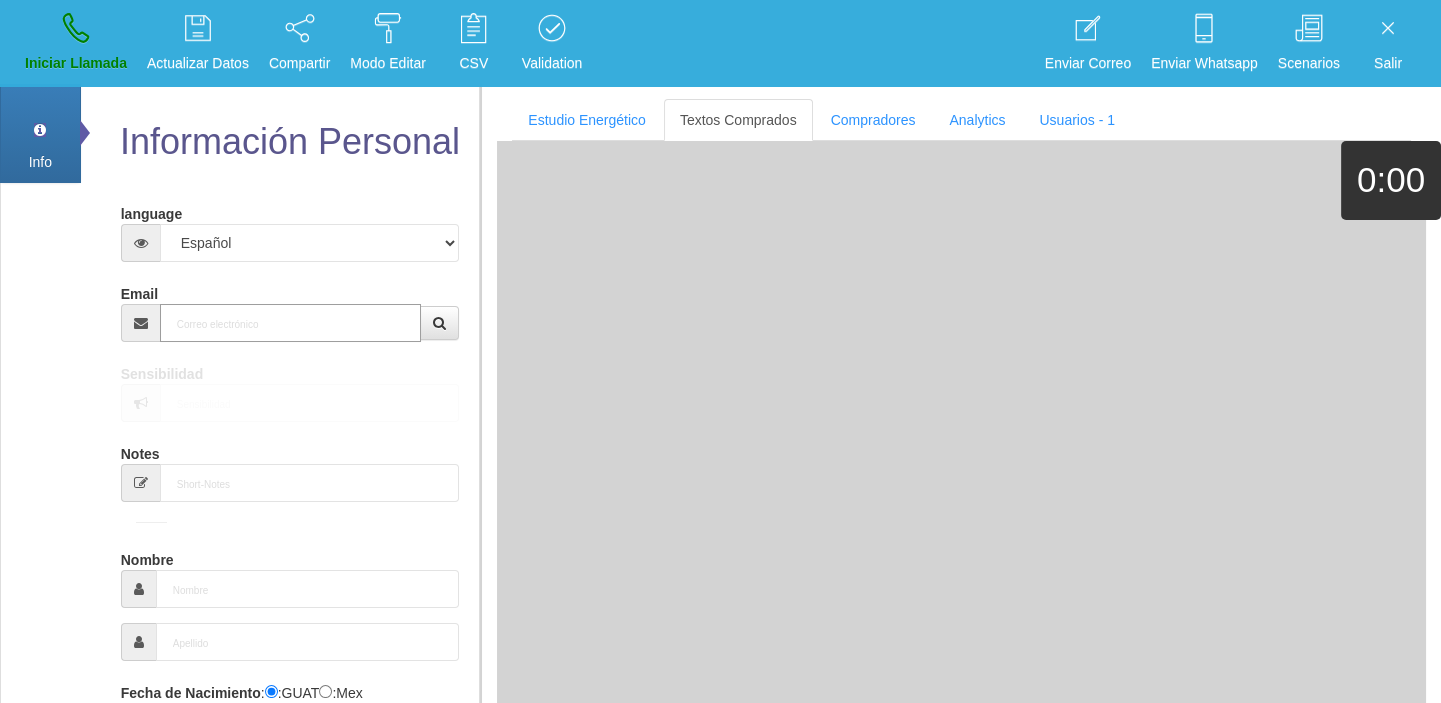 paste on "[EMAIL_ADDRESS][DOMAIN_NAME]" 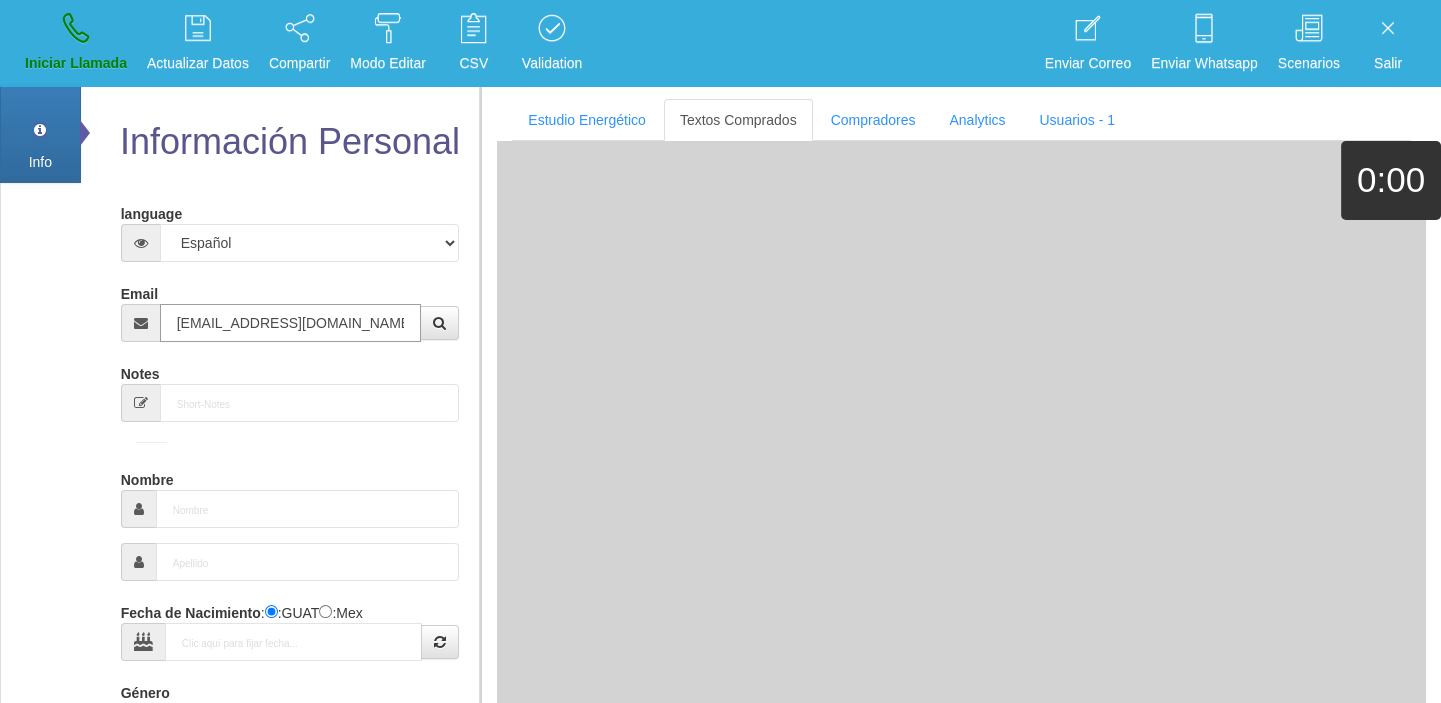 click on "[EMAIL_ADDRESS][DOMAIN_NAME]" at bounding box center (291, 323) 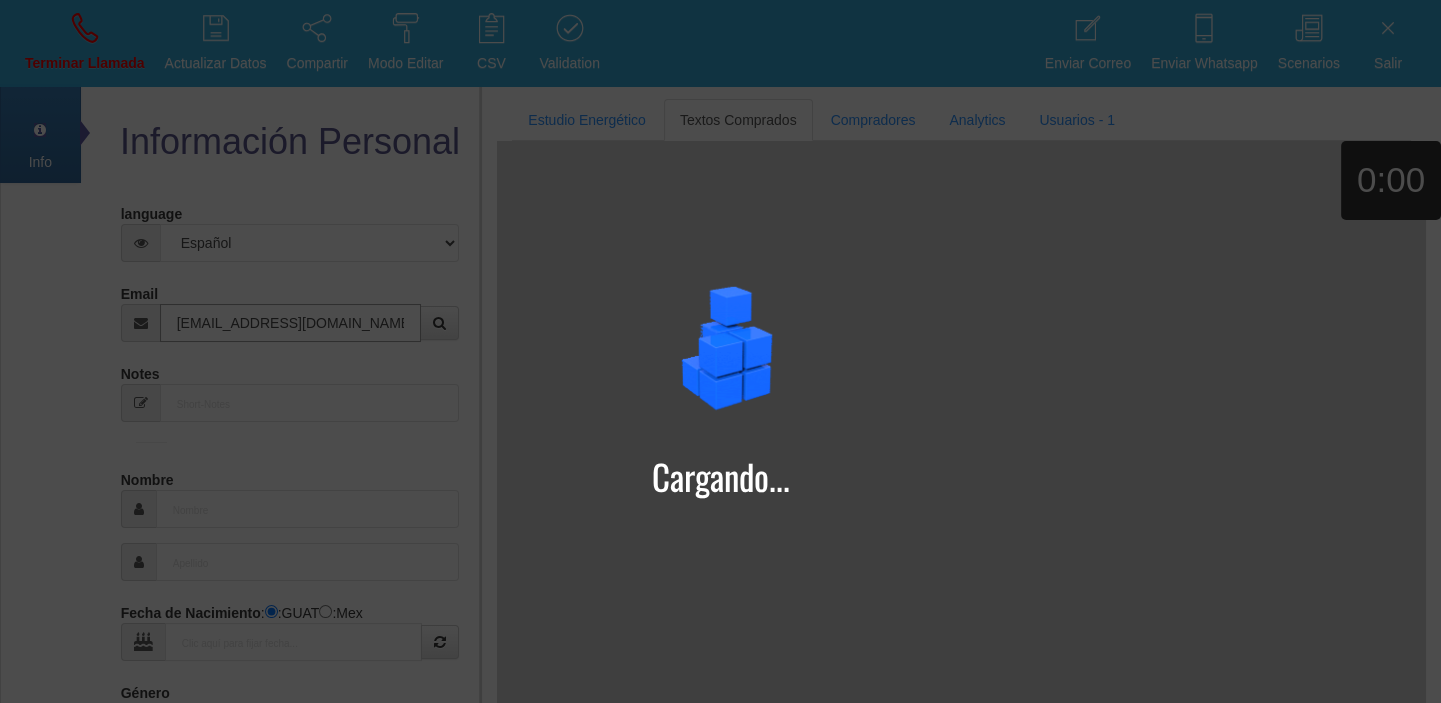 type on "[EMAIL_ADDRESS][DOMAIN_NAME]" 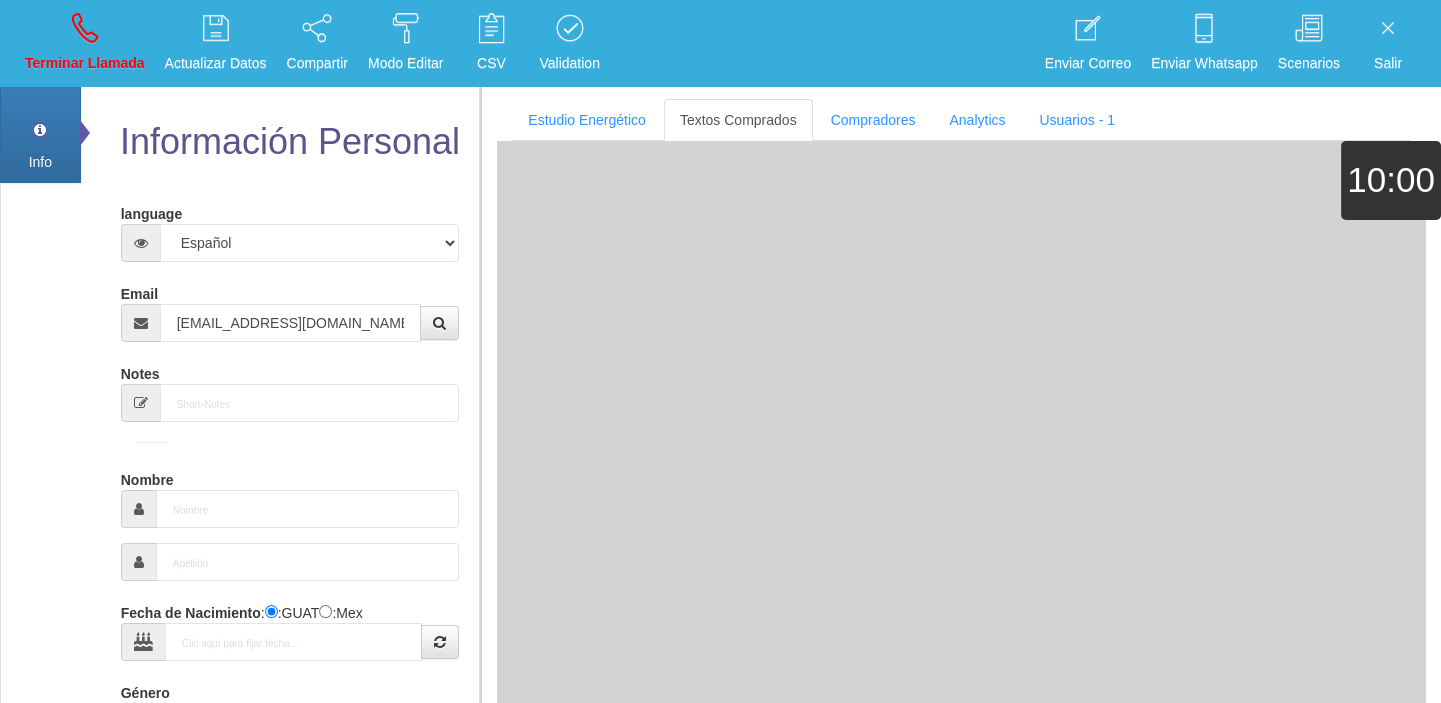 type on "[DATE]" 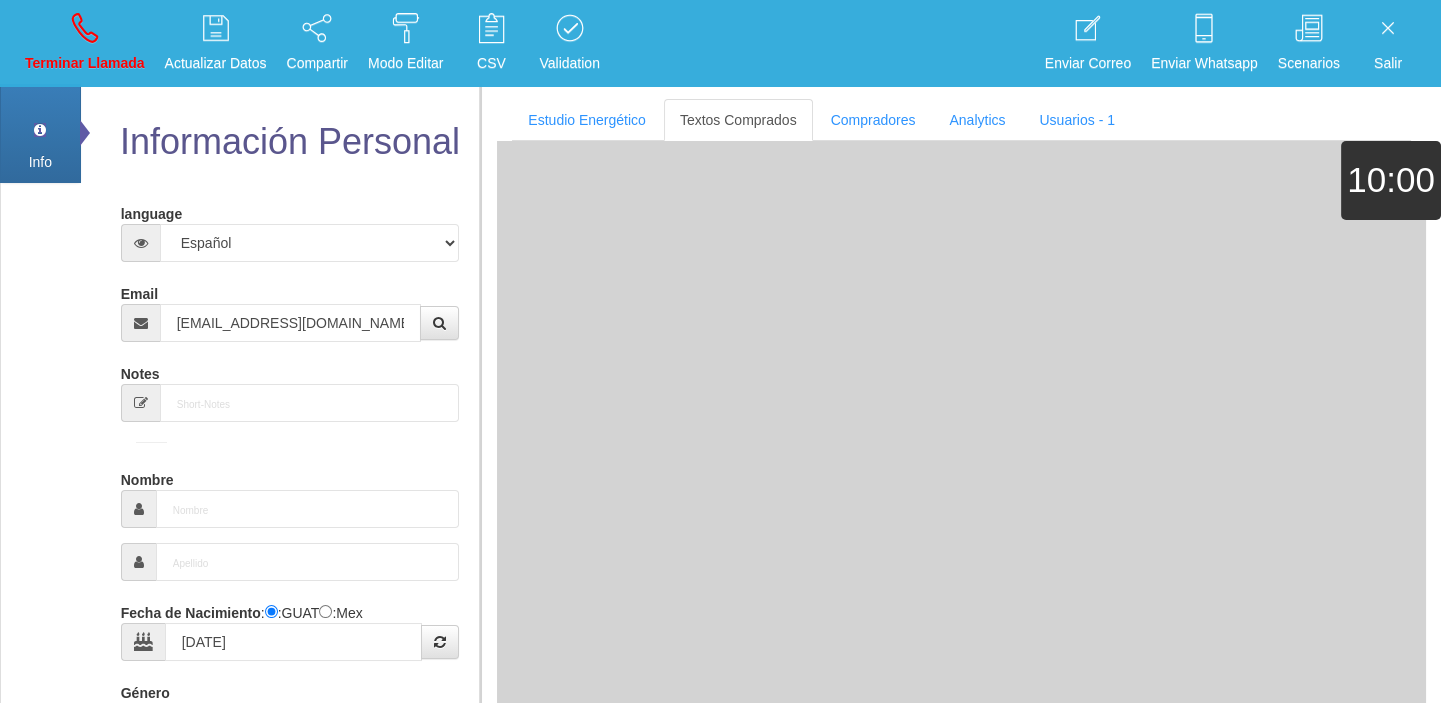 select on "3" 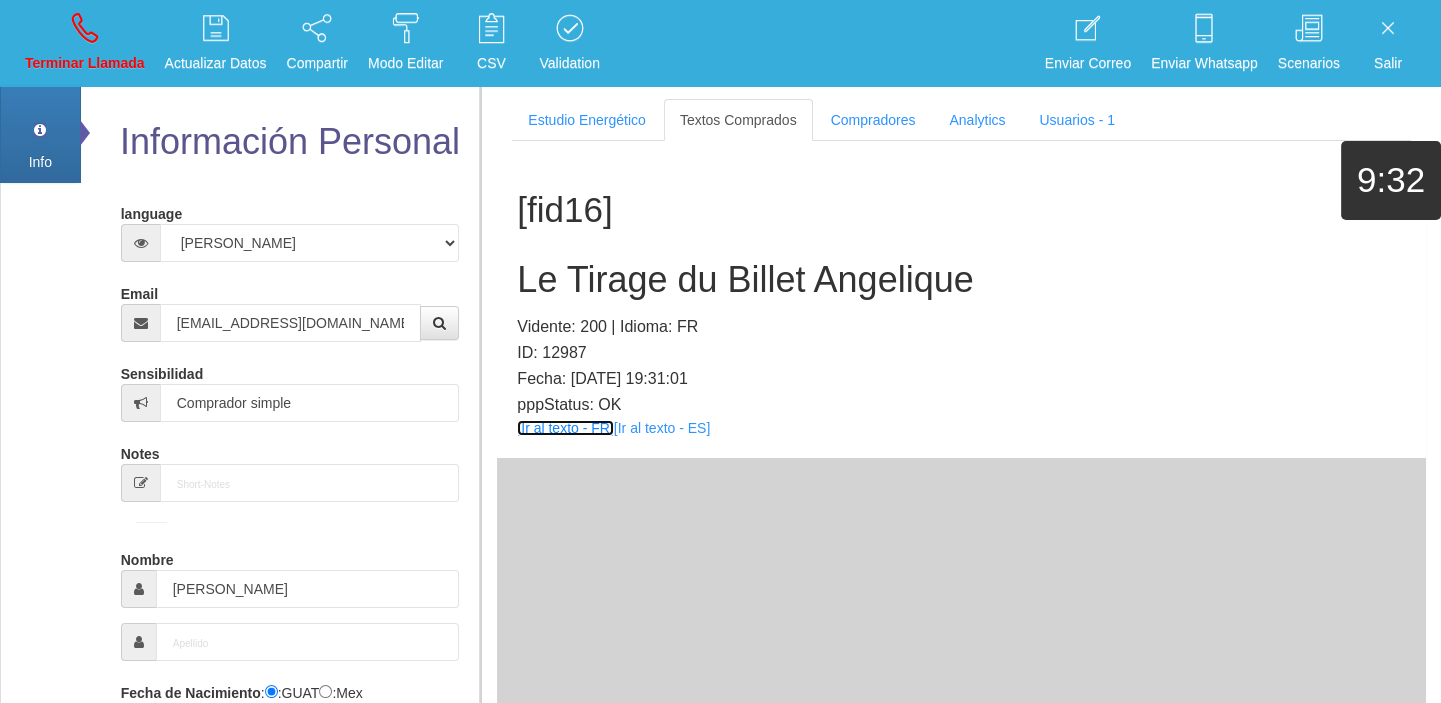 click on "[Ir al texto - FR]" at bounding box center [565, 428] 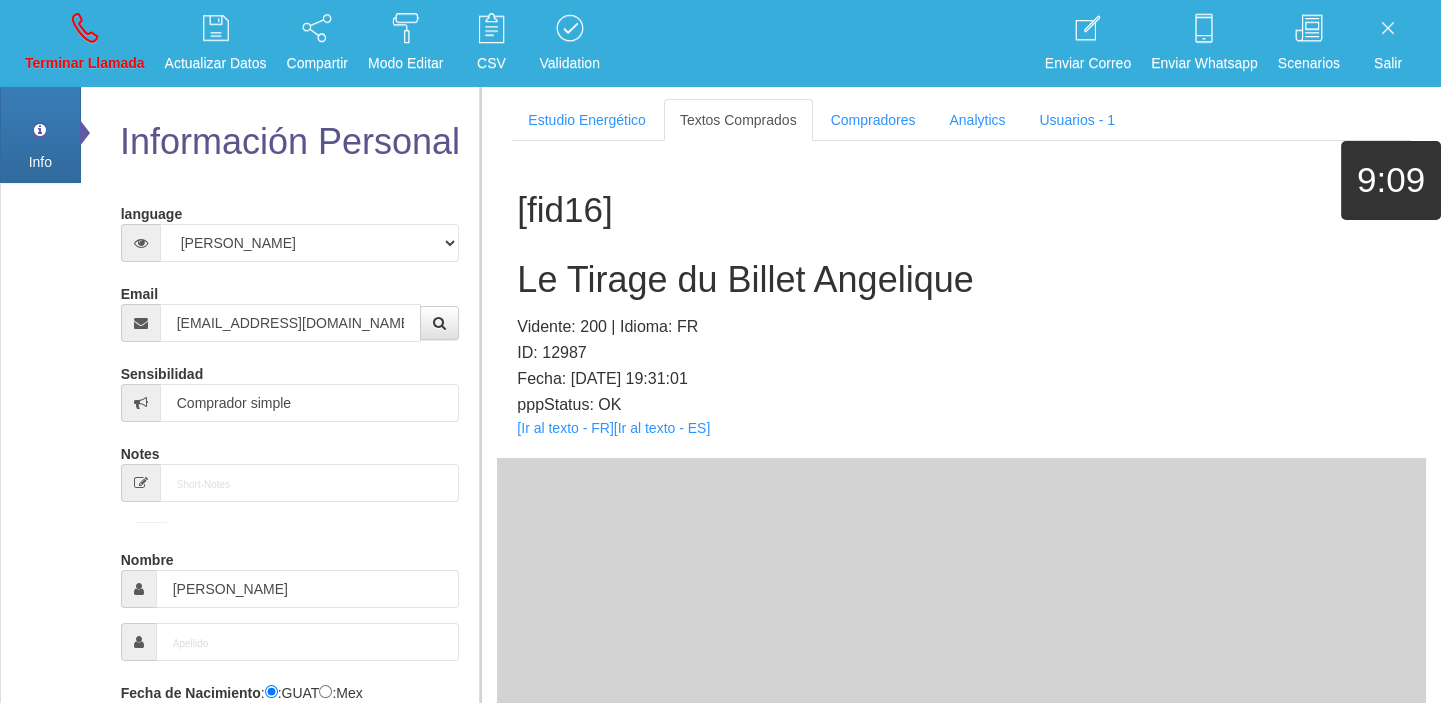 click on "Le Tirage du Billet Angelique" at bounding box center [961, 280] 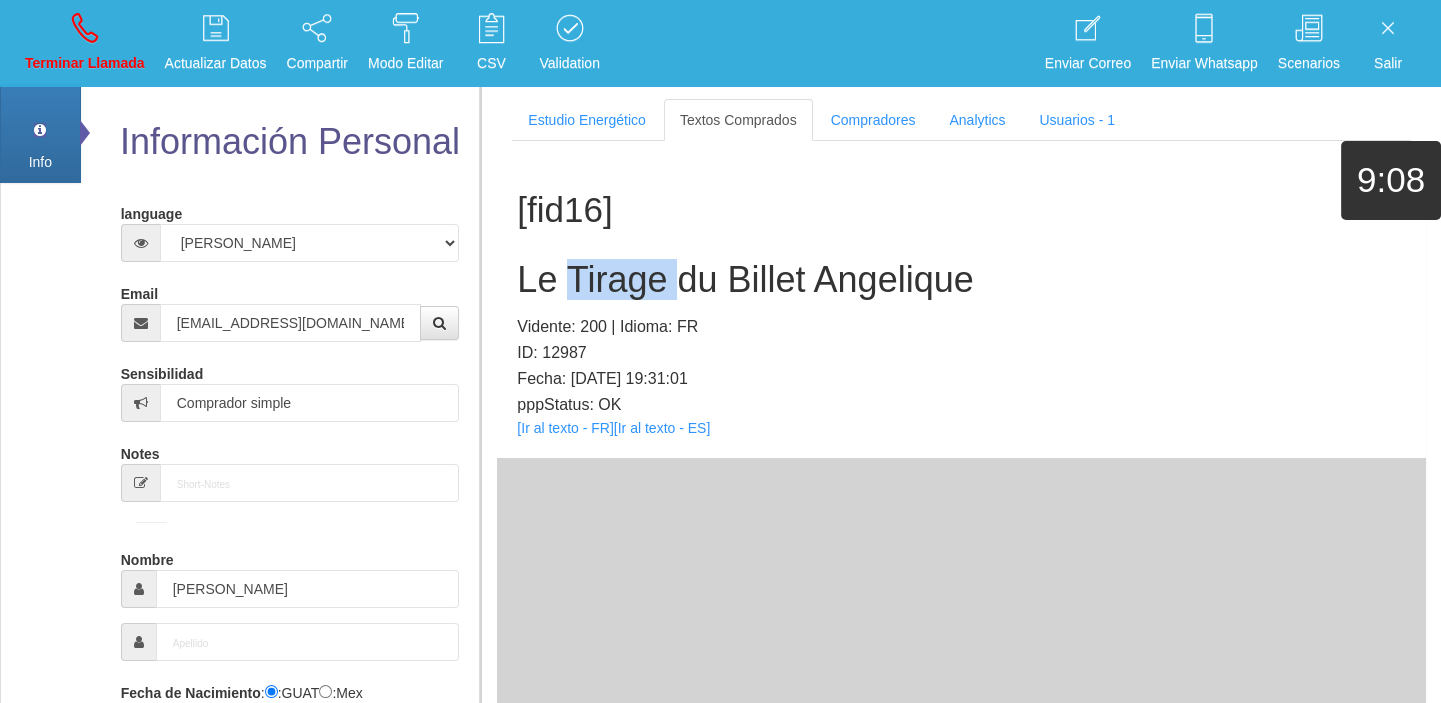 click on "Le Tirage du Billet Angelique" at bounding box center (961, 280) 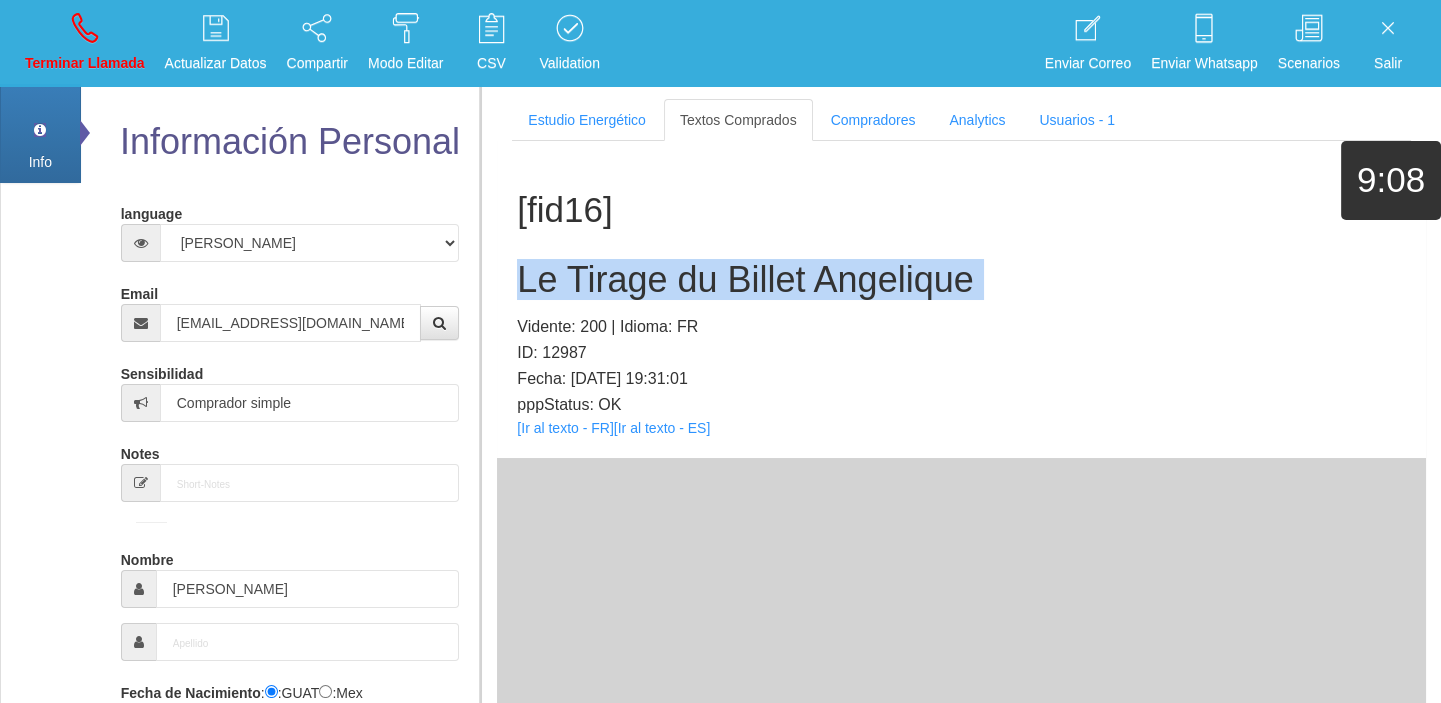 click on "Le Tirage du Billet Angelique" at bounding box center [961, 280] 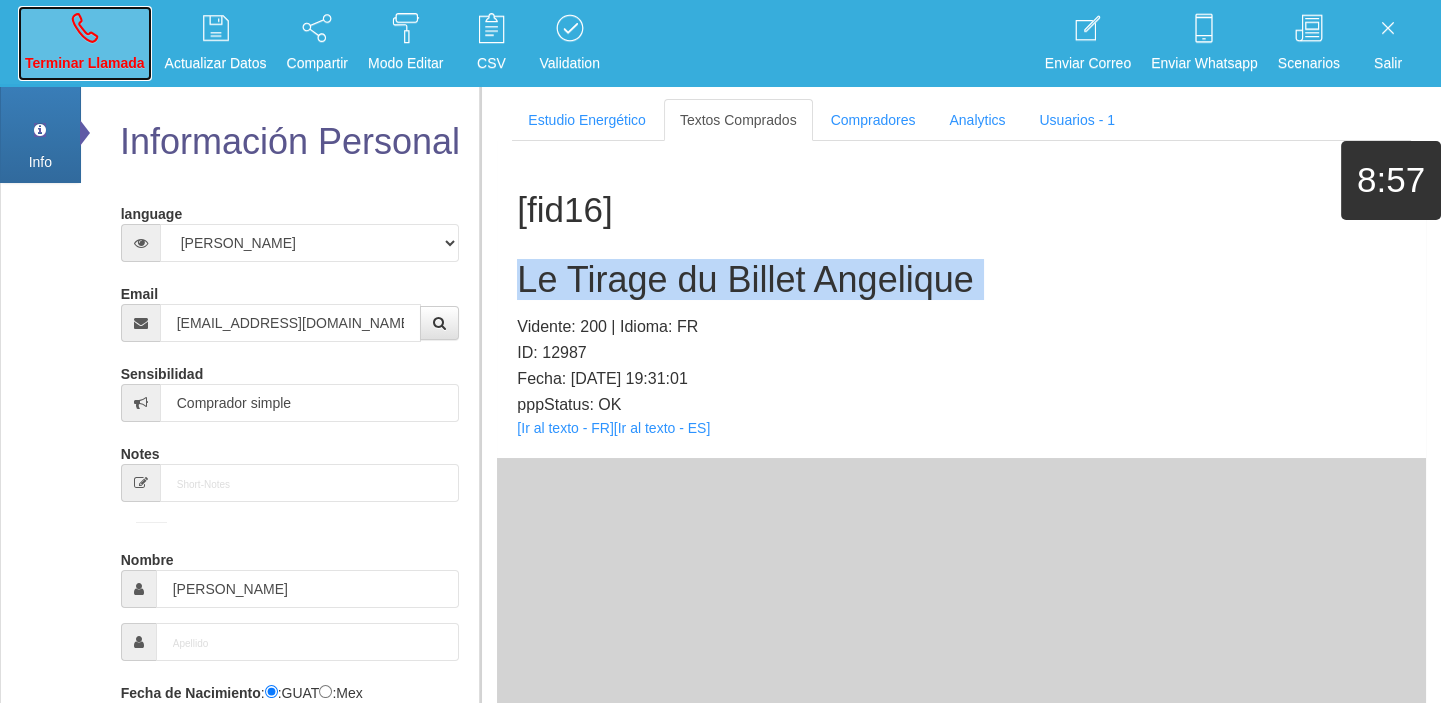 click on "Terminar Llamada" at bounding box center [85, 63] 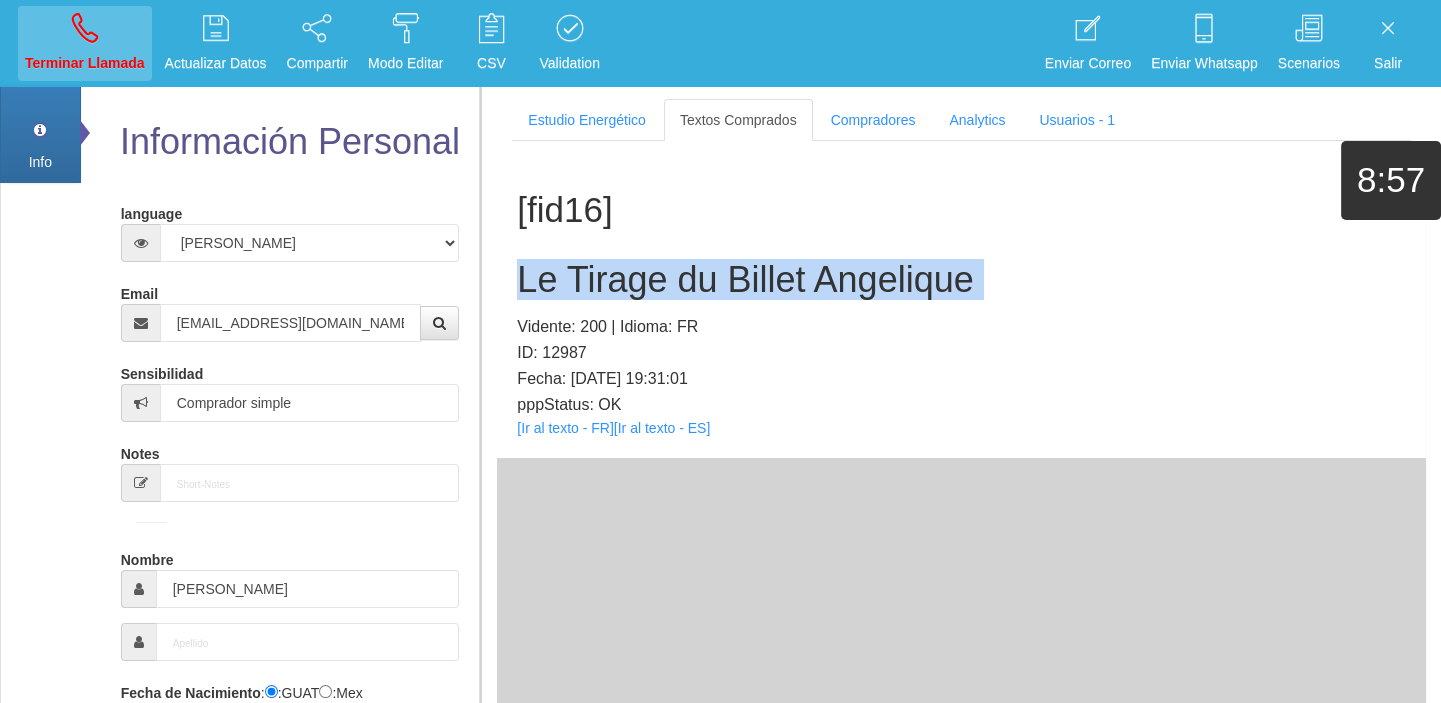 type 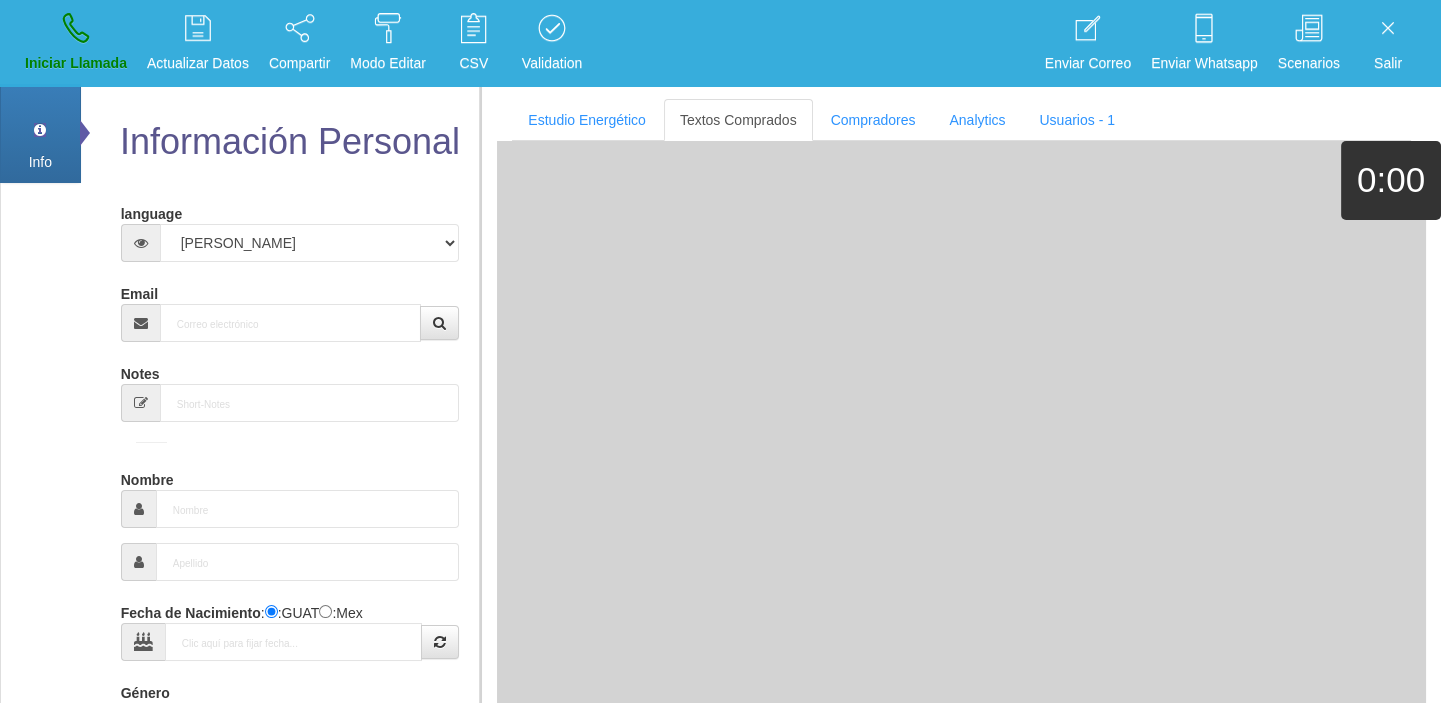 drag, startPoint x: 280, startPoint y: 364, endPoint x: 260, endPoint y: 342, distance: 29.732138 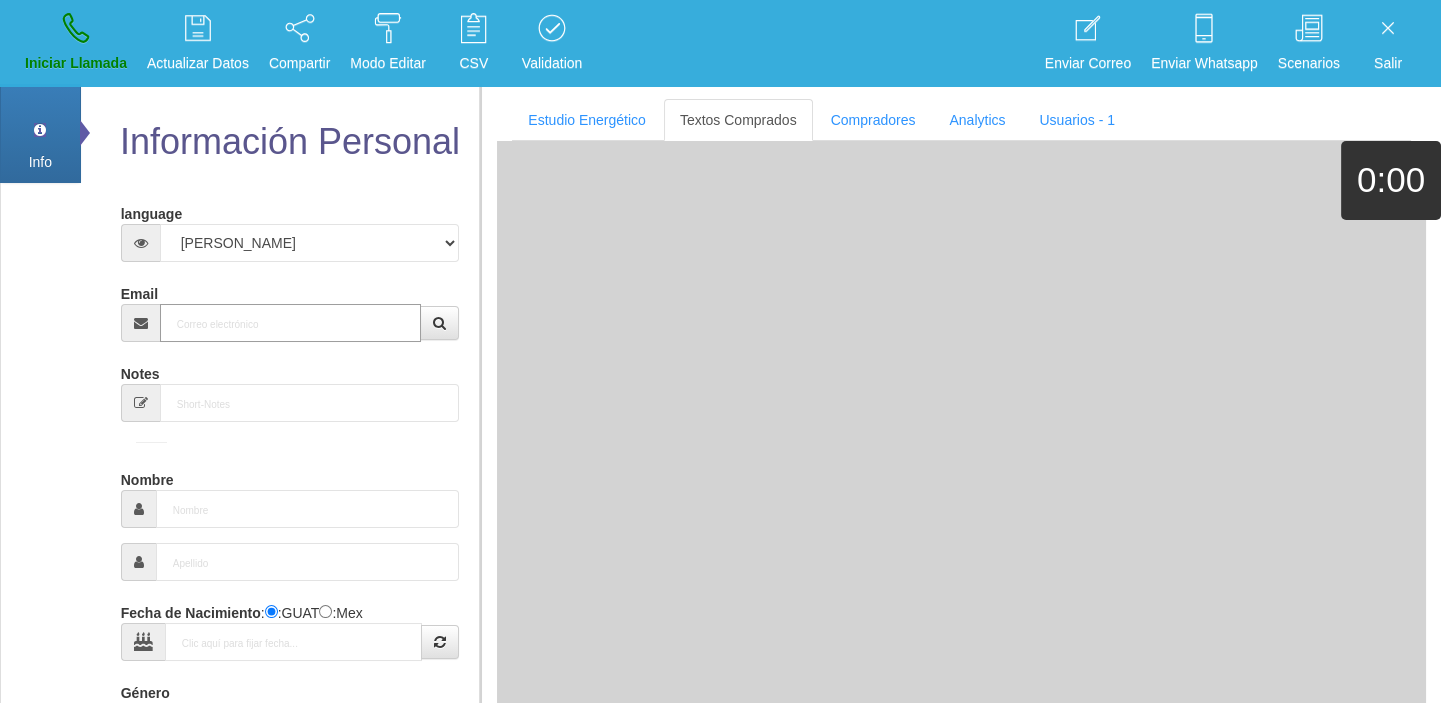 click on "Email" at bounding box center [291, 323] 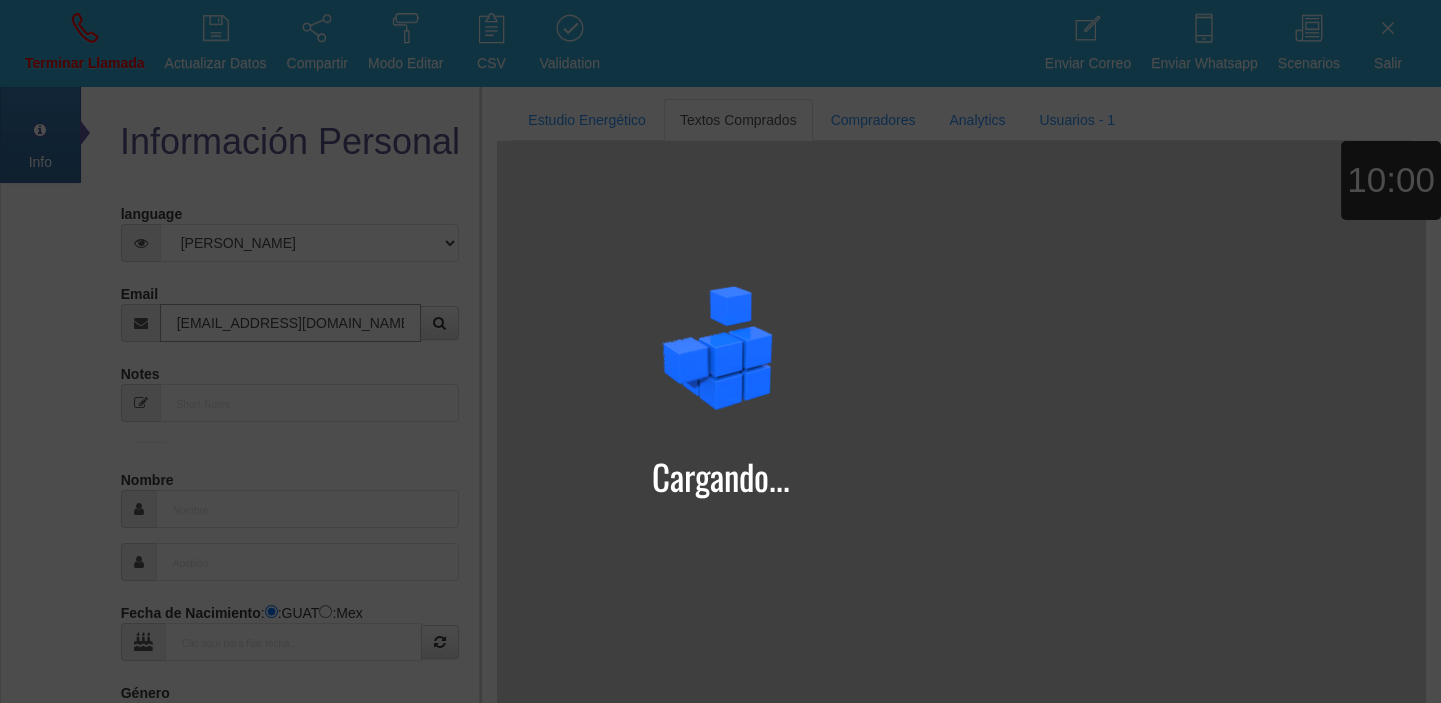type on "[EMAIL_ADDRESS][DOMAIN_NAME]" 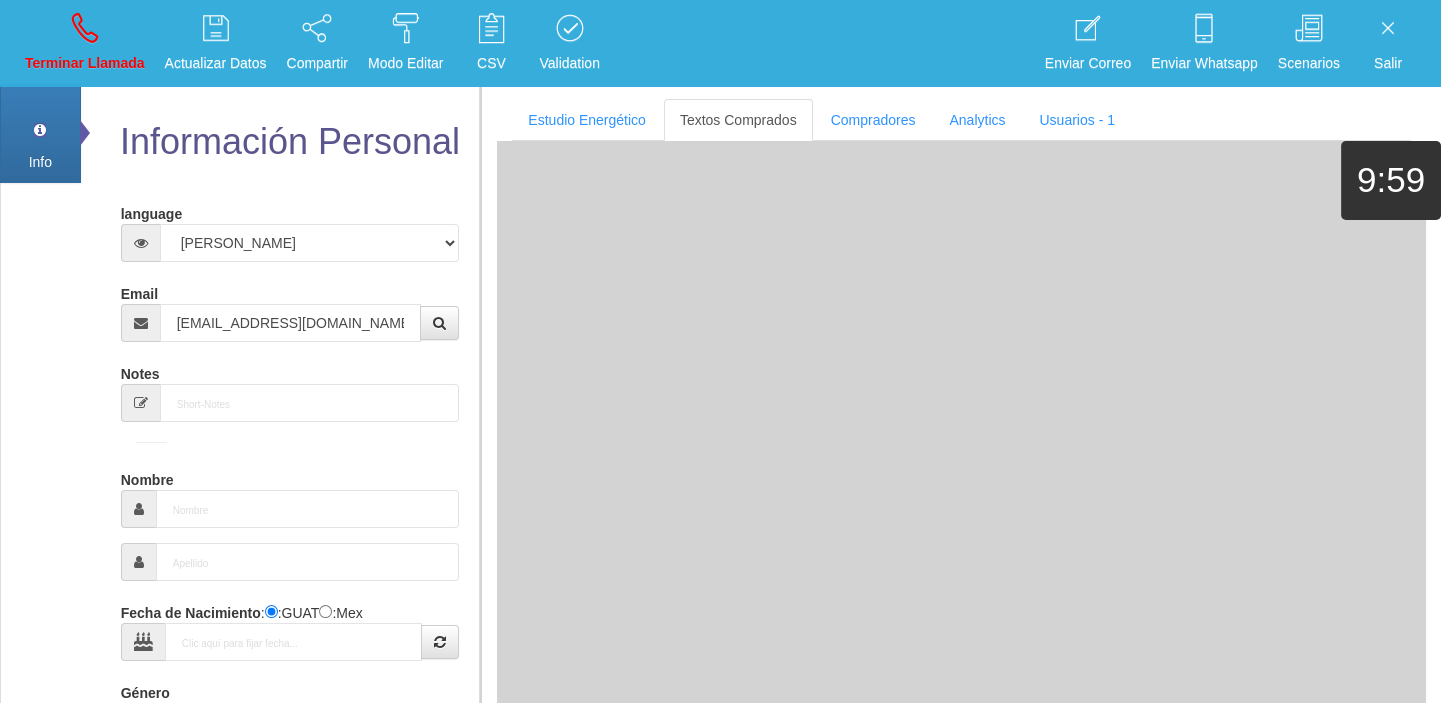 type on "3 Ene 1972" 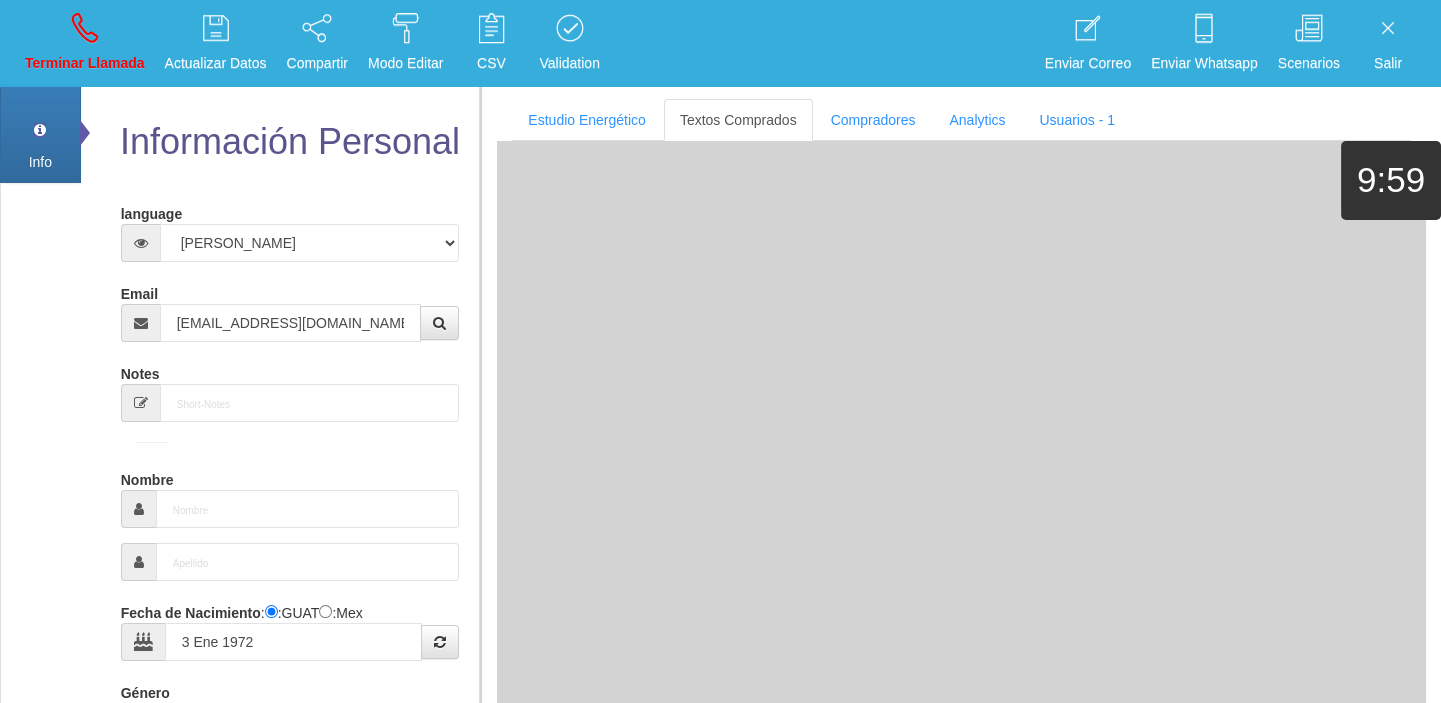 select on "4" 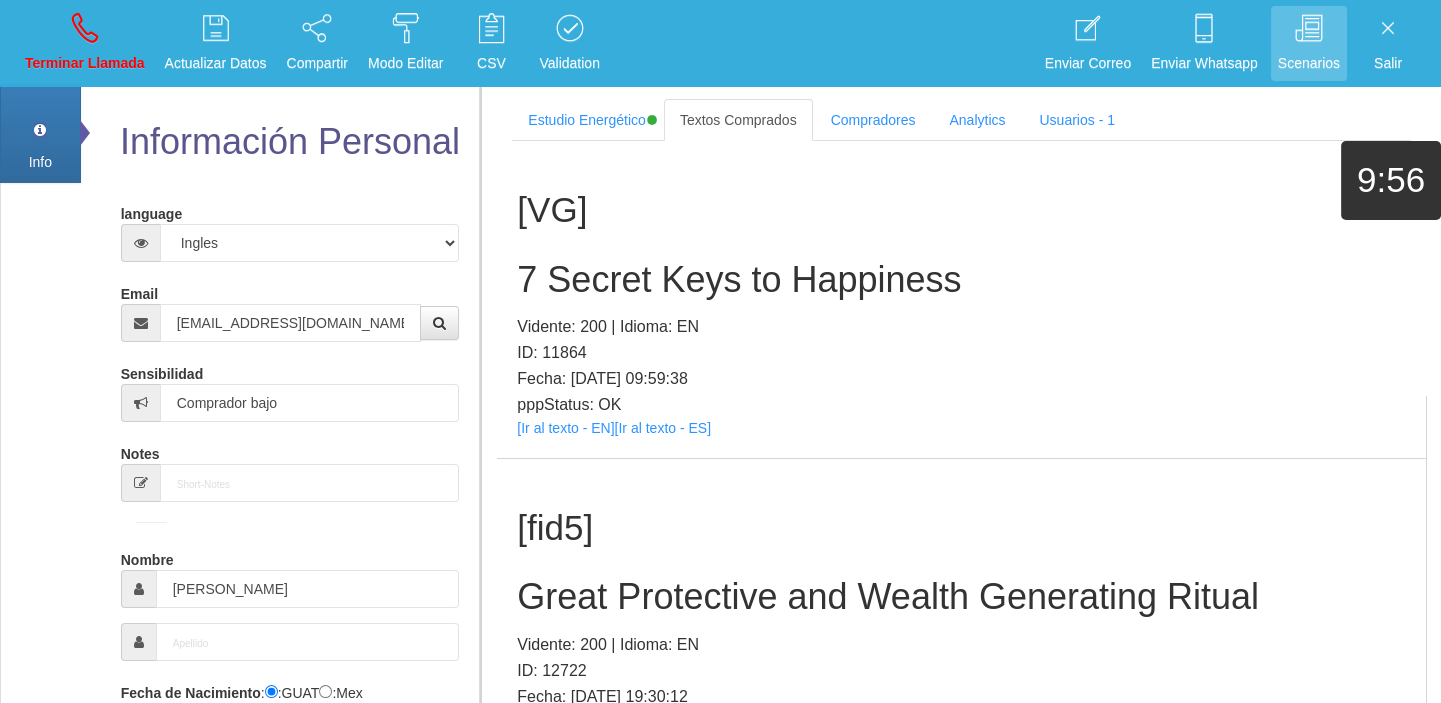 scroll, scrollTop: 2, scrollLeft: 0, axis: vertical 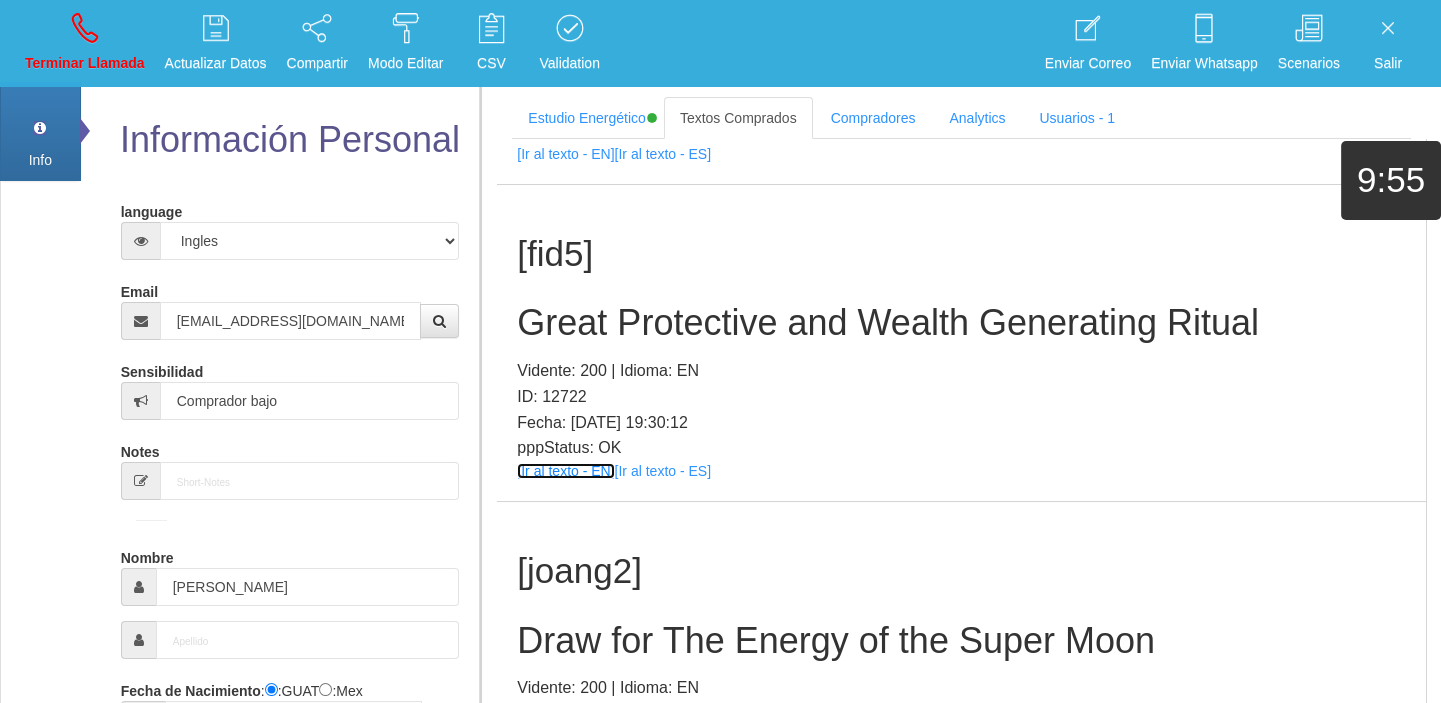 click on "[Ir al texto - EN]" at bounding box center [565, 471] 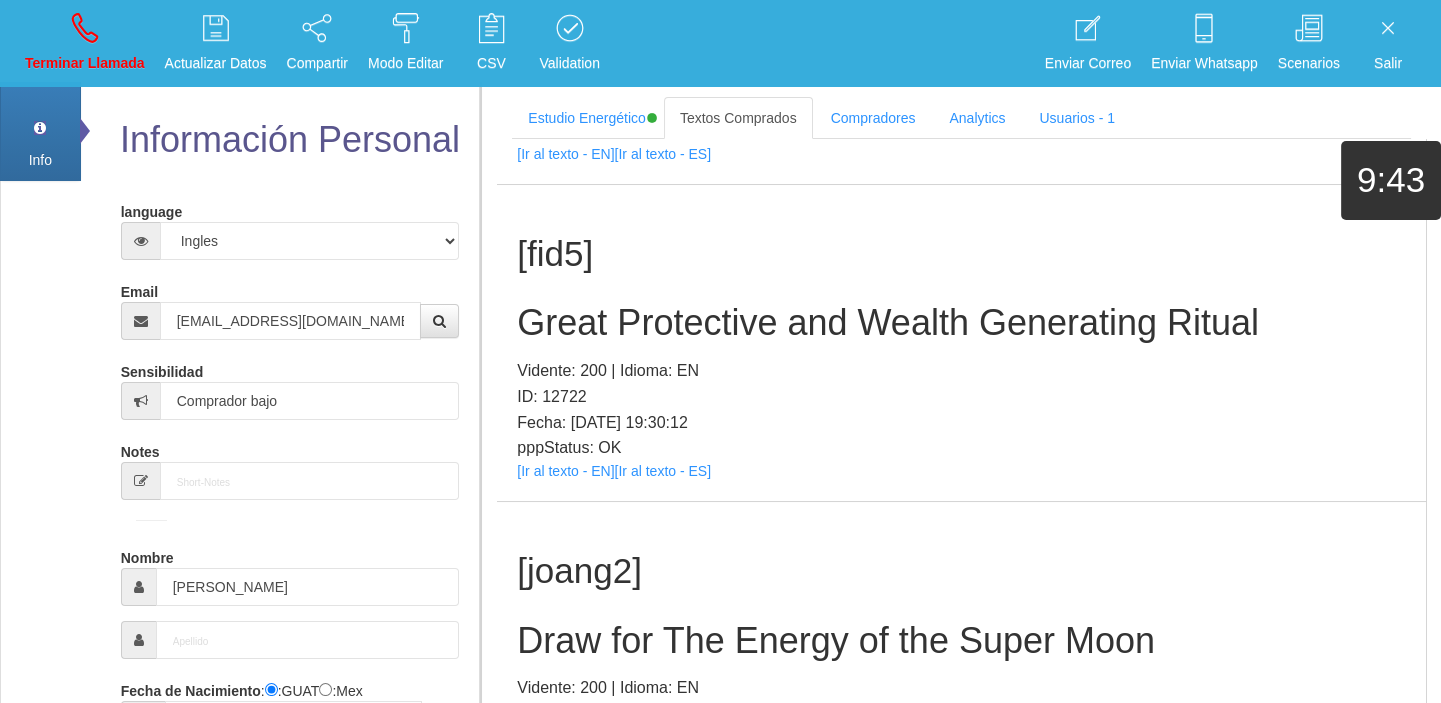 click on "[fid5] Great Protective and Wealth Generating Ritual Vidente: 200 | Idioma: EN ID: 12722 Fecha: [DATE] 19:30:12 pppStatus: OK [Ir al texto - EN] [Ir al texto - ES]" at bounding box center (961, 343) 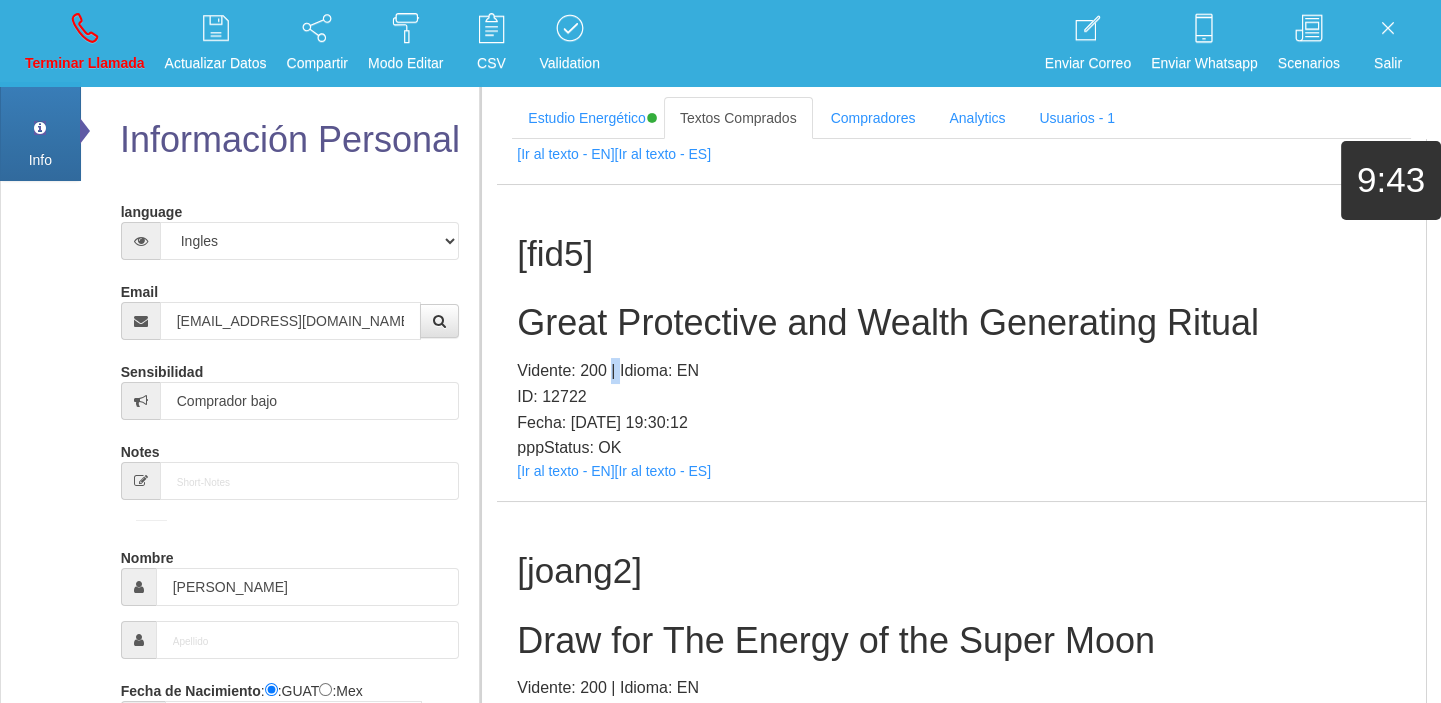 click on "[fid5] Great Protective and Wealth Generating Ritual Vidente: 200 | Idioma: EN ID: 12722 Fecha: [DATE] 19:30:12 pppStatus: OK [Ir al texto - EN] [Ir al texto - ES]" at bounding box center [961, 343] 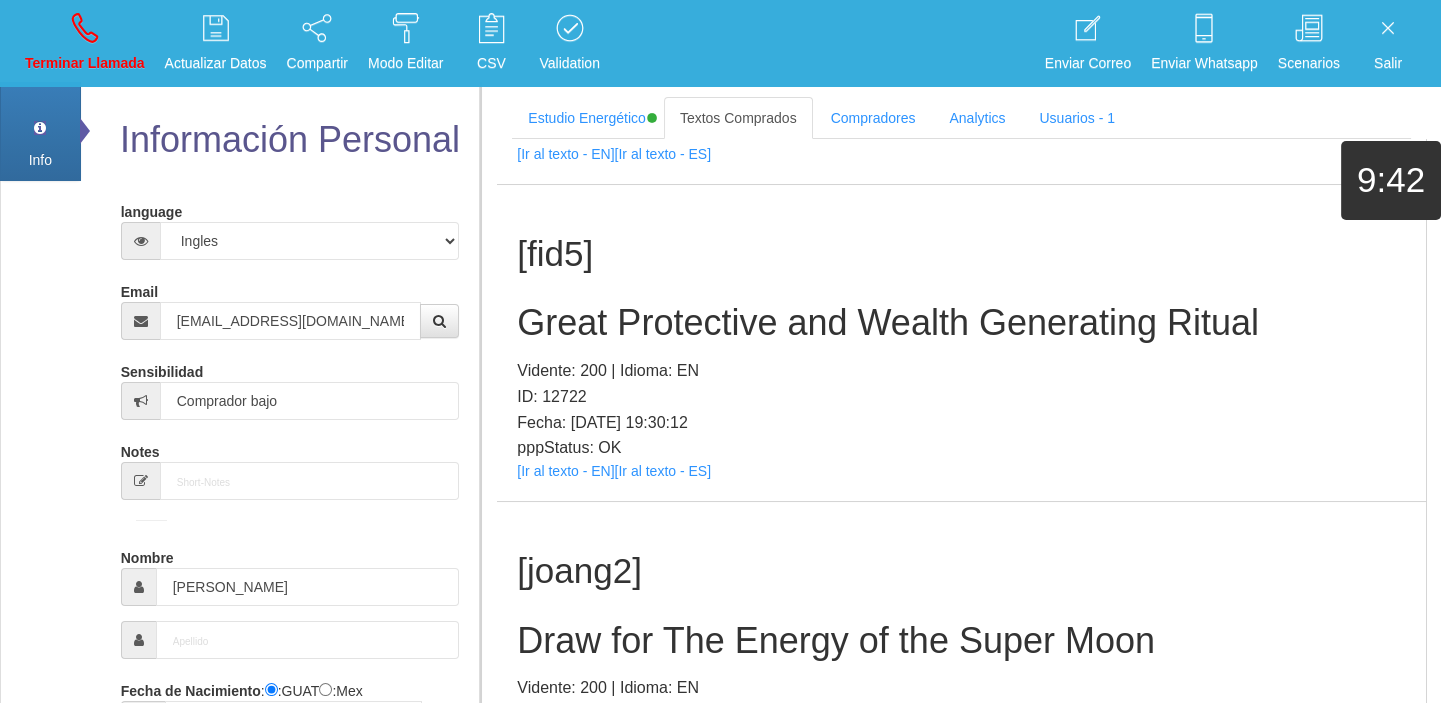 click on "Great Protective and Wealth Generating Ritual" at bounding box center [961, 323] 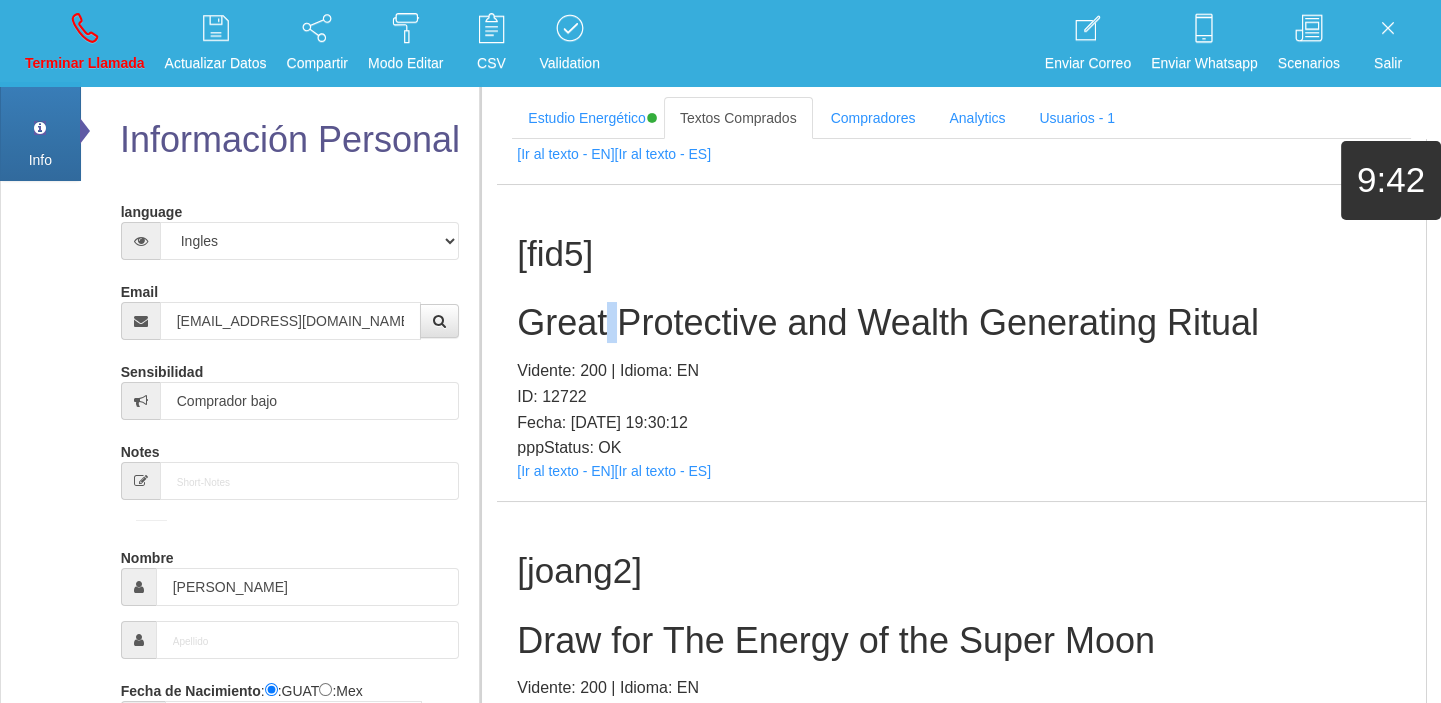 click on "Great Protective and Wealth Generating Ritual" at bounding box center (961, 323) 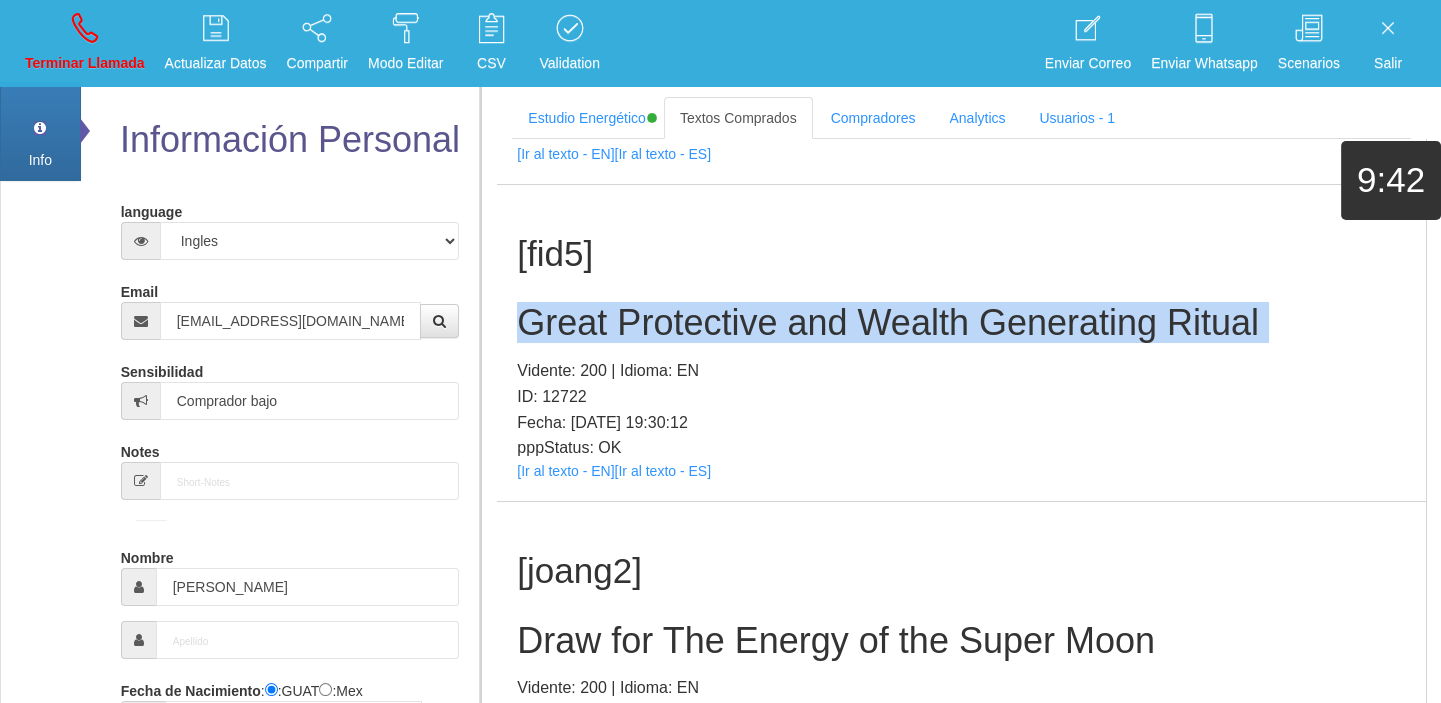 click on "Great Protective and Wealth Generating Ritual" at bounding box center (961, 323) 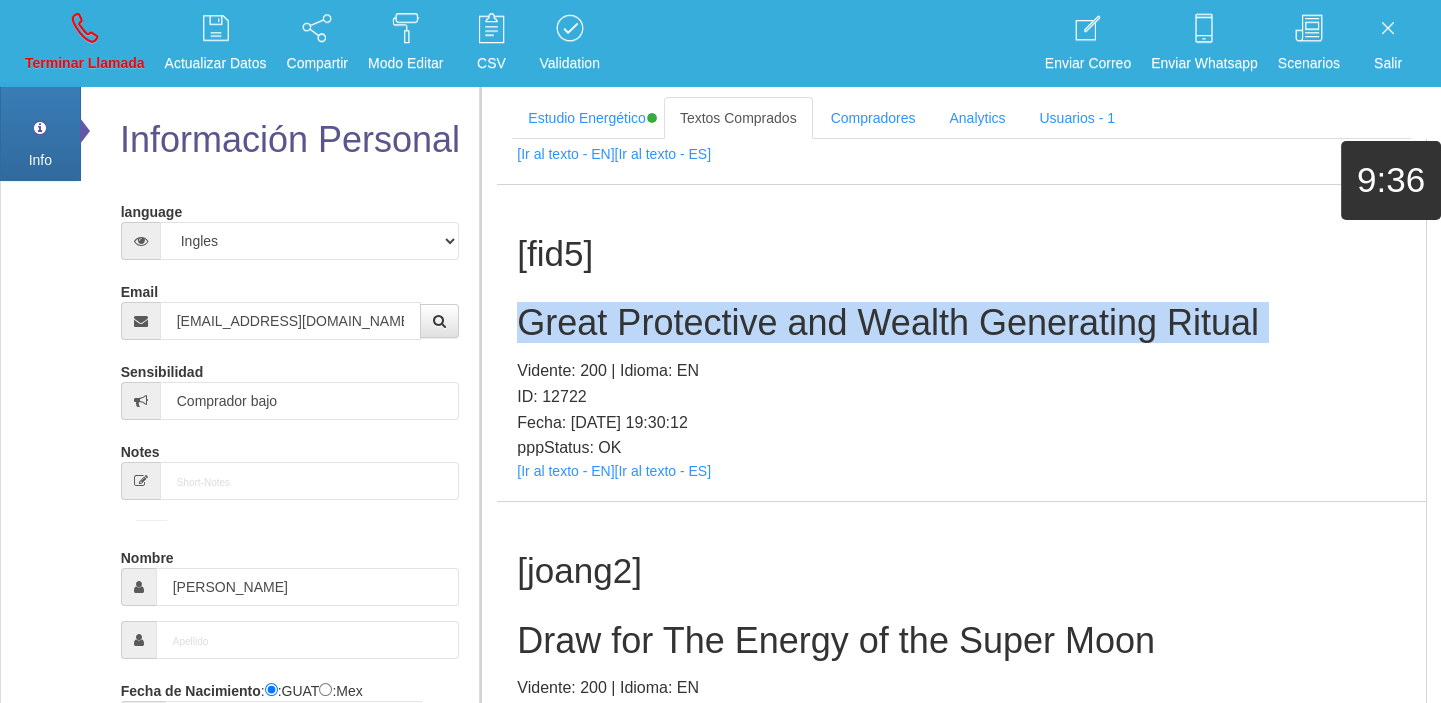 click on "Great Protective and Wealth Generating Ritual" at bounding box center (961, 323) 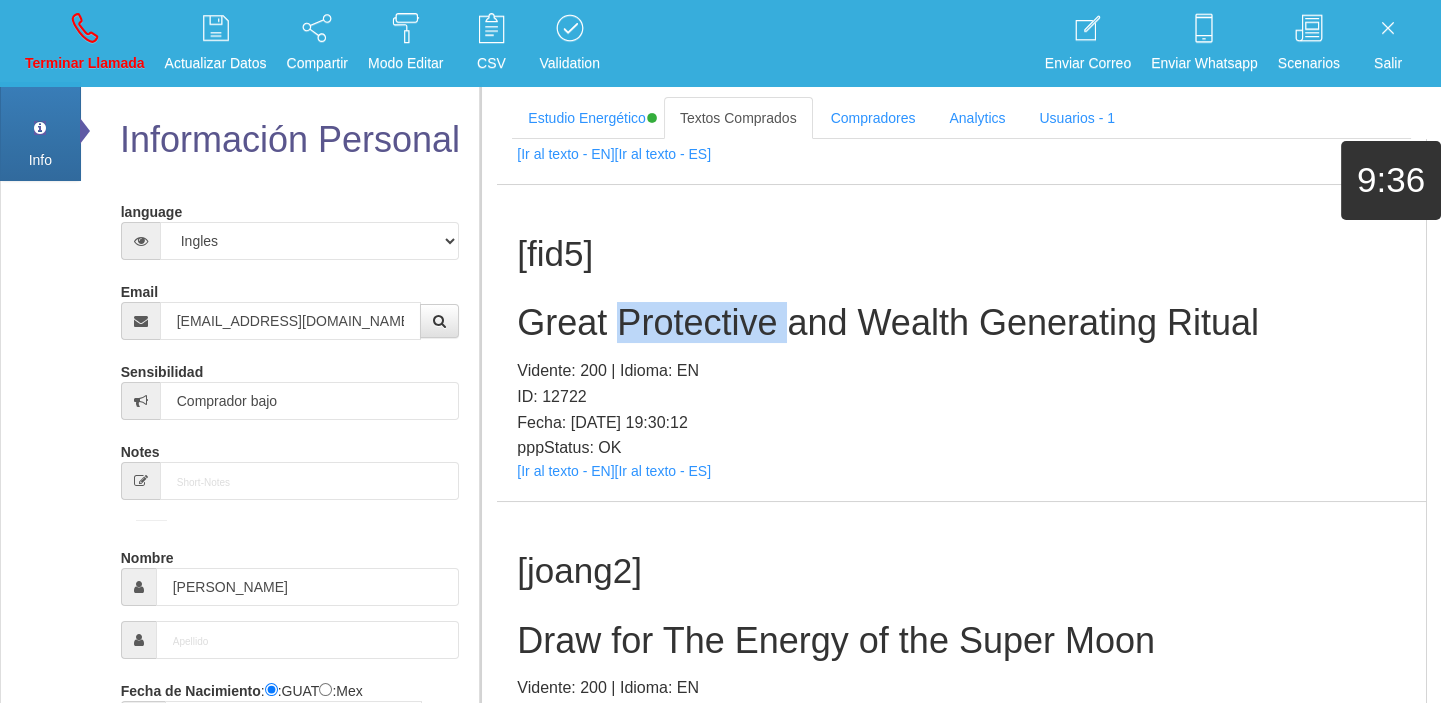 click on "Great Protective and Wealth Generating Ritual" at bounding box center [961, 323] 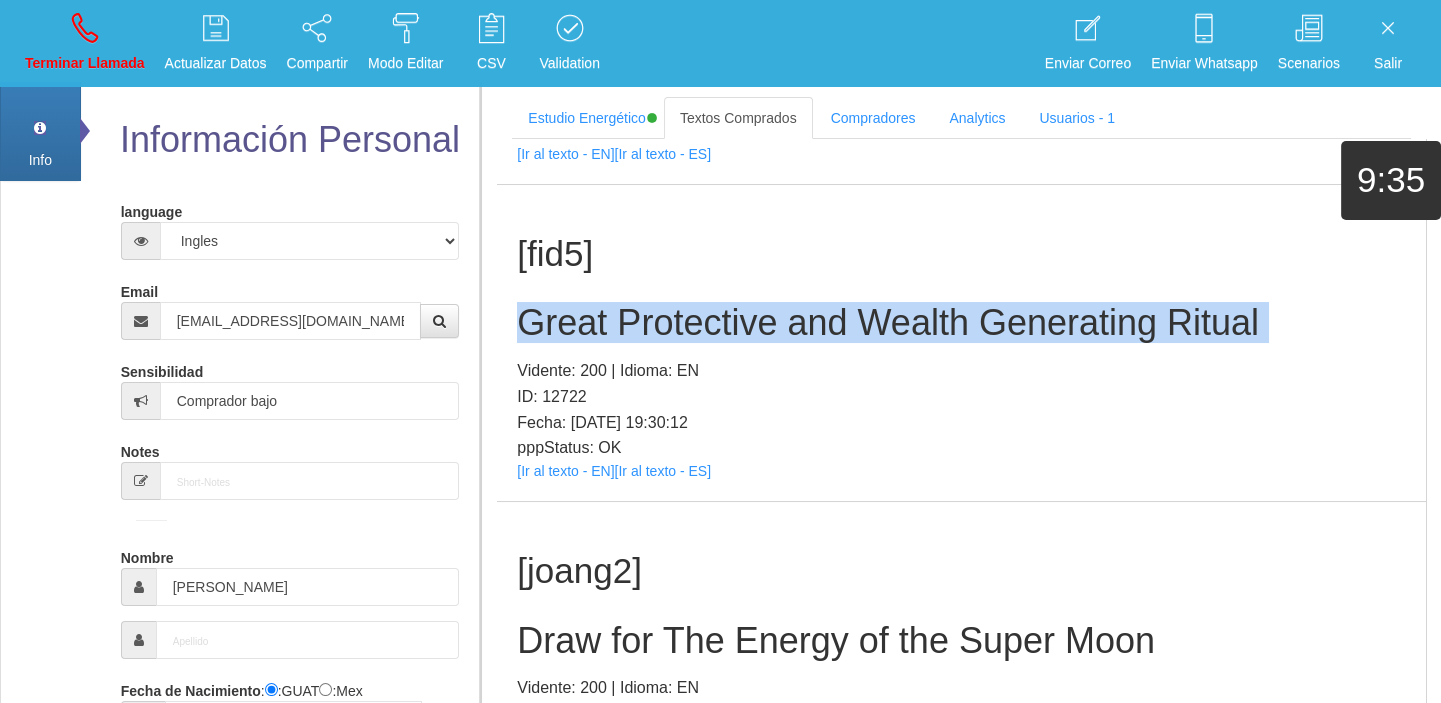 click on "Great Protective and Wealth Generating Ritual" at bounding box center (961, 323) 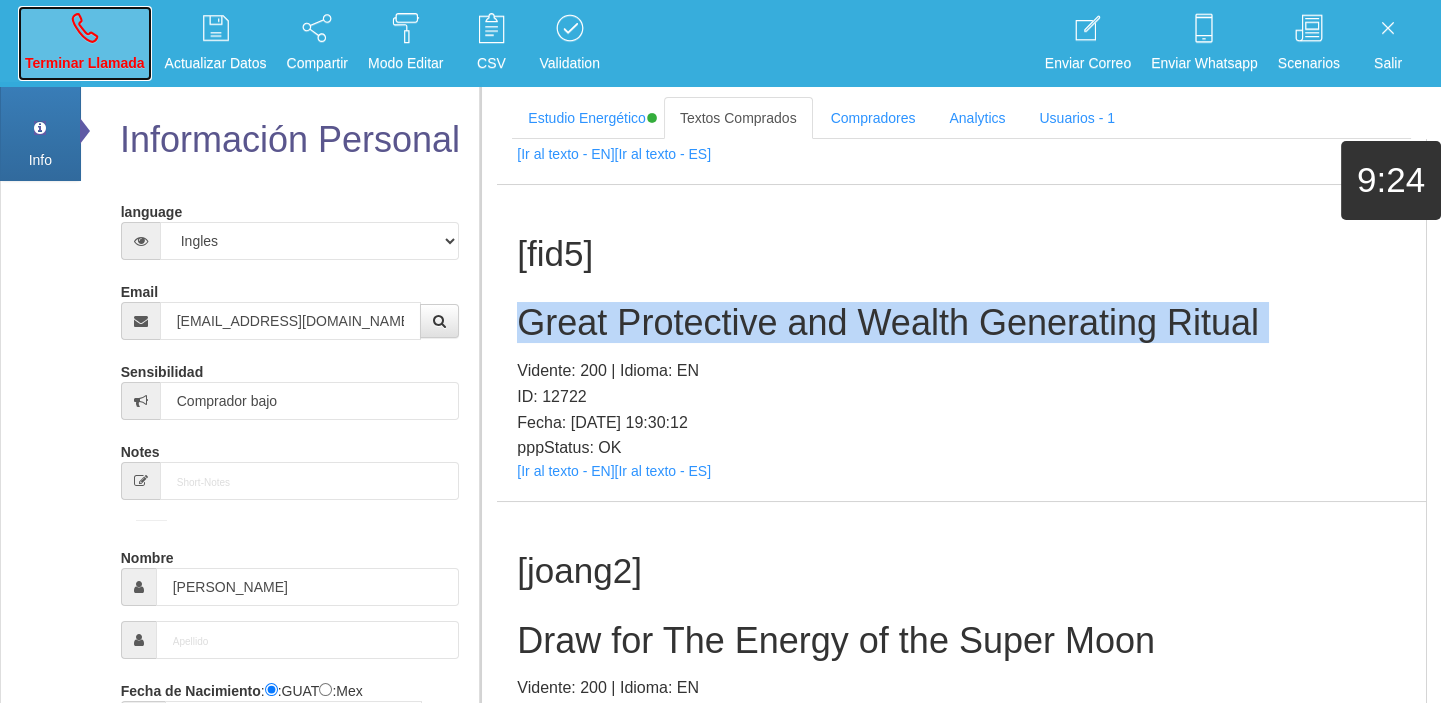 click on "Terminar Llamada" at bounding box center (85, 43) 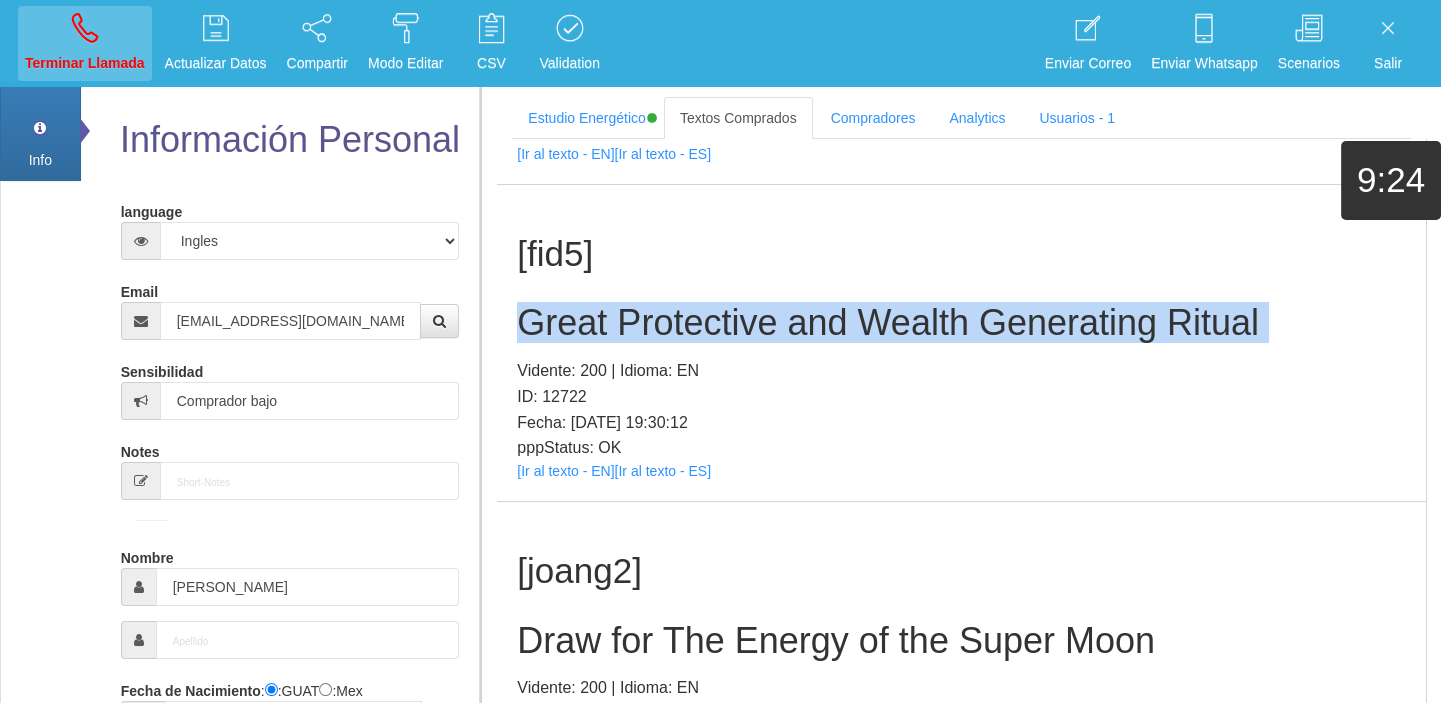type 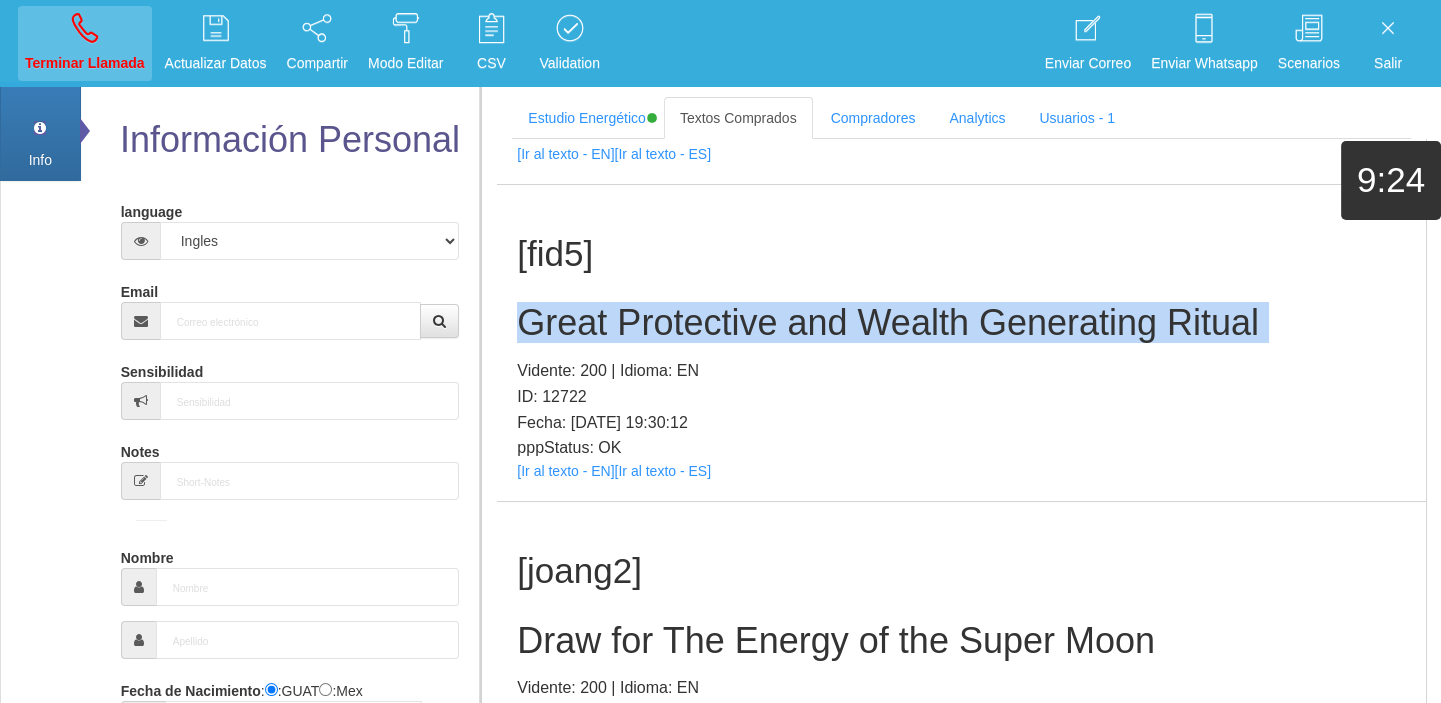 select on "0" 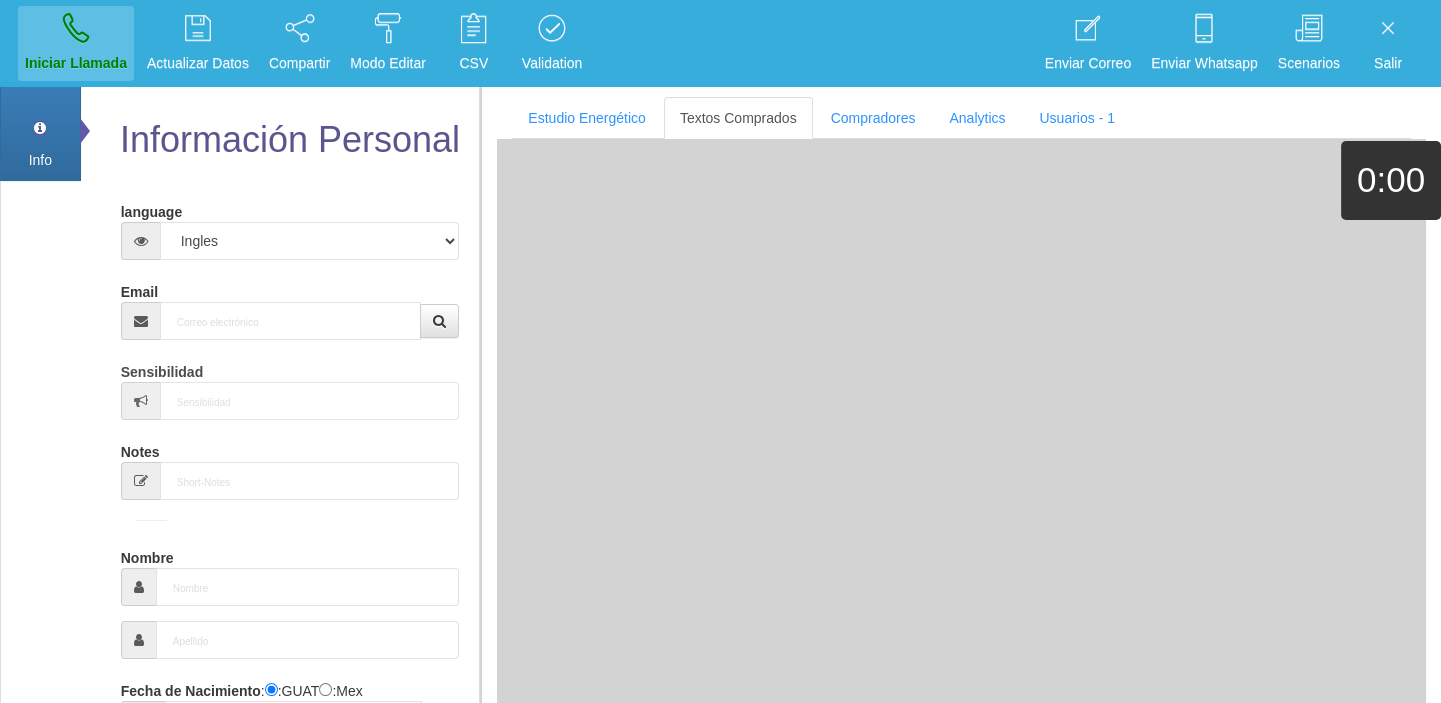 scroll, scrollTop: 0, scrollLeft: 0, axis: both 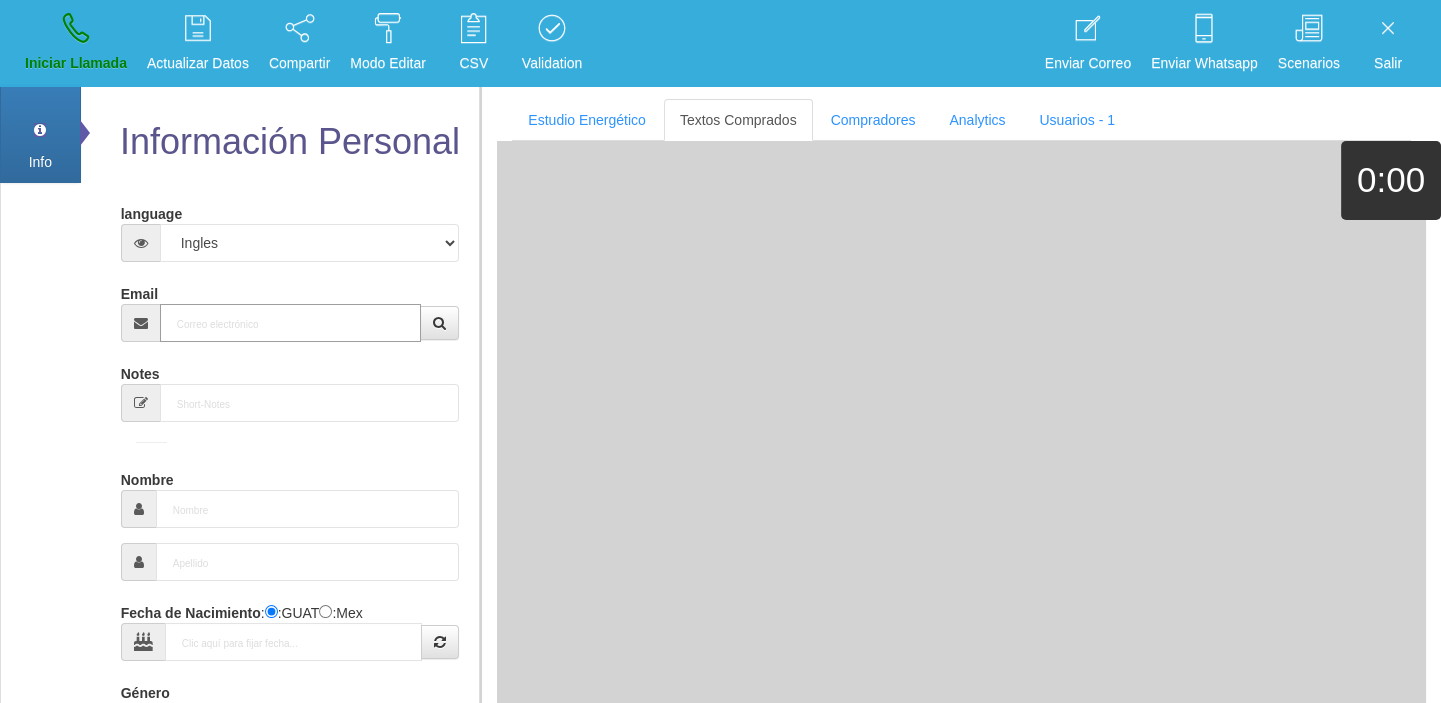 click on "Email" at bounding box center (291, 323) 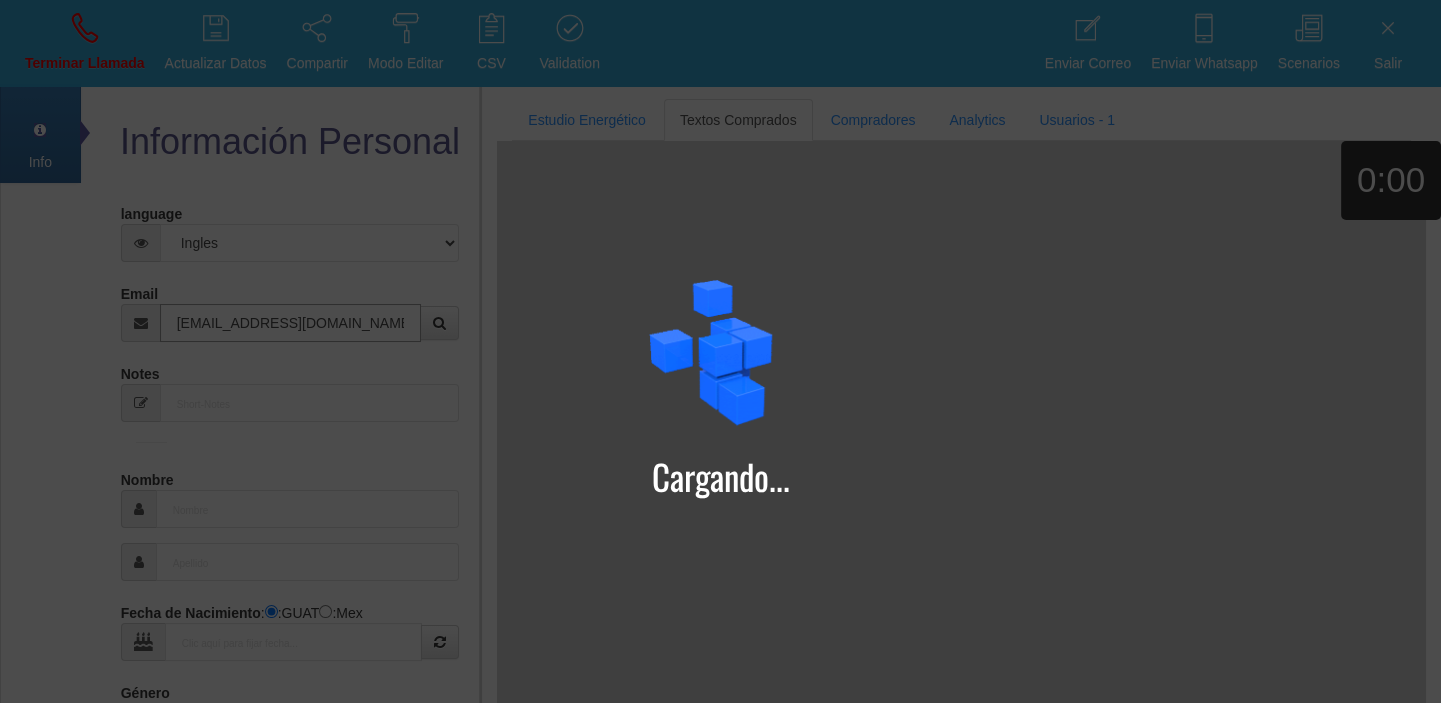 type on "[EMAIL_ADDRESS][DOMAIN_NAME]" 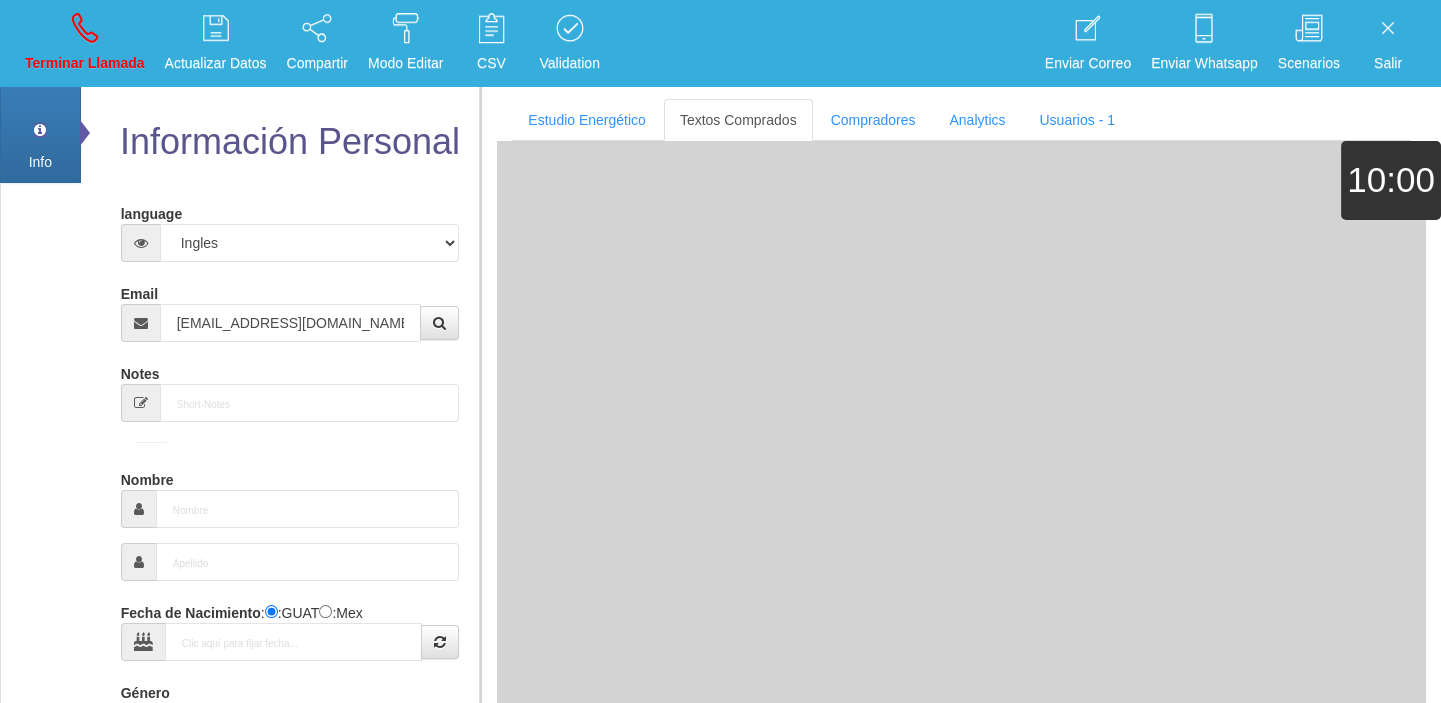 type on "1 Ene 1926" 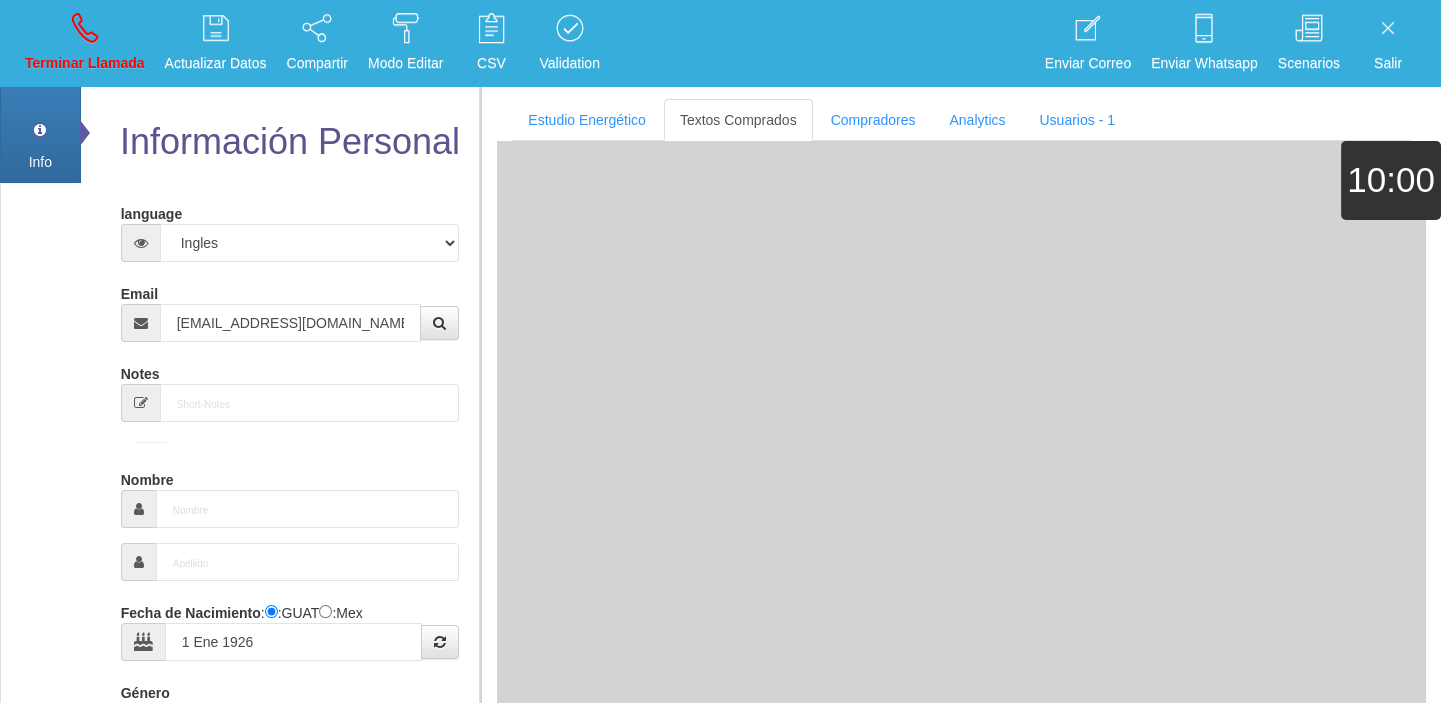 select 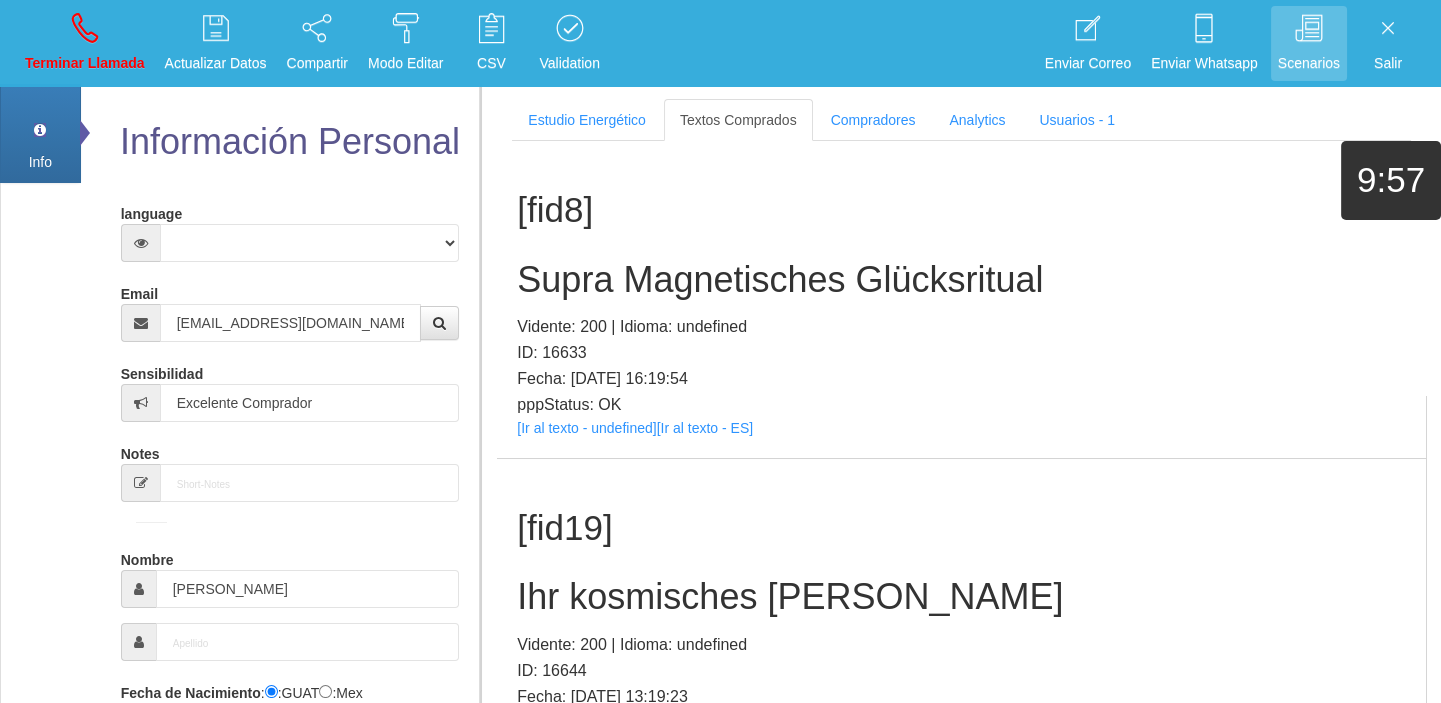 scroll, scrollTop: 4388, scrollLeft: 0, axis: vertical 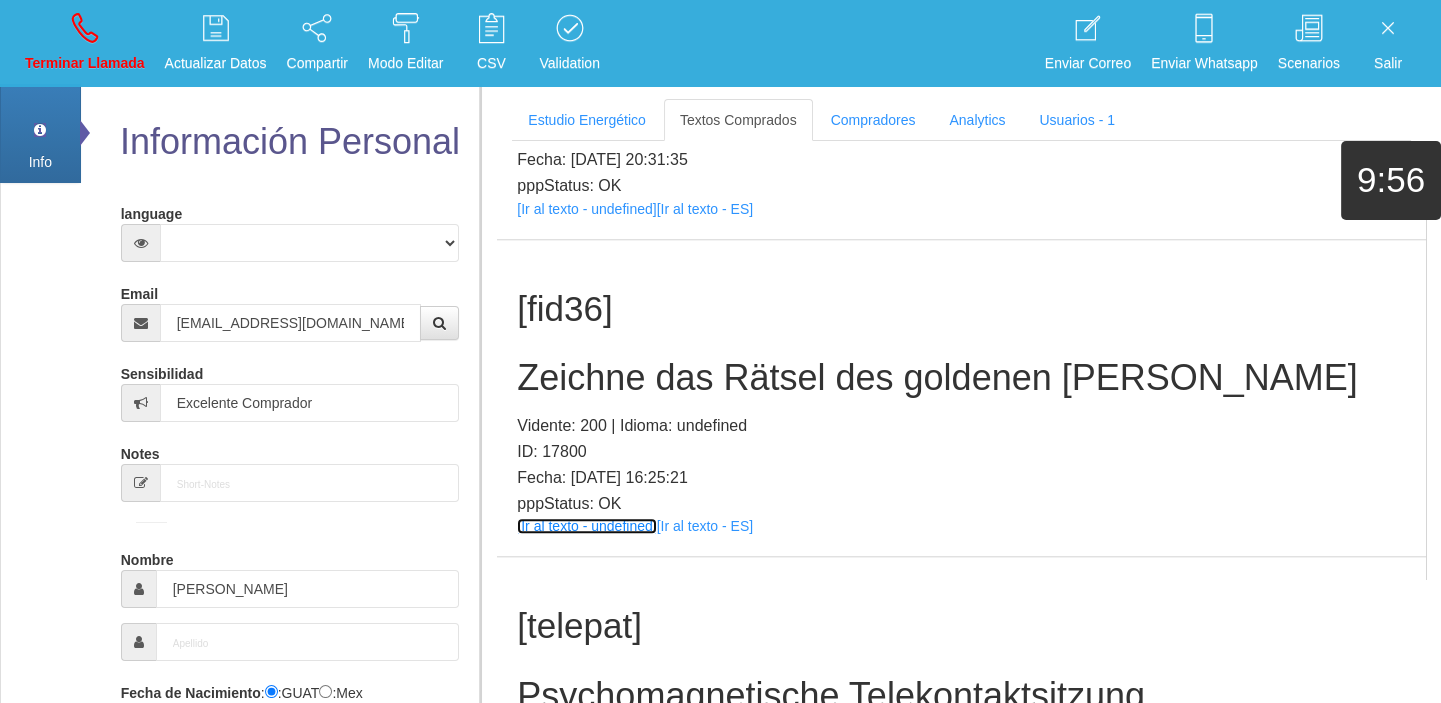 click on "[Ir al texto - undefined]" at bounding box center [586, 526] 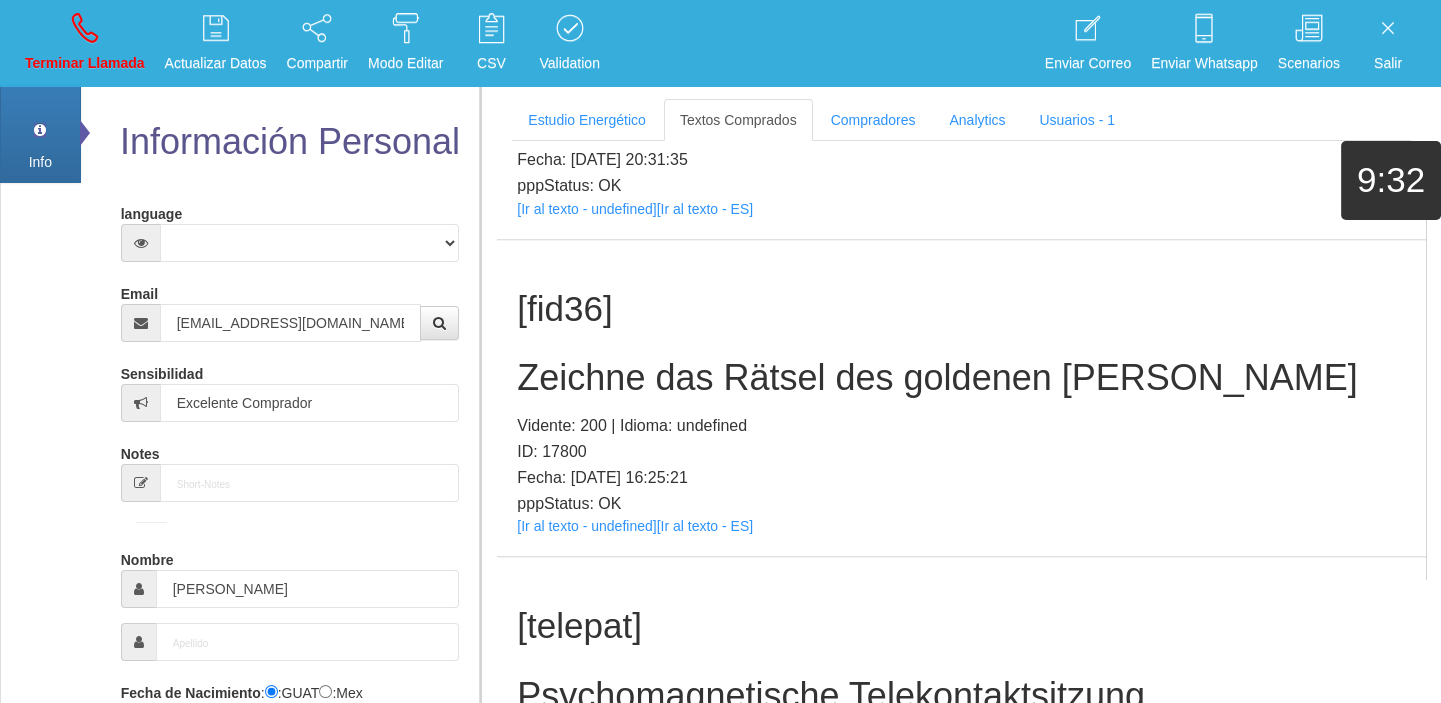 click on "Zeichne das Rätsel des goldenen [PERSON_NAME]" at bounding box center [961, 378] 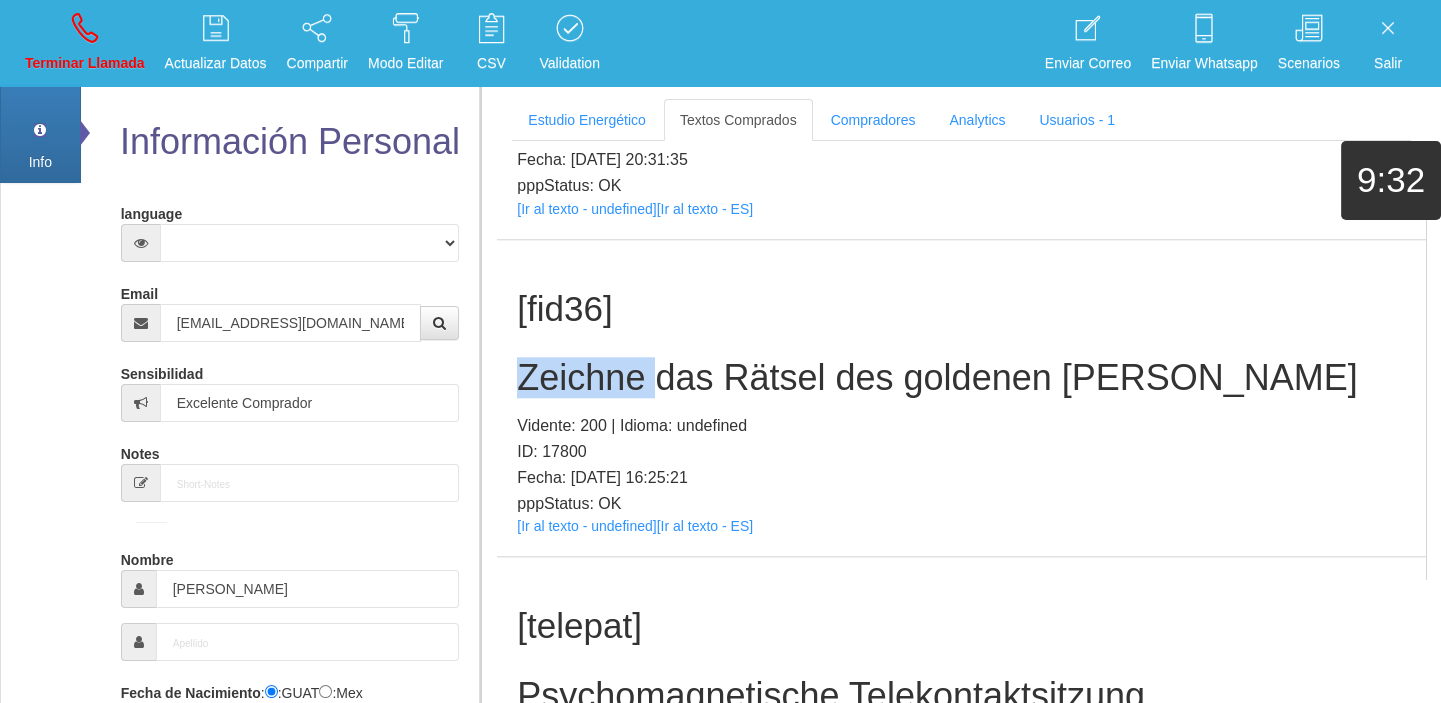 click on "Zeichne das Rätsel des goldenen [PERSON_NAME]" at bounding box center (961, 378) 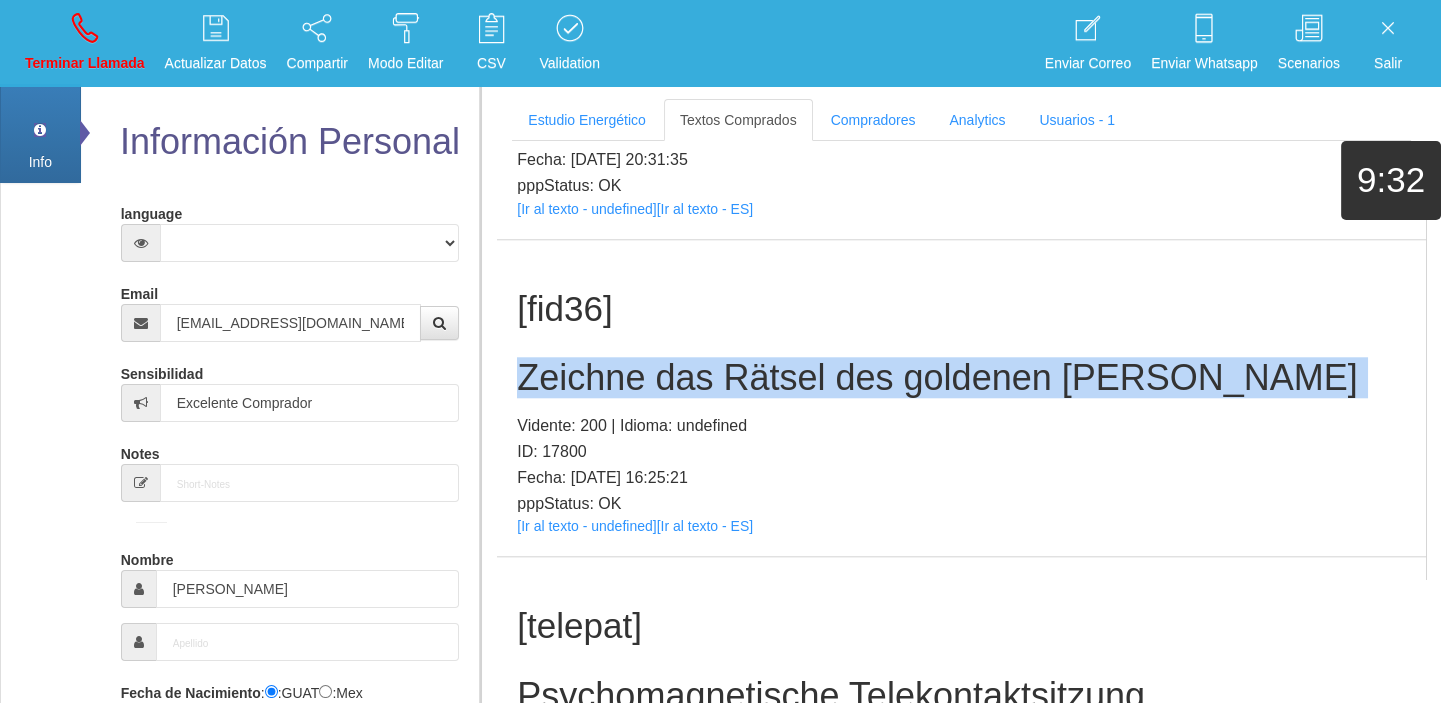 click on "Zeichne das Rätsel des goldenen [PERSON_NAME]" at bounding box center [961, 378] 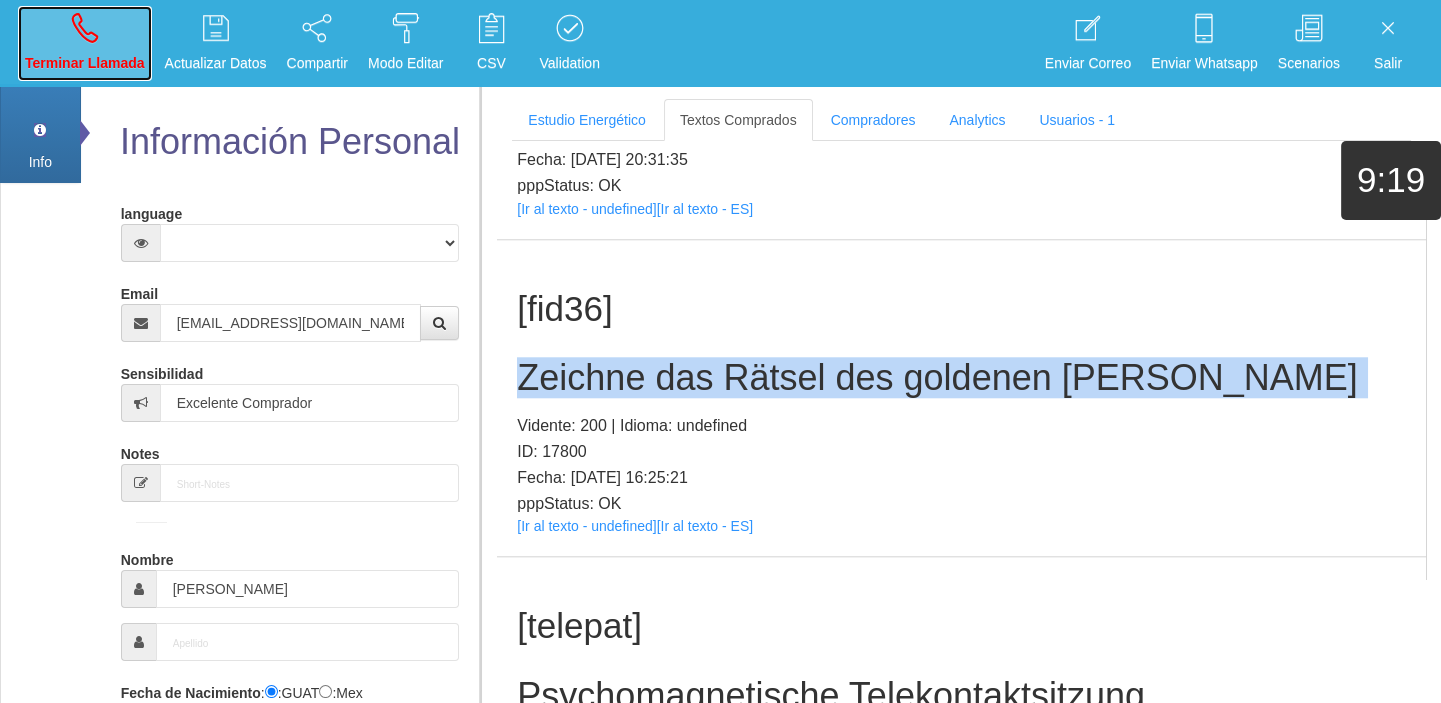 drag, startPoint x: 100, startPoint y: 21, endPoint x: 145, endPoint y: 93, distance: 84.90583 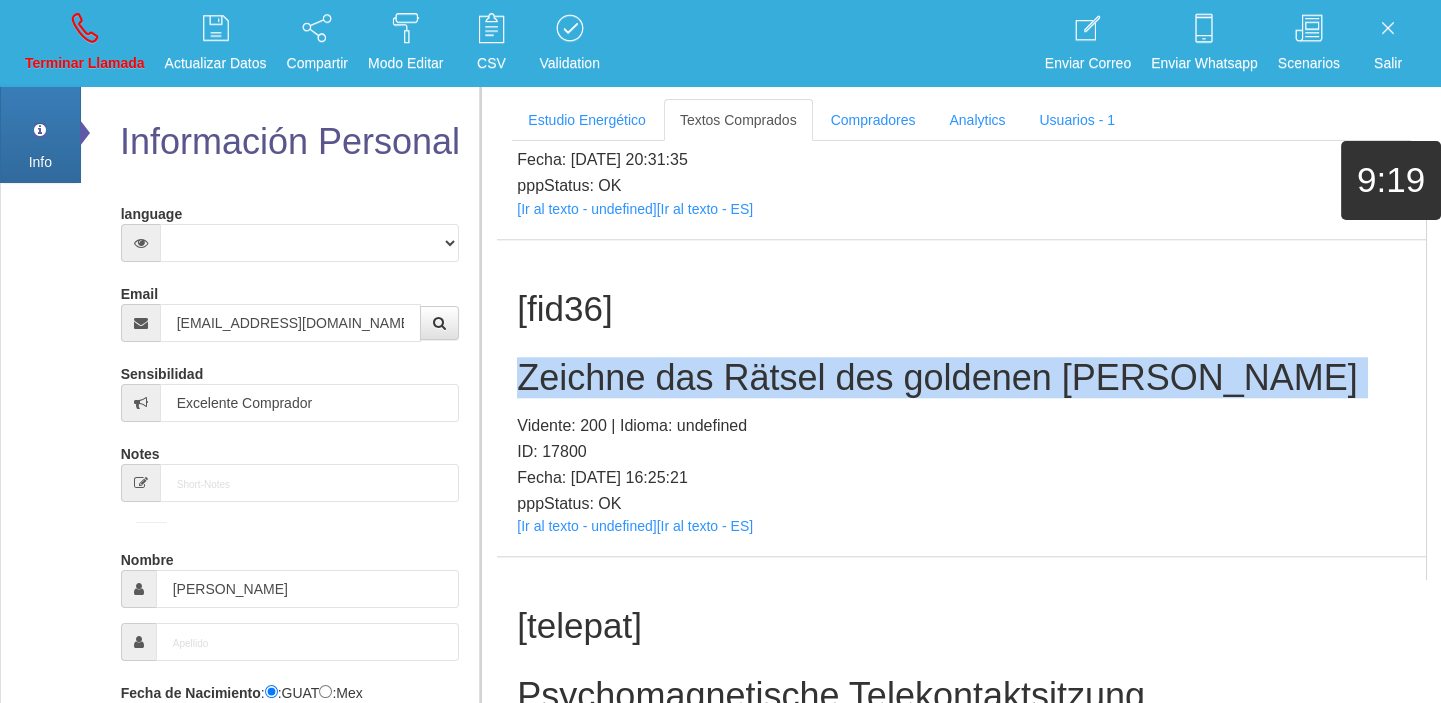 type 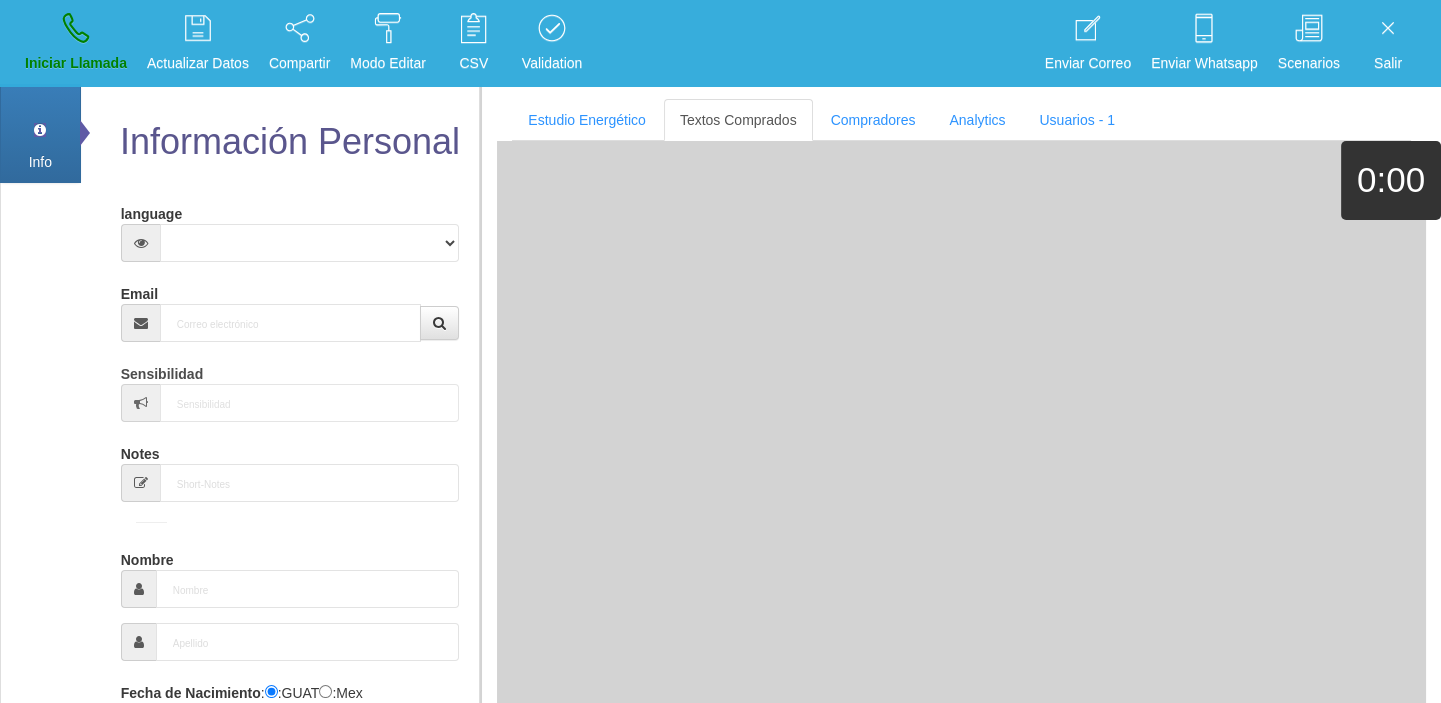 scroll, scrollTop: 0, scrollLeft: 0, axis: both 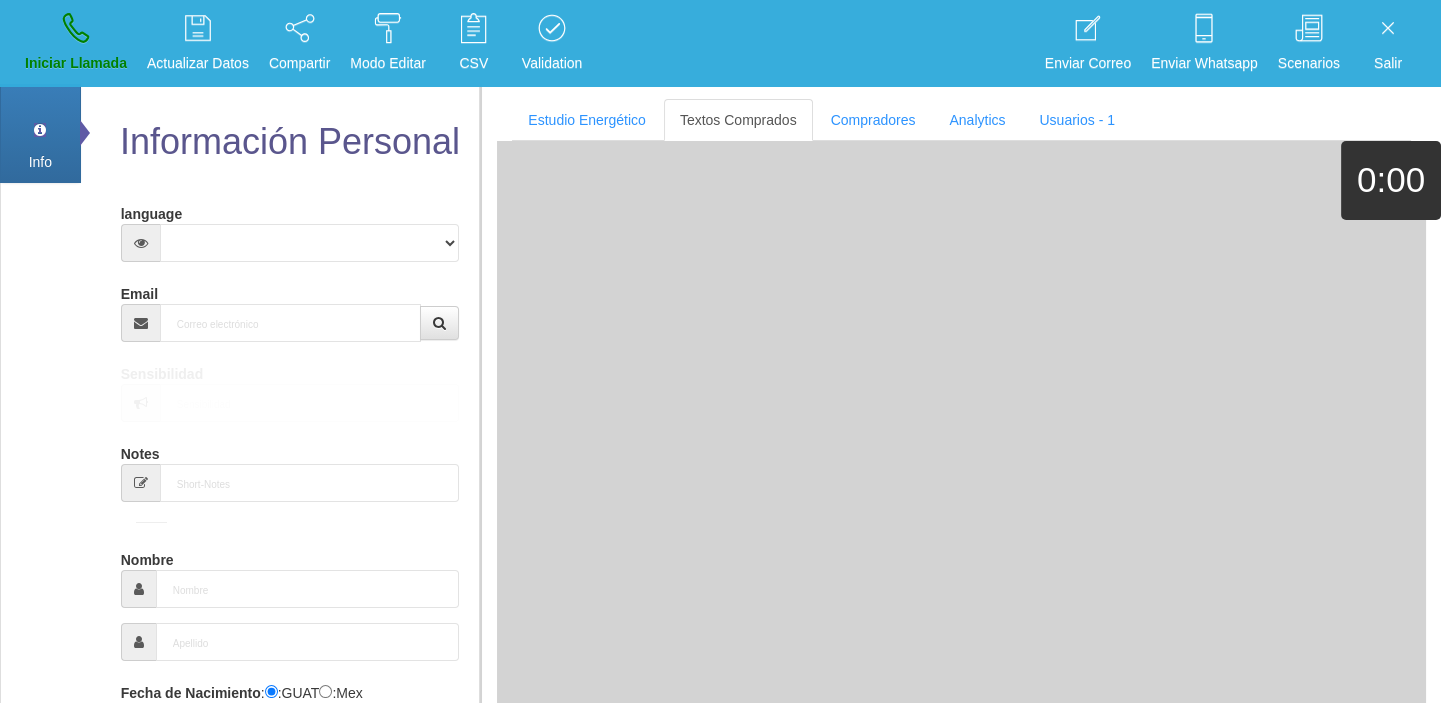 click on "Notes" at bounding box center [290, 469] 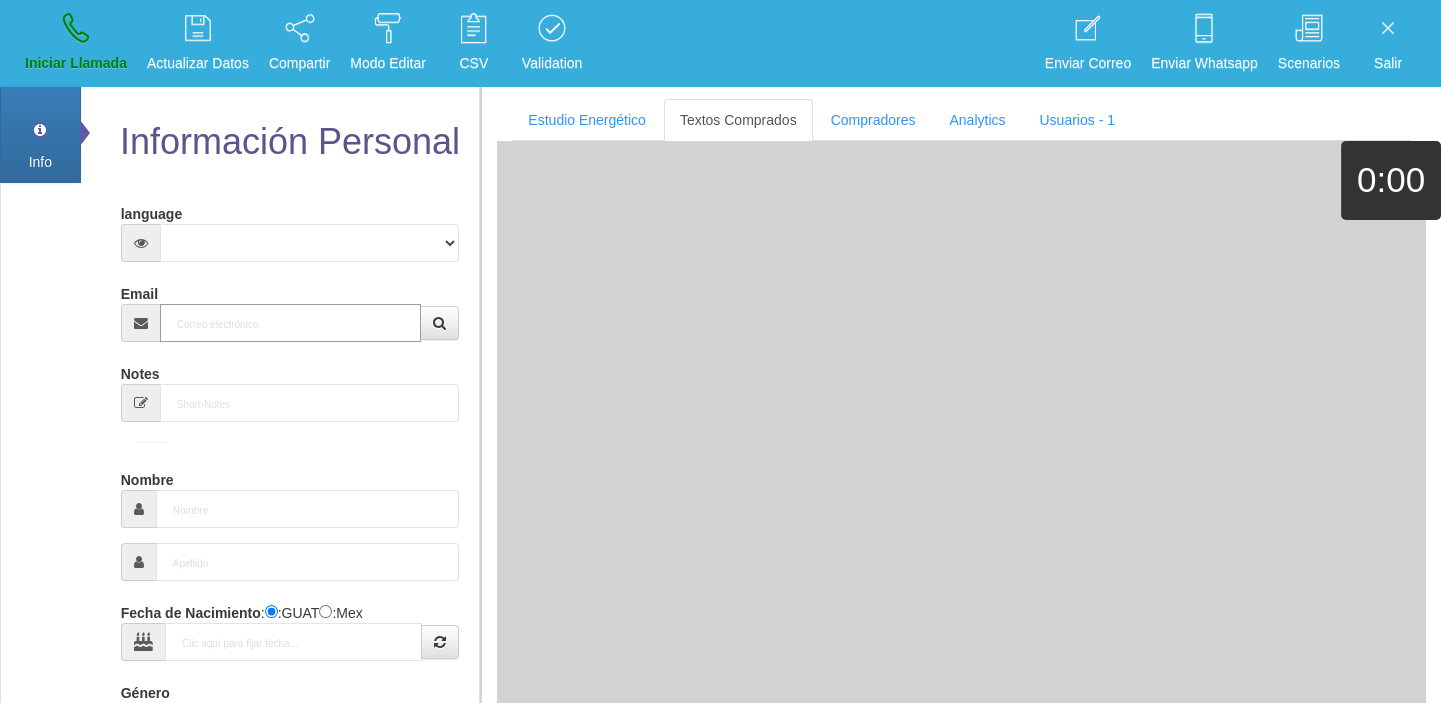click on "Email" at bounding box center [291, 323] 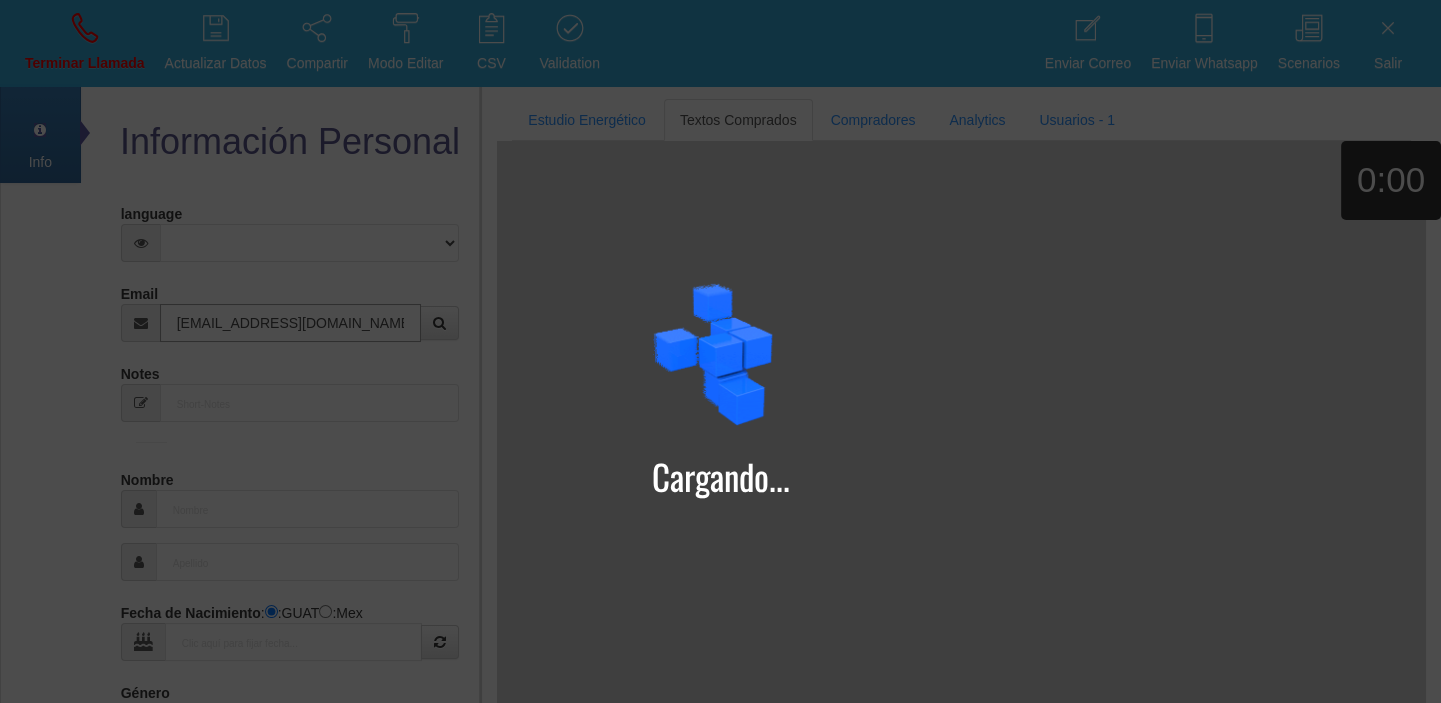 type on "[EMAIL_ADDRESS][DOMAIN_NAME]" 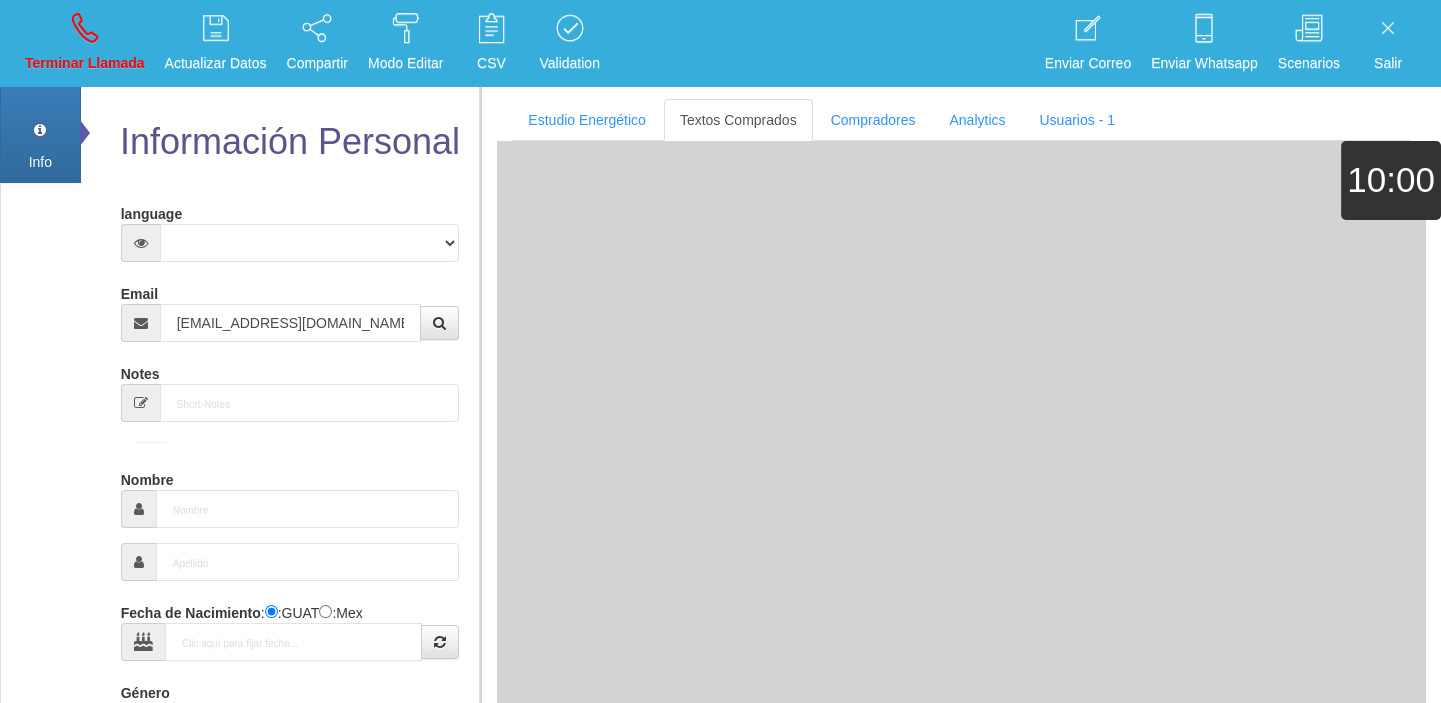type on "3 Abr 1958" 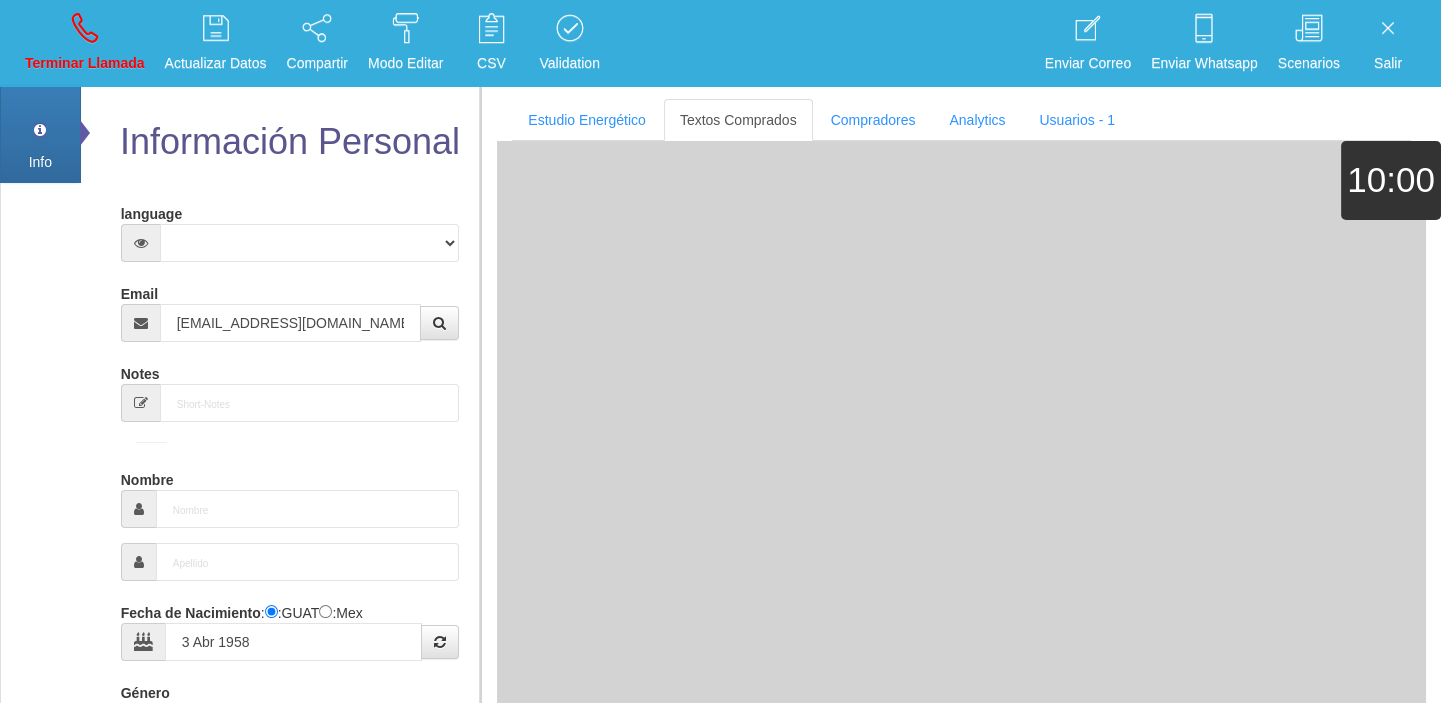 select on "4" 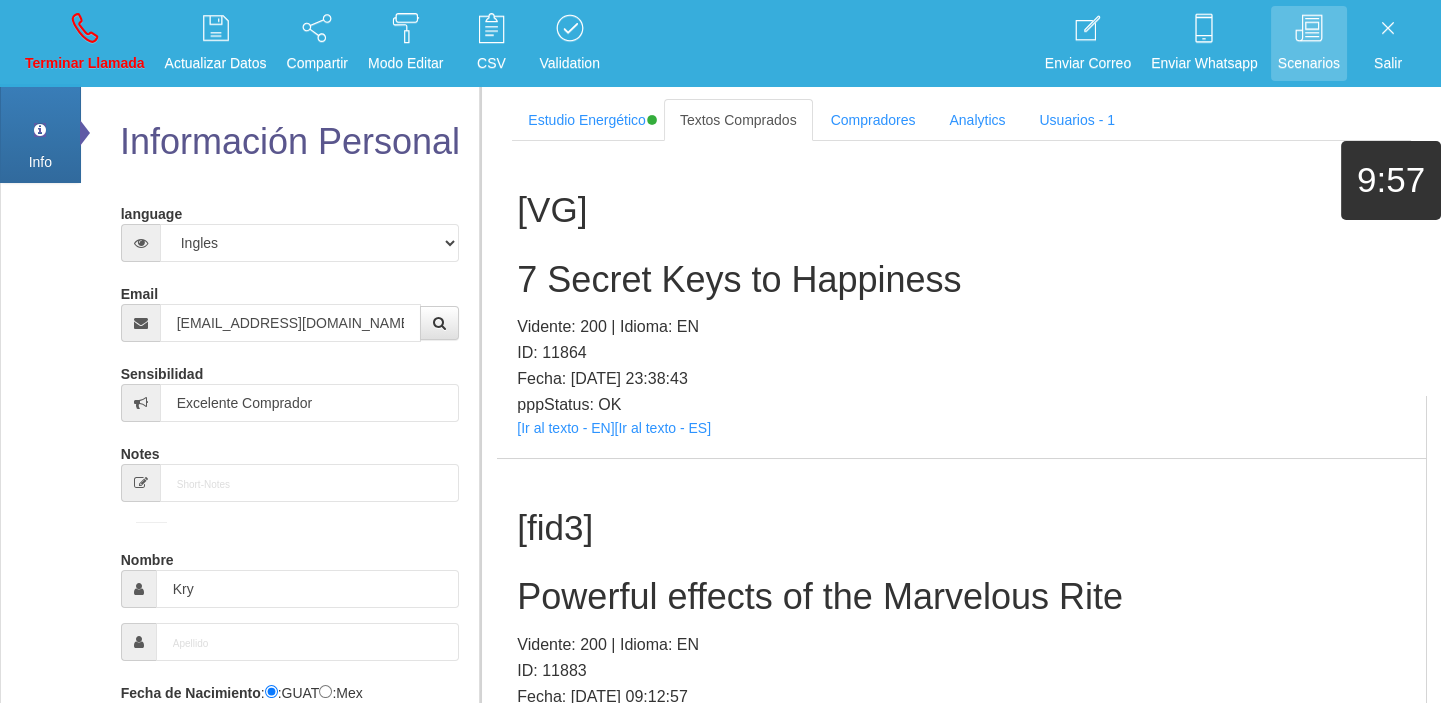 scroll, scrollTop: 4666, scrollLeft: 0, axis: vertical 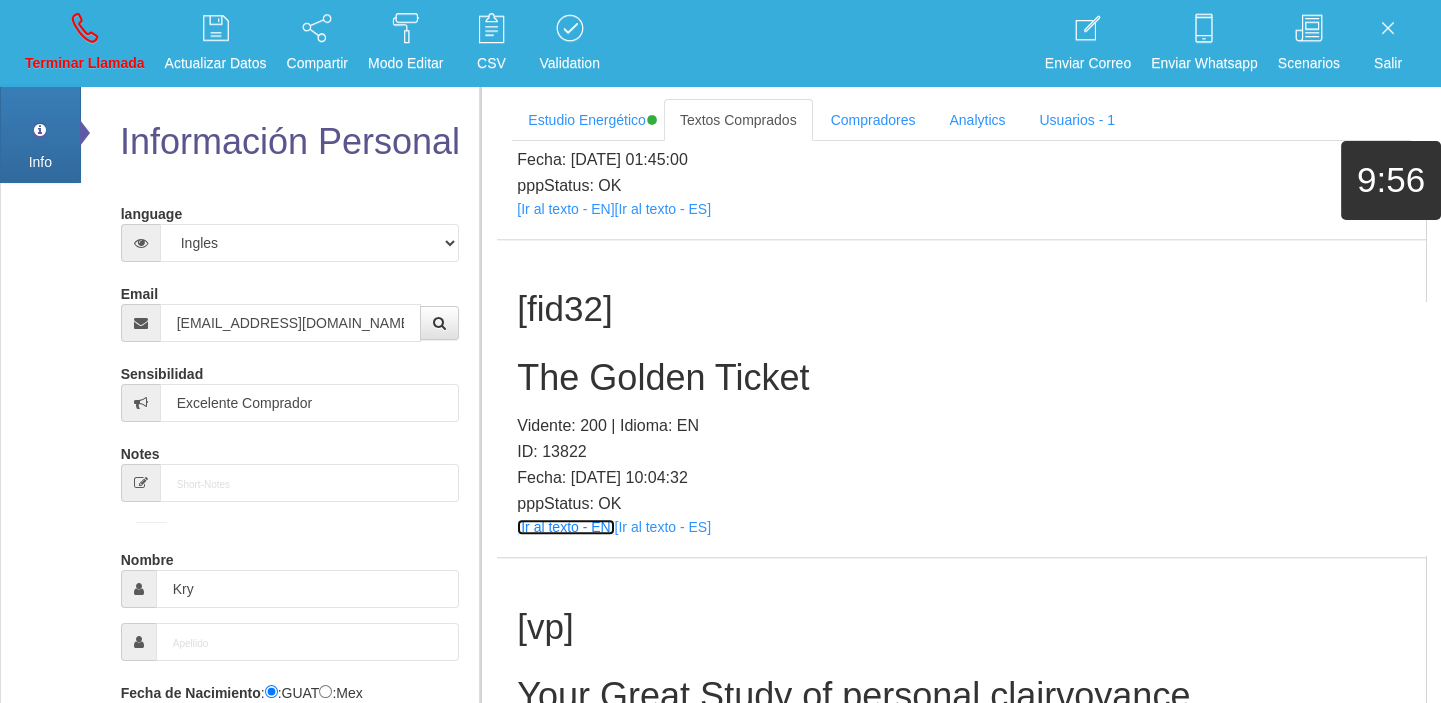 click on "[Ir al texto - EN]" at bounding box center (565, 527) 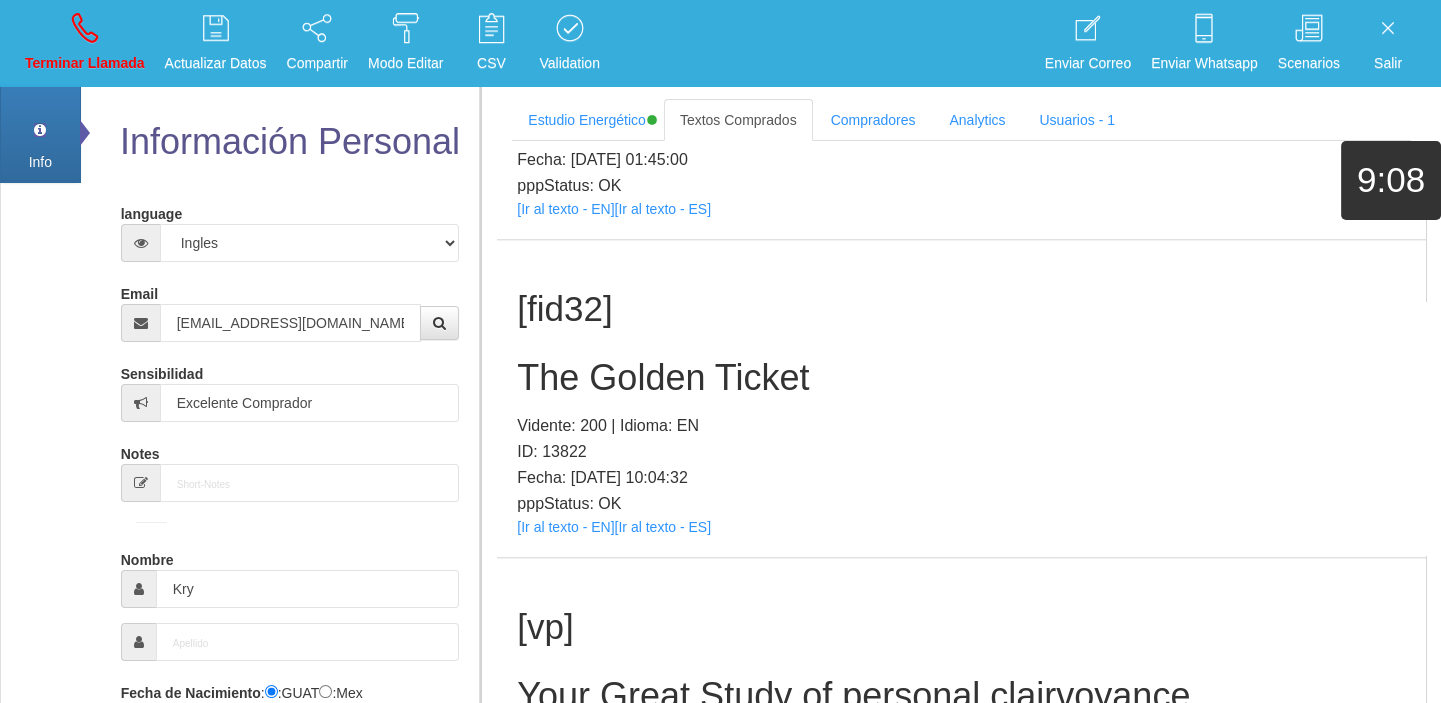 click on "[fid32] The Golden Ticket Vidente: 200 | Idioma: EN ID: 13822 Fecha: [DATE] 10:04:32 pppStatus: OK [Ir al texto - EN] [Ir al texto - ES]" at bounding box center (961, 398) 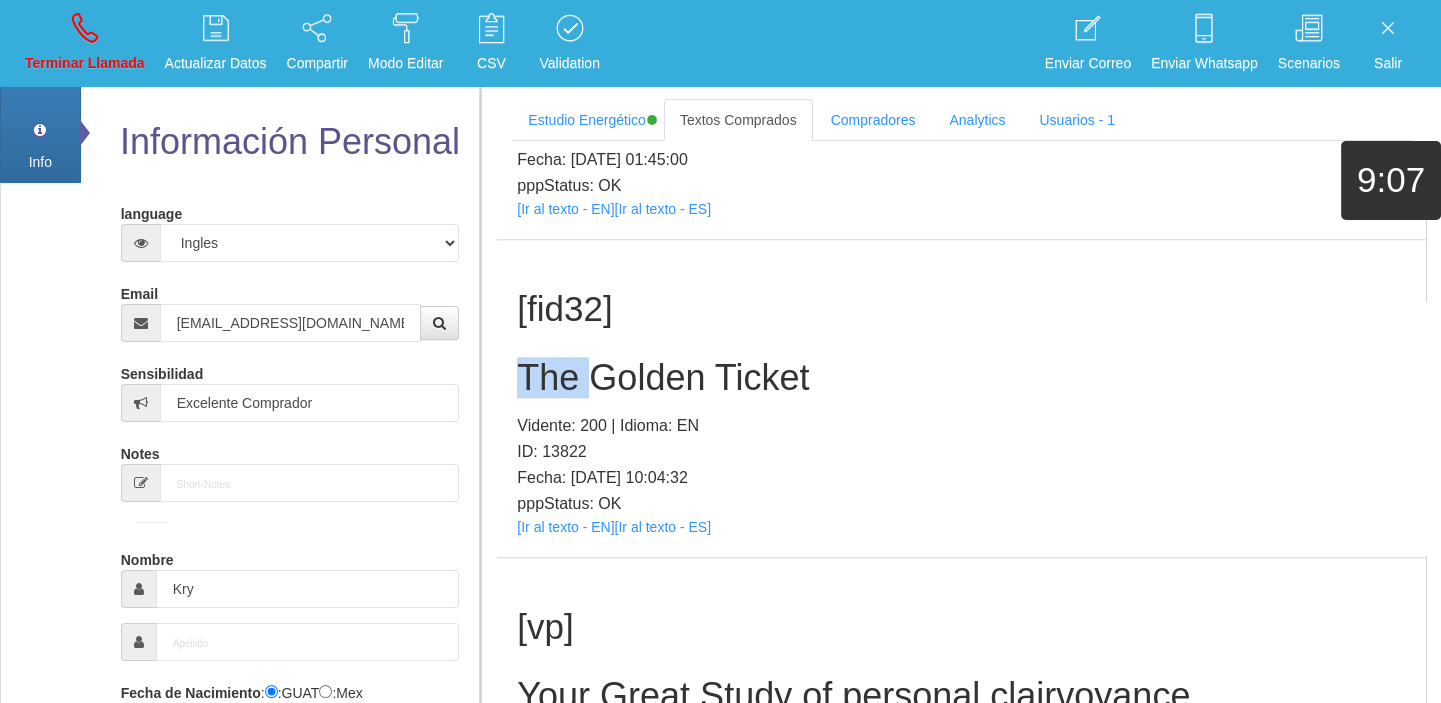 click on "[fid32] The Golden Ticket Vidente: 200 | Idioma: EN ID: 13822 Fecha: [DATE] 10:04:32 pppStatus: OK [Ir al texto - EN] [Ir al texto - ES]" at bounding box center [961, 398] 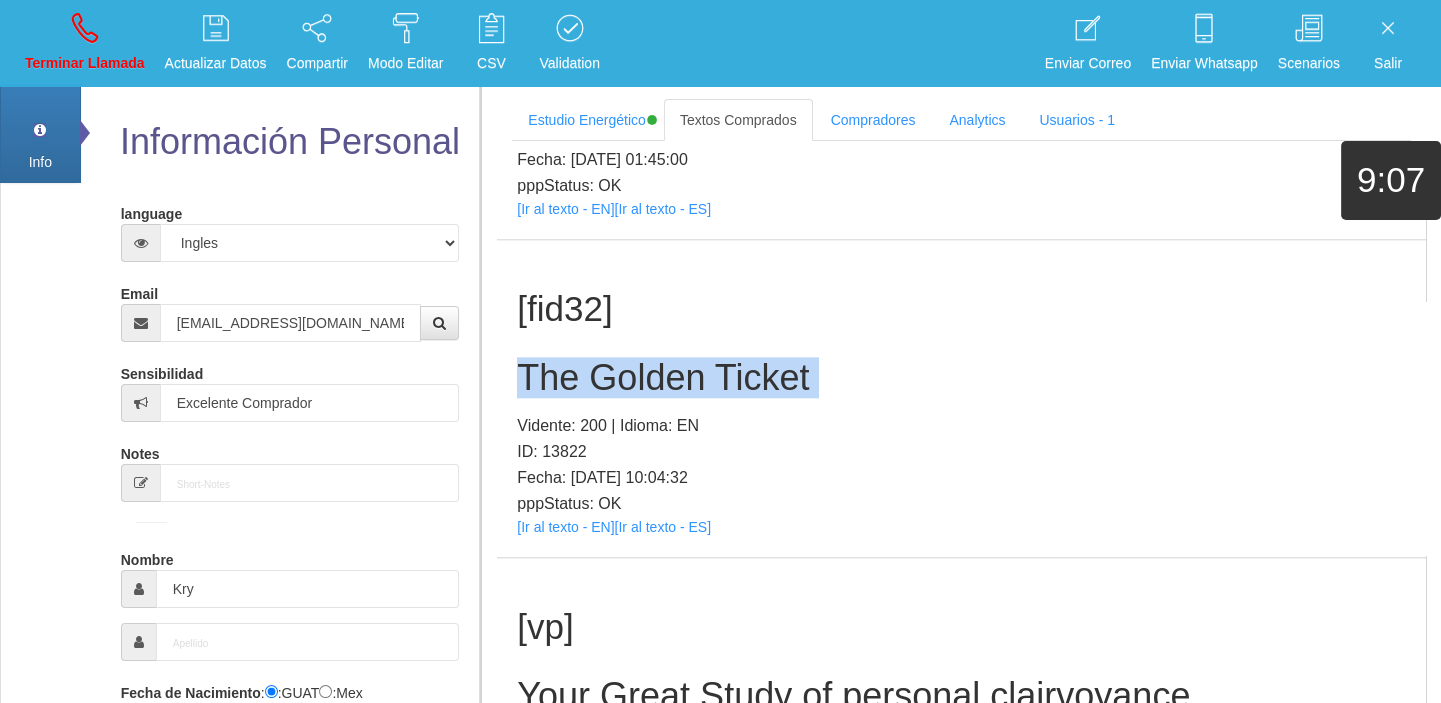 click on "[fid32] The Golden Ticket Vidente: 200 | Idioma: EN ID: 13822 Fecha: [DATE] 10:04:32 pppStatus: OK [Ir al texto - EN] [Ir al texto - ES]" at bounding box center [961, 398] 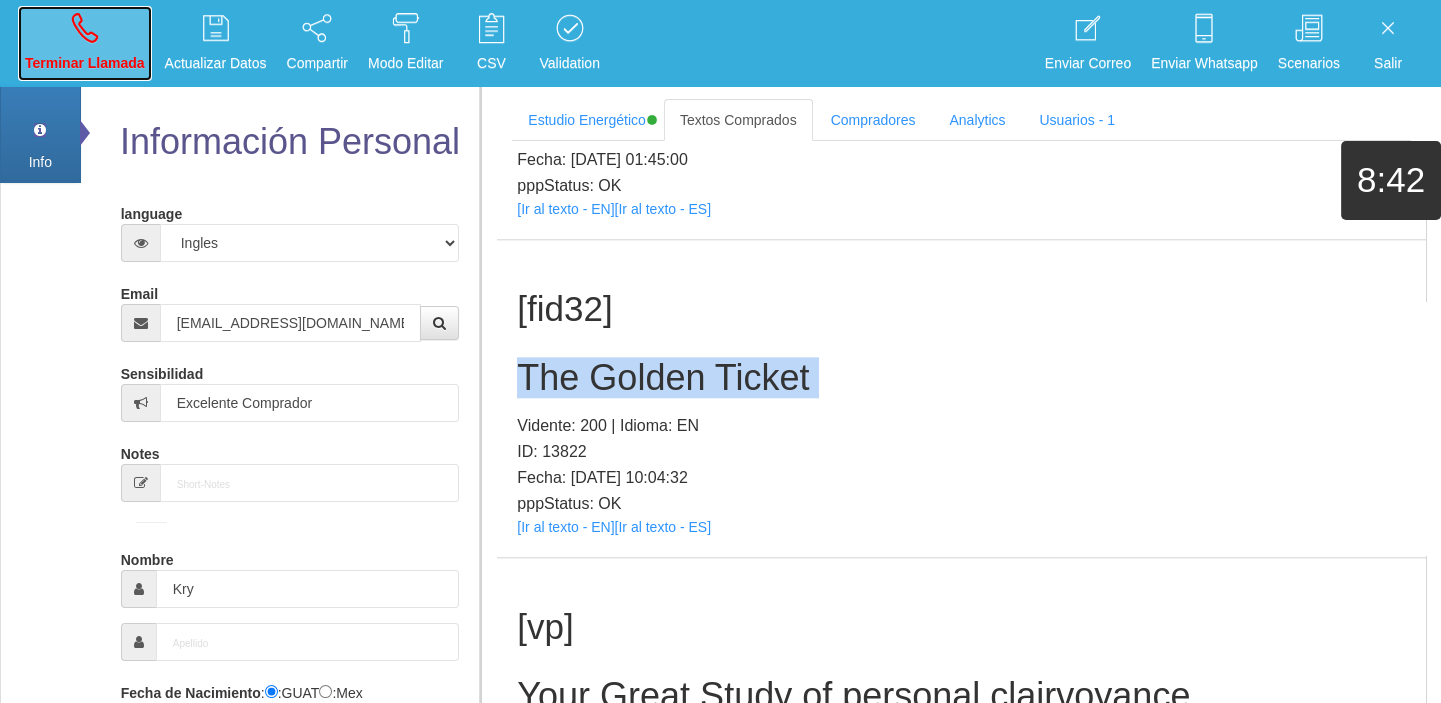 drag, startPoint x: 69, startPoint y: 49, endPoint x: 100, endPoint y: 112, distance: 70.21396 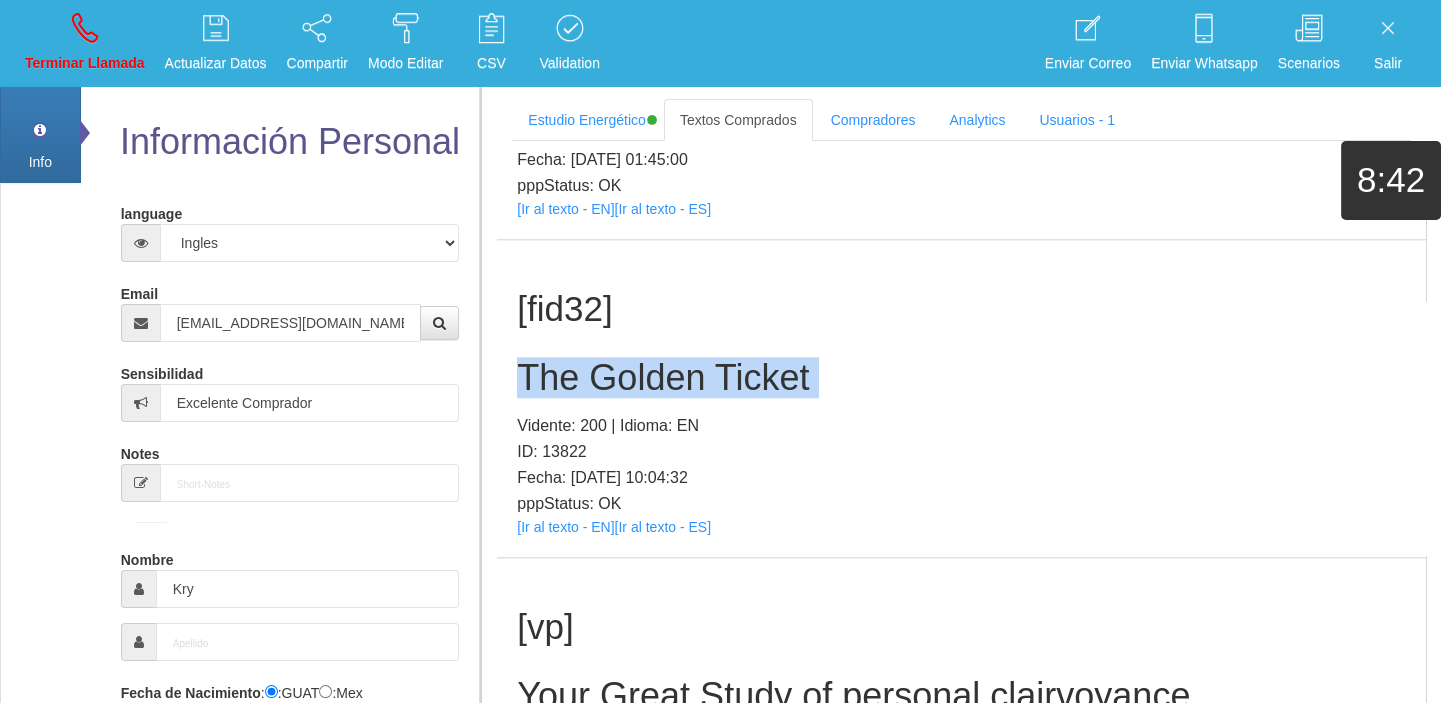 type 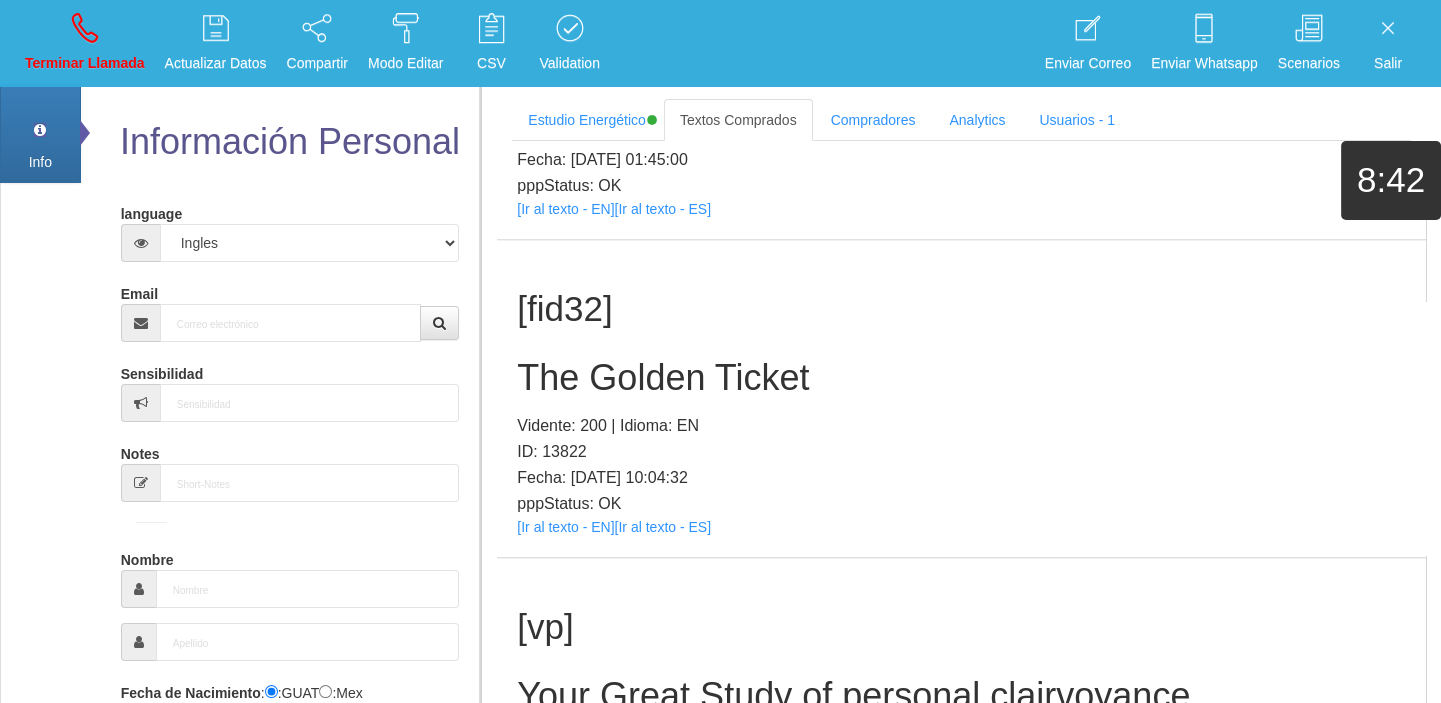 scroll, scrollTop: 0, scrollLeft: 0, axis: both 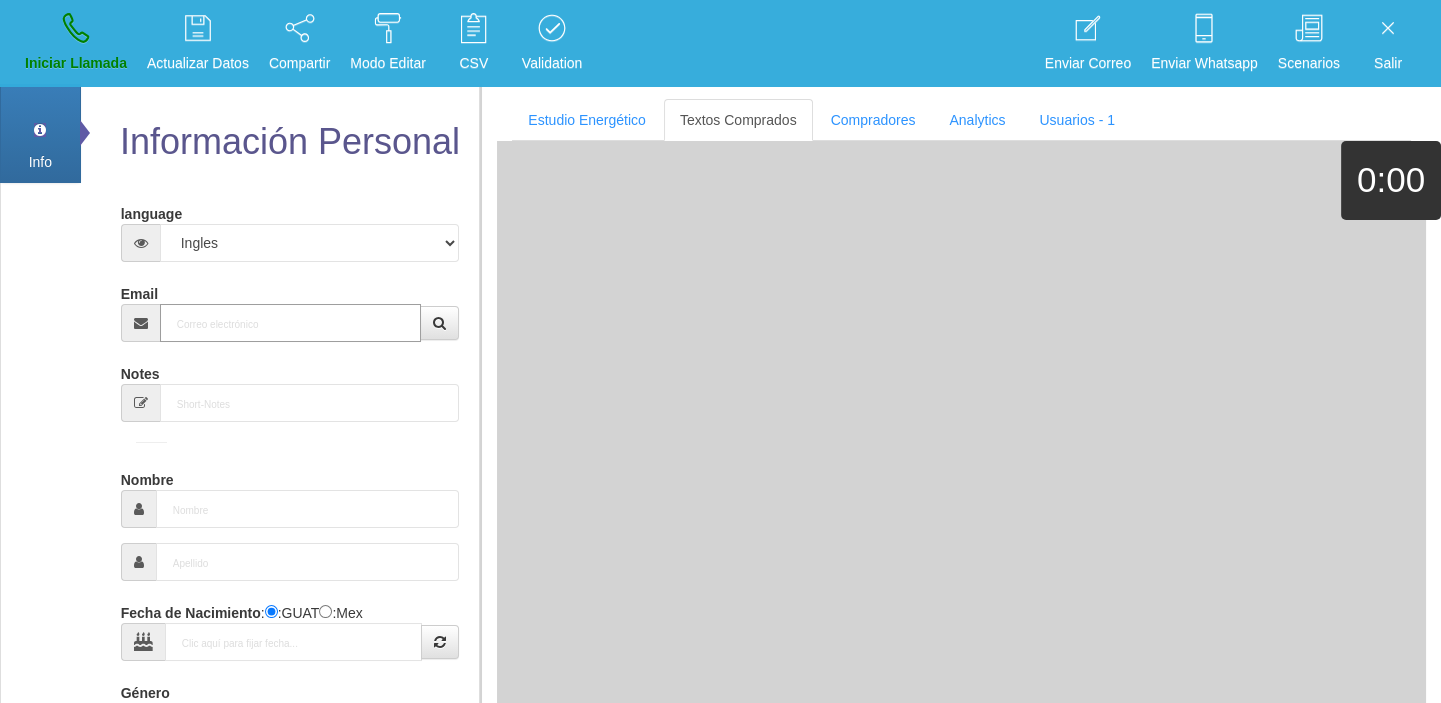 click on "Email" at bounding box center [291, 323] 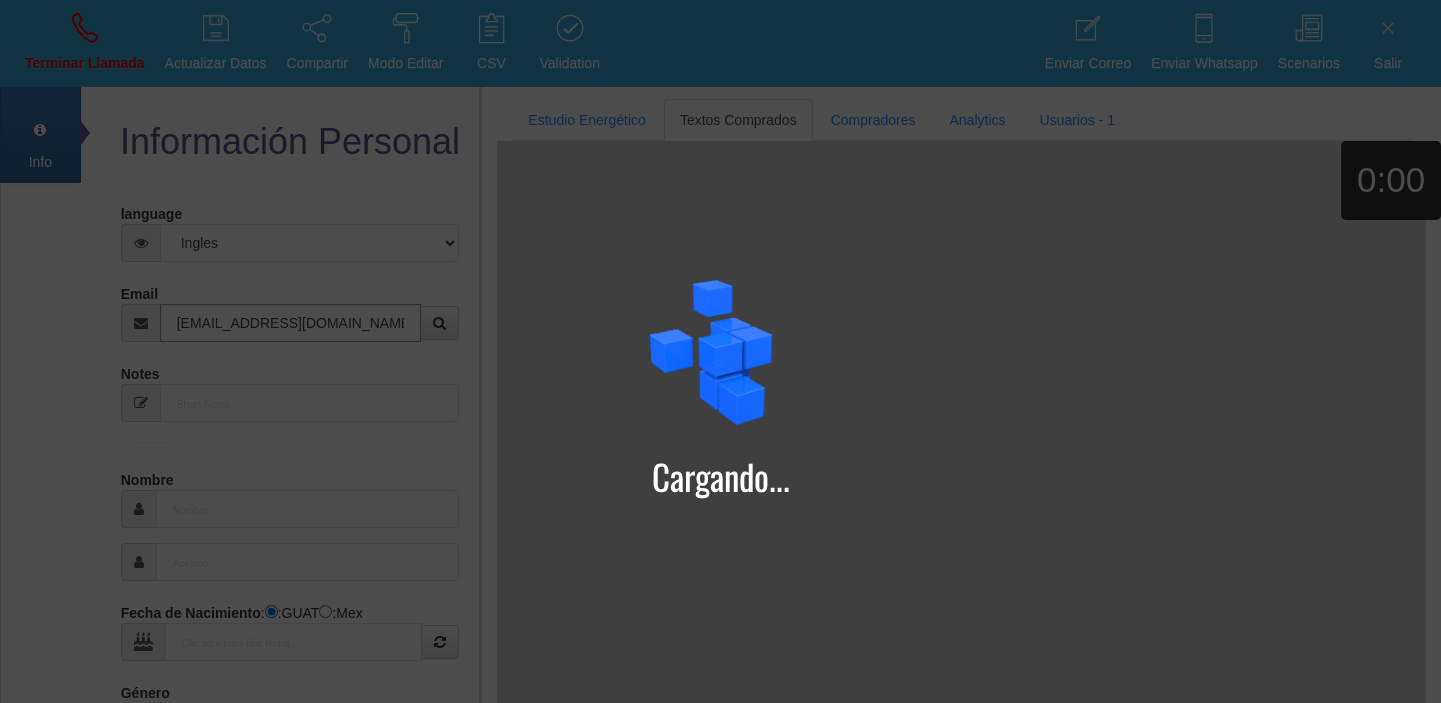 type on "[EMAIL_ADDRESS][DOMAIN_NAME]" 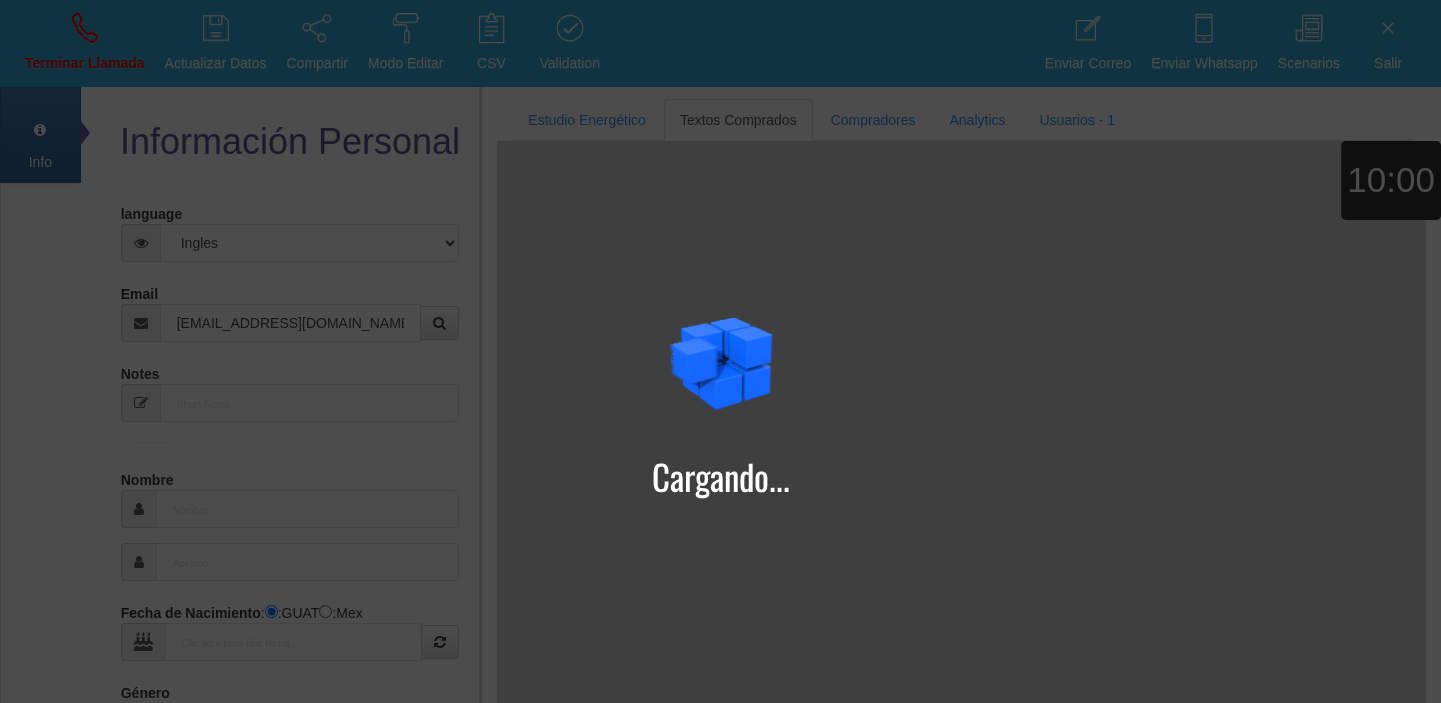 type on "15 Mayo 1972" 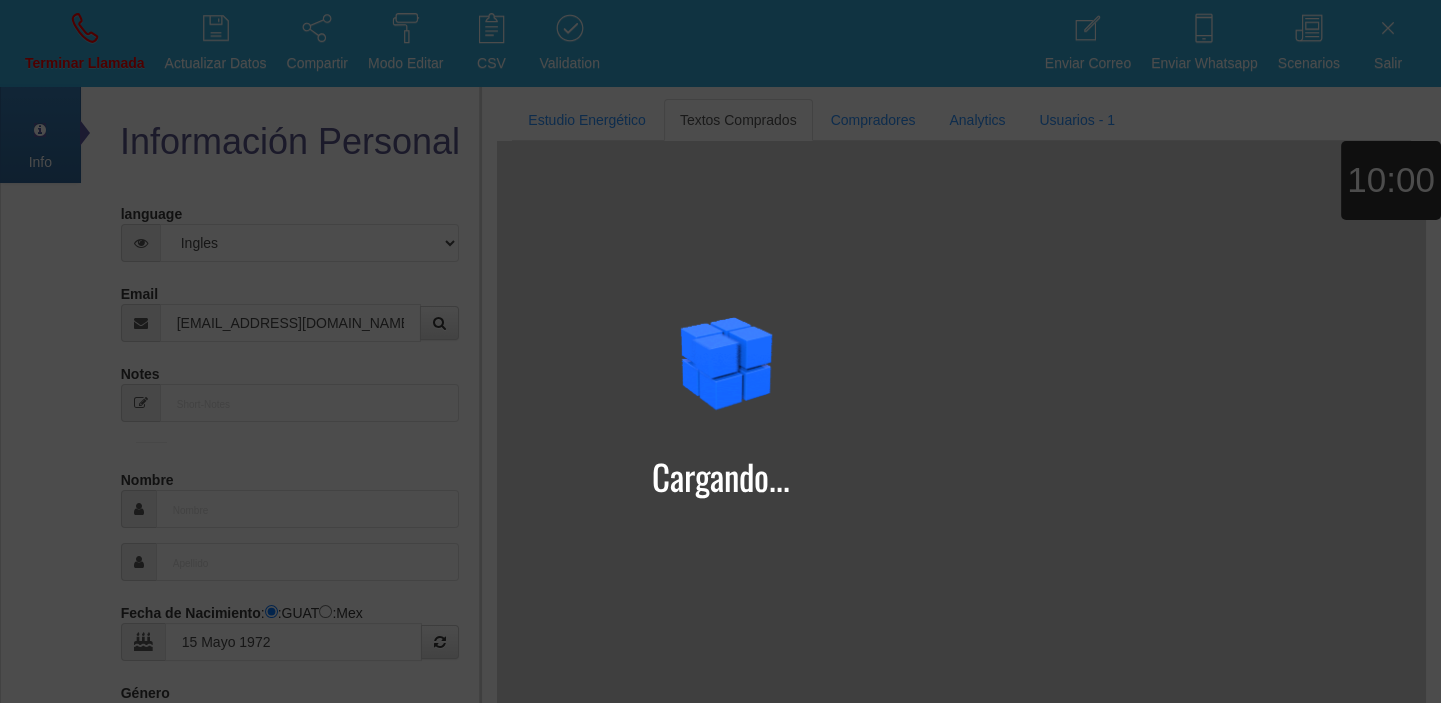 type on "[PERSON_NAME]" 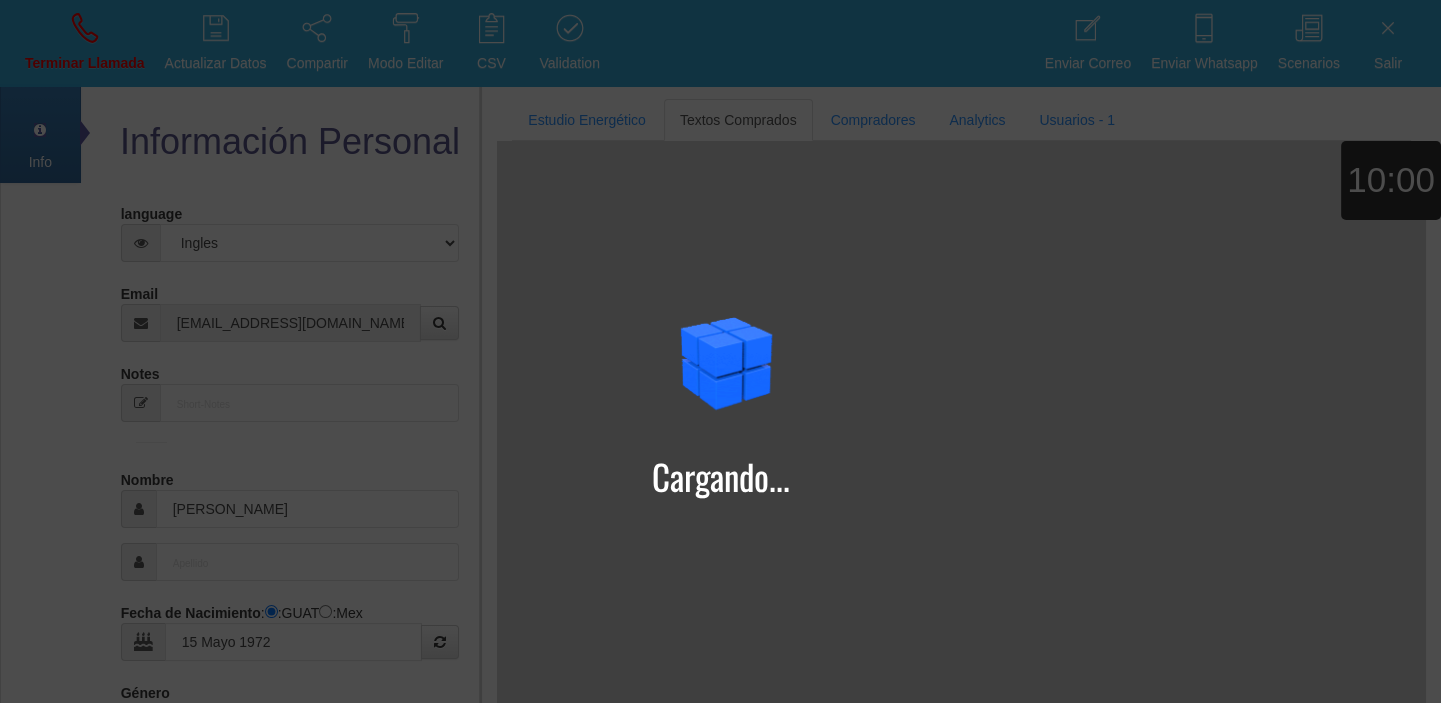 select on "3" 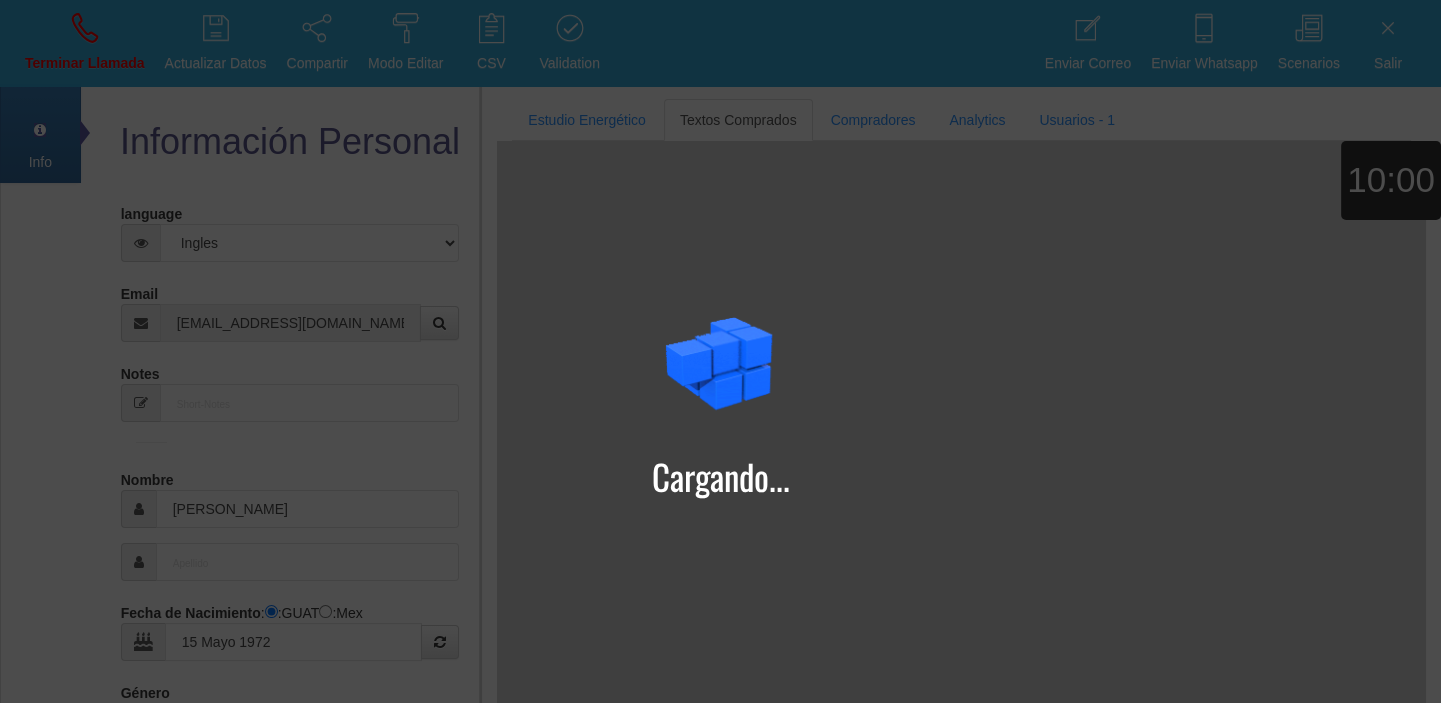 type on "Excelente Comprador" 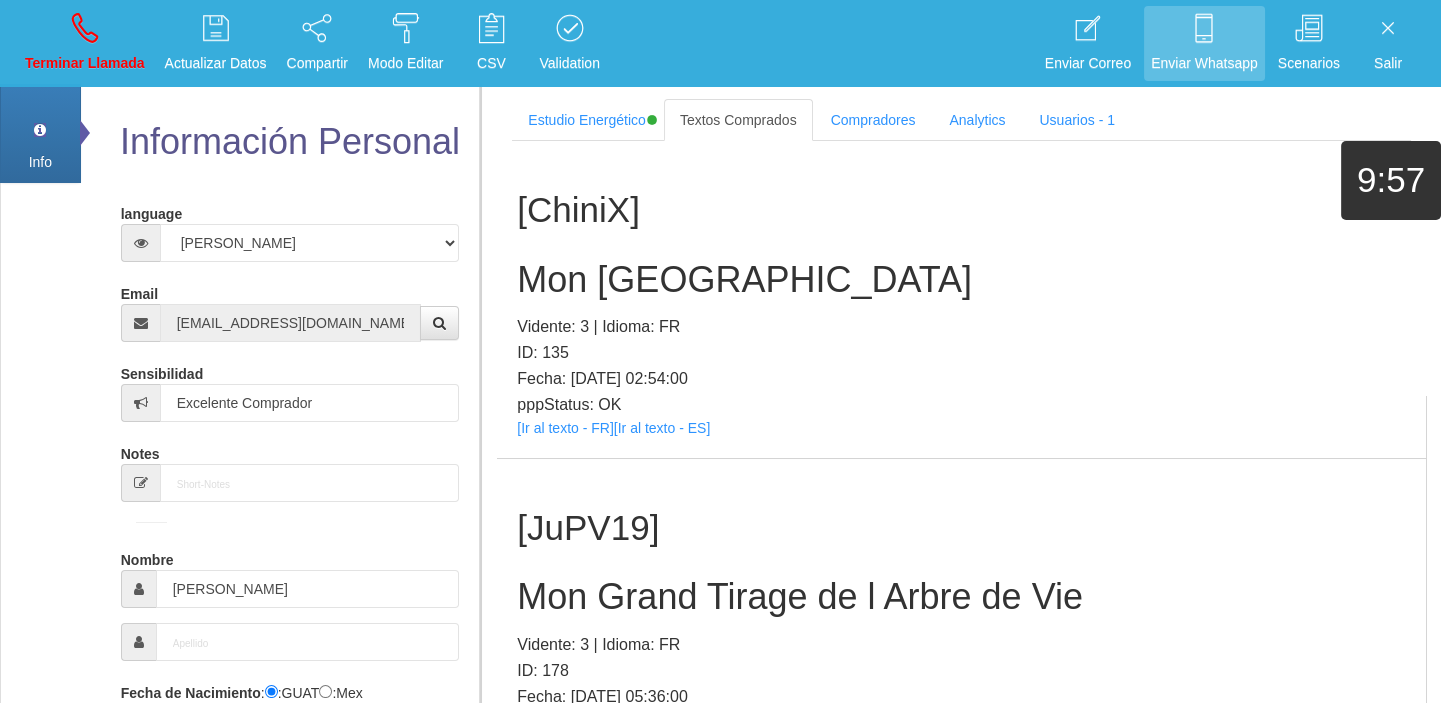 scroll, scrollTop: 26941, scrollLeft: 0, axis: vertical 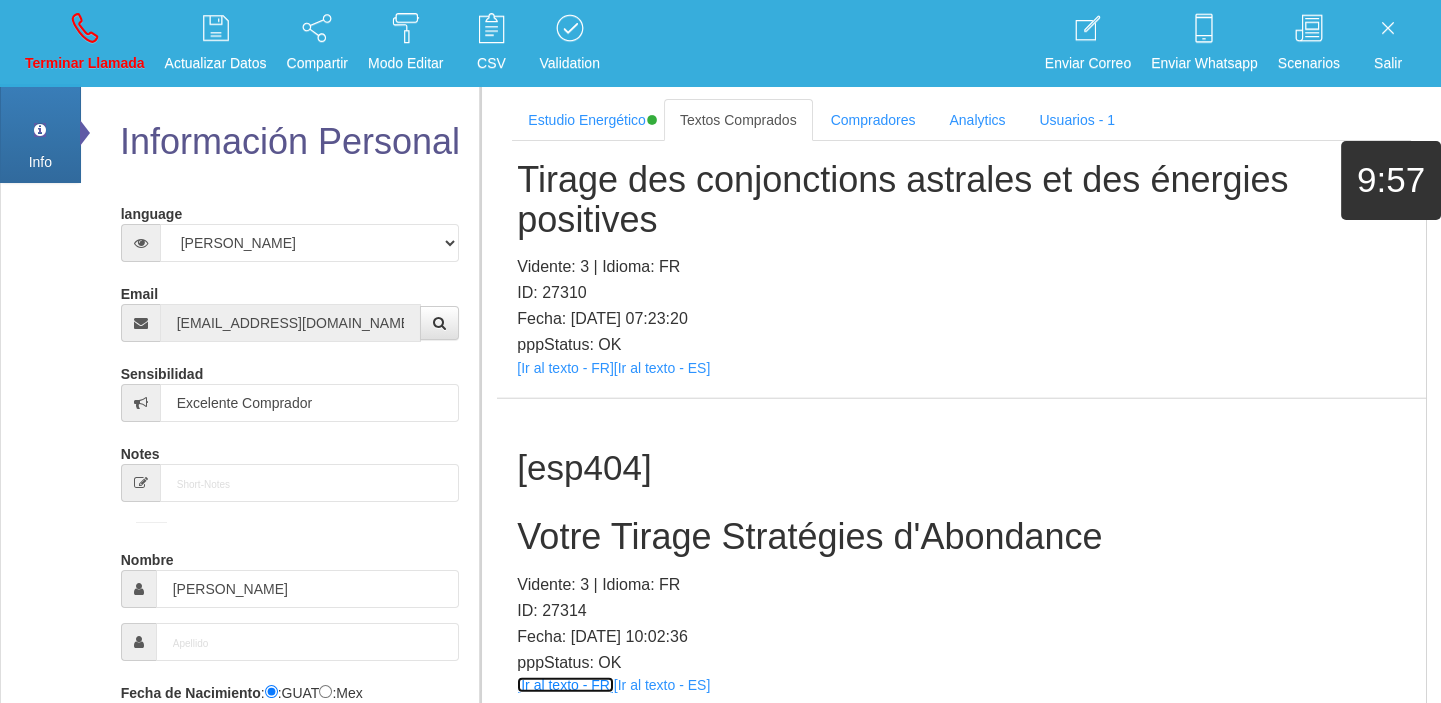 click on "[Ir al texto - FR]" at bounding box center (565, 685) 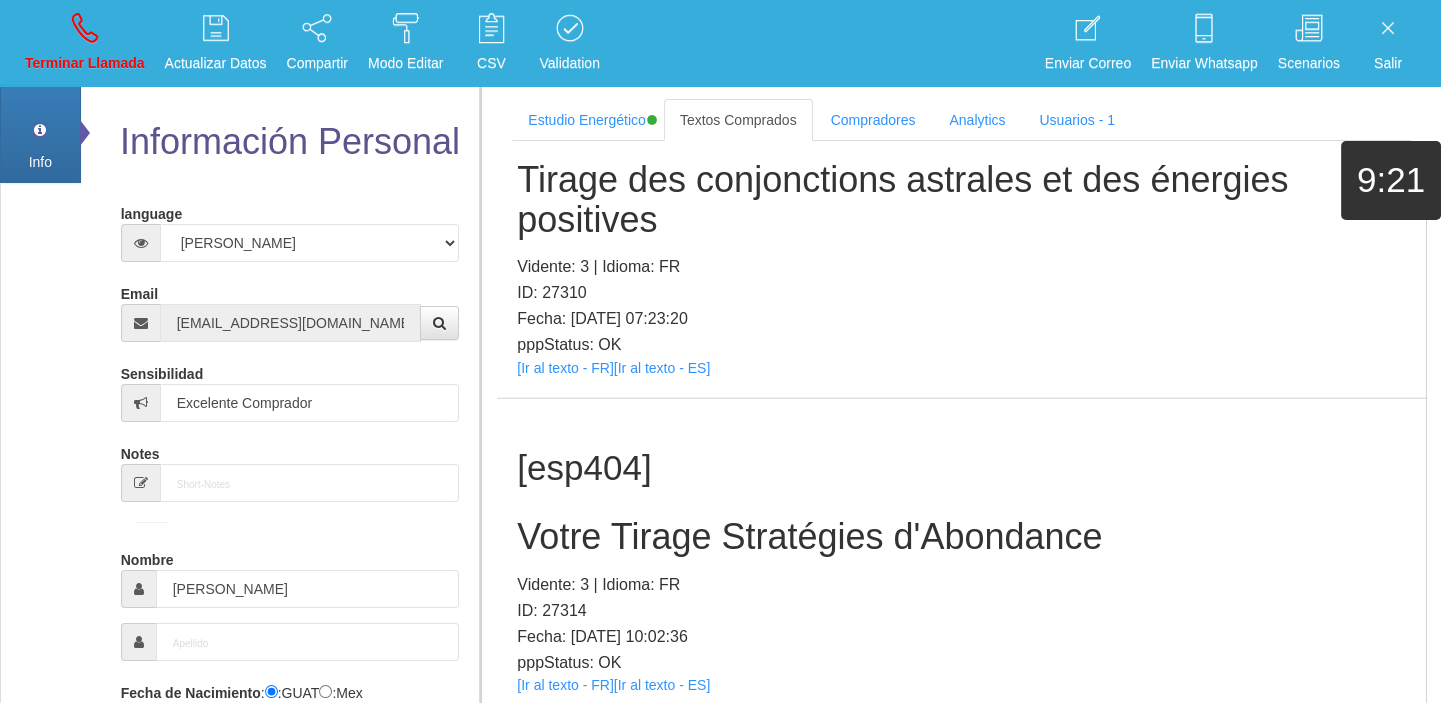 click on "Votre Tirage Stratégies d'Abondance" at bounding box center [961, 537] 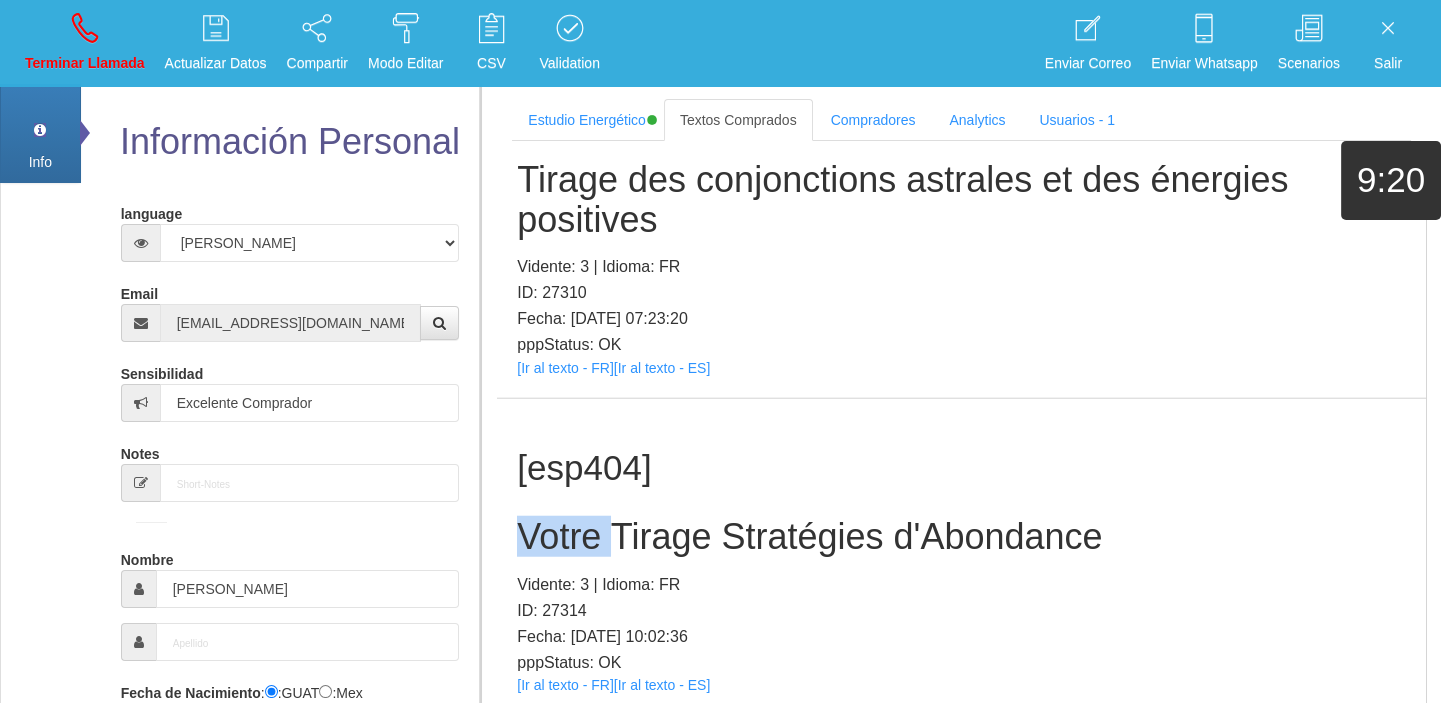 click on "Votre Tirage Stratégies d'Abondance" at bounding box center (961, 537) 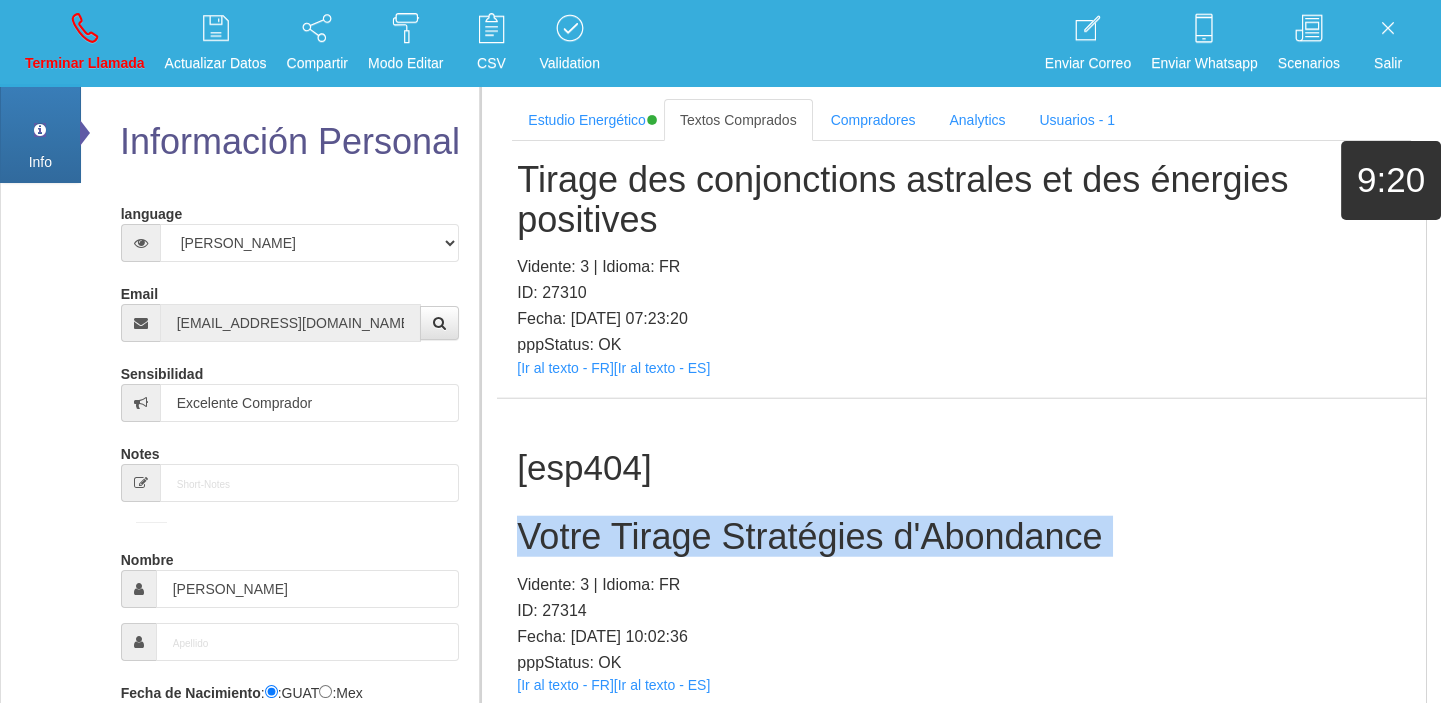 click on "Votre Tirage Stratégies d'Abondance" at bounding box center [961, 537] 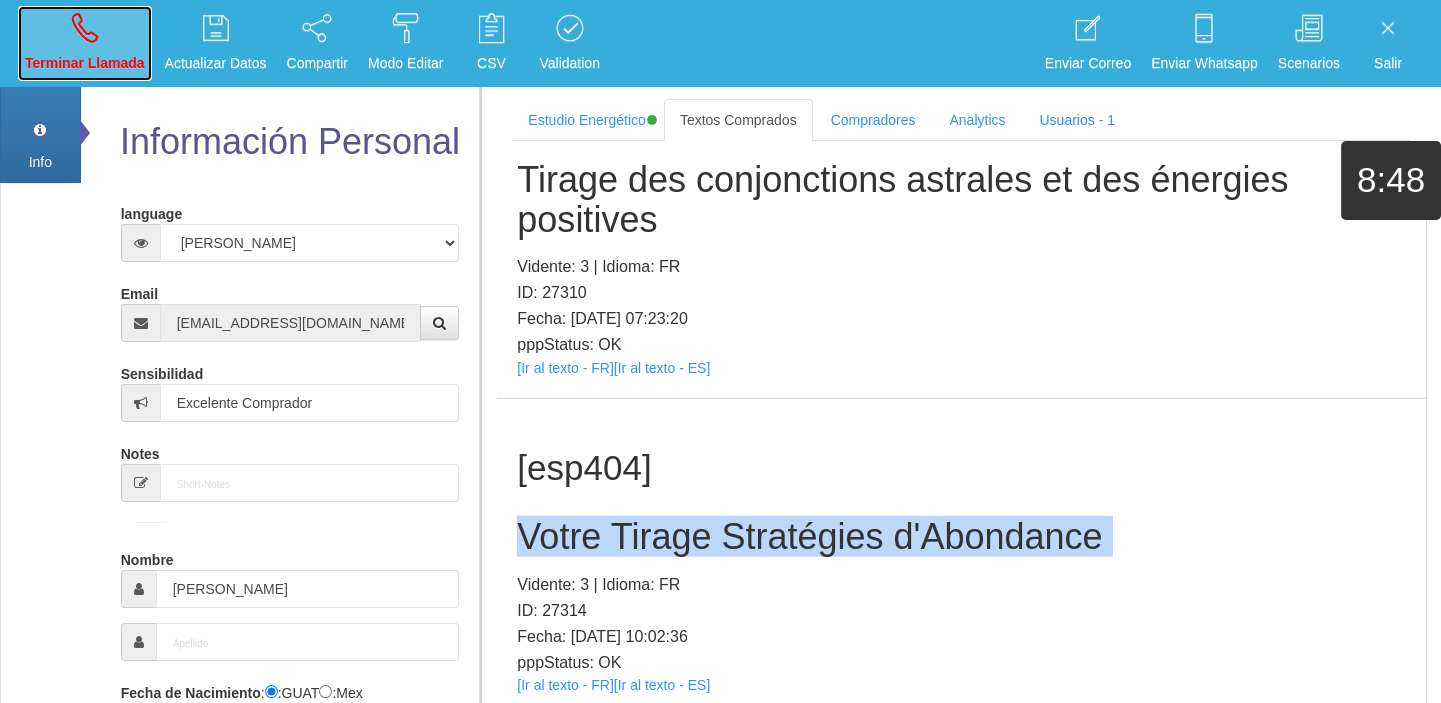 click on "Terminar Llamada" at bounding box center (85, 43) 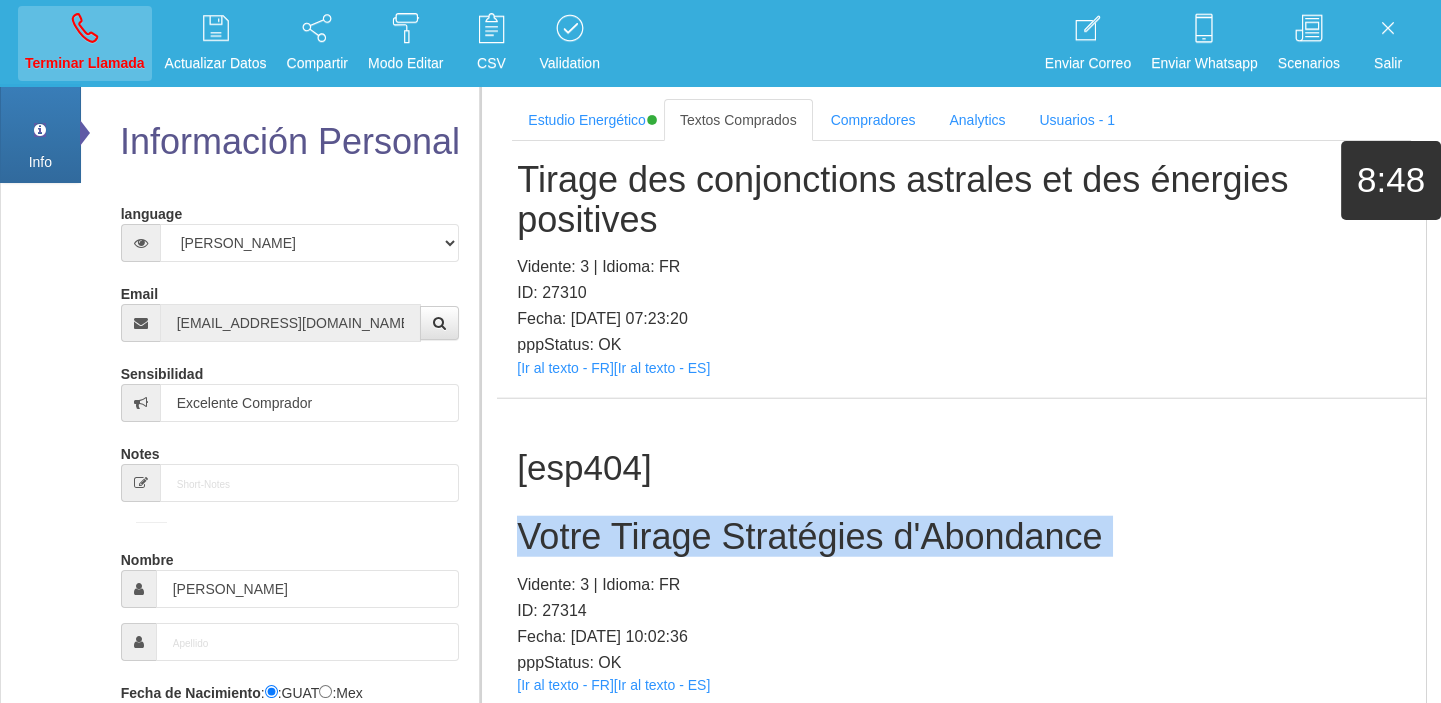 type 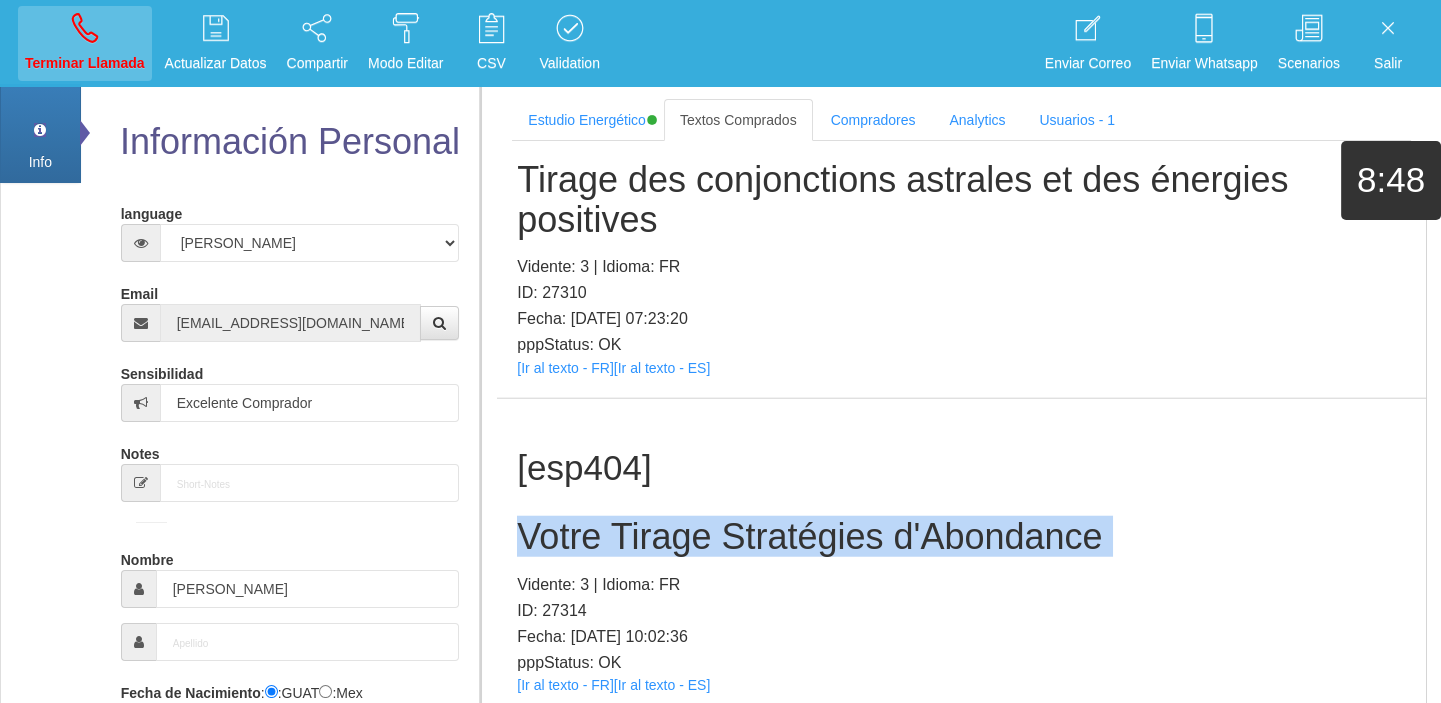 type 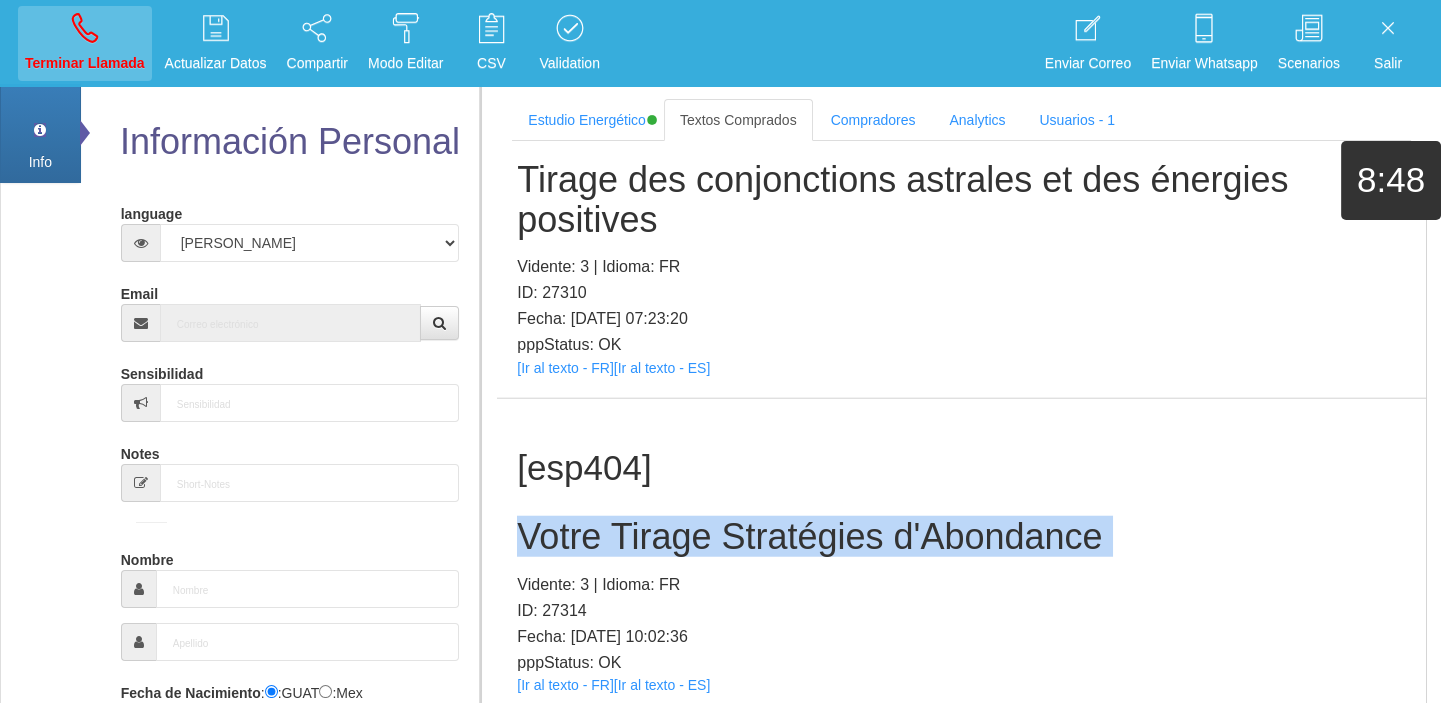 scroll, scrollTop: 0, scrollLeft: 0, axis: both 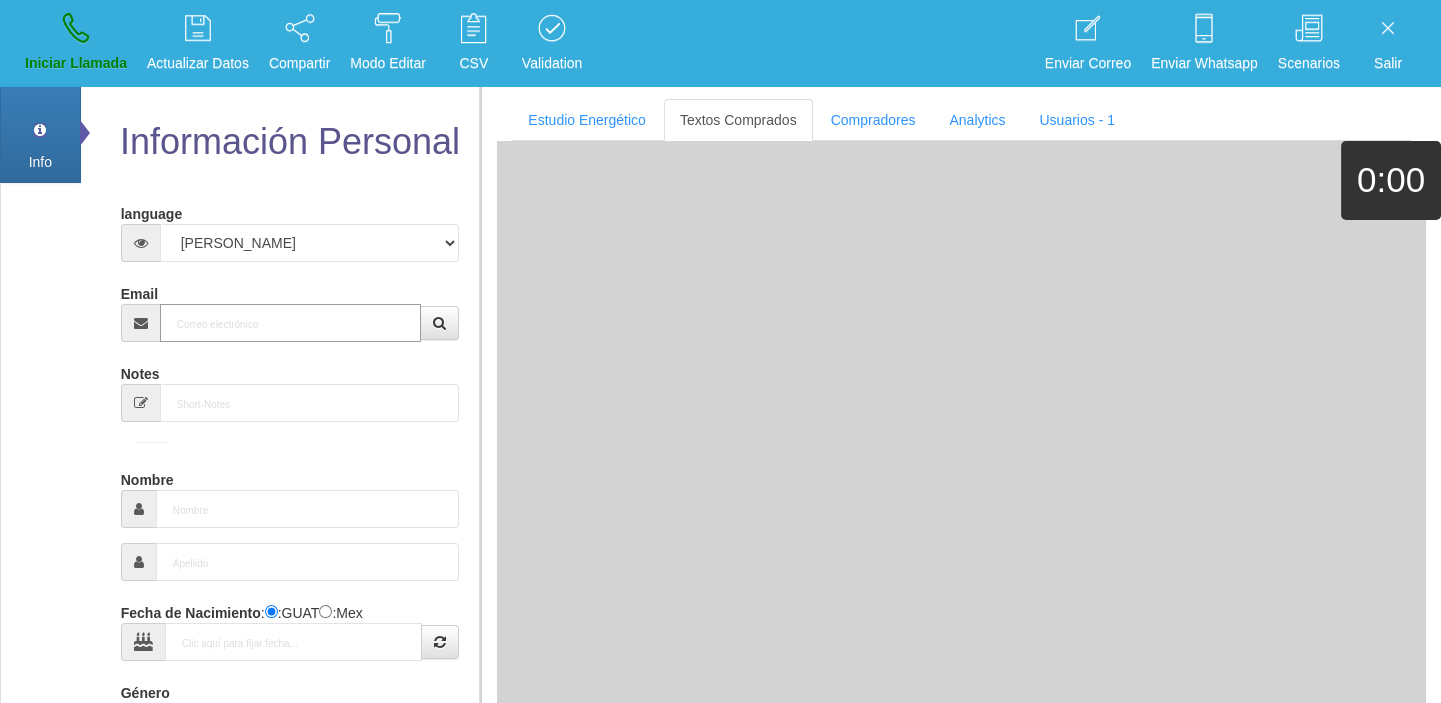 click on "Email" at bounding box center (291, 323) 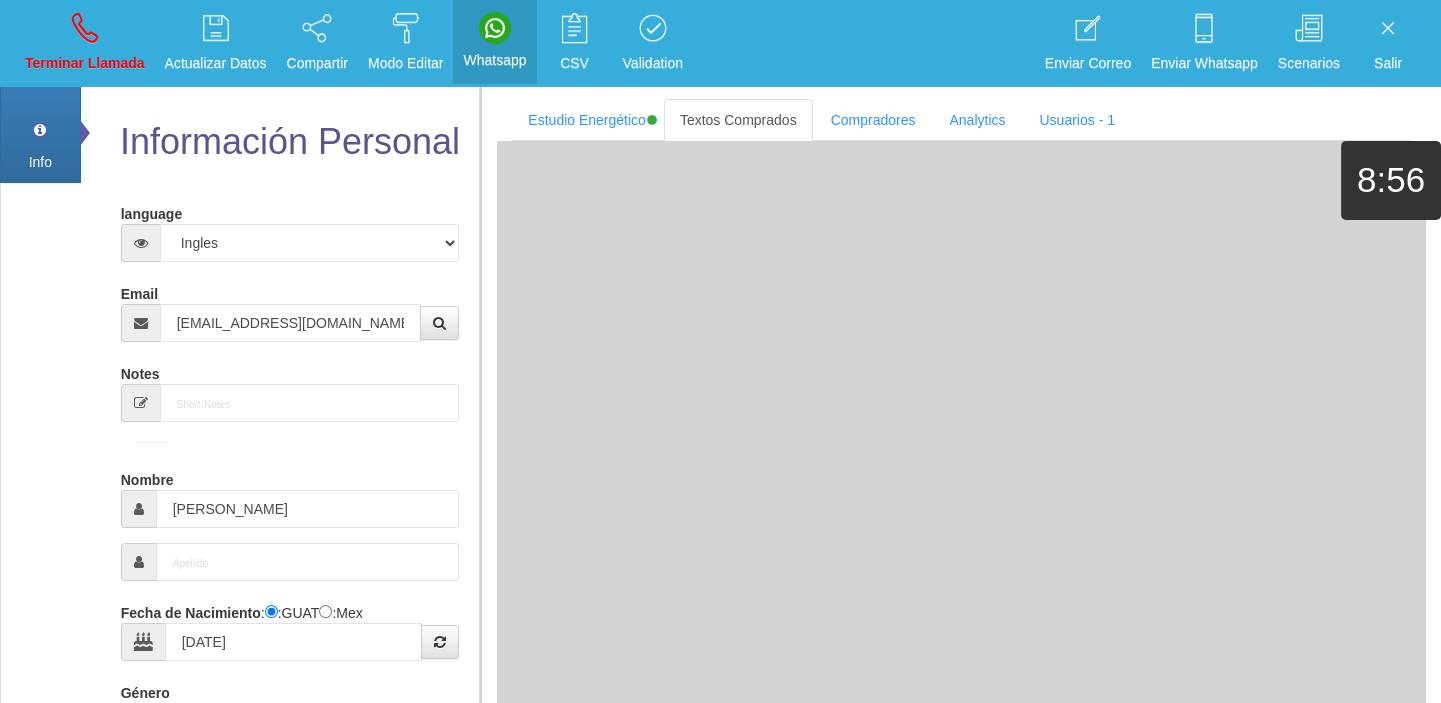 click on "language Español Portugues [PERSON_NAME]
Email
[EMAIL_ADDRESS][DOMAIN_NAME]
Sensibilidad
Notes
Comprador de lotería
Nombre
[PERSON_NAME]
Fecha de Nacimiento :  :GUAT  :Mex
[DATE]
Género
-seleccionar-
Masculino
Femenino
Teléfono
[GEOGRAPHIC_DATA] +1 [GEOGRAPHIC_DATA] +44 [GEOGRAPHIC_DATA] (‫[GEOGRAPHIC_DATA]‬‎) +93 +355 +213 +376" at bounding box center (290, 697) 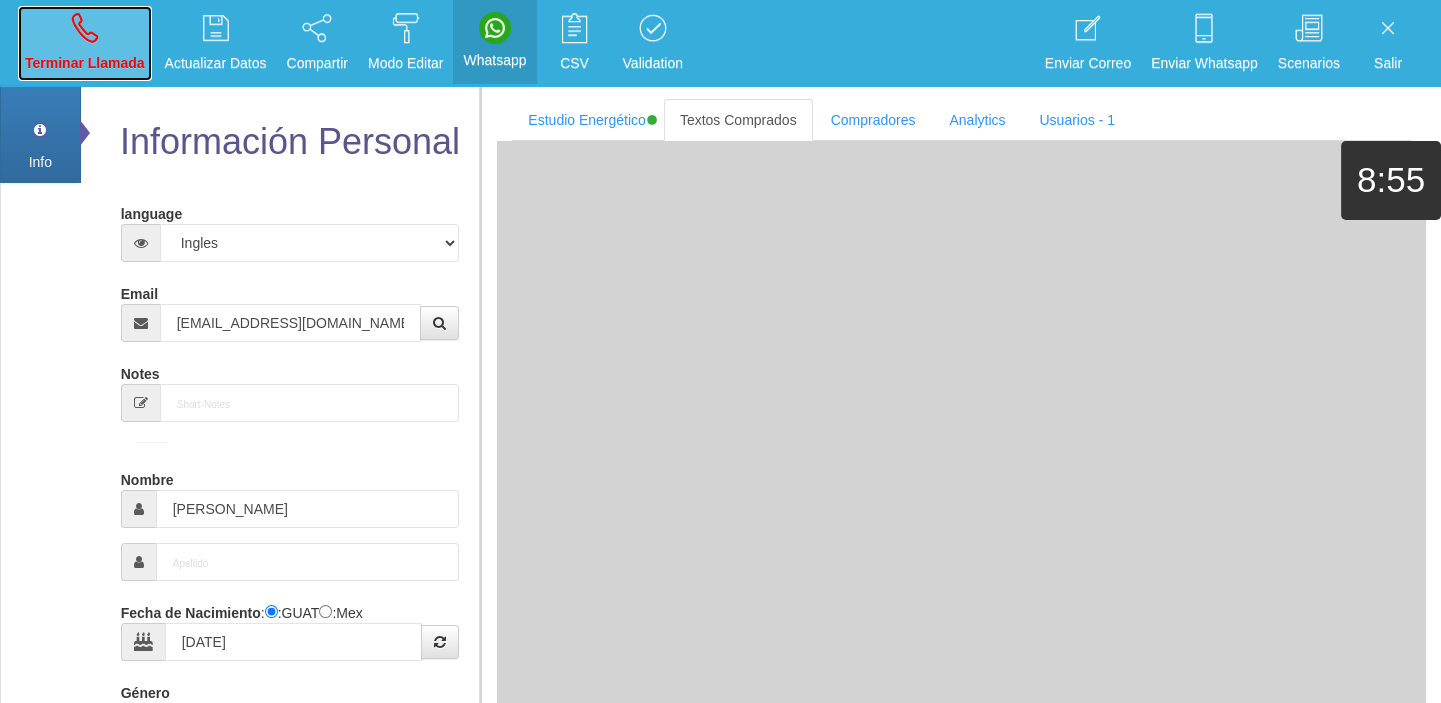 click on "Terminar Llamada" at bounding box center (85, 63) 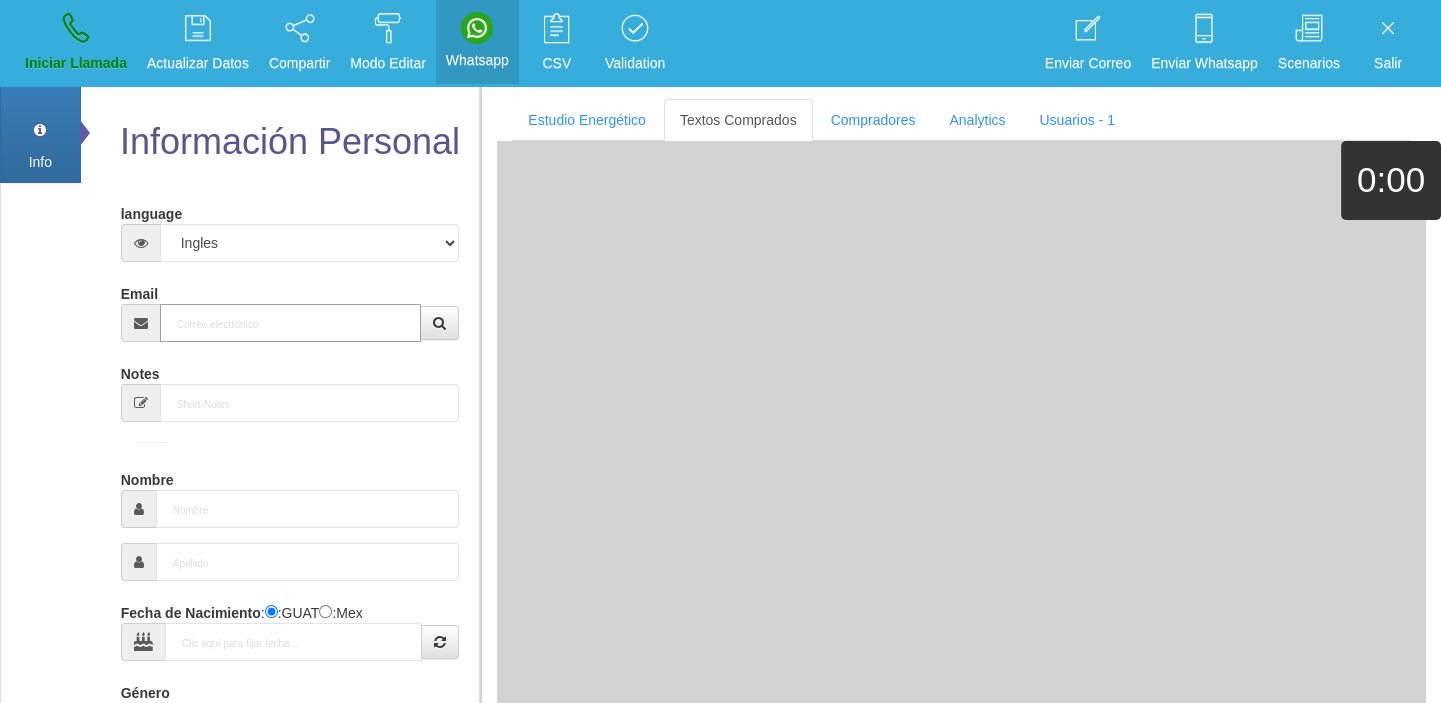 click on "Email" at bounding box center (291, 323) 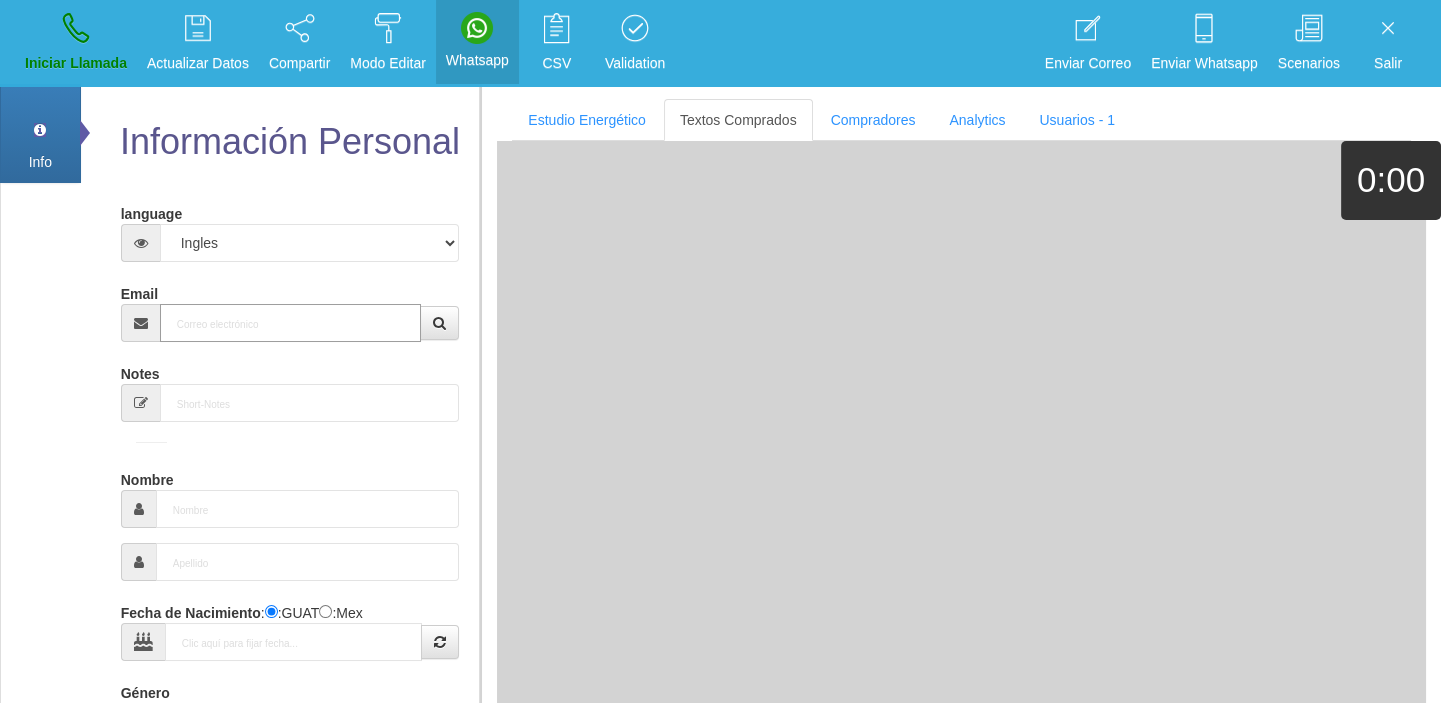 paste on "[EMAIL_ADDRESS][DOMAIN_NAME]" 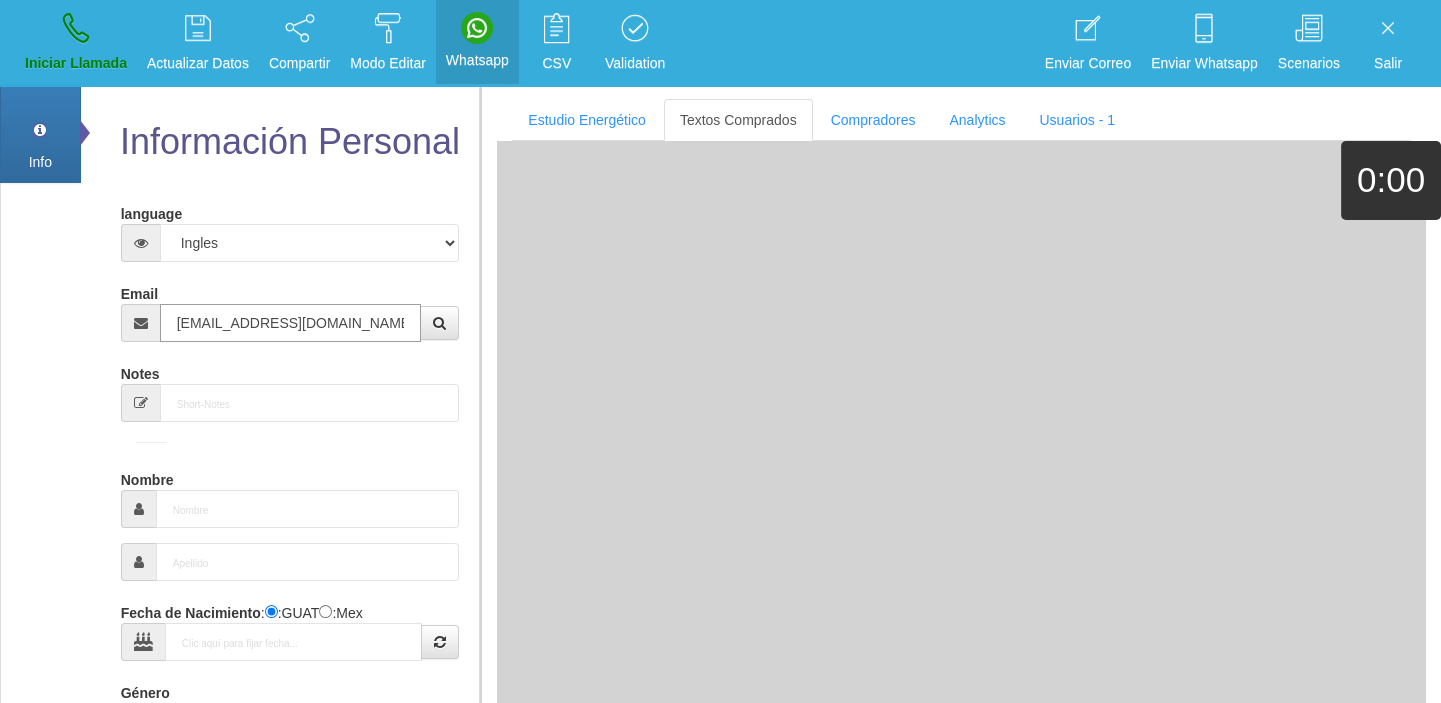scroll, scrollTop: 0, scrollLeft: 8, axis: horizontal 